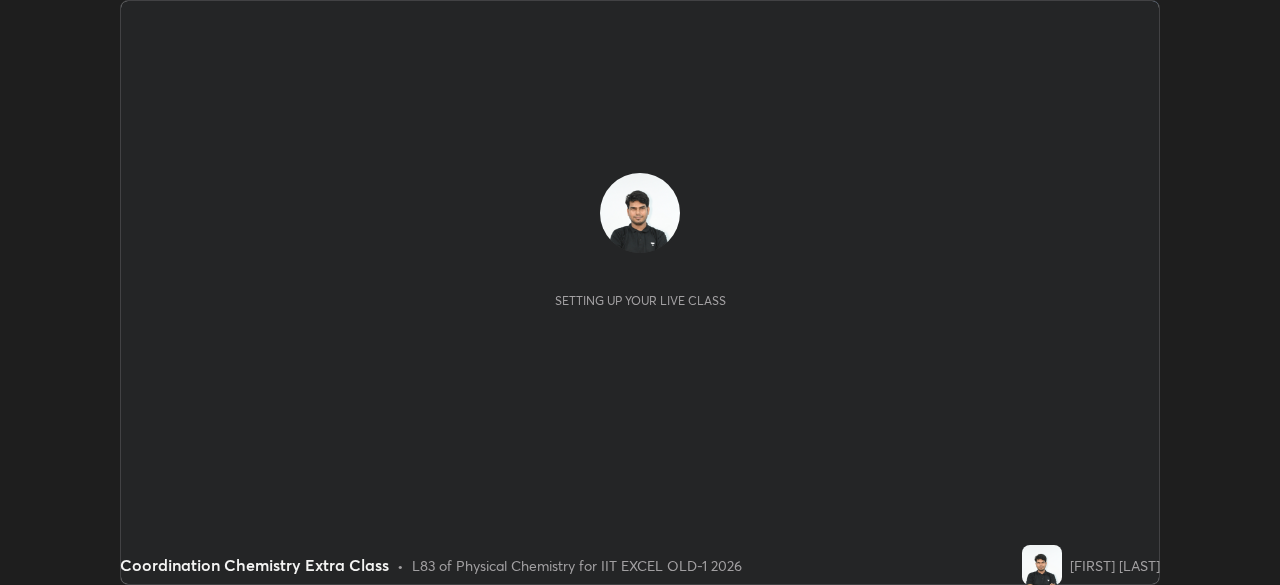 scroll, scrollTop: 0, scrollLeft: 0, axis: both 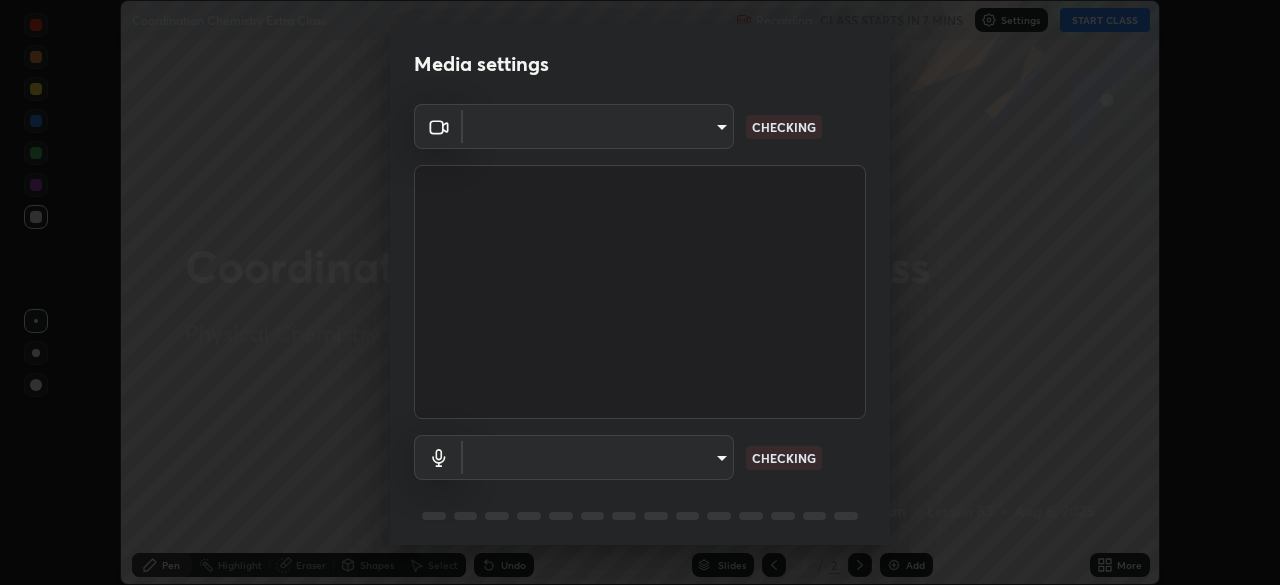 click on "Erase all Coordination Chemistry Extra Class Recording CLASS STARTS IN 7 MINS Settings START CLASS Setting up your live class Coordination Chemistry Extra Class • L83 of Physical Chemistry for IIT EXCEL OLD-1 2026 [FIRST] [LAST] Pen Highlight Eraser Shapes Select Undo Slides 2 / 2 Add More No doubts shared Encourage your learners to ask a doubt for better clarity Report an issue Reason for reporting Buffering Chat not working Audio - Video sync issue Educator video quality low ​ Attach an image Report Media settings ​ CHECKING ​ CHECKING 1 / 5 Next" at bounding box center (640, 292) 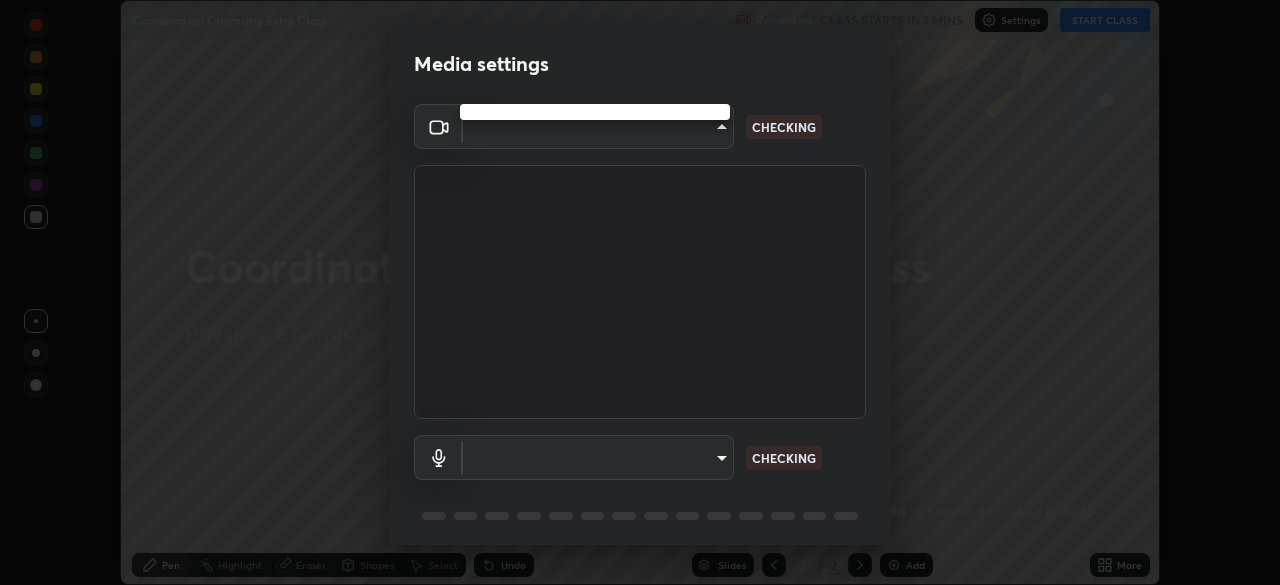 click at bounding box center (640, 292) 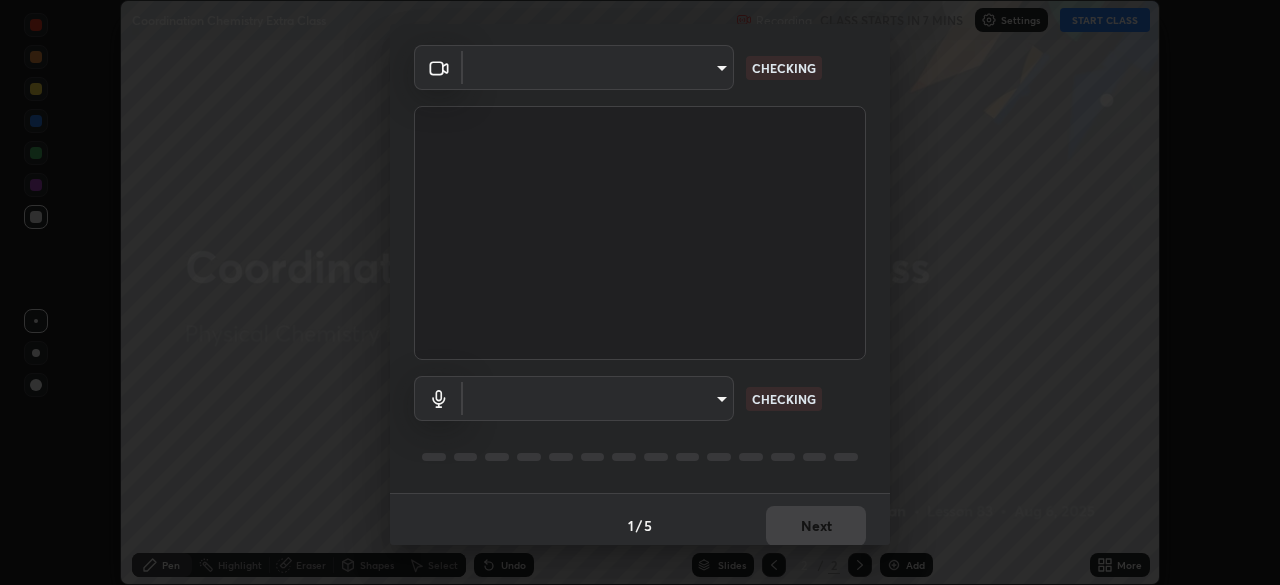 type on "23f9ab4963ea7bf9f5a0f139eca0a7722ce6801474d7e6497cd6fb859b15e8b8" 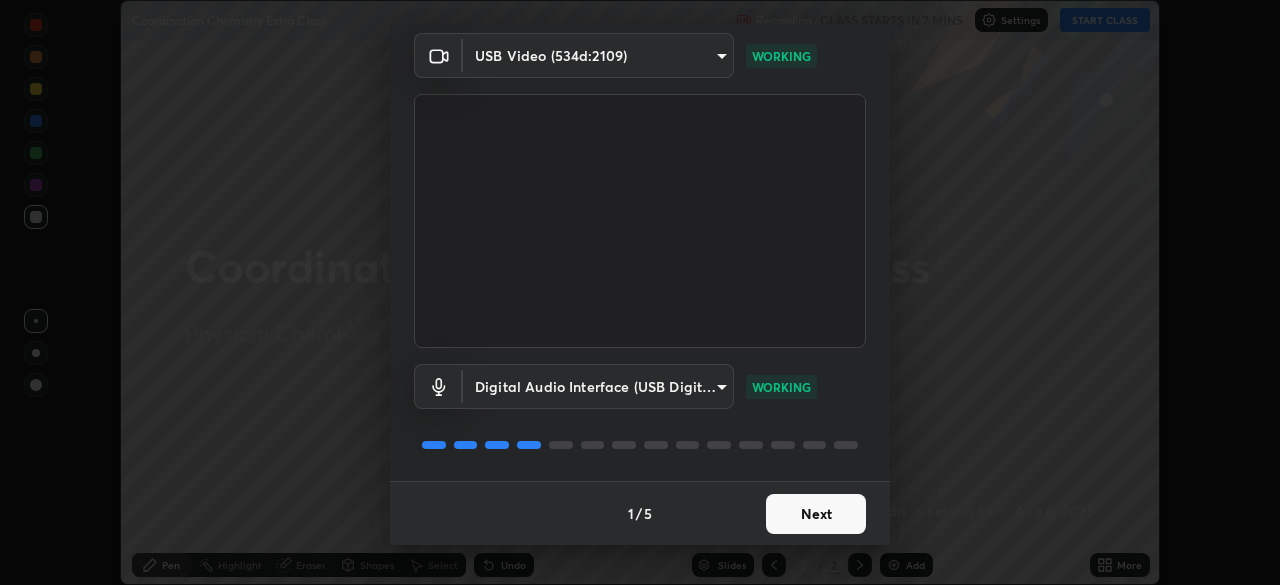 click on "Next" at bounding box center [816, 514] 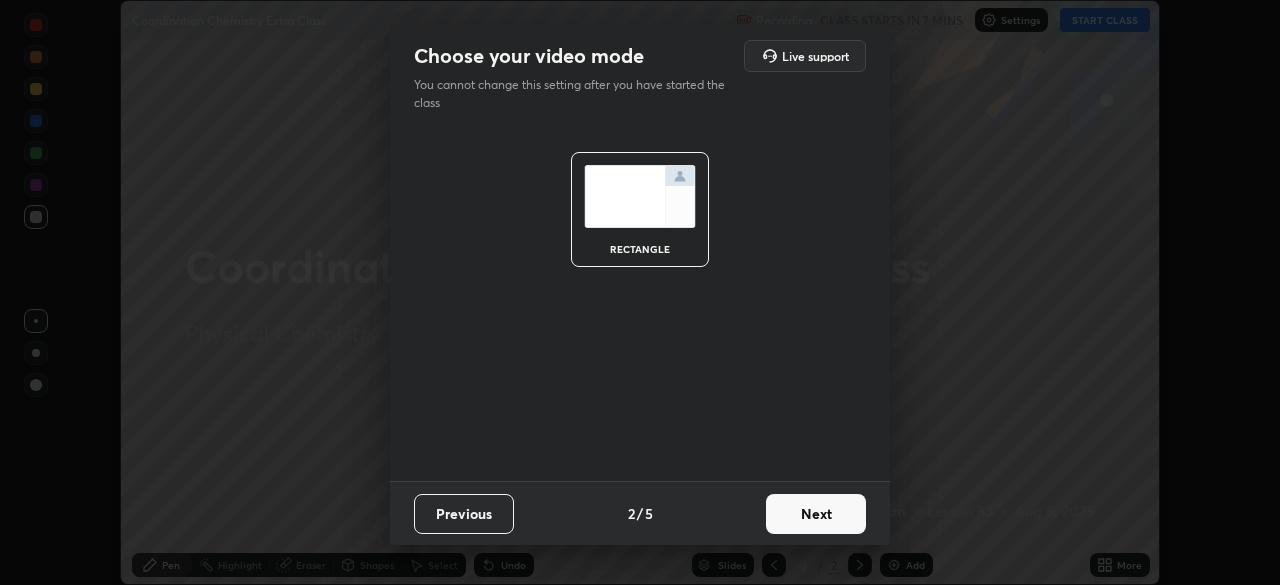 scroll, scrollTop: 0, scrollLeft: 0, axis: both 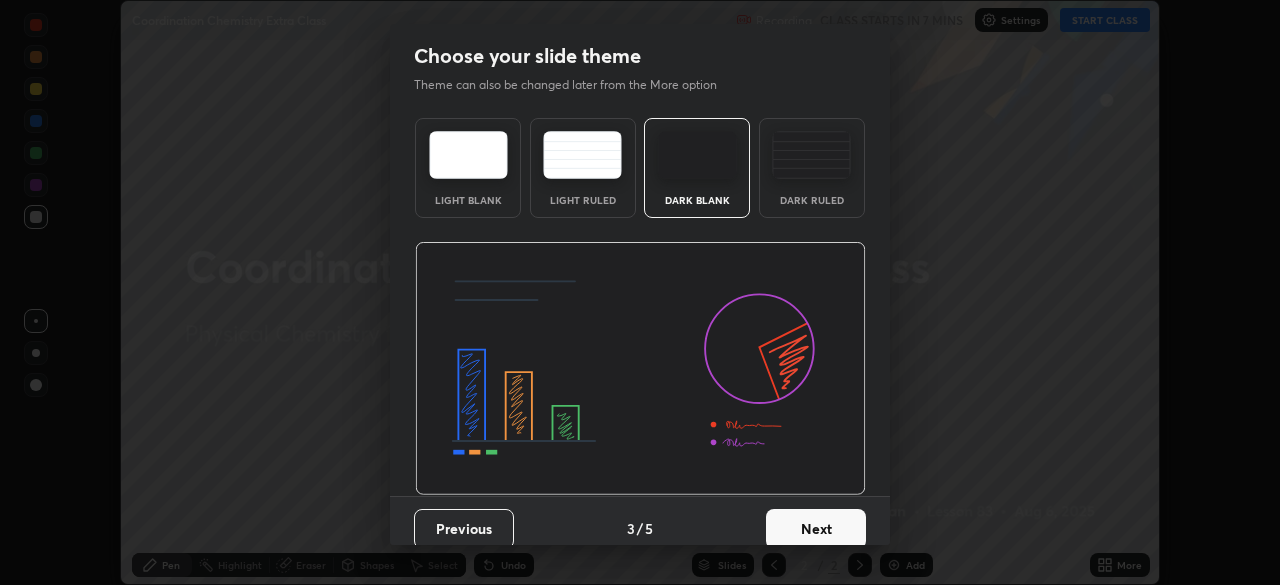 click on "Next" at bounding box center [816, 529] 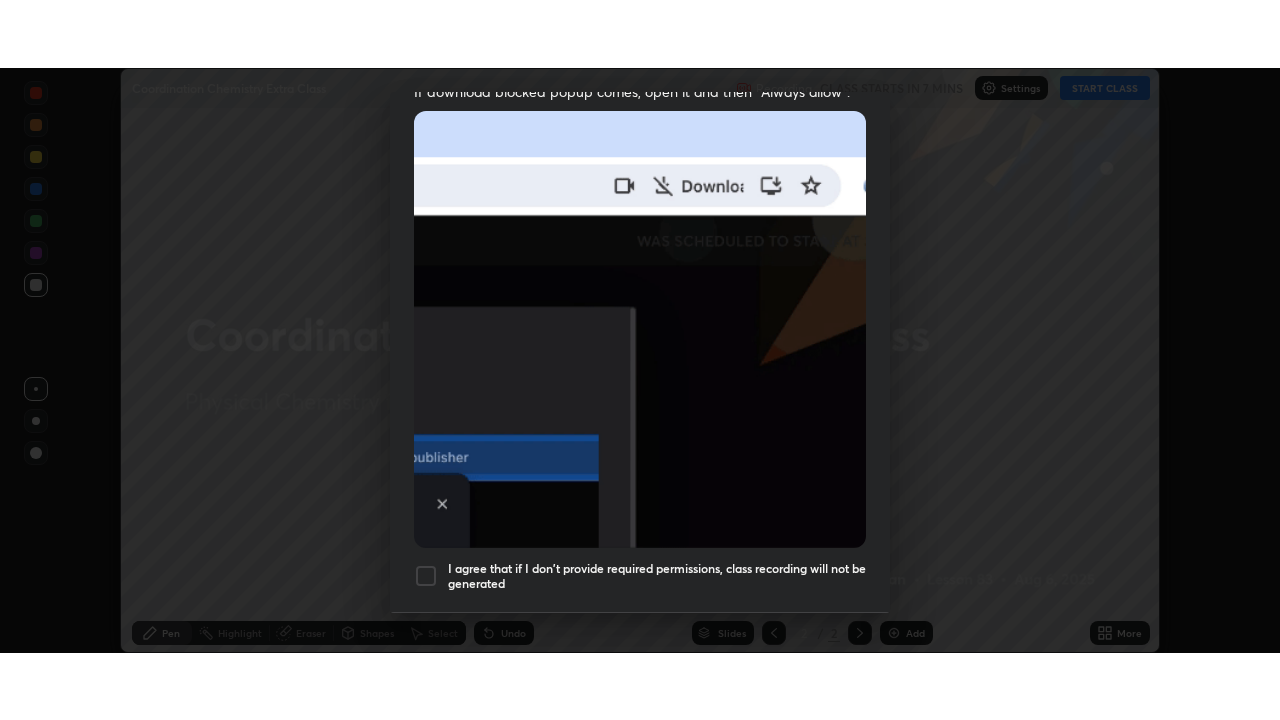 scroll, scrollTop: 479, scrollLeft: 0, axis: vertical 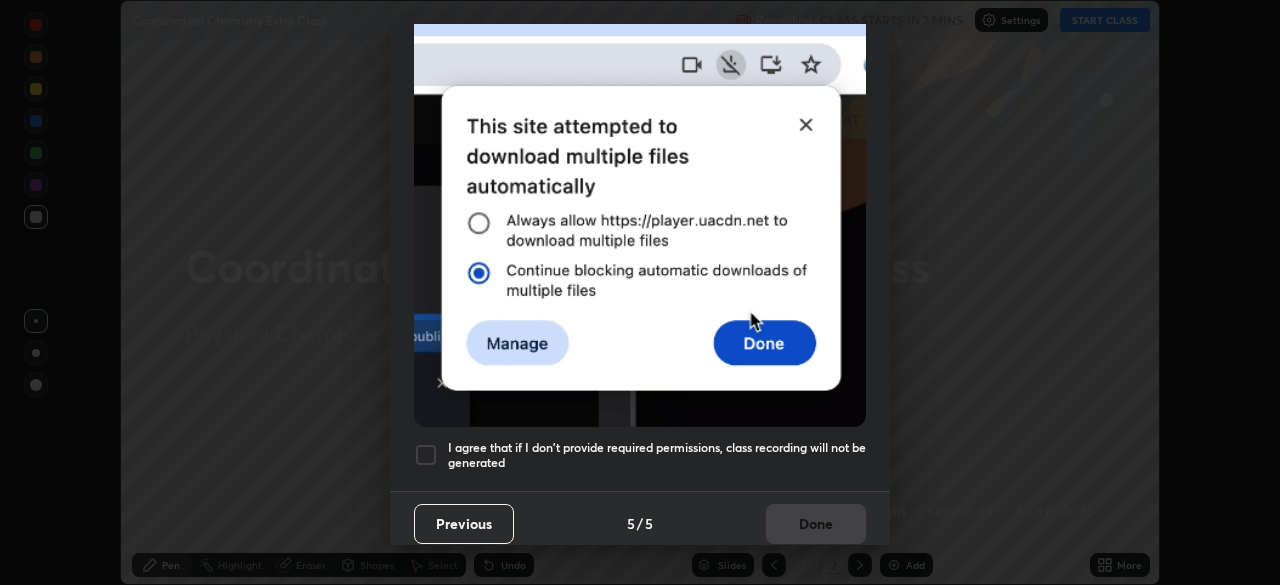 click at bounding box center (426, 455) 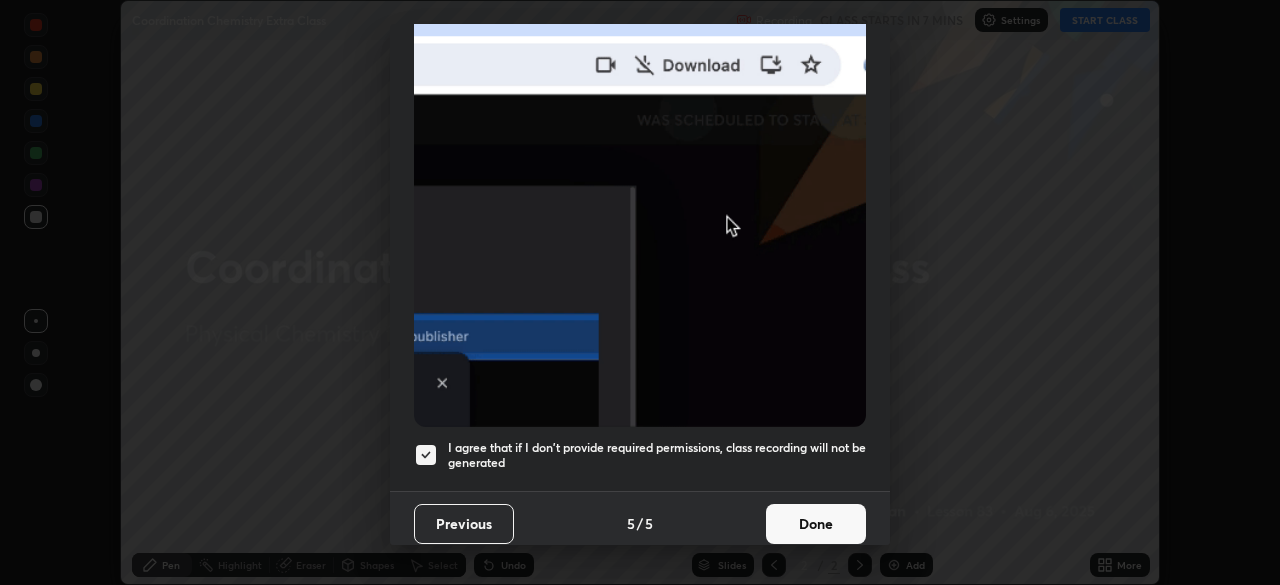 click on "Done" at bounding box center (816, 524) 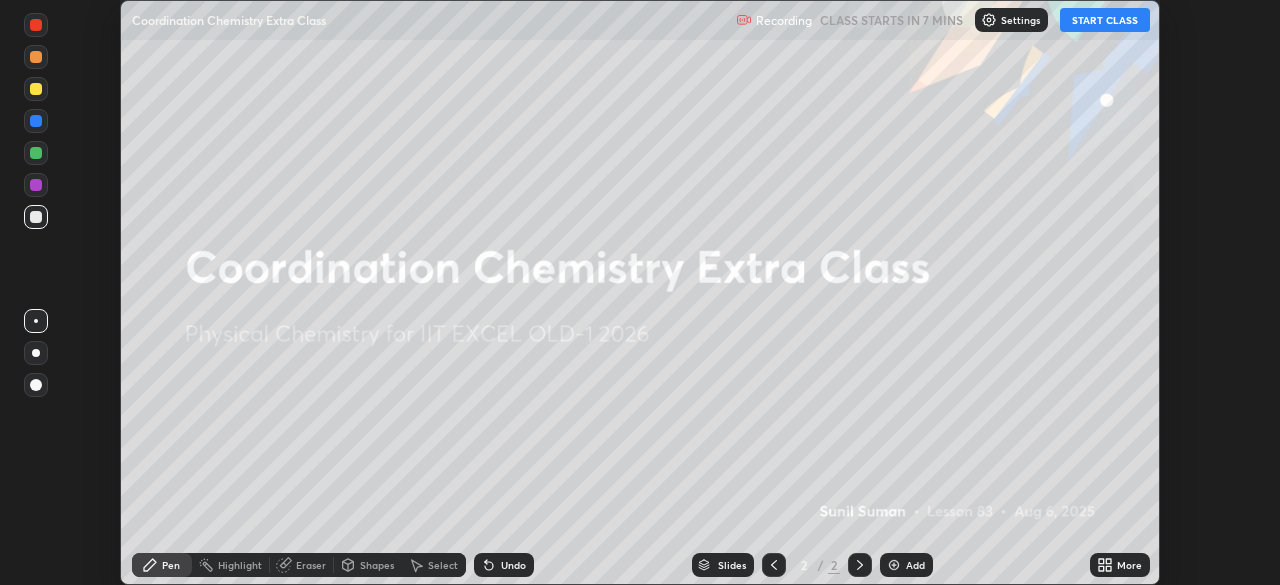 click 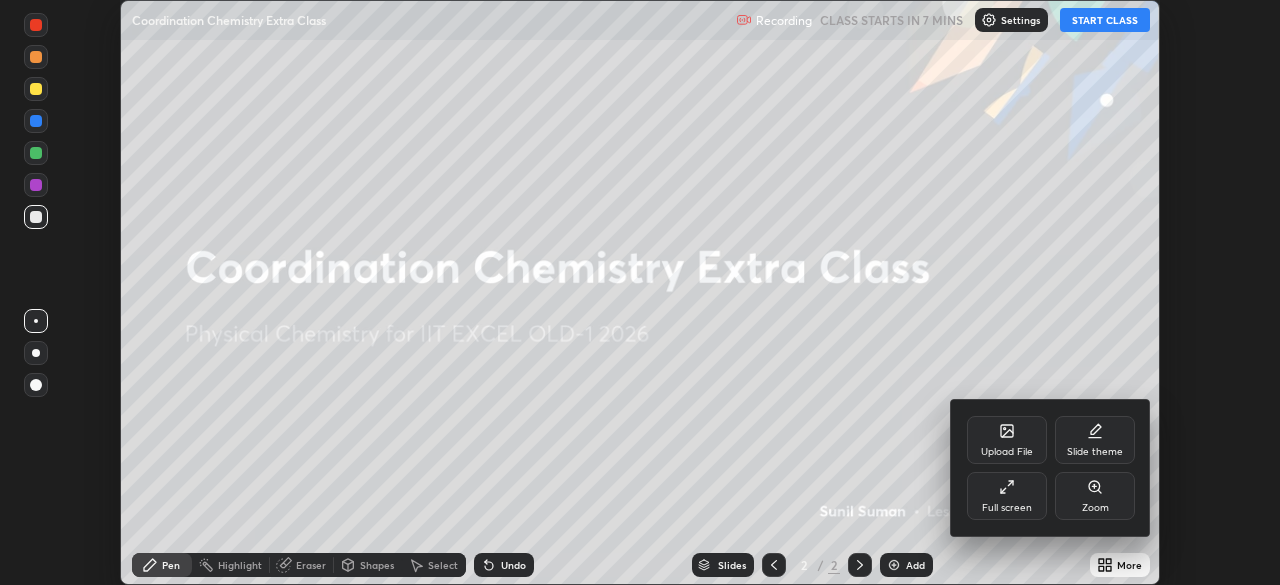 click on "Full screen" at bounding box center (1007, 496) 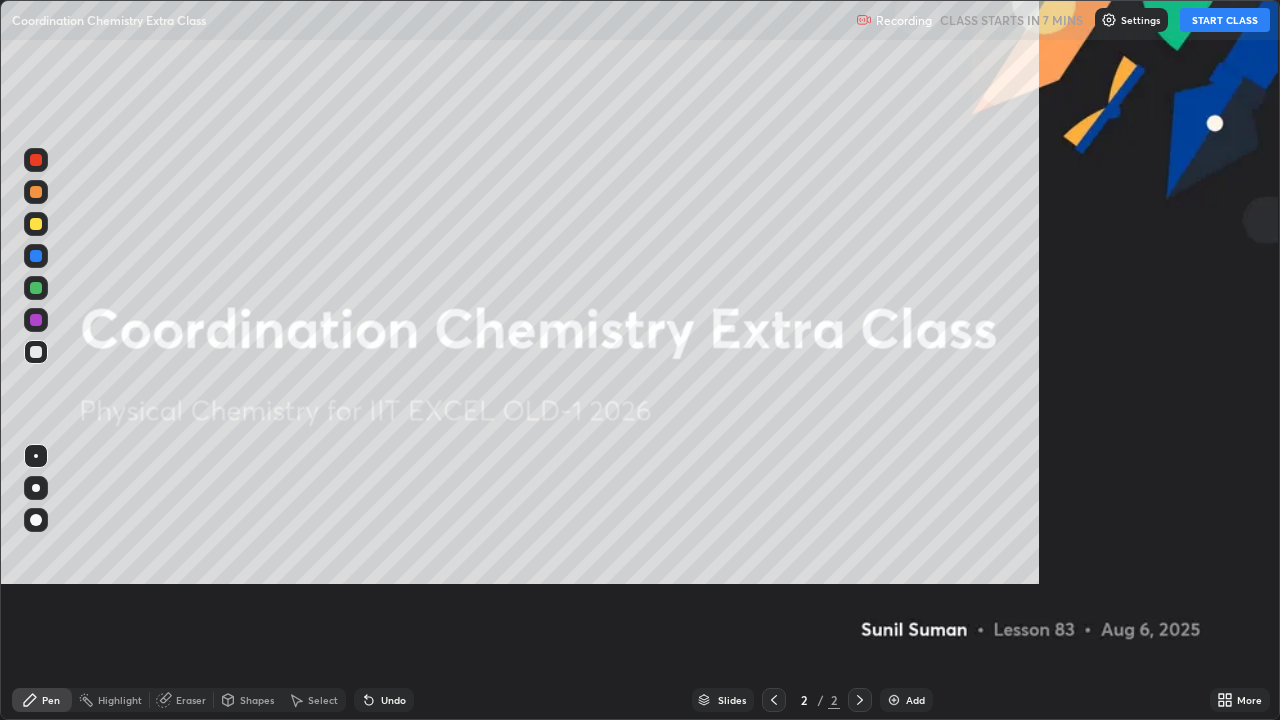 scroll, scrollTop: 99280, scrollLeft: 98720, axis: both 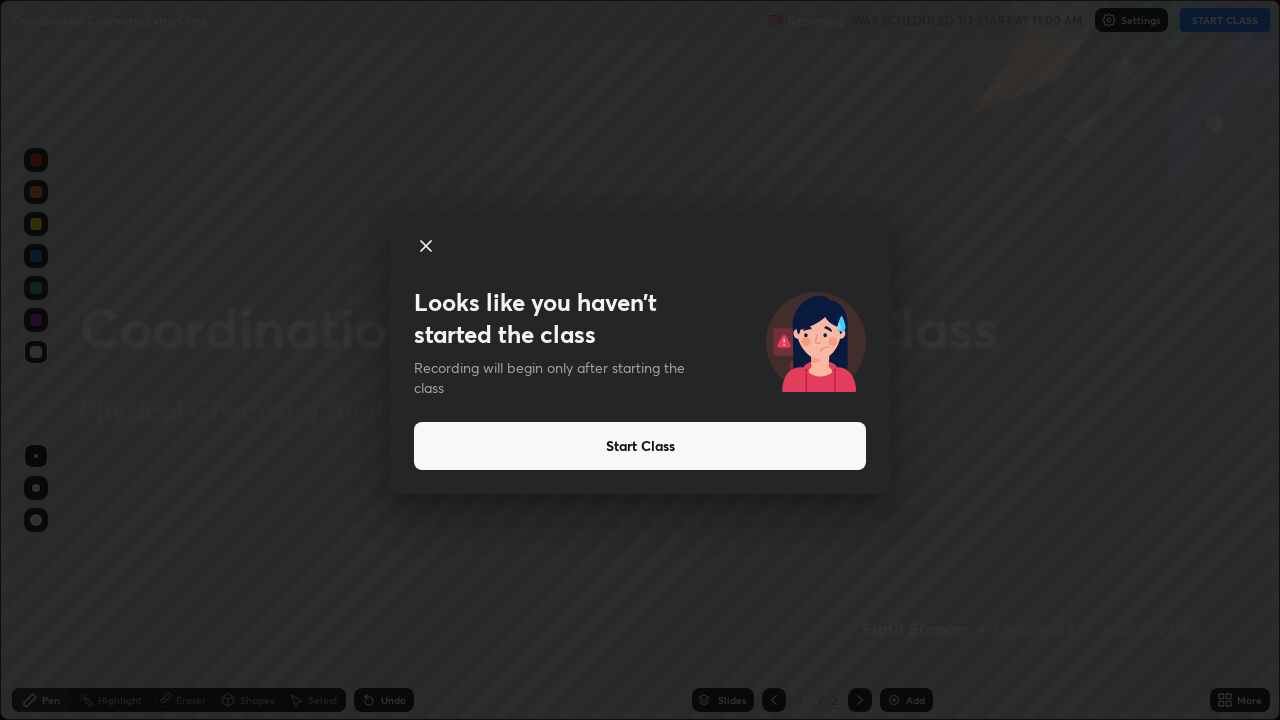 click 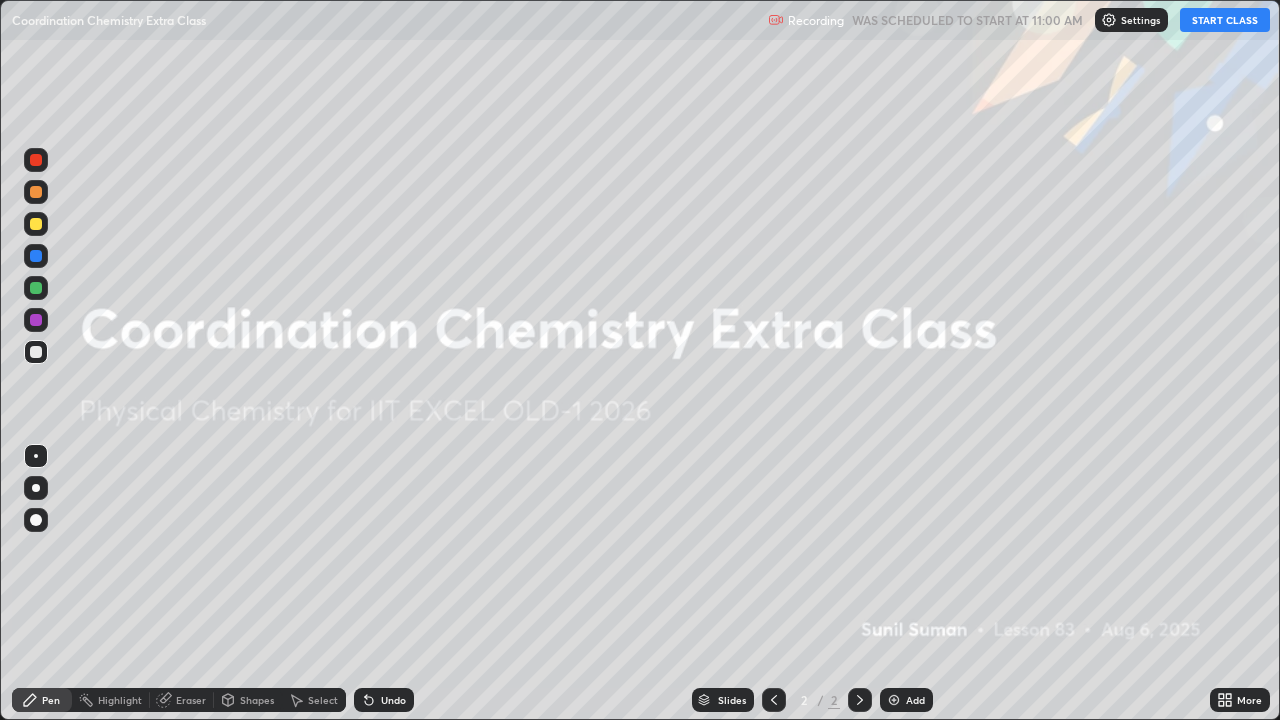 click at bounding box center [894, 700] 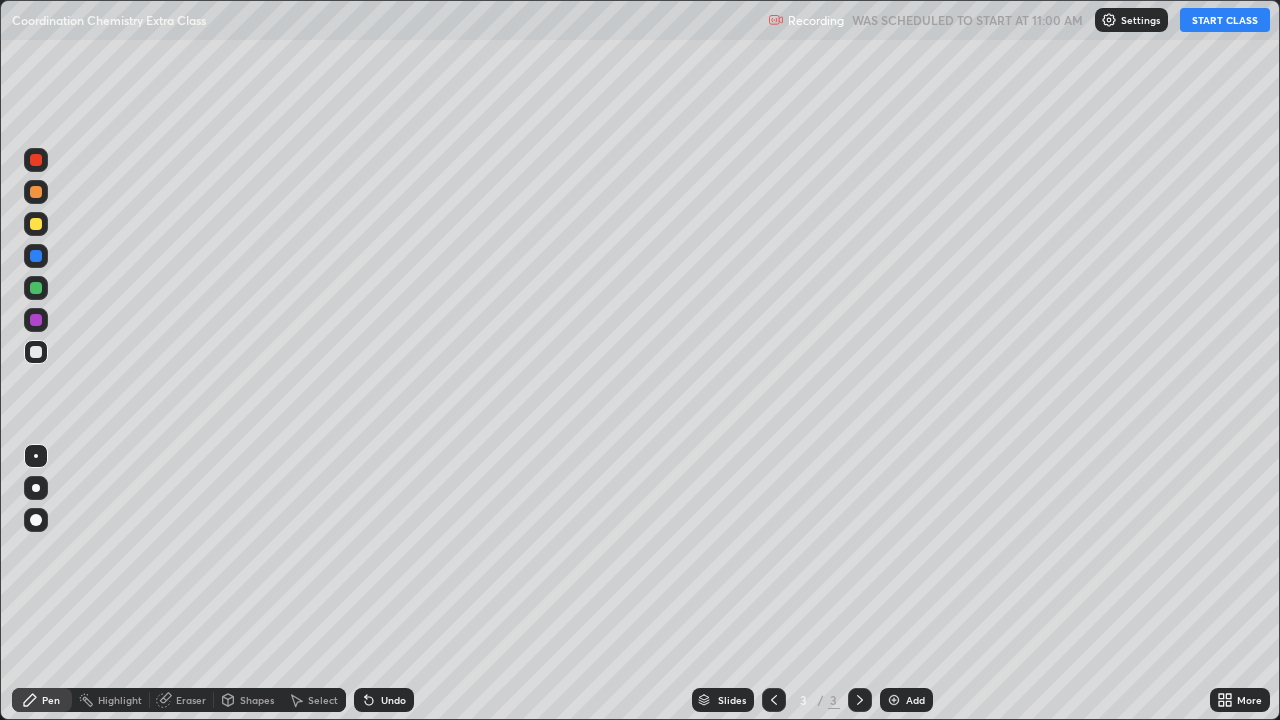 click on "START CLASS" at bounding box center [1225, 20] 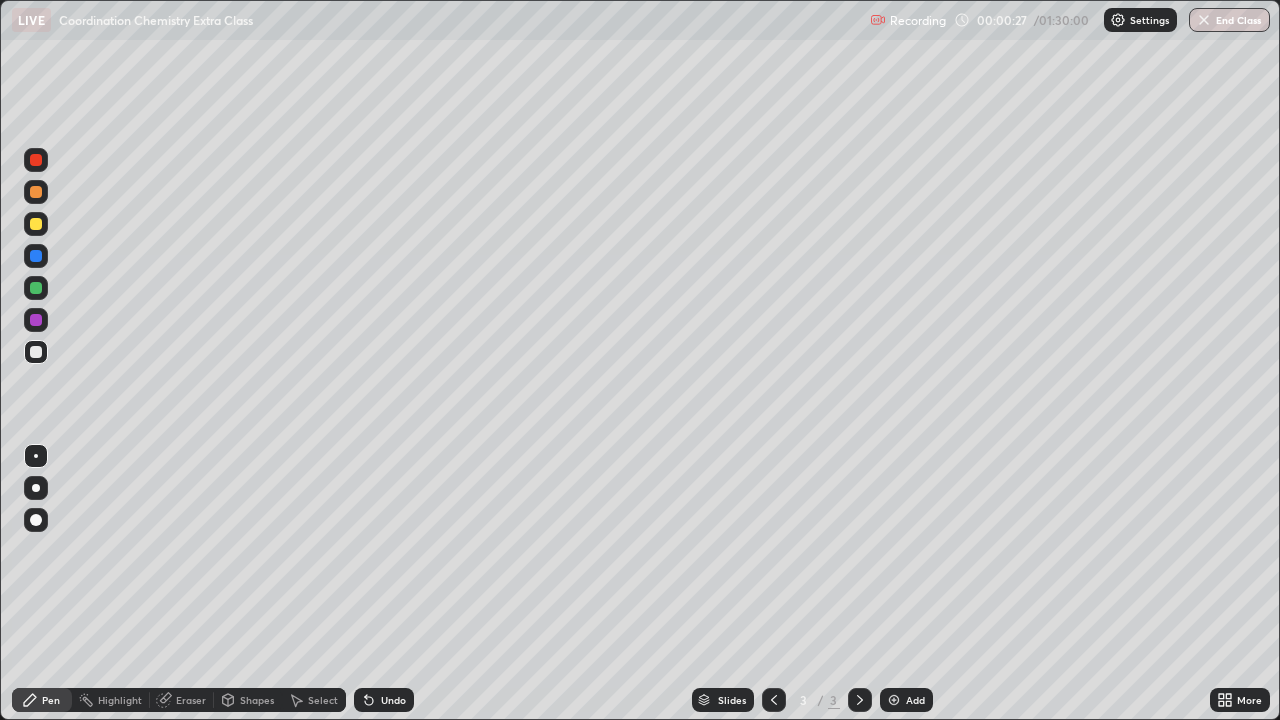 click at bounding box center (36, 224) 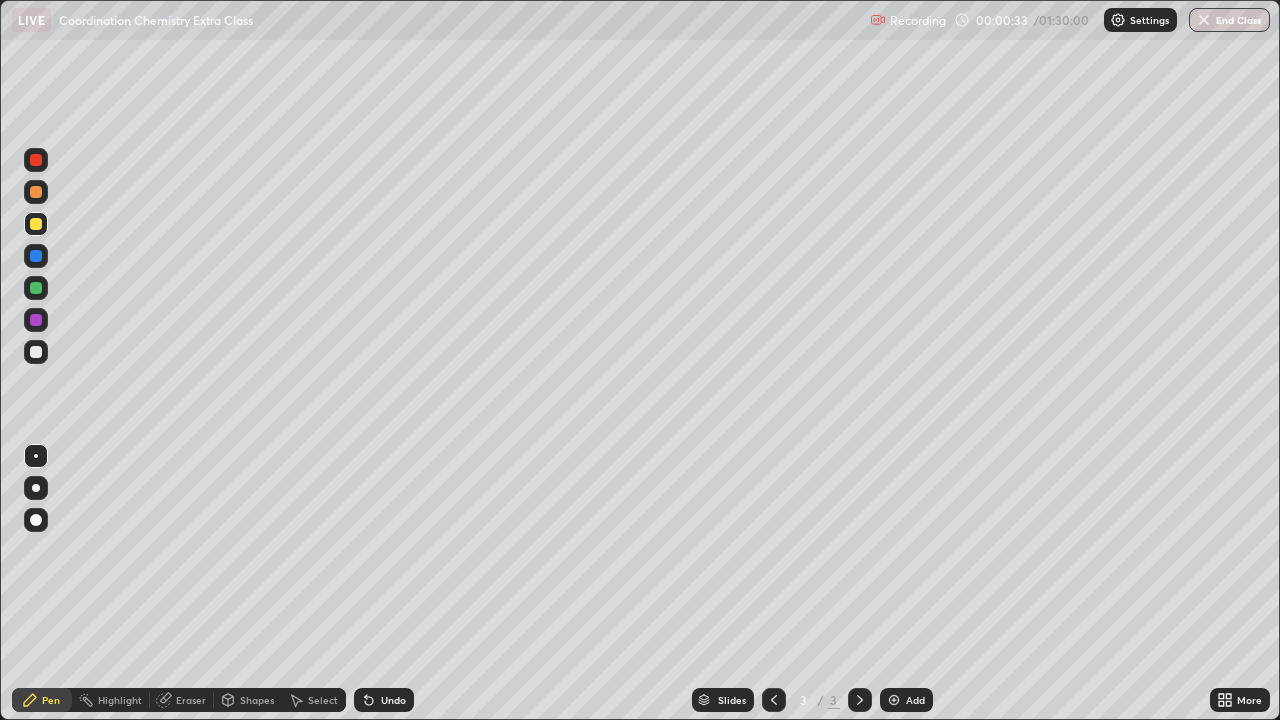 click on "Eraser" at bounding box center (191, 700) 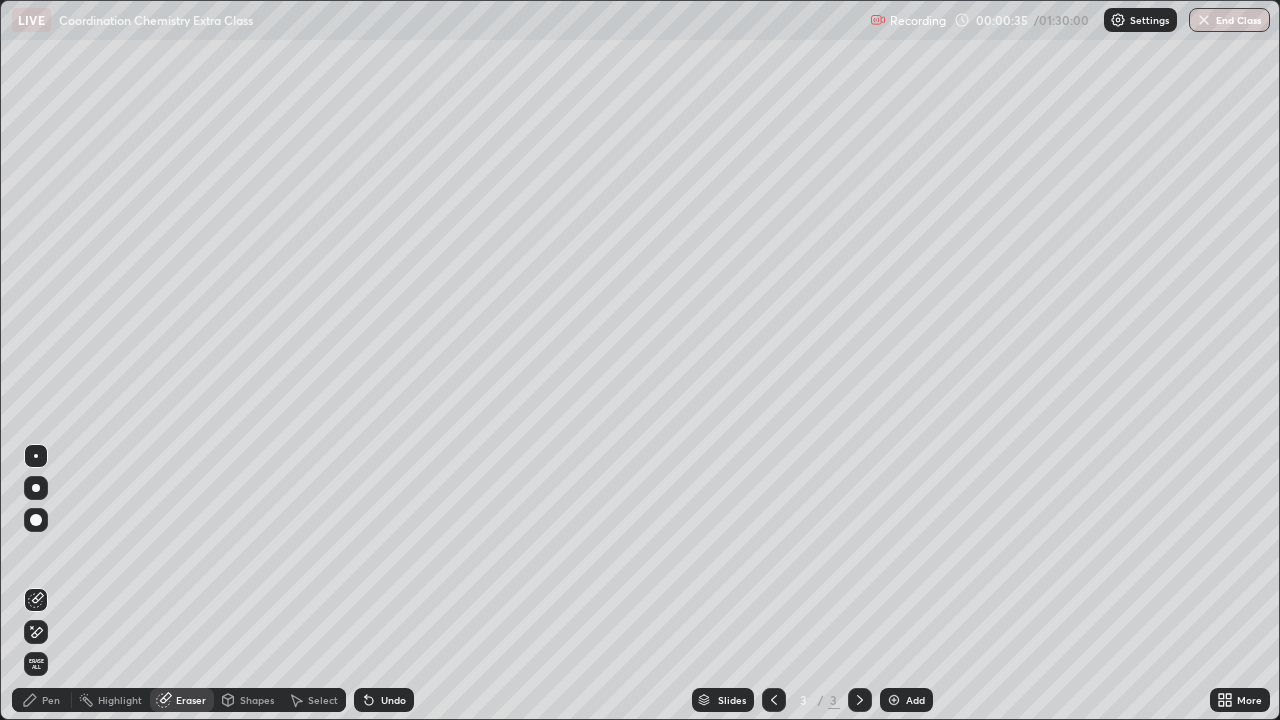 click on "Pen" at bounding box center [51, 700] 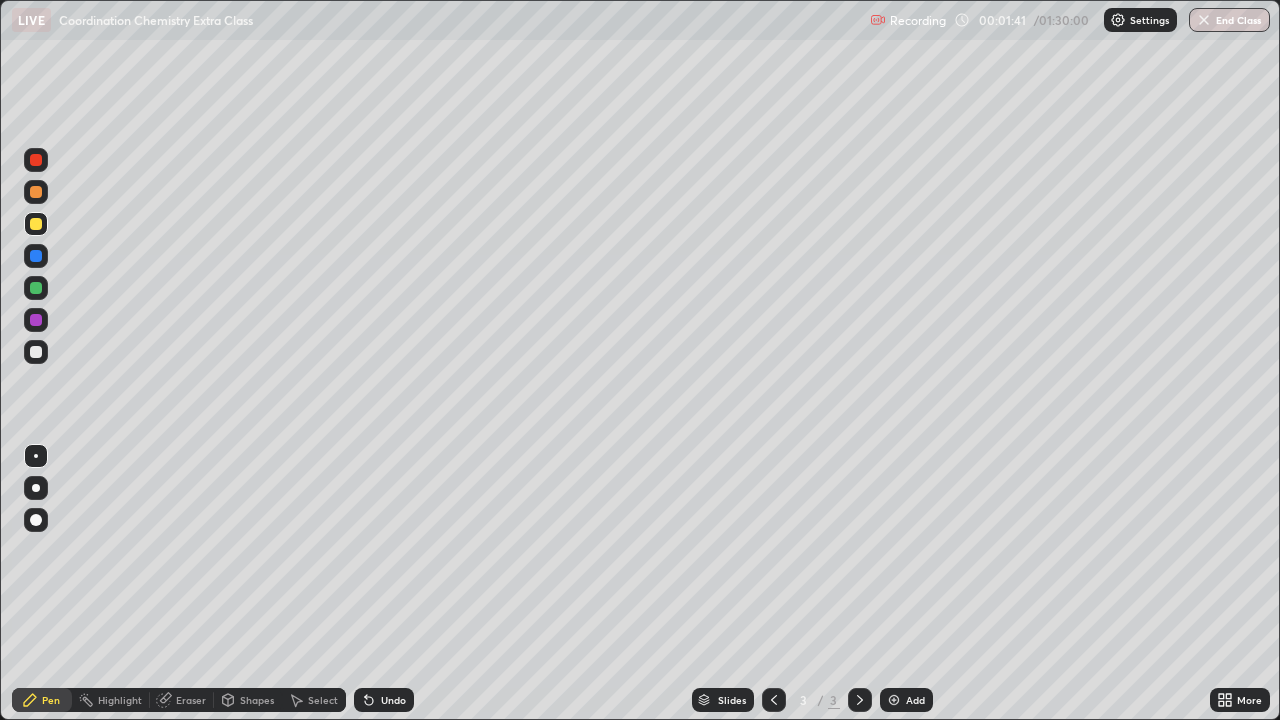 click at bounding box center (36, 352) 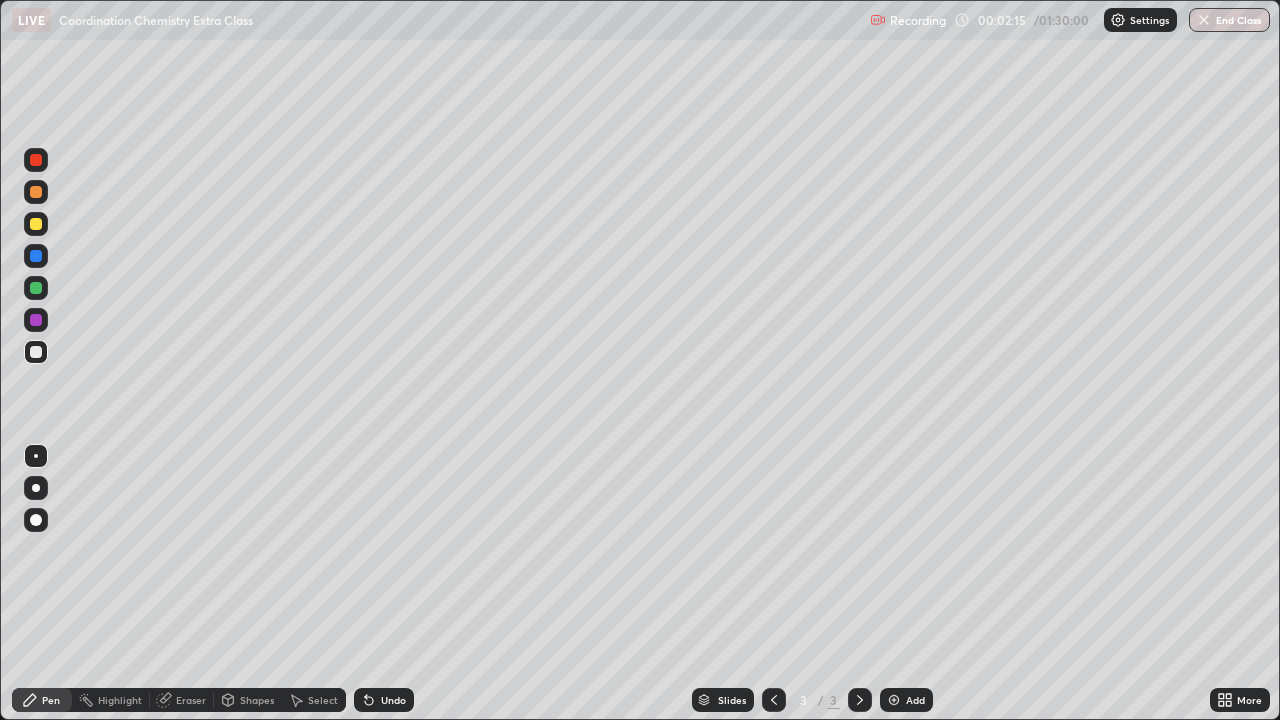 click at bounding box center [36, 224] 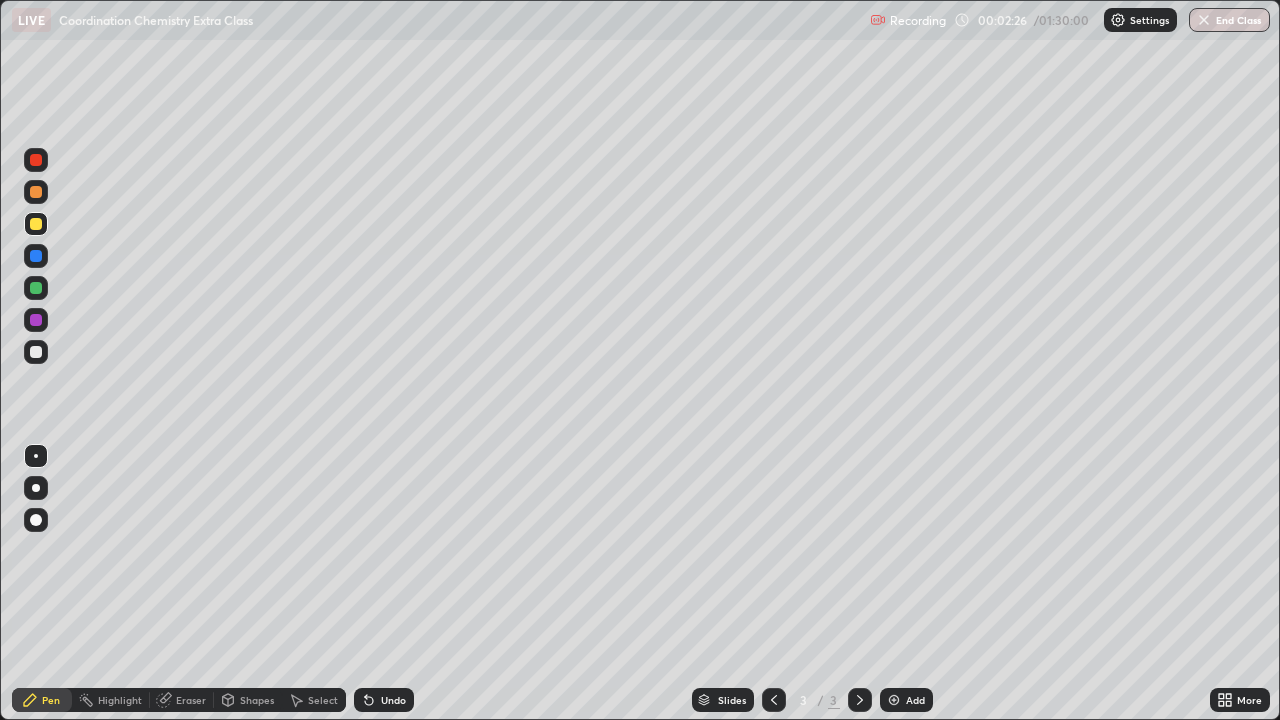 click at bounding box center (36, 288) 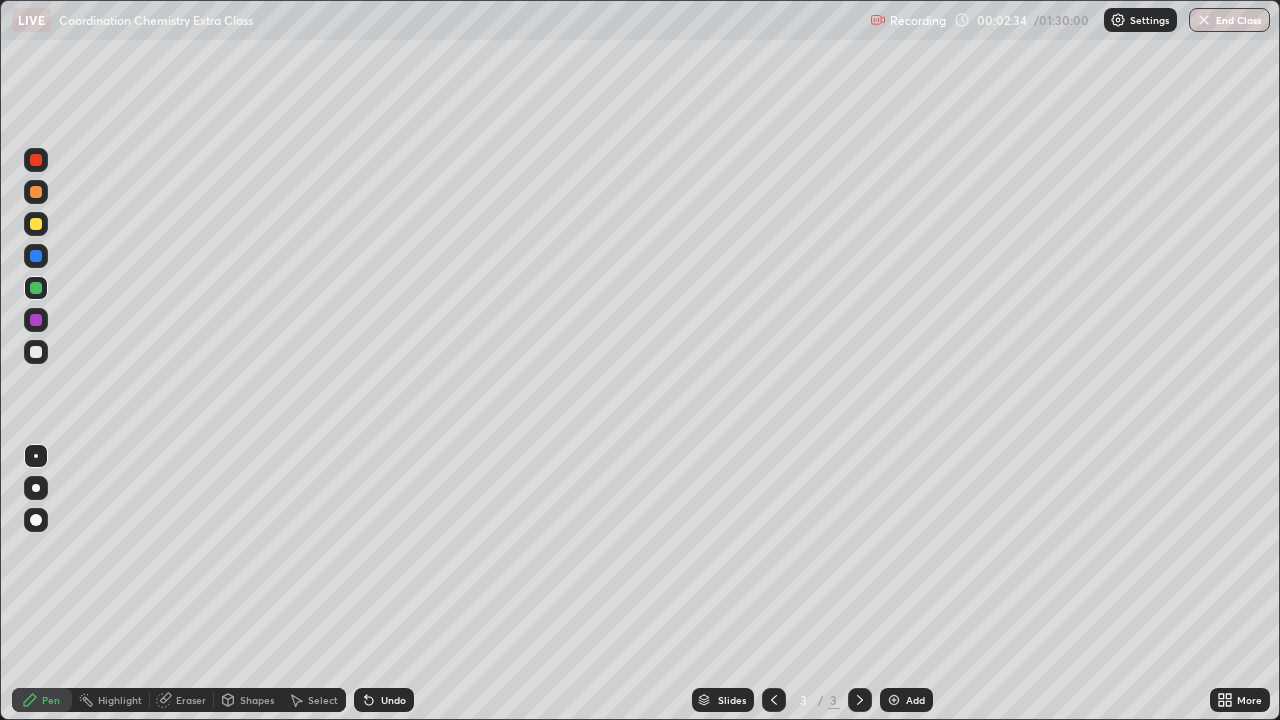 click at bounding box center (36, 352) 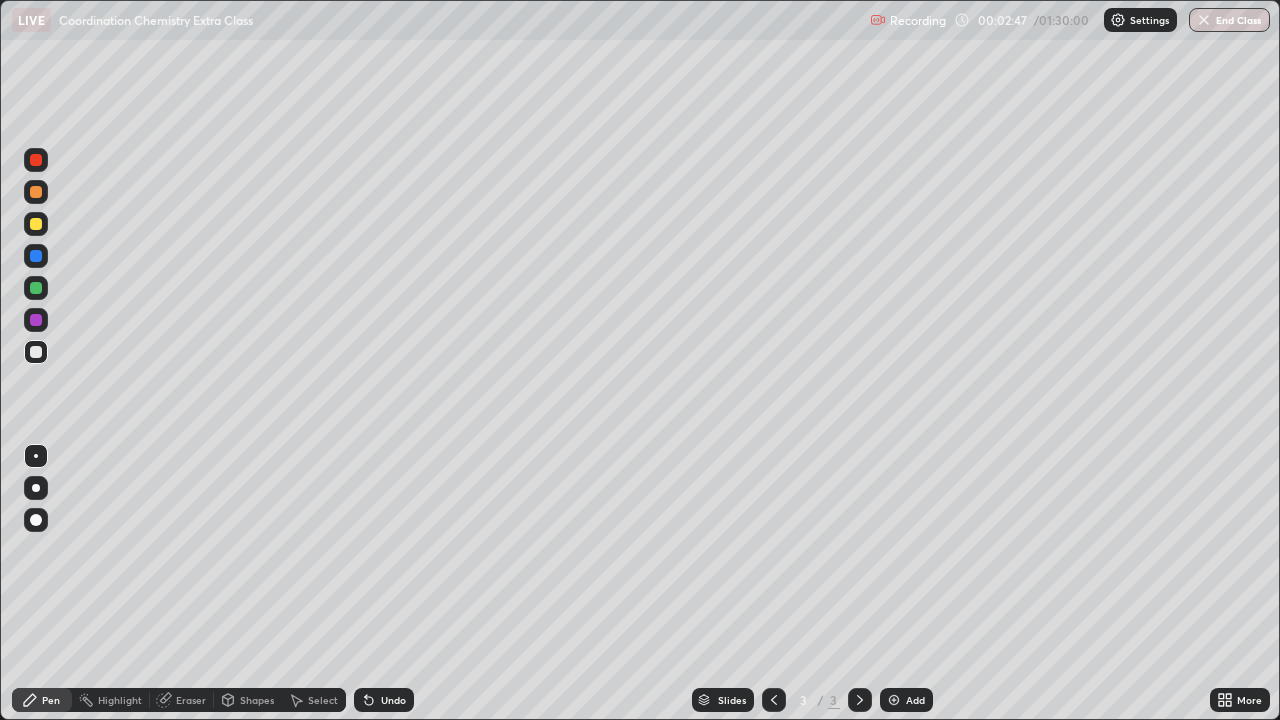 click at bounding box center (36, 224) 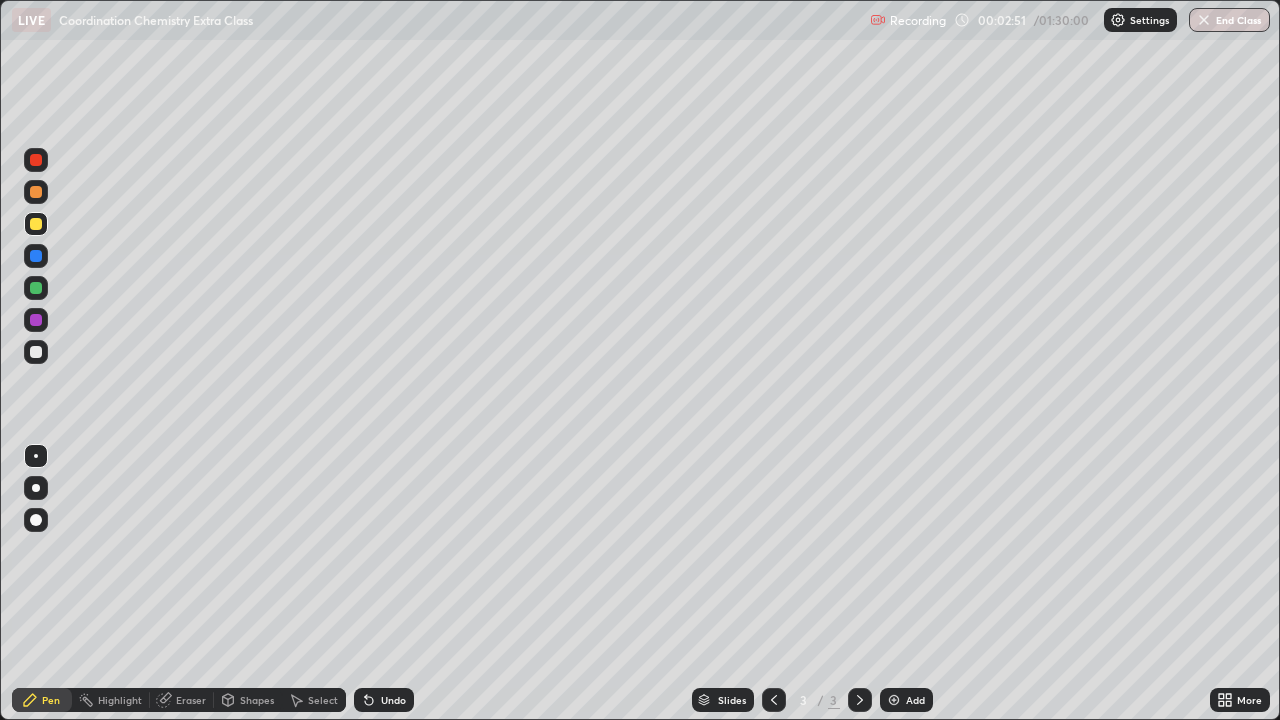 click at bounding box center (36, 288) 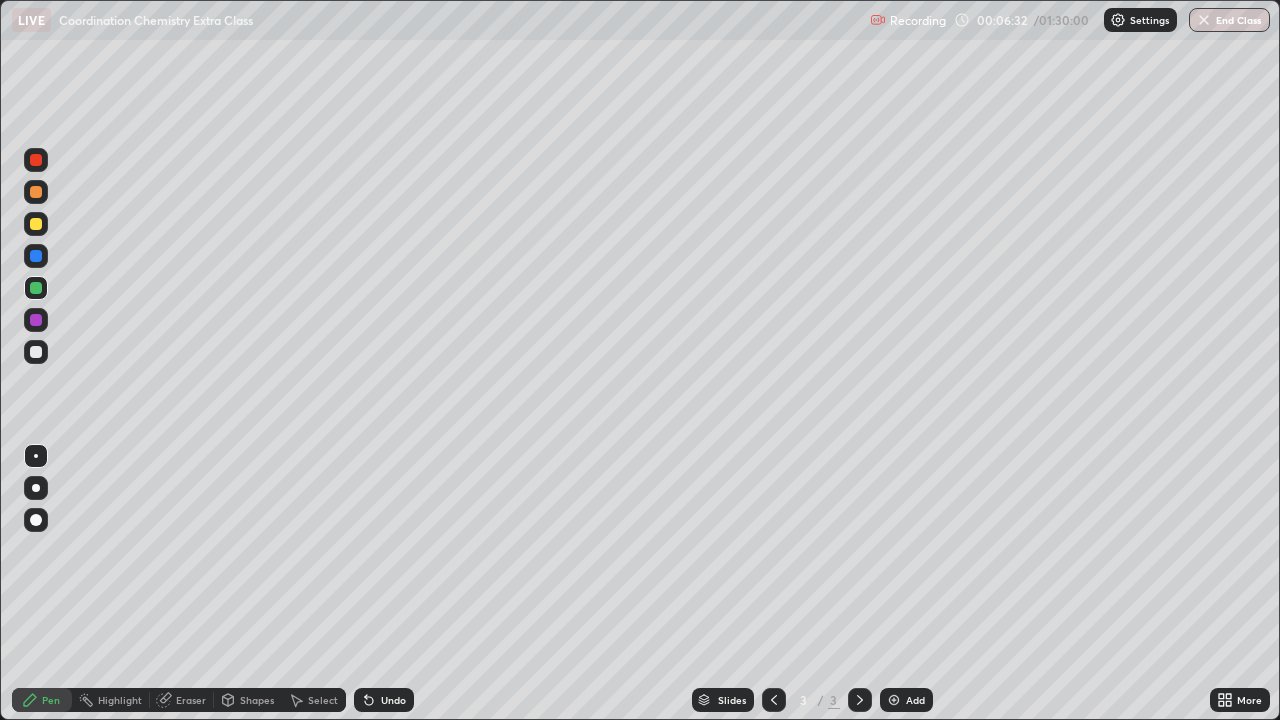 click at bounding box center (36, 352) 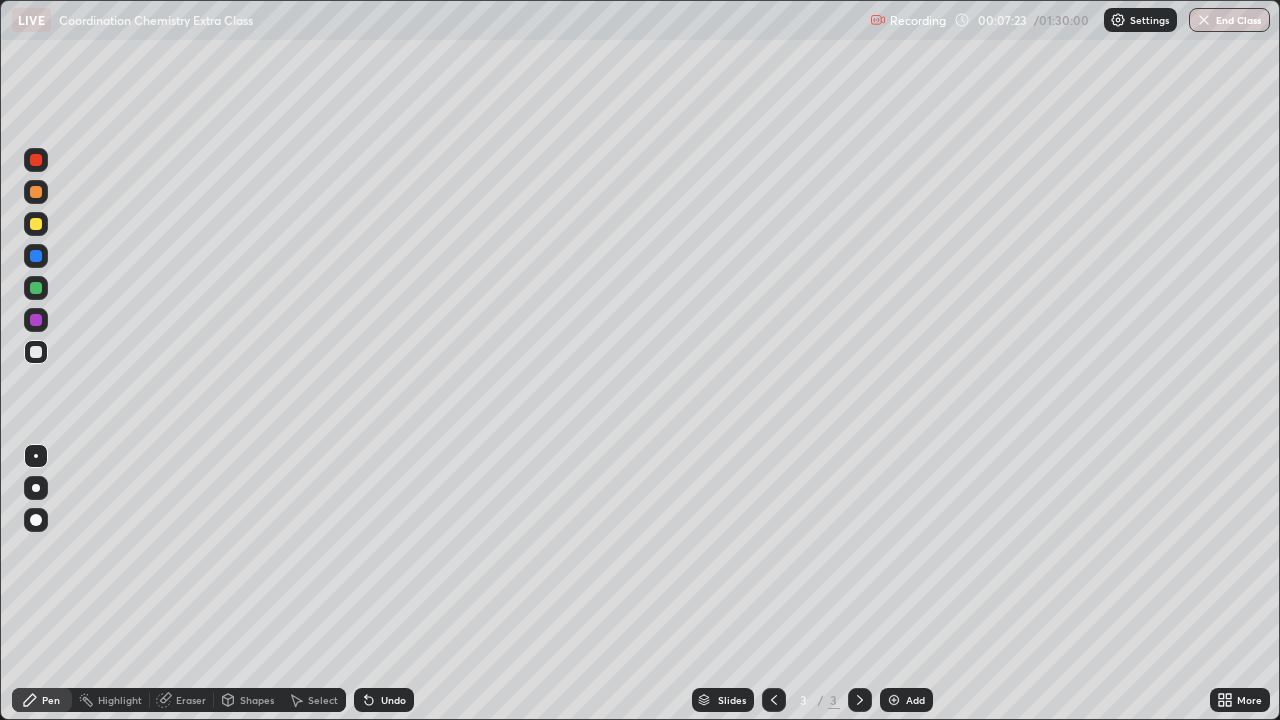 click at bounding box center (894, 700) 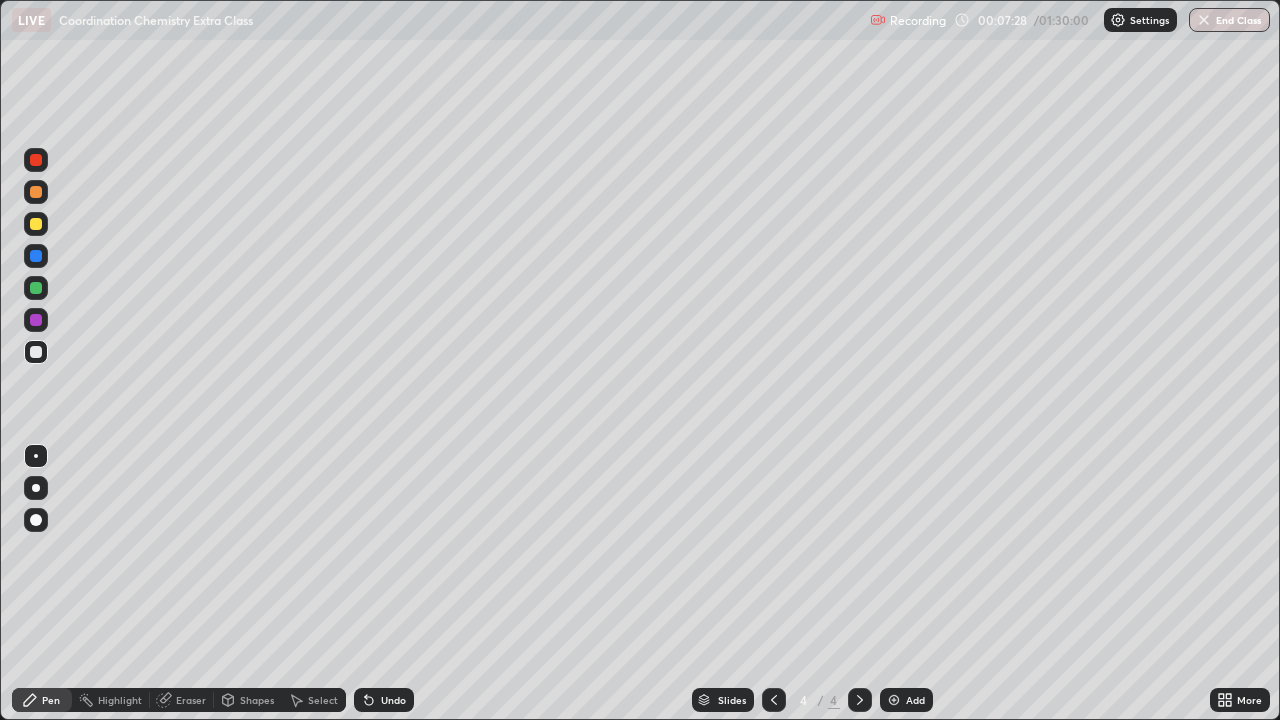 click at bounding box center [36, 352] 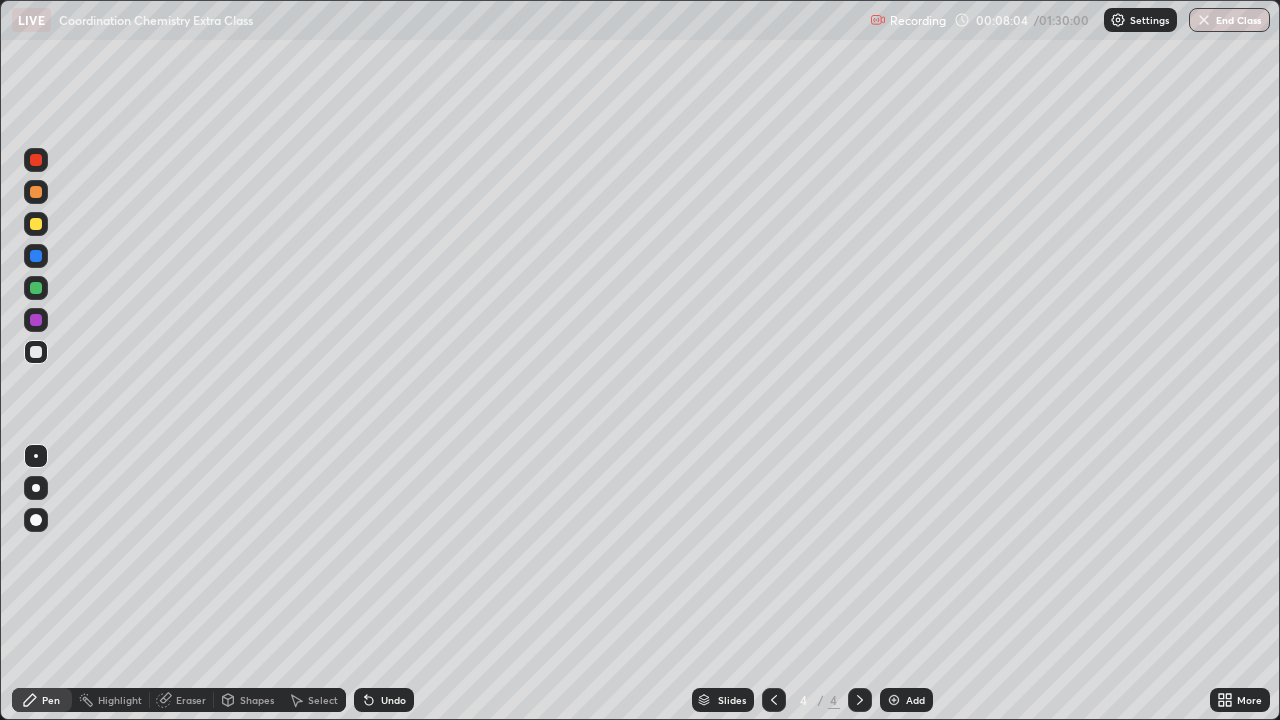 click at bounding box center [36, 288] 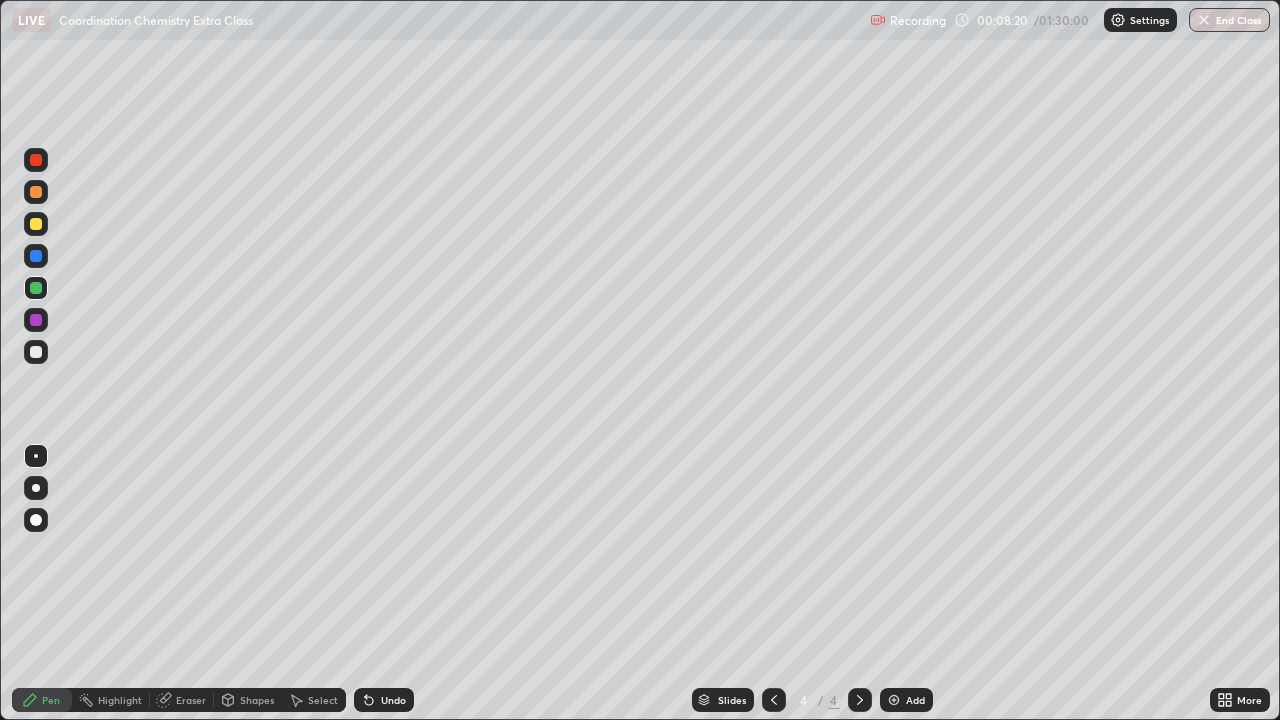 click at bounding box center (36, 352) 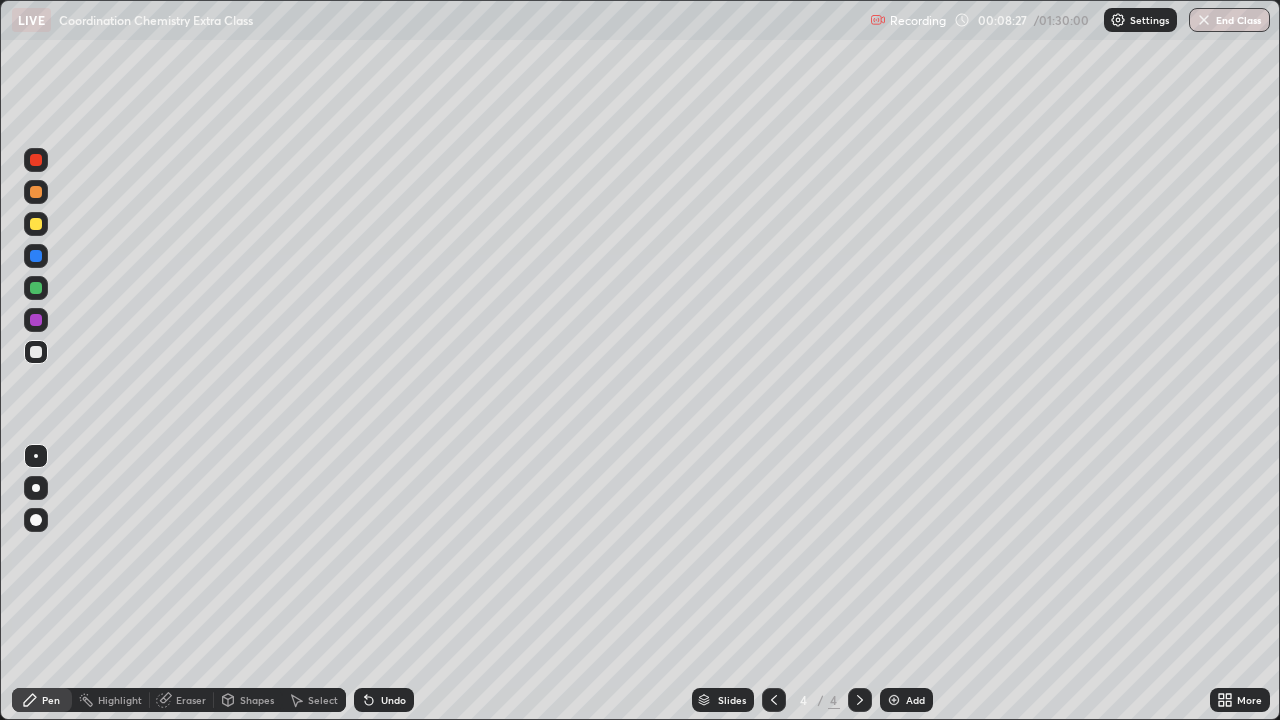 click at bounding box center [36, 192] 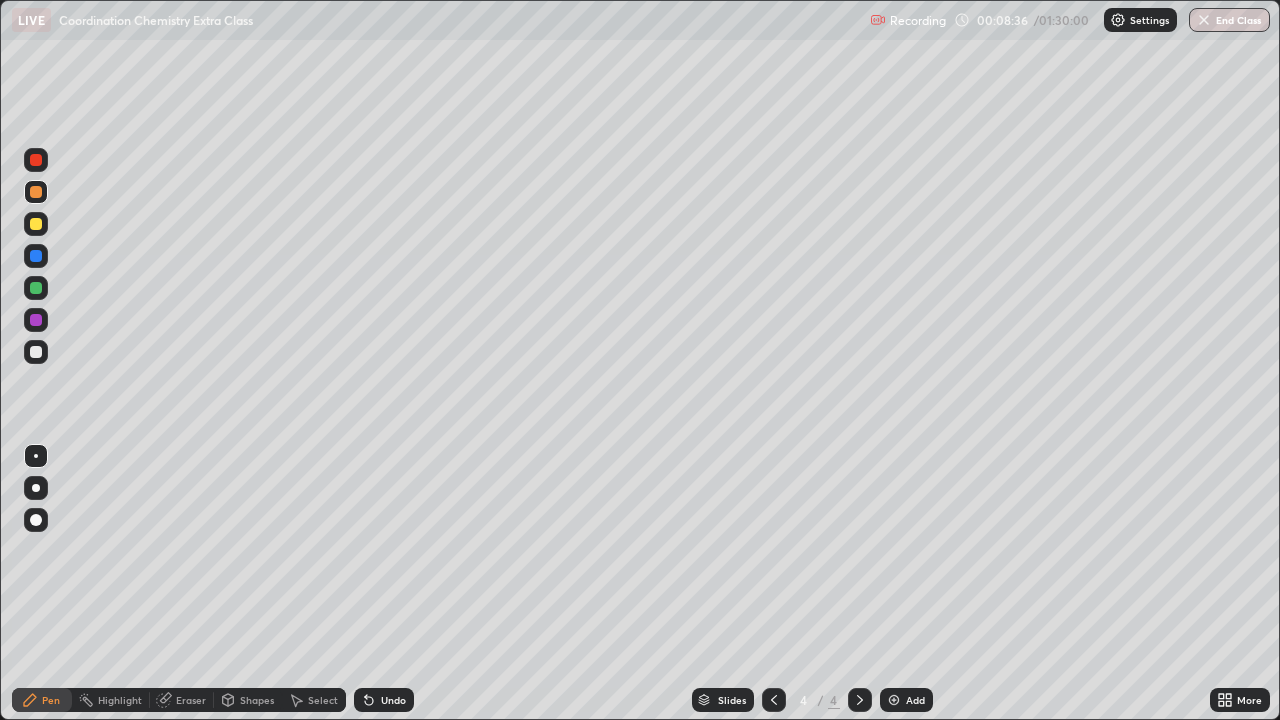 click at bounding box center [36, 224] 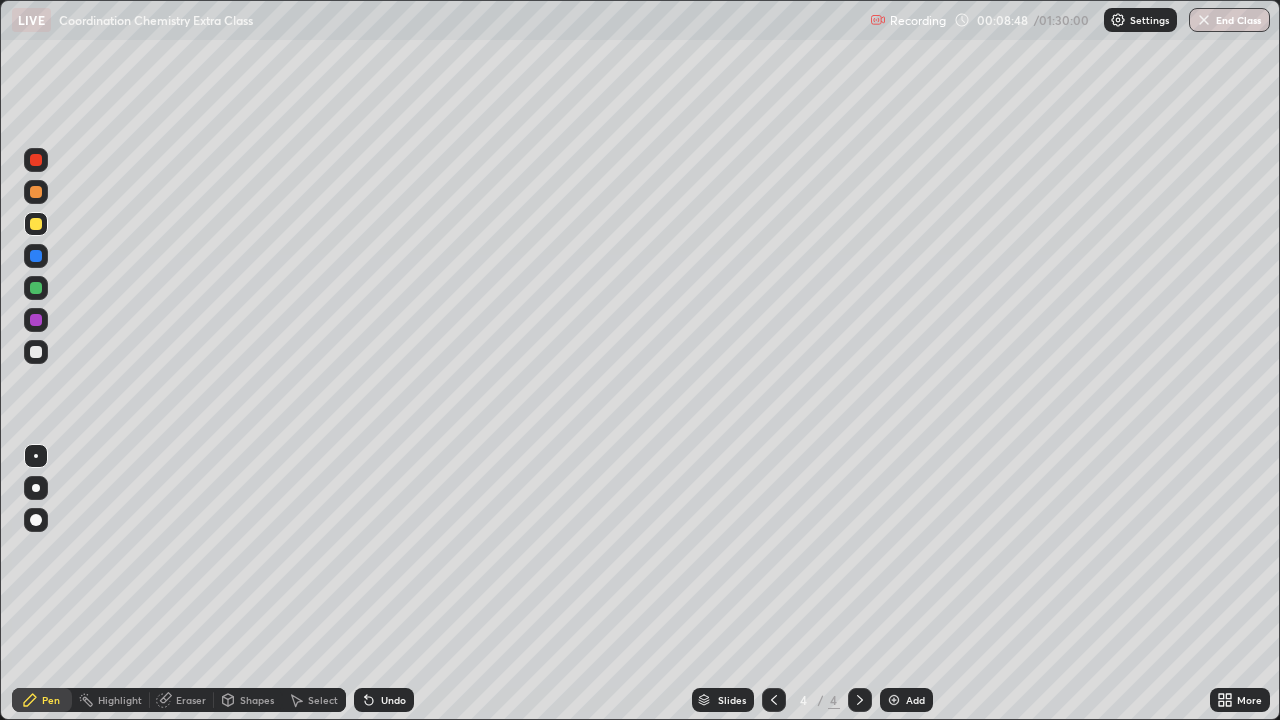 click at bounding box center (36, 288) 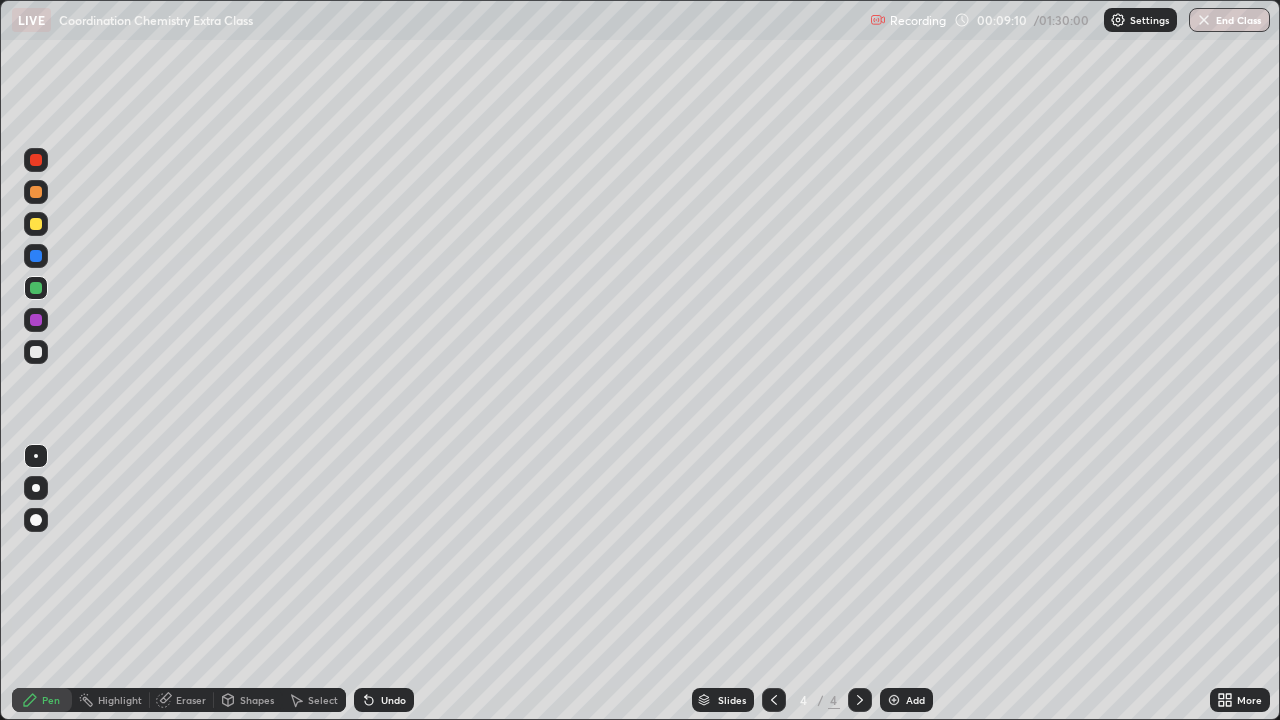 click at bounding box center [36, 224] 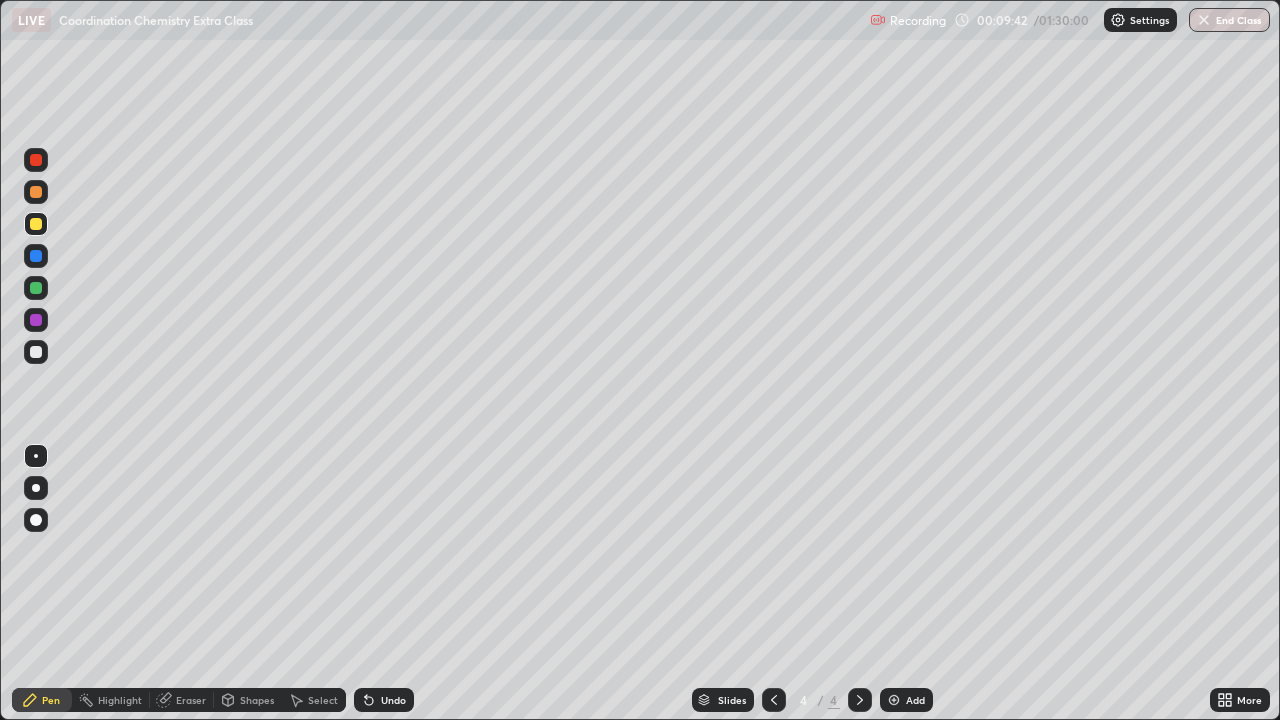 click at bounding box center [36, 352] 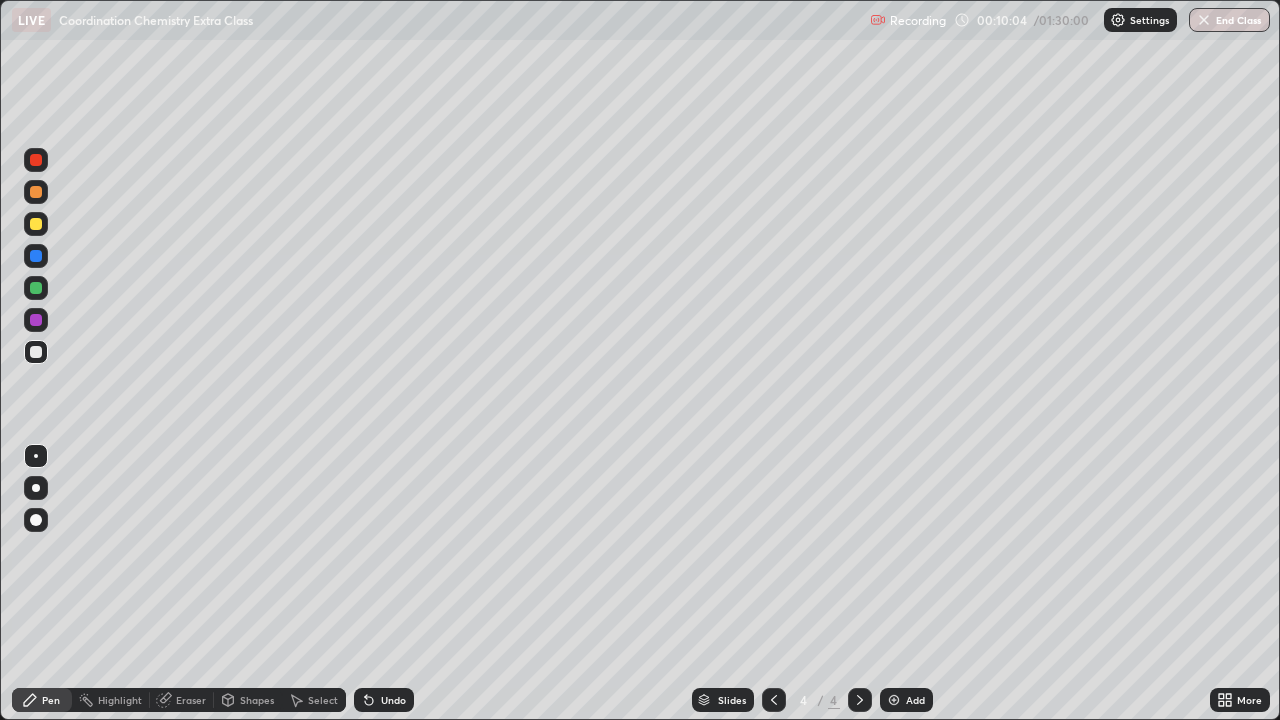 click at bounding box center (36, 320) 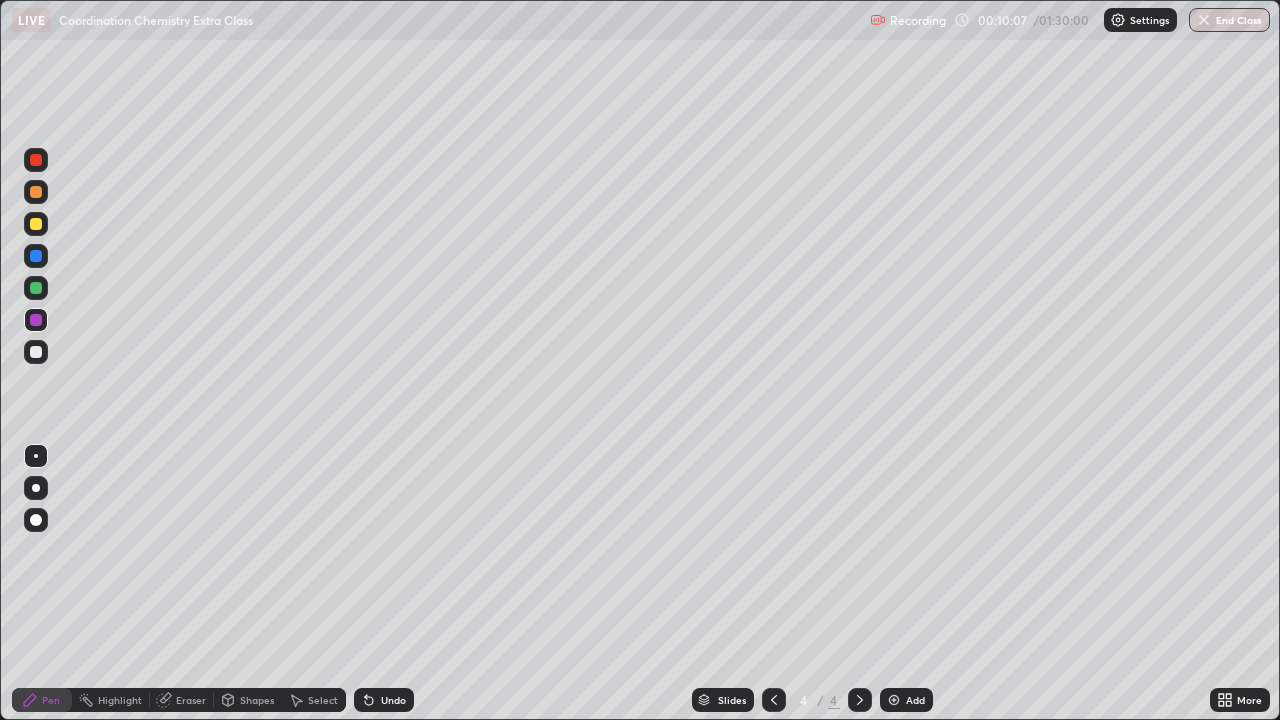 click 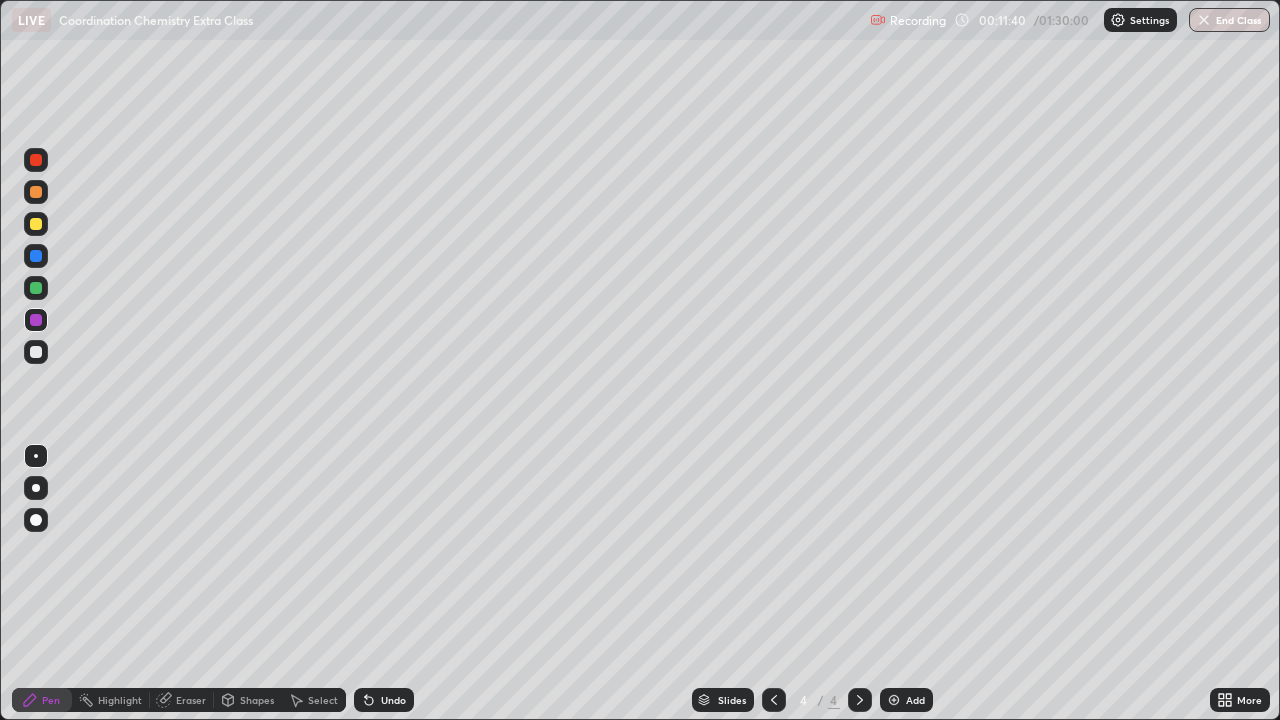 click at bounding box center [36, 352] 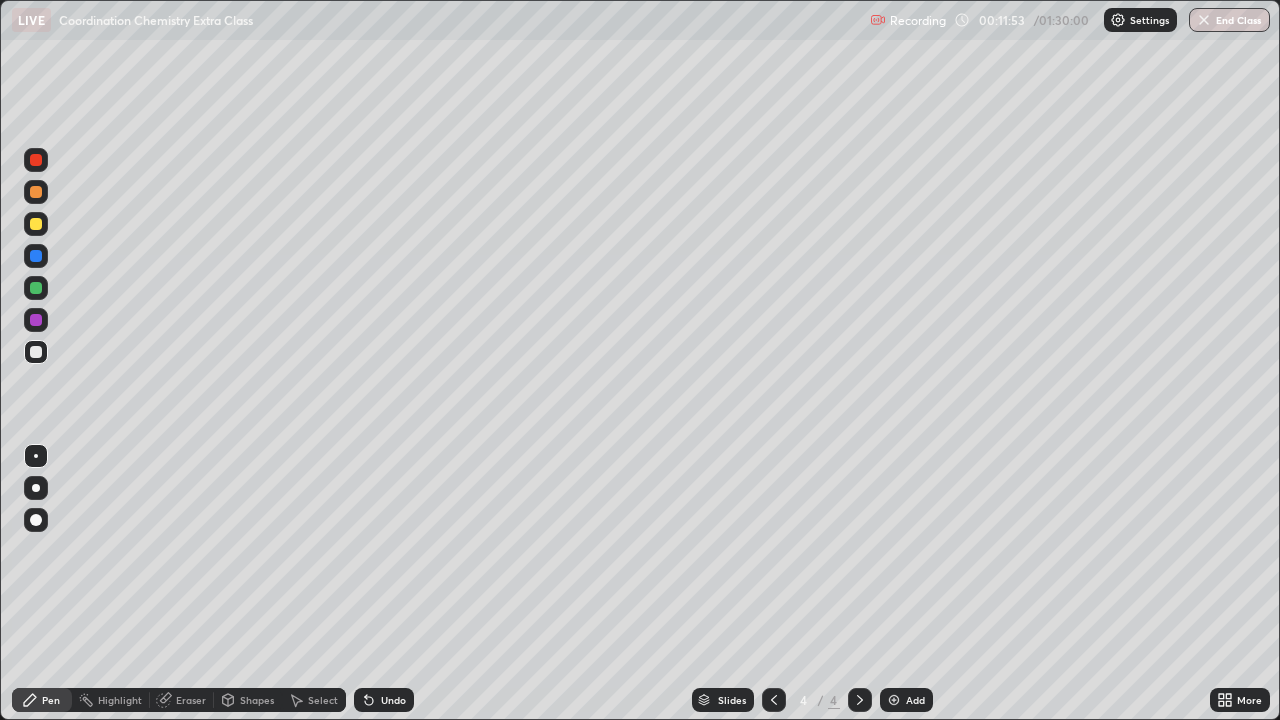 click at bounding box center [36, 224] 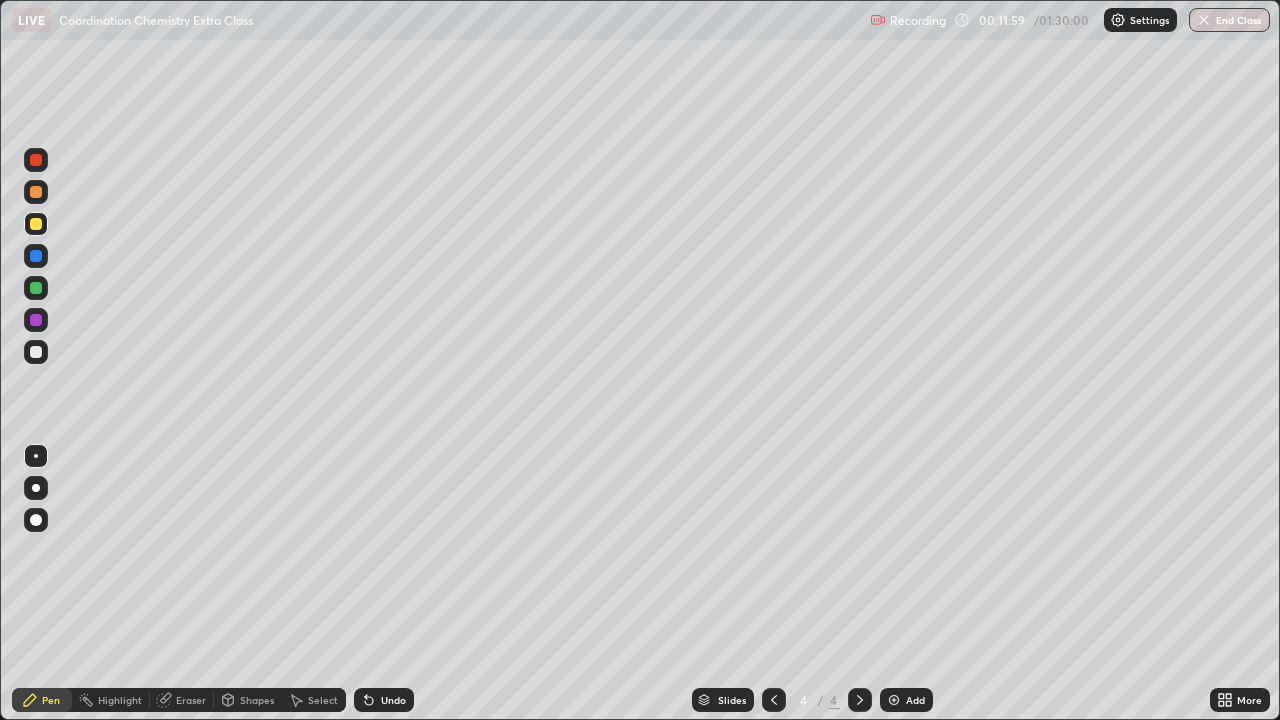 click at bounding box center [36, 192] 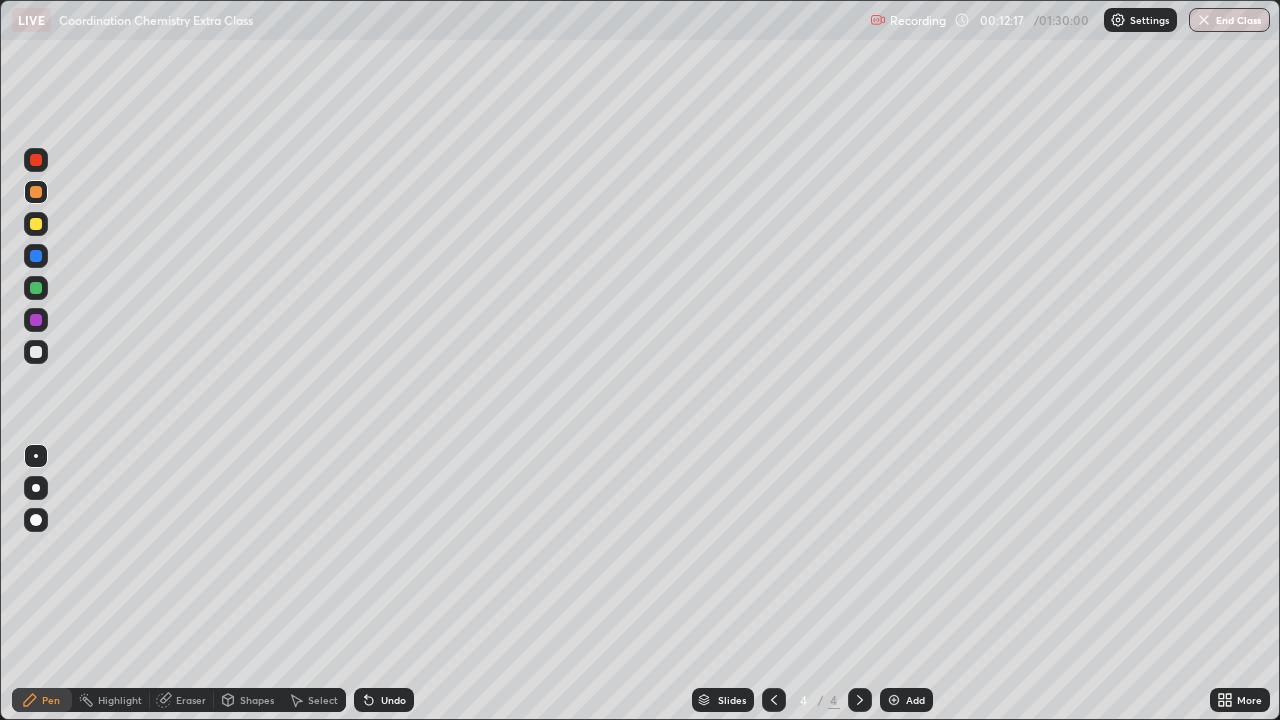 click at bounding box center [36, 224] 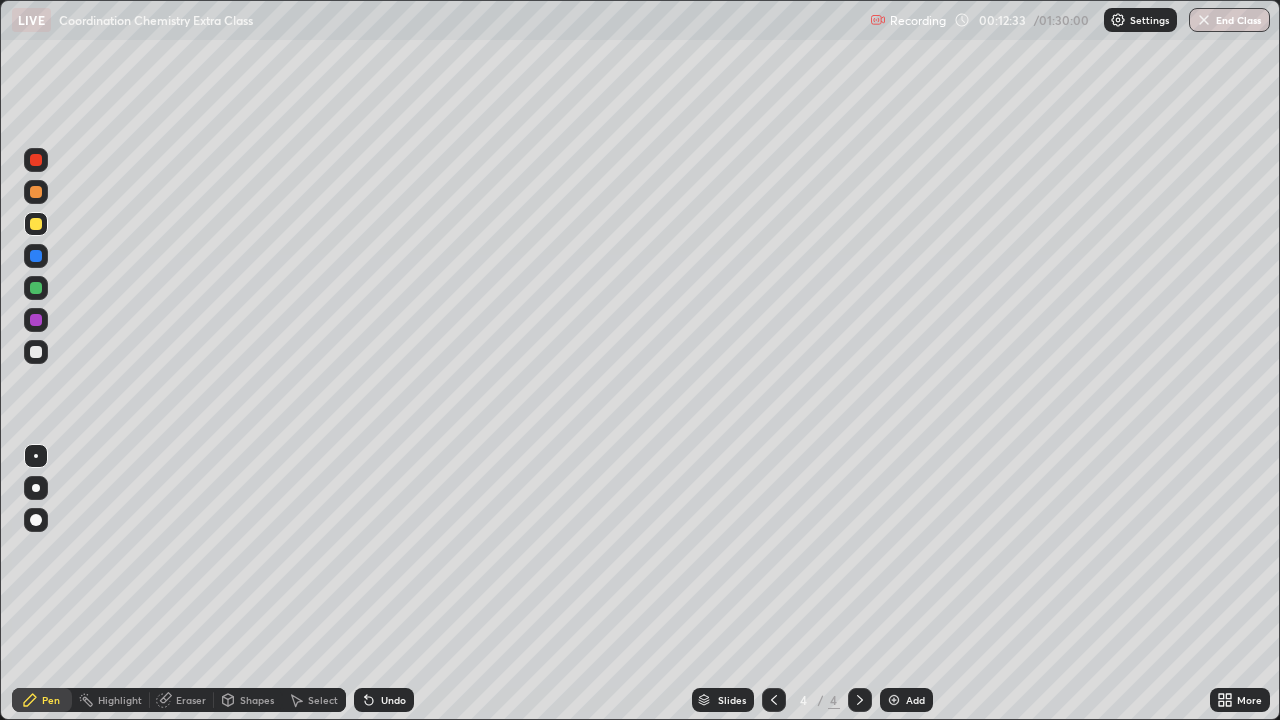 click at bounding box center (36, 256) 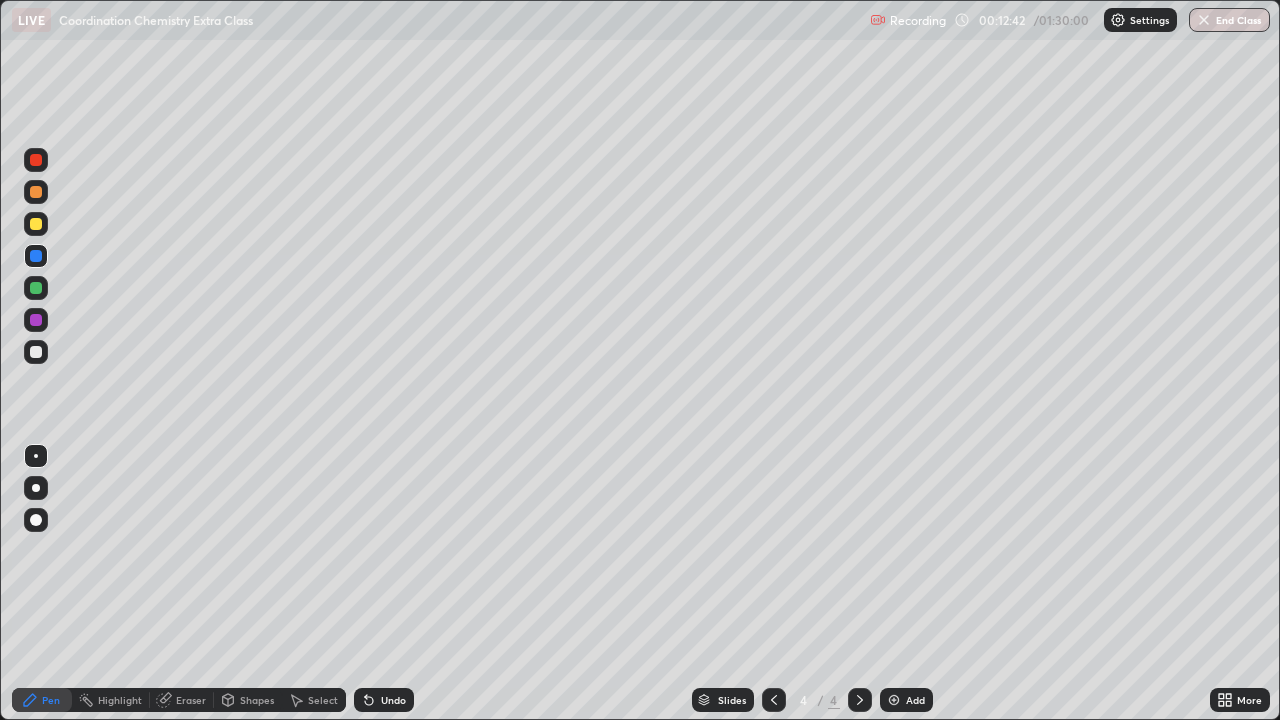 click at bounding box center (36, 160) 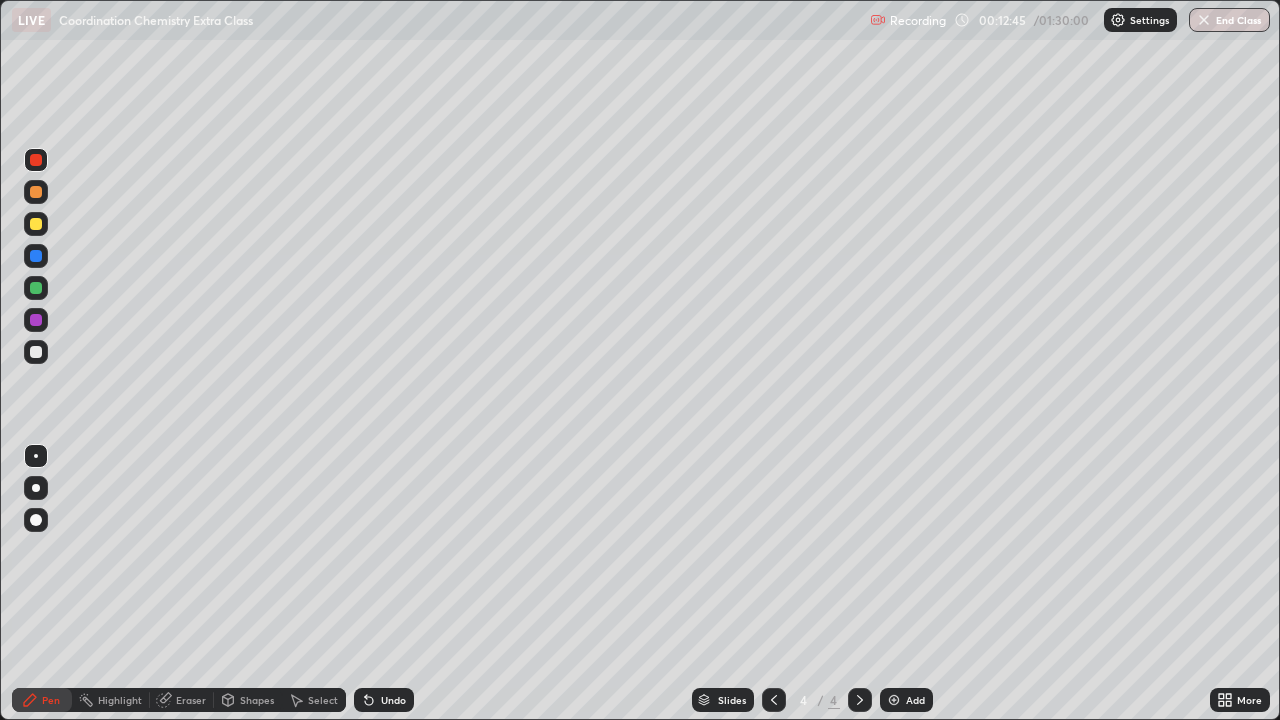 click at bounding box center [36, 288] 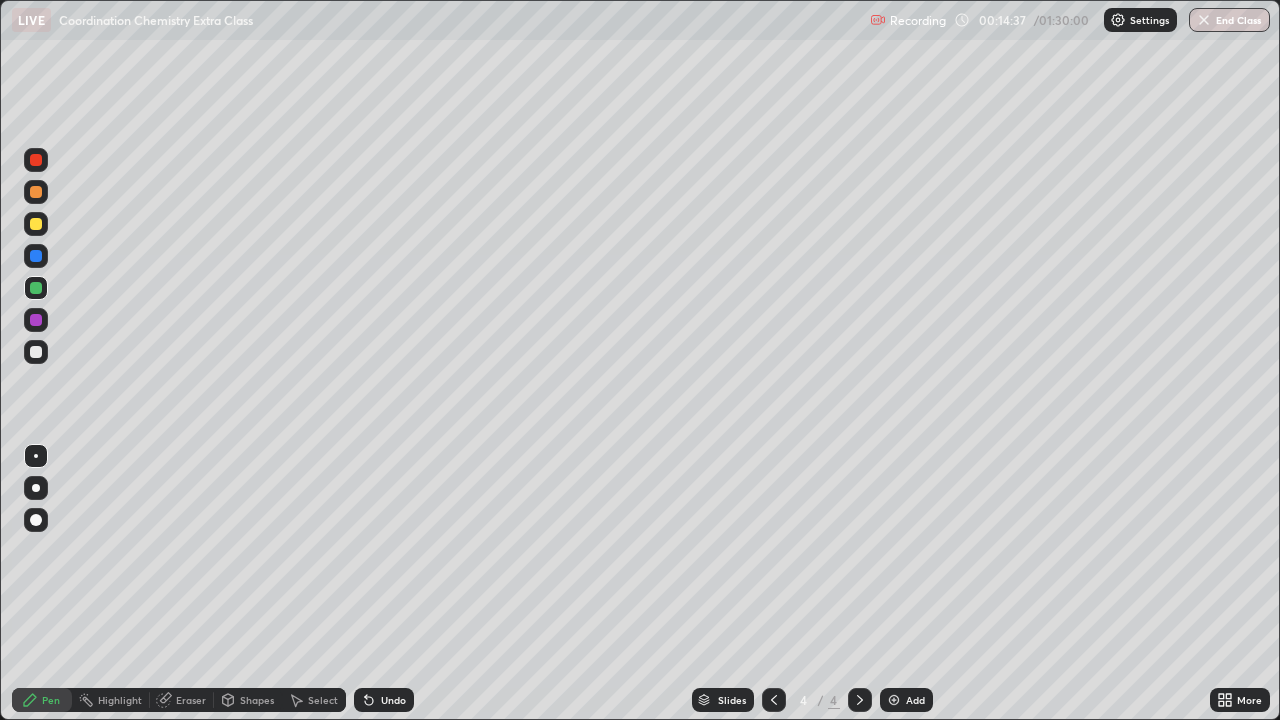 click at bounding box center [36, 352] 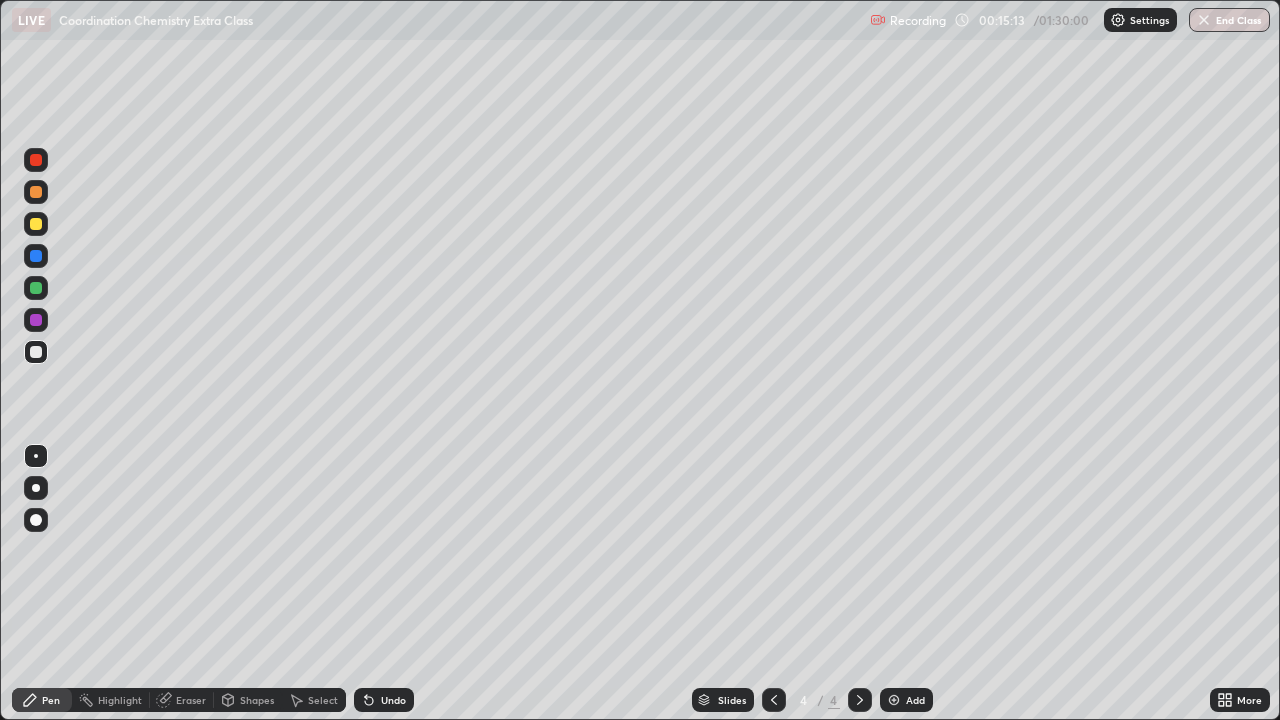 click at bounding box center (894, 700) 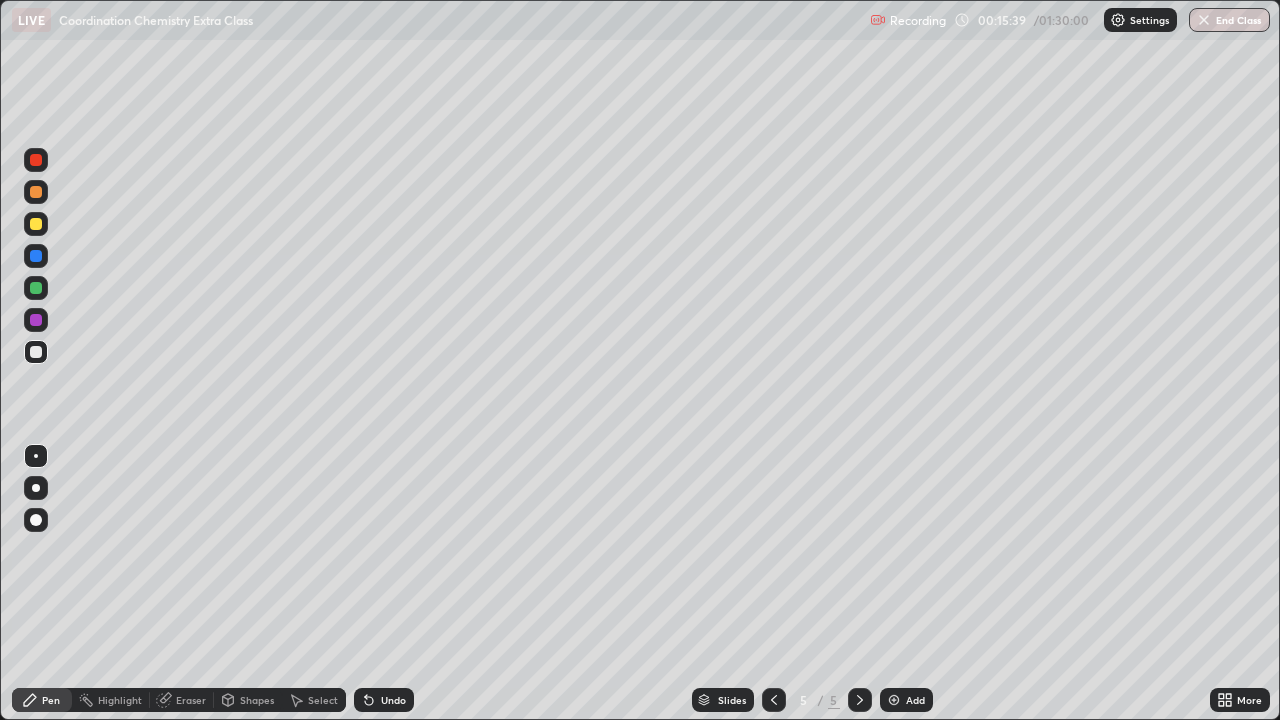 click at bounding box center [36, 224] 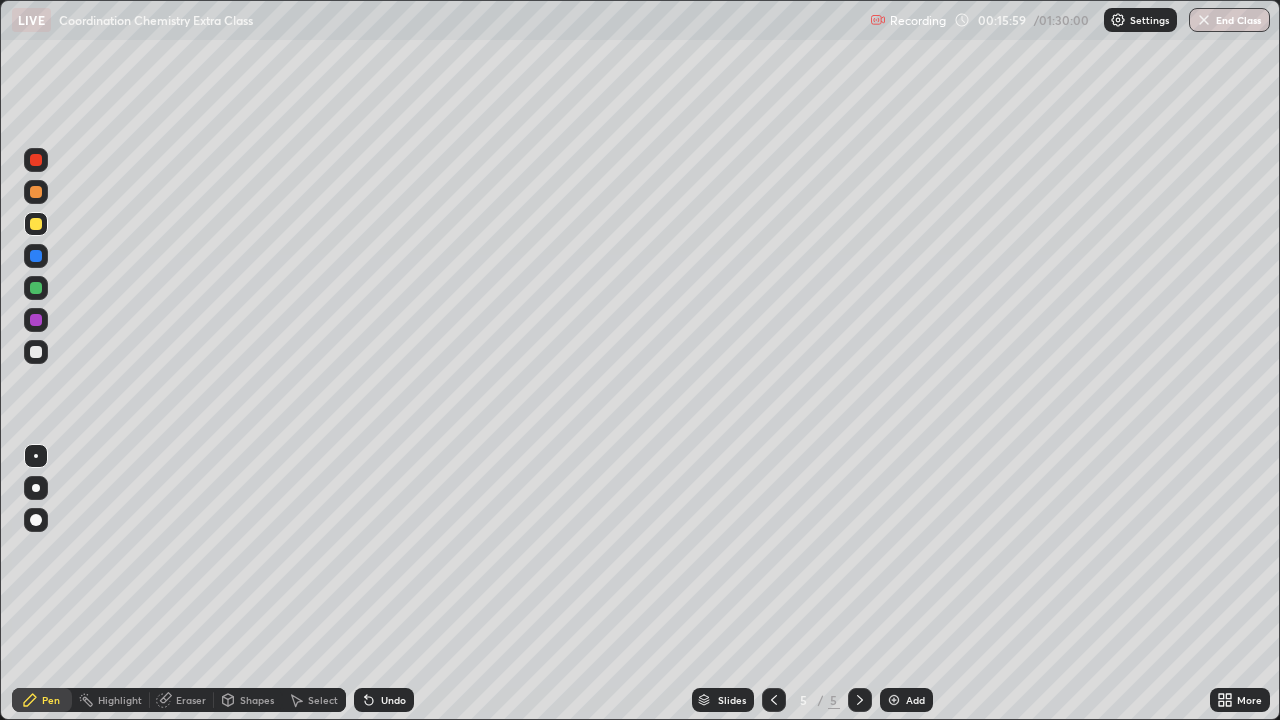click at bounding box center (36, 352) 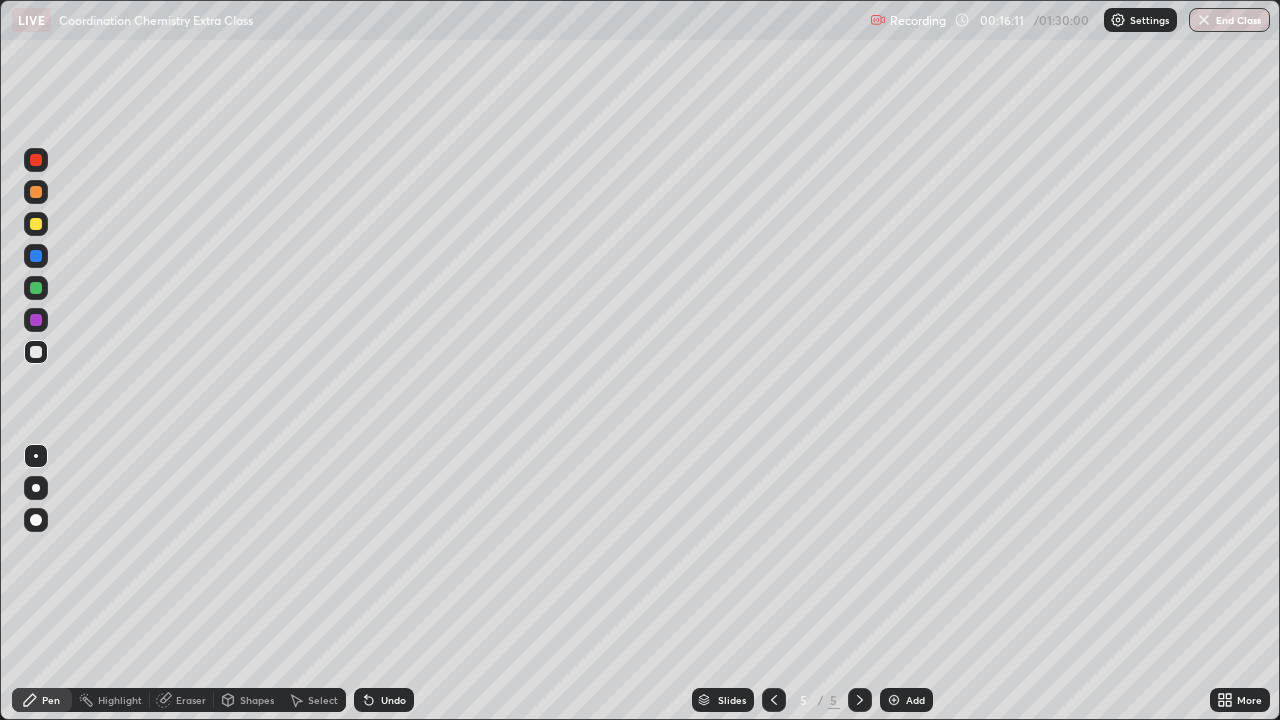 click 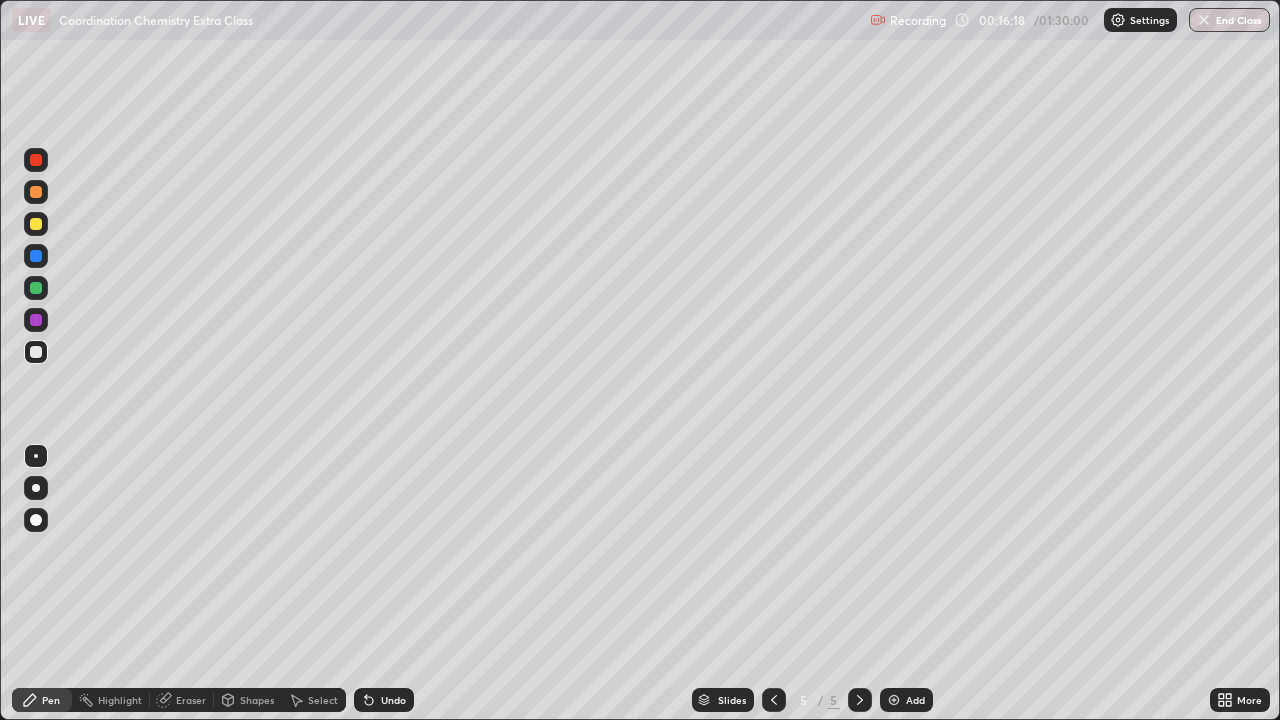 click at bounding box center (36, 224) 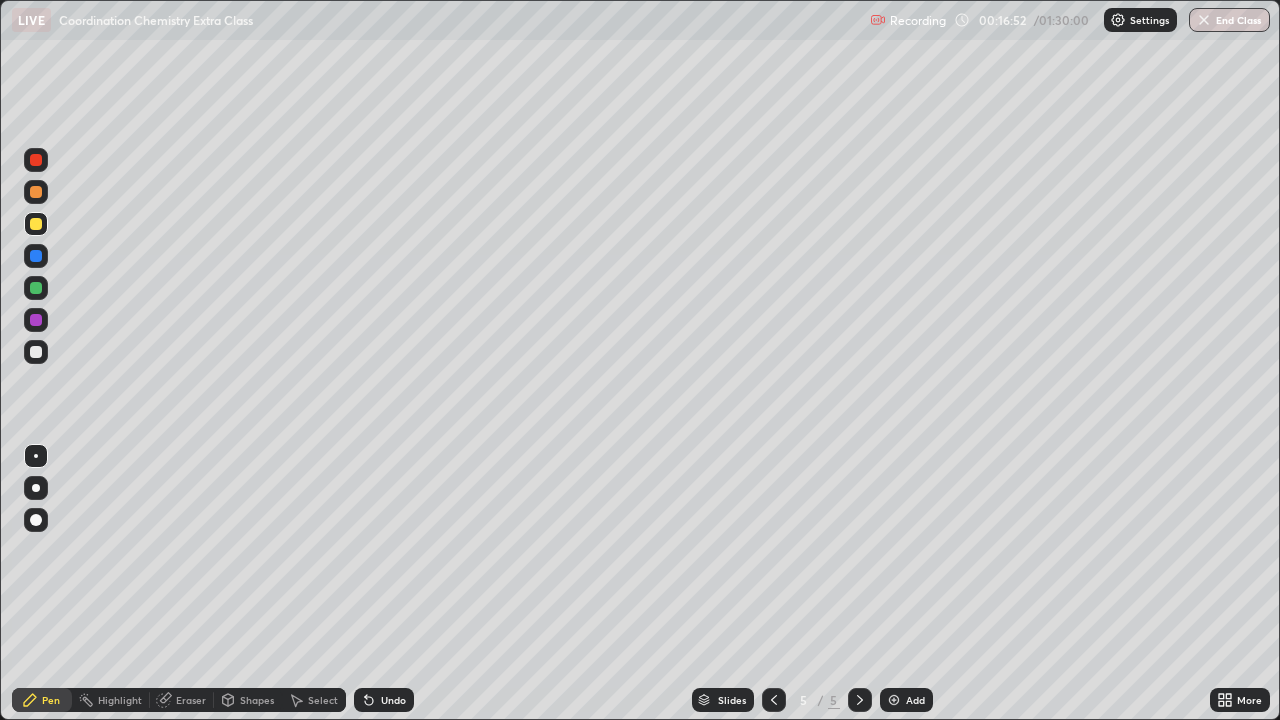 click at bounding box center [36, 352] 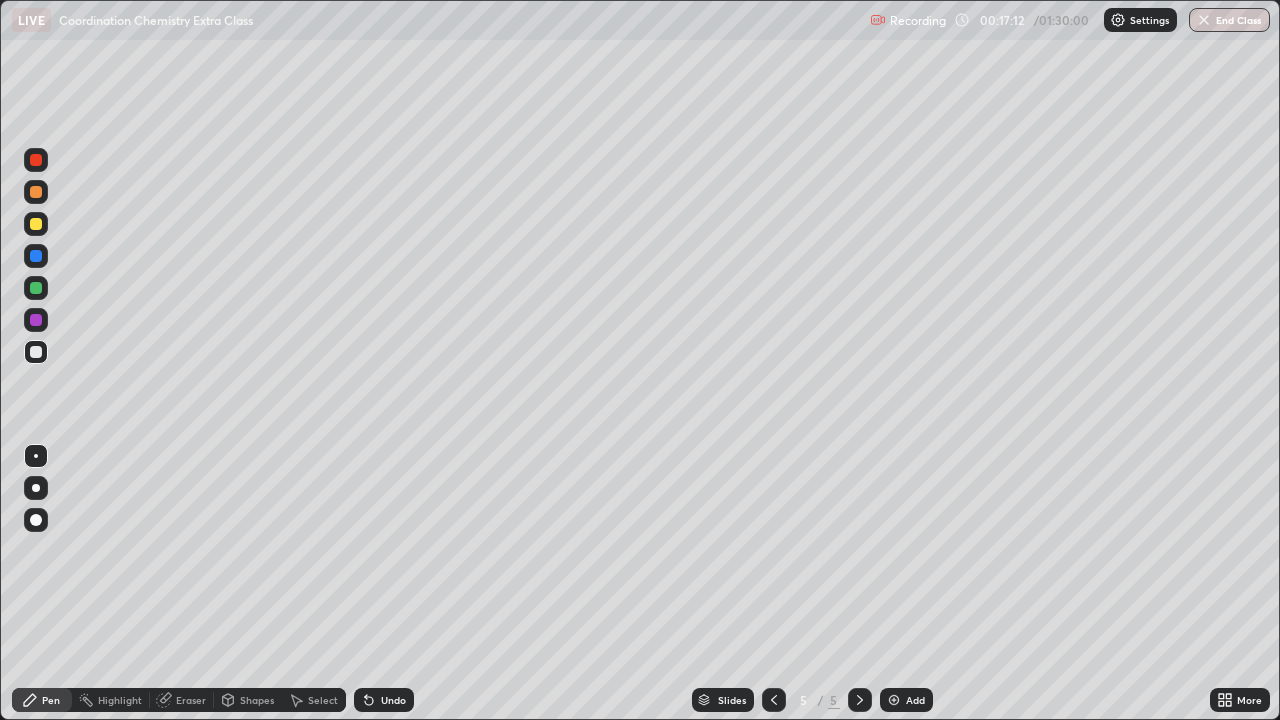 click at bounding box center (36, 288) 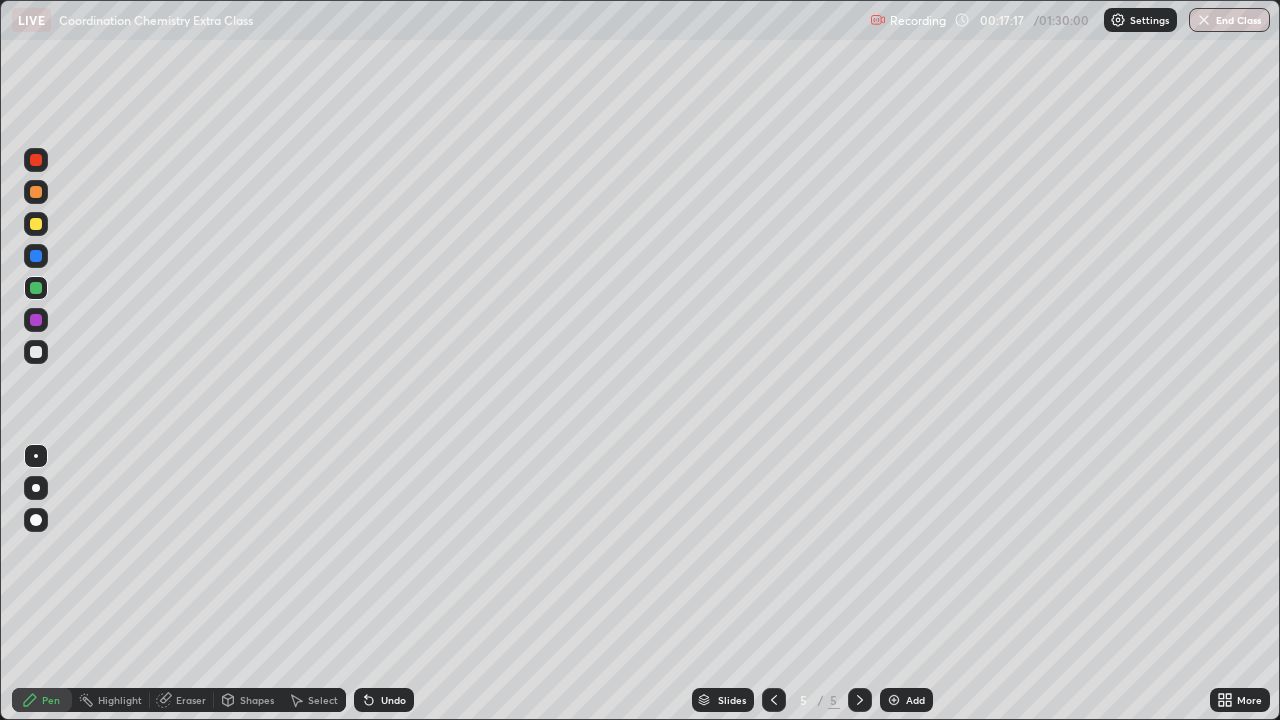 click at bounding box center (36, 352) 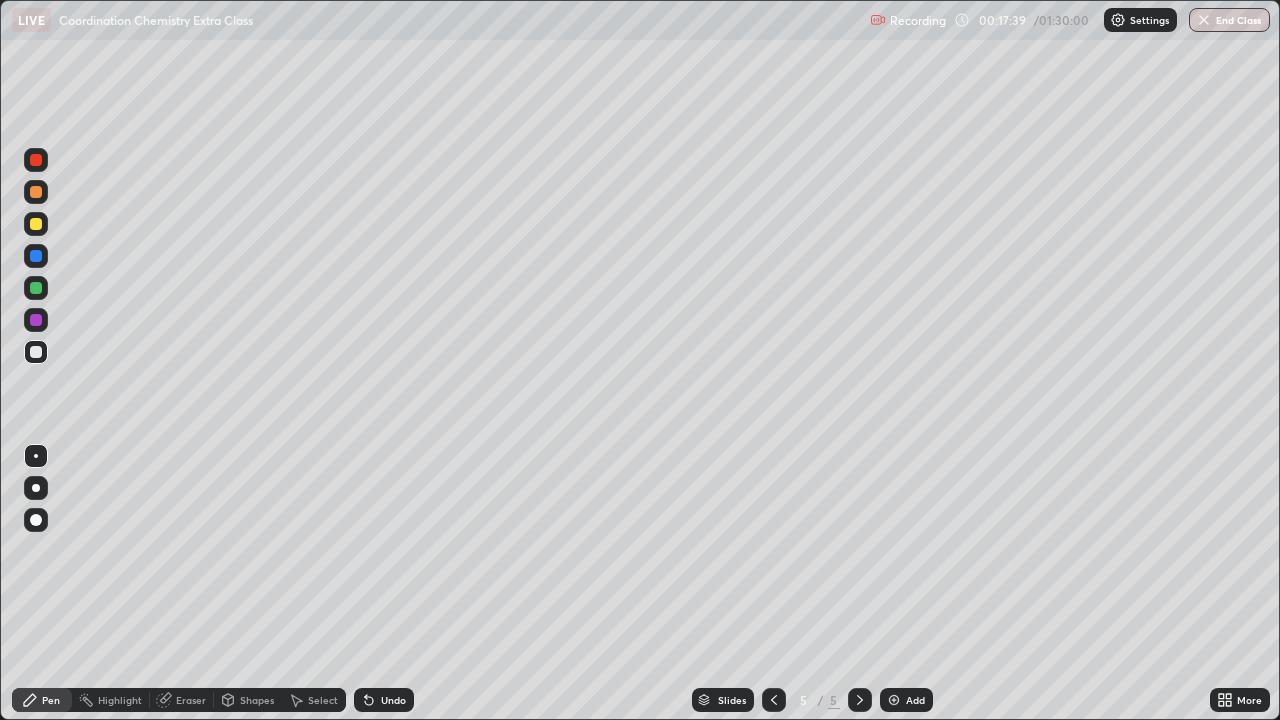click at bounding box center [36, 288] 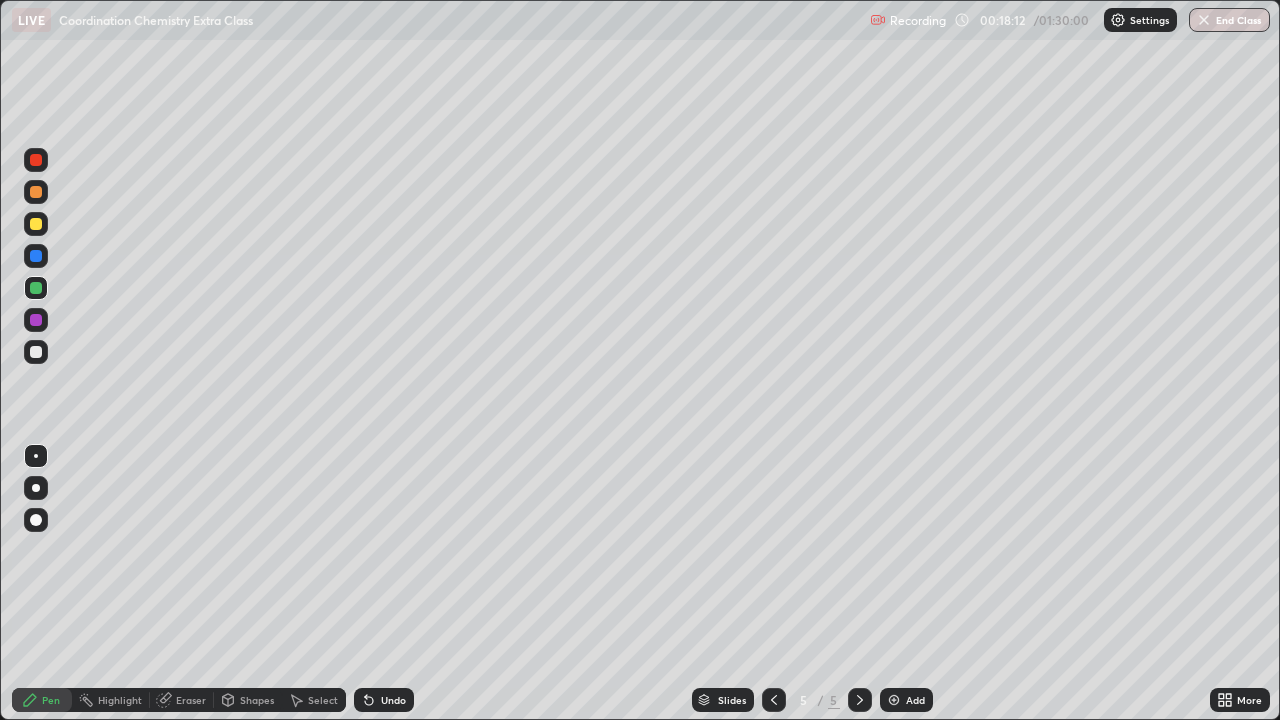 click at bounding box center [36, 352] 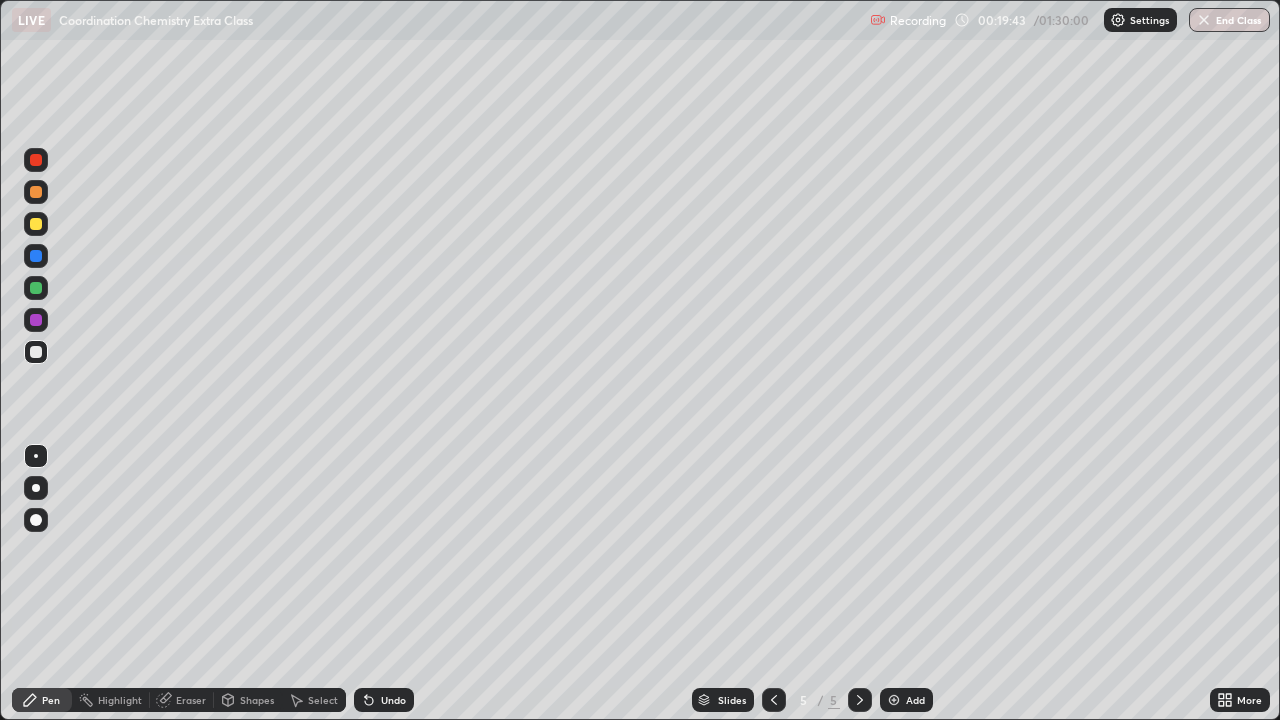 click at bounding box center [36, 352] 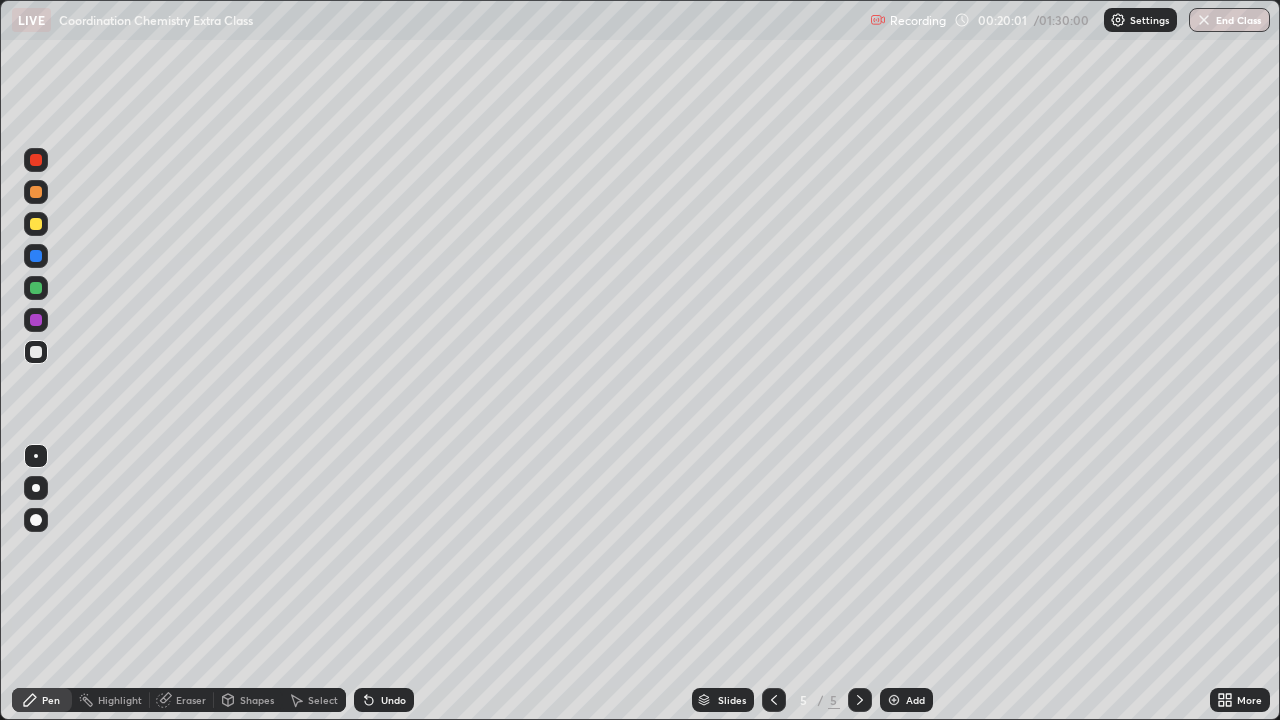 click at bounding box center (36, 320) 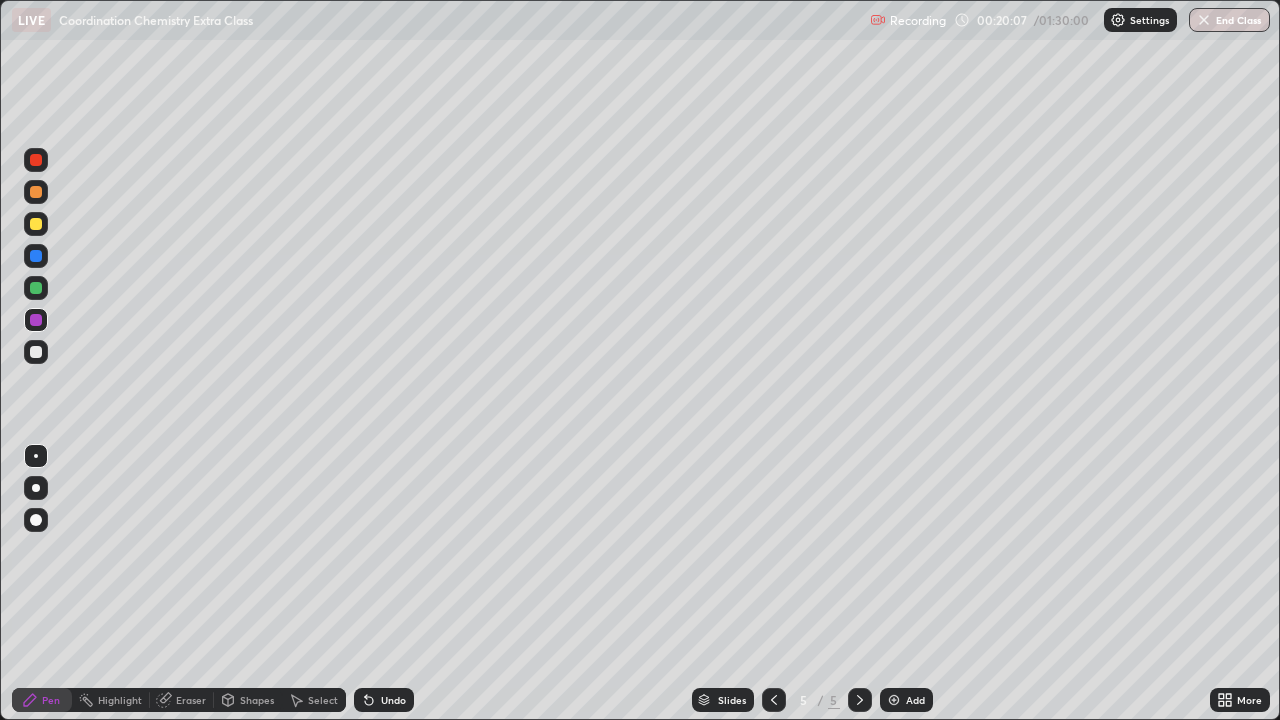 click at bounding box center [36, 288] 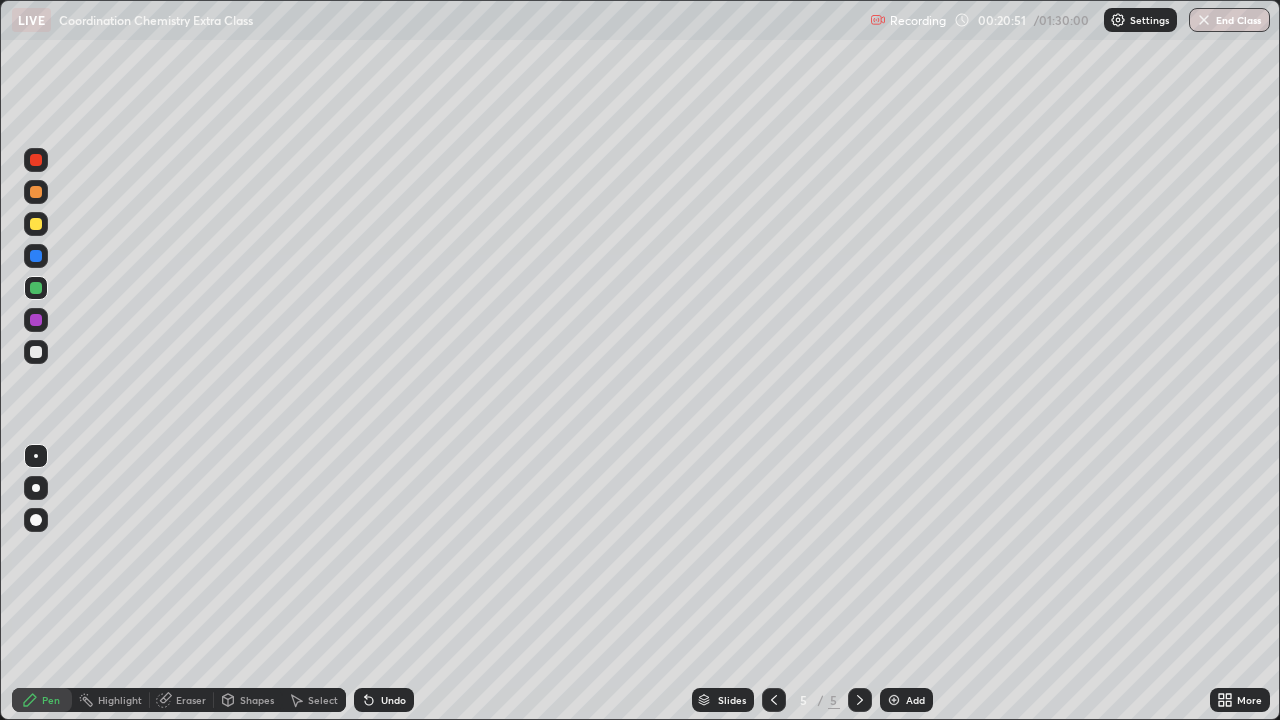 click at bounding box center (894, 700) 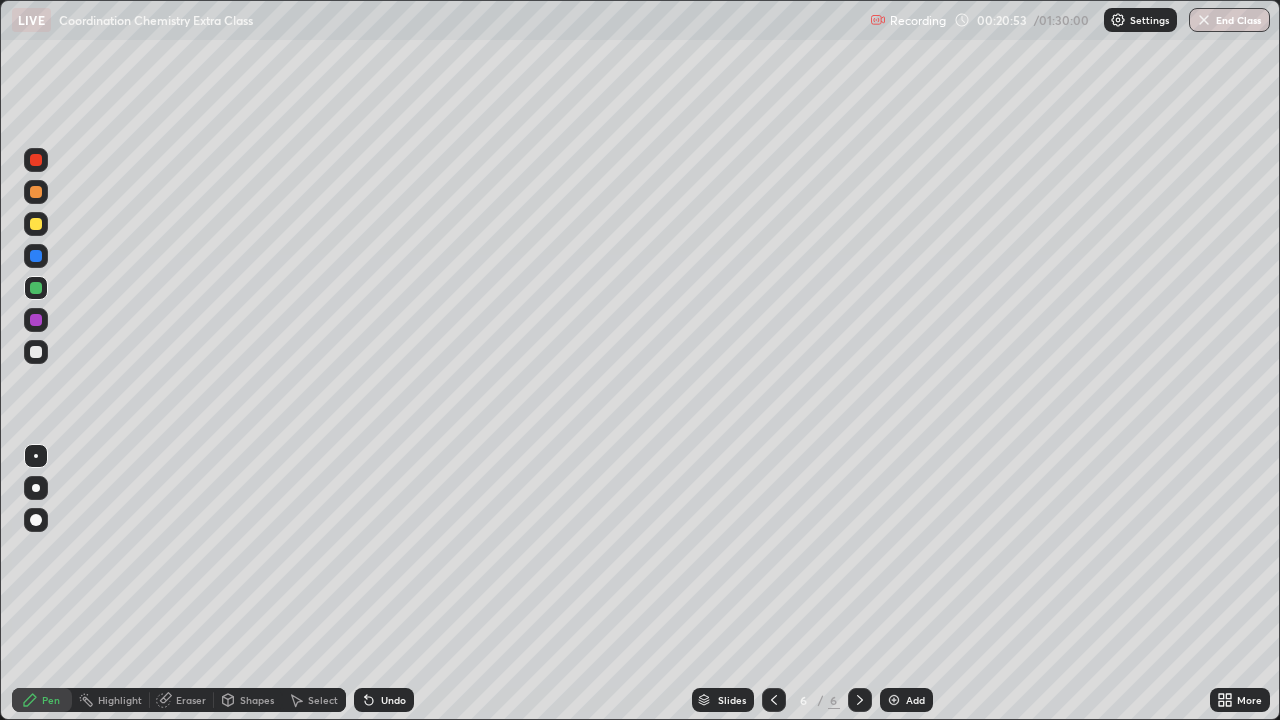 click at bounding box center (36, 352) 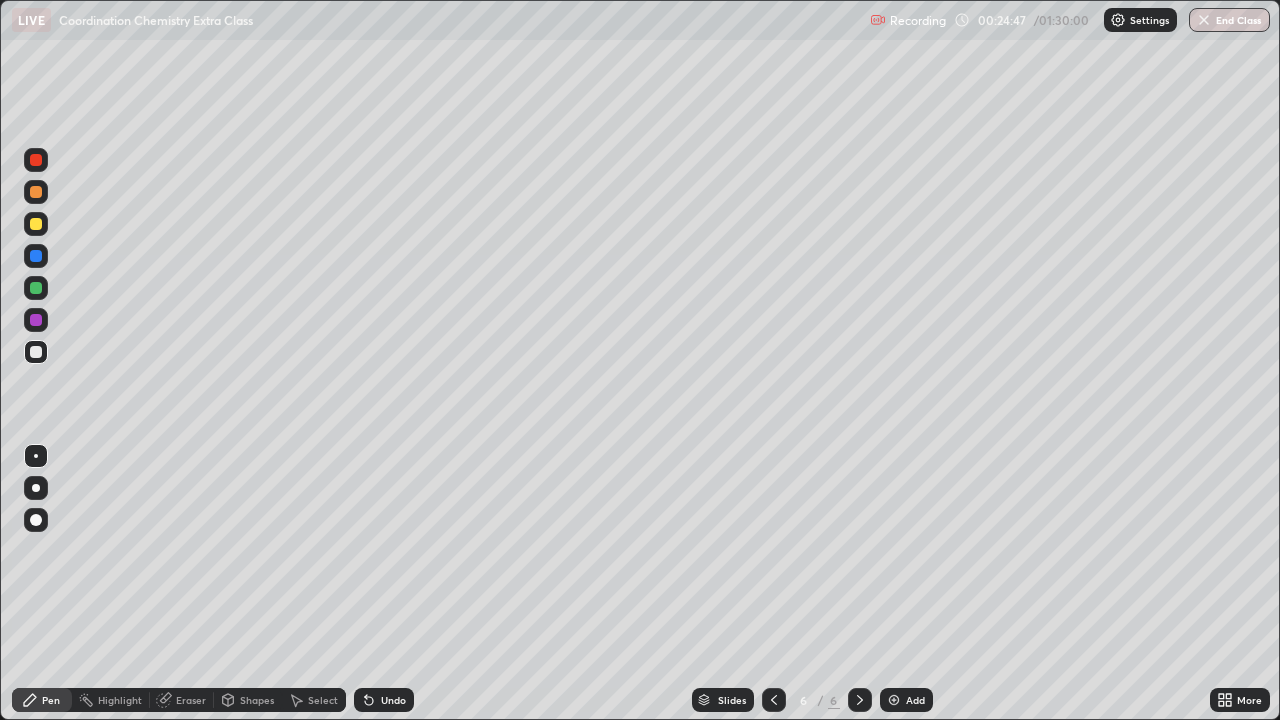 click 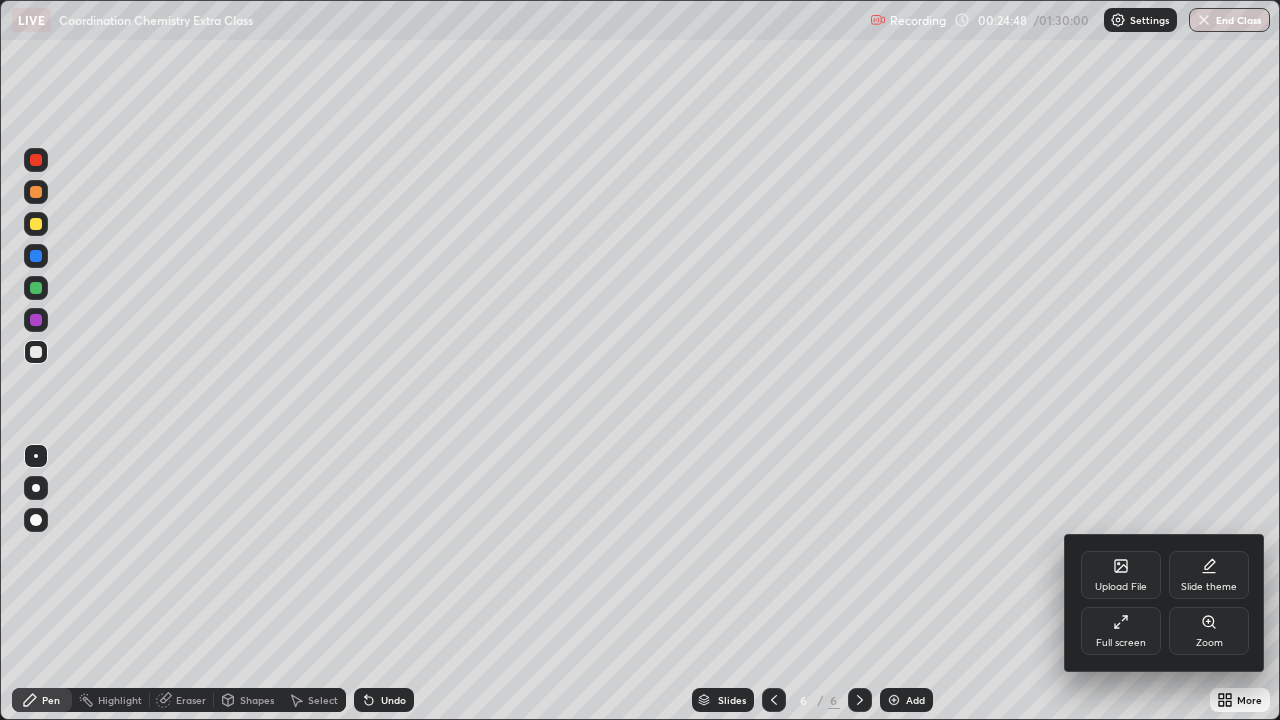 click 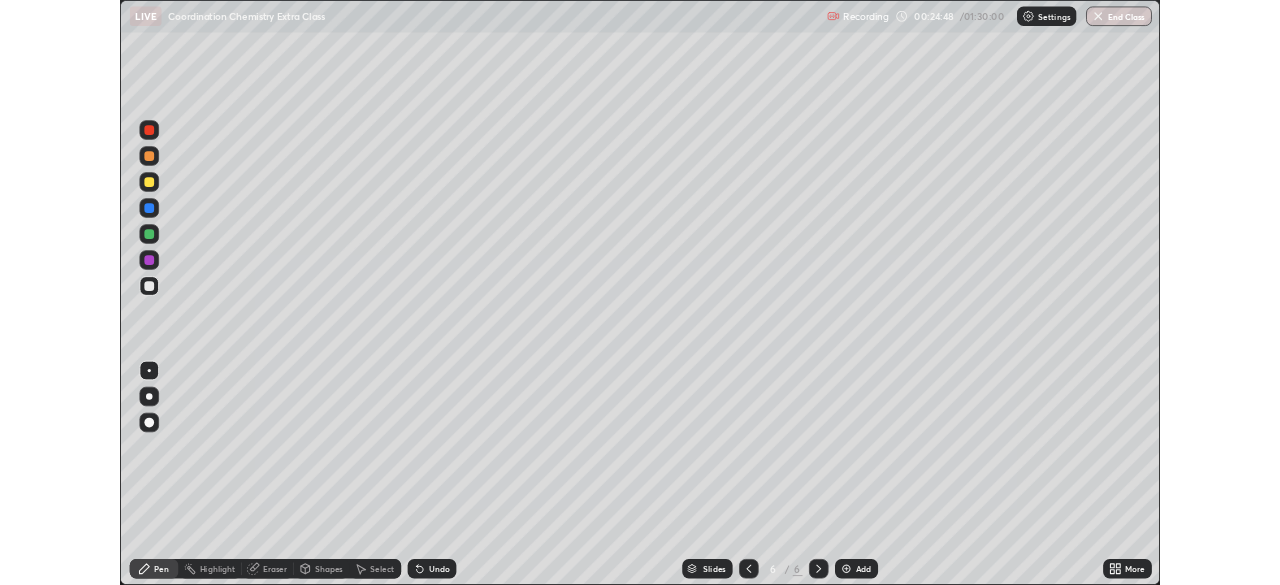 scroll, scrollTop: 585, scrollLeft: 1280, axis: both 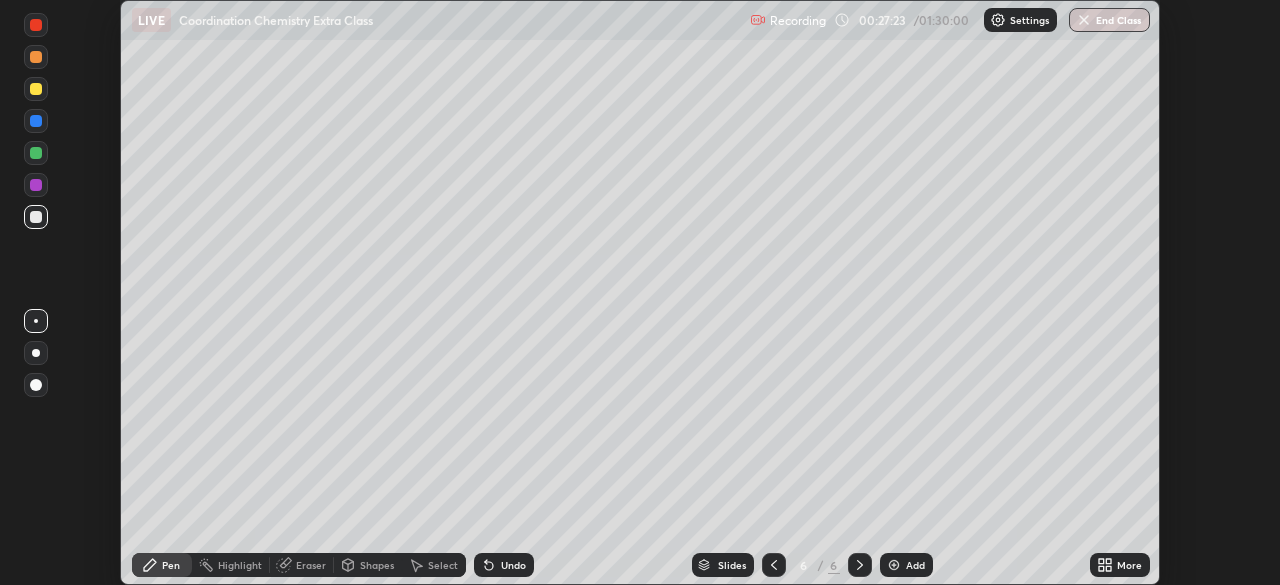 click 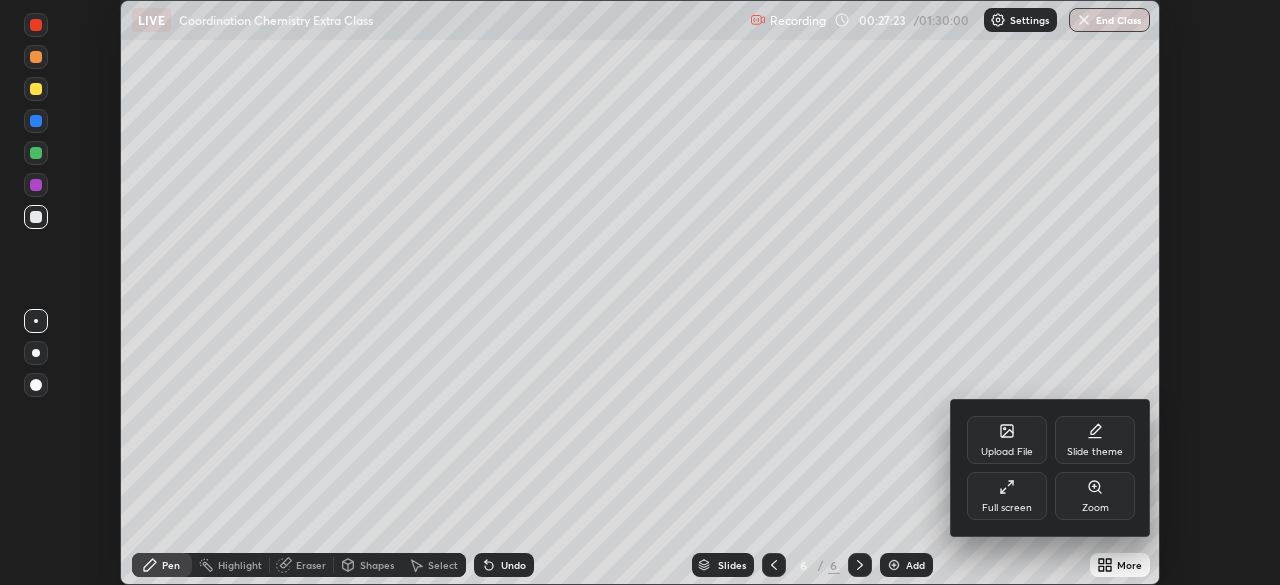 click on "Full screen" at bounding box center [1007, 496] 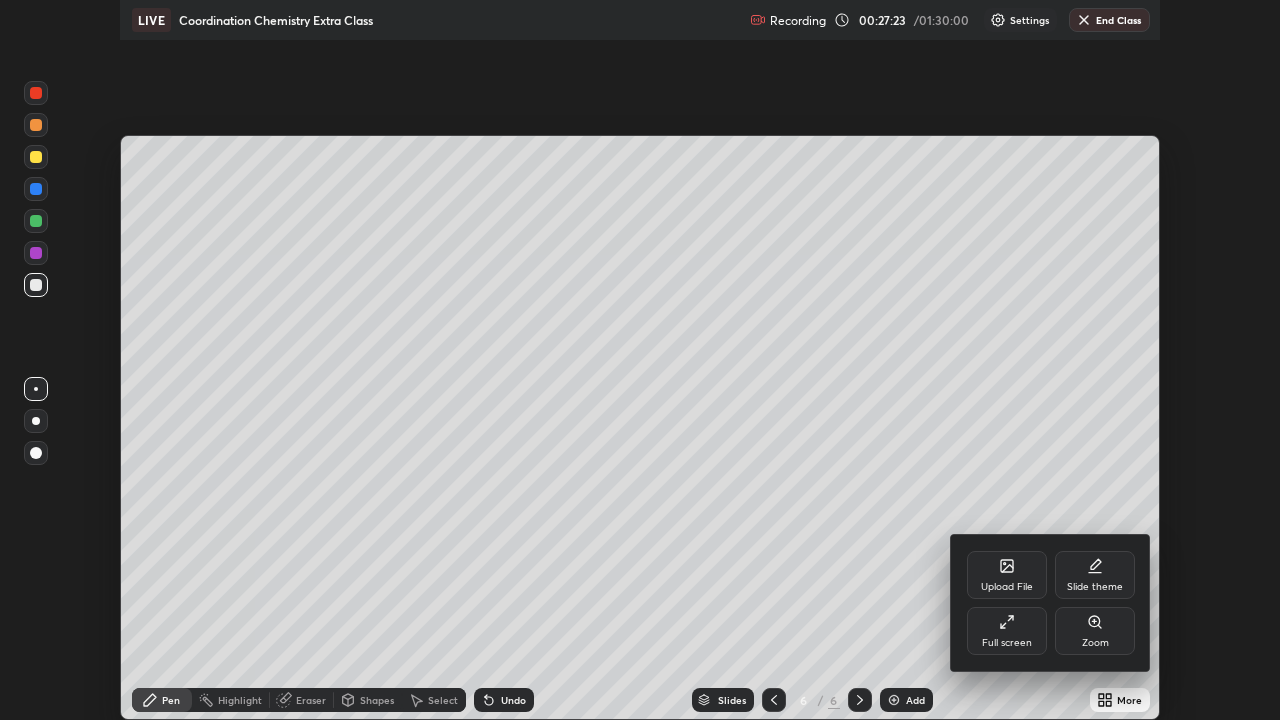 scroll, scrollTop: 99280, scrollLeft: 98720, axis: both 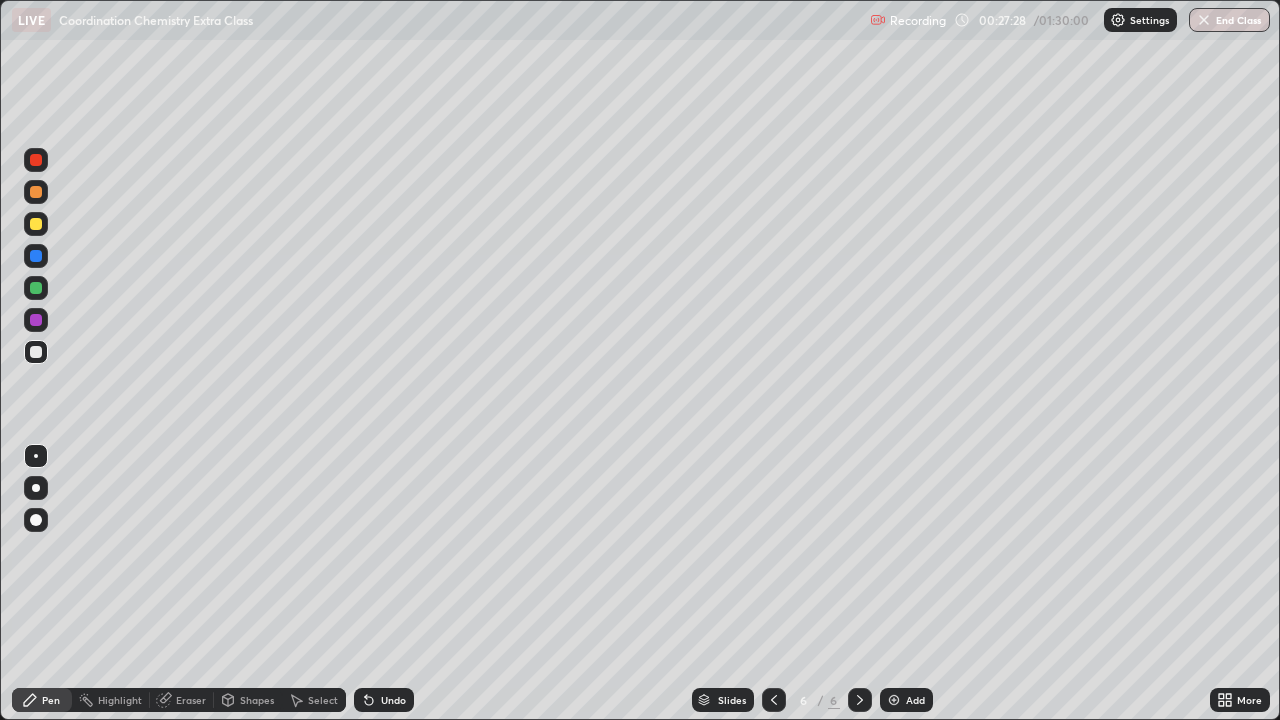 click at bounding box center [36, 224] 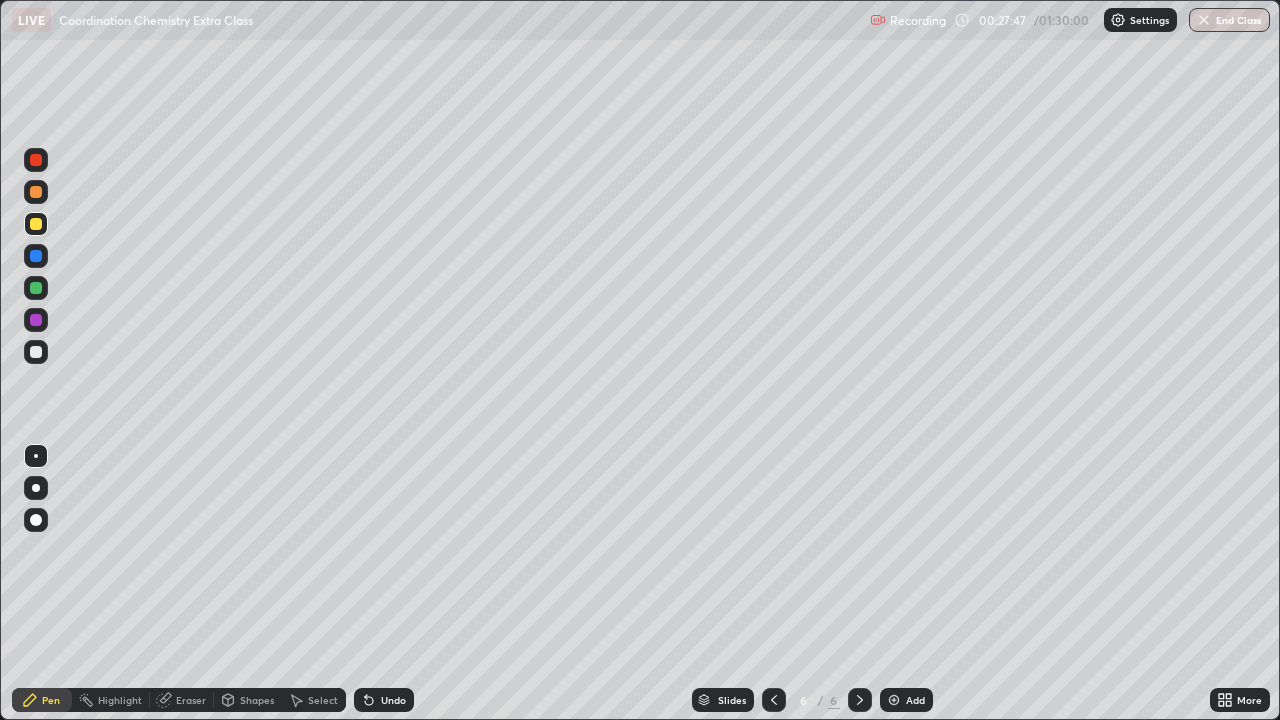 click at bounding box center [36, 352] 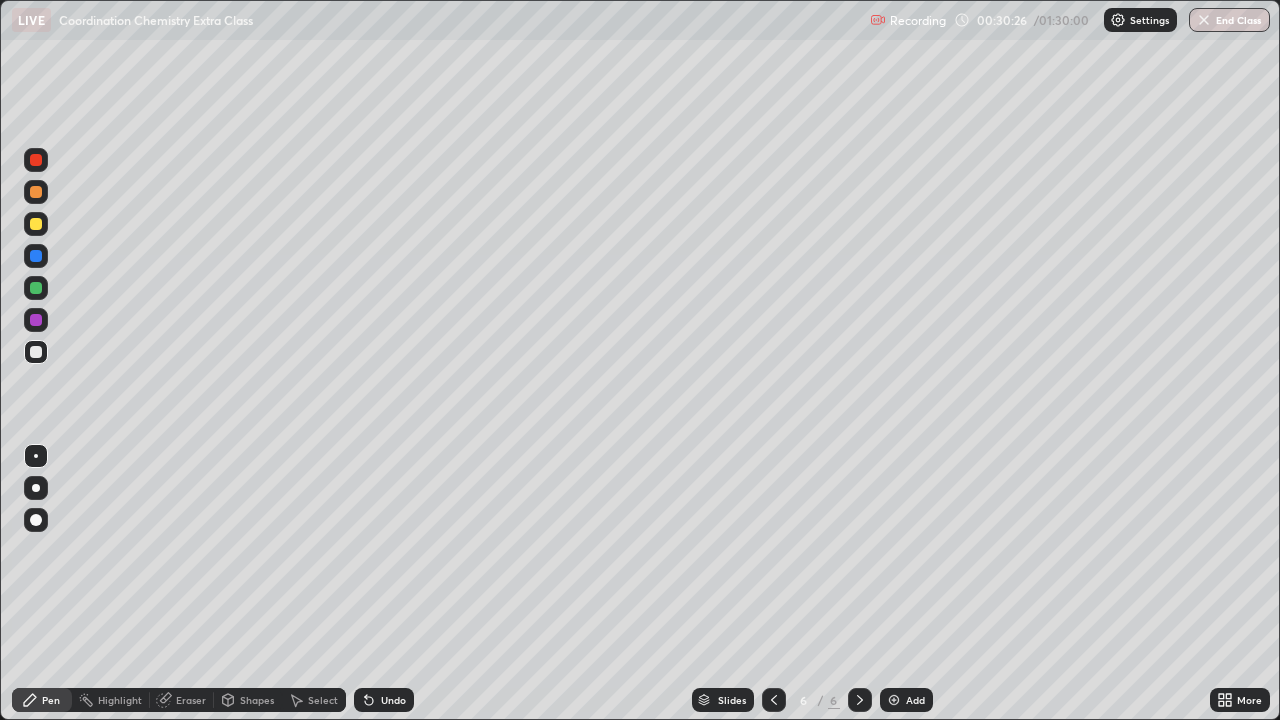 click at bounding box center (894, 700) 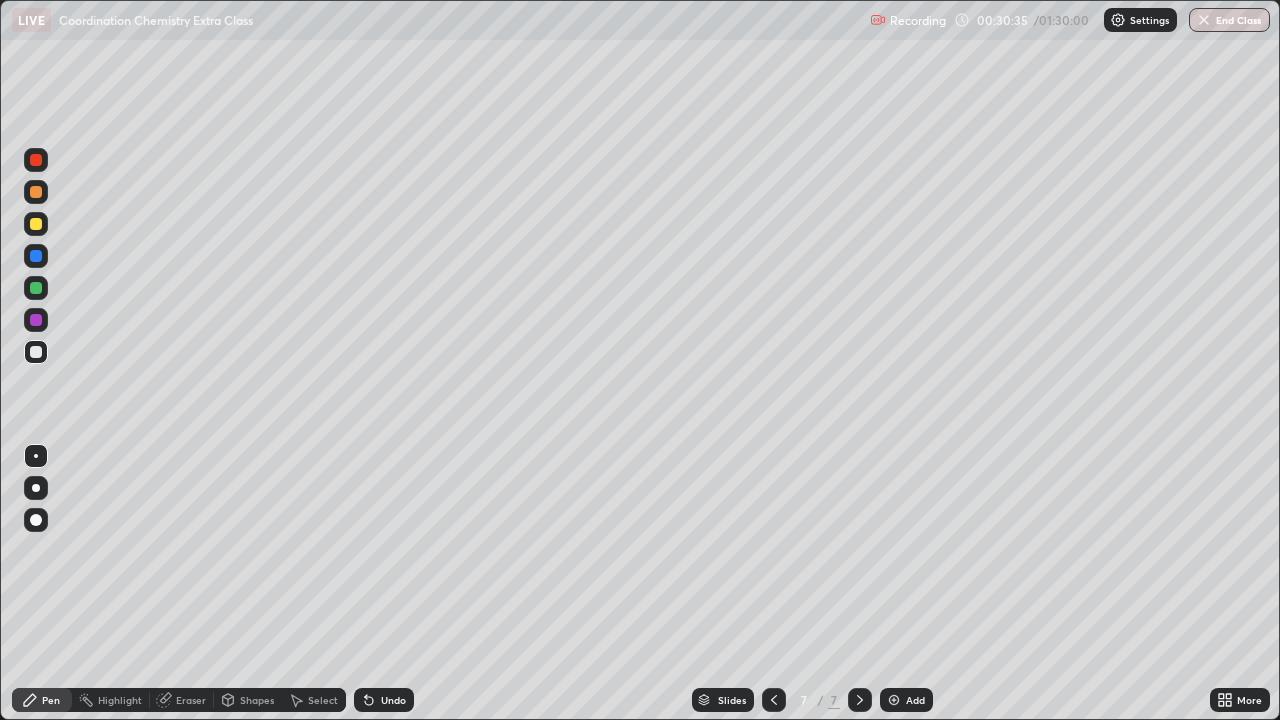 click at bounding box center (36, 352) 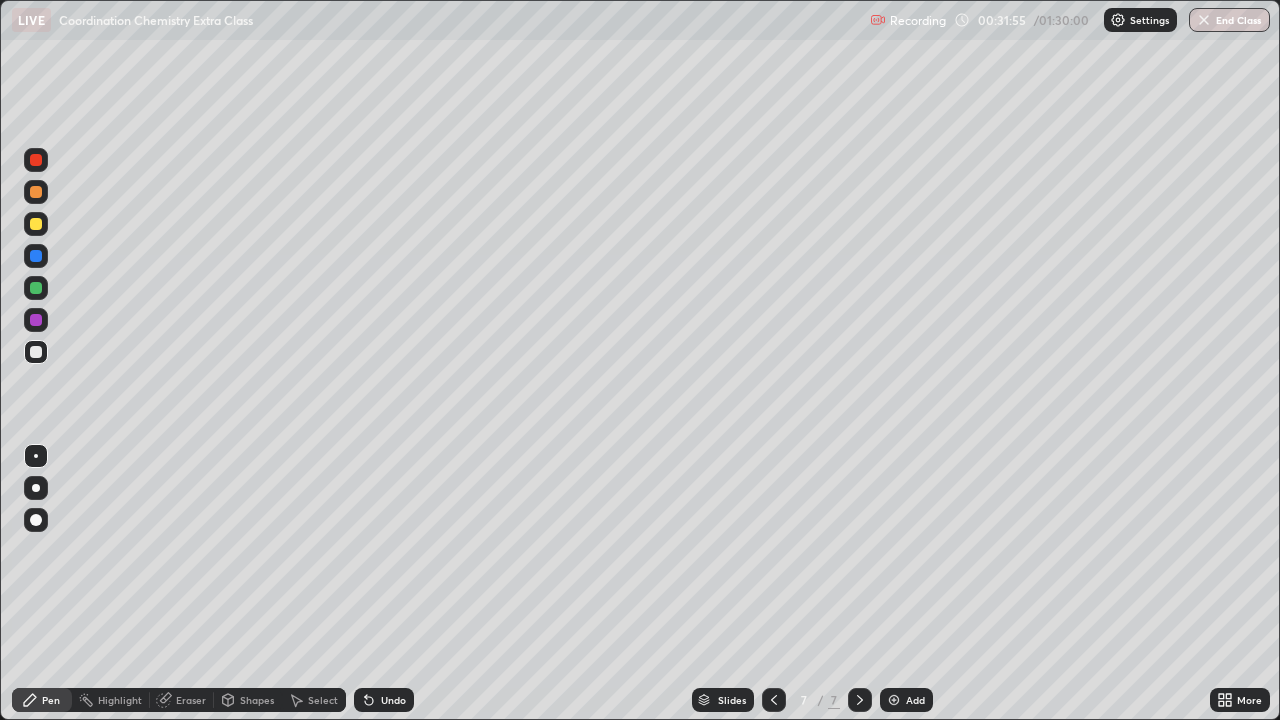 click at bounding box center [36, 224] 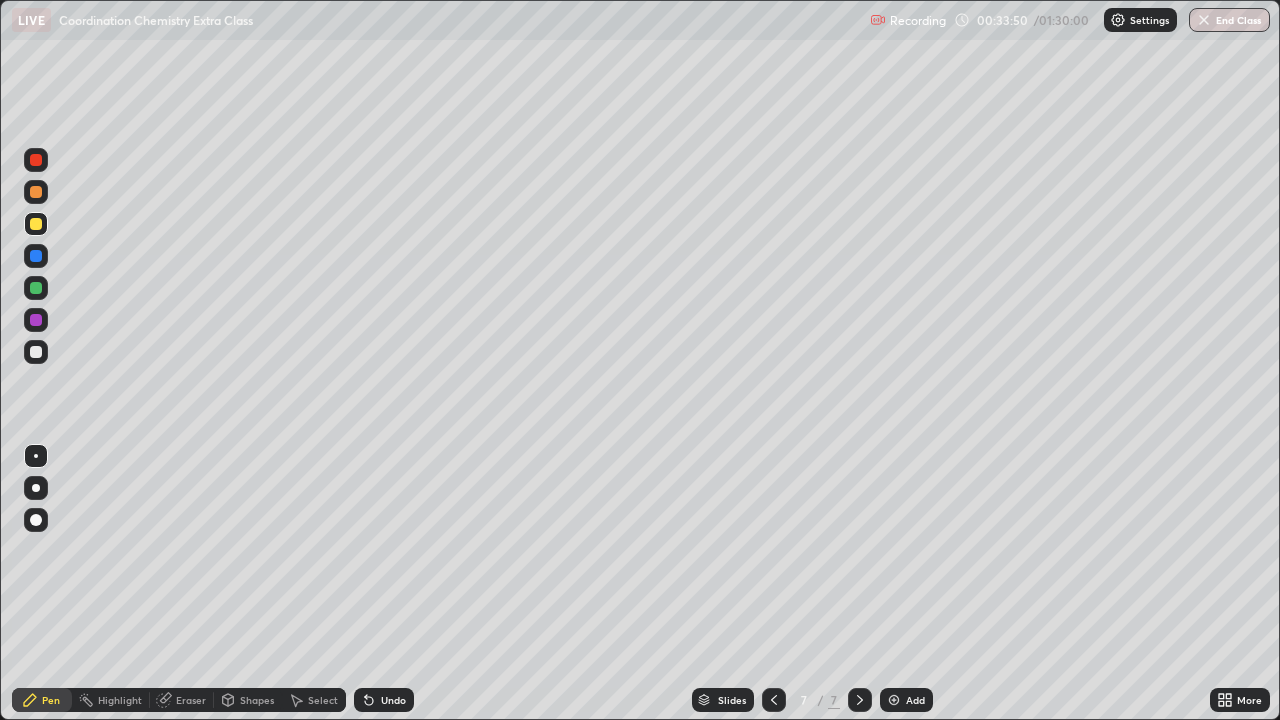 click at bounding box center (36, 352) 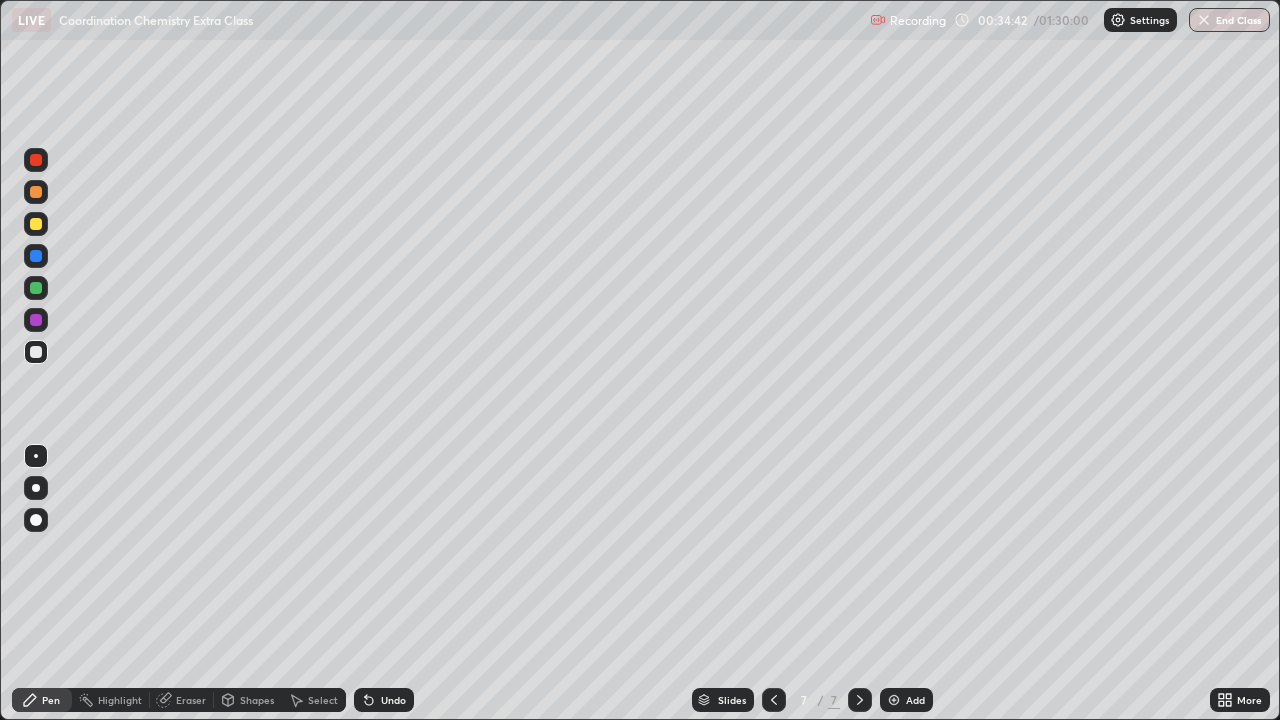 click at bounding box center (36, 224) 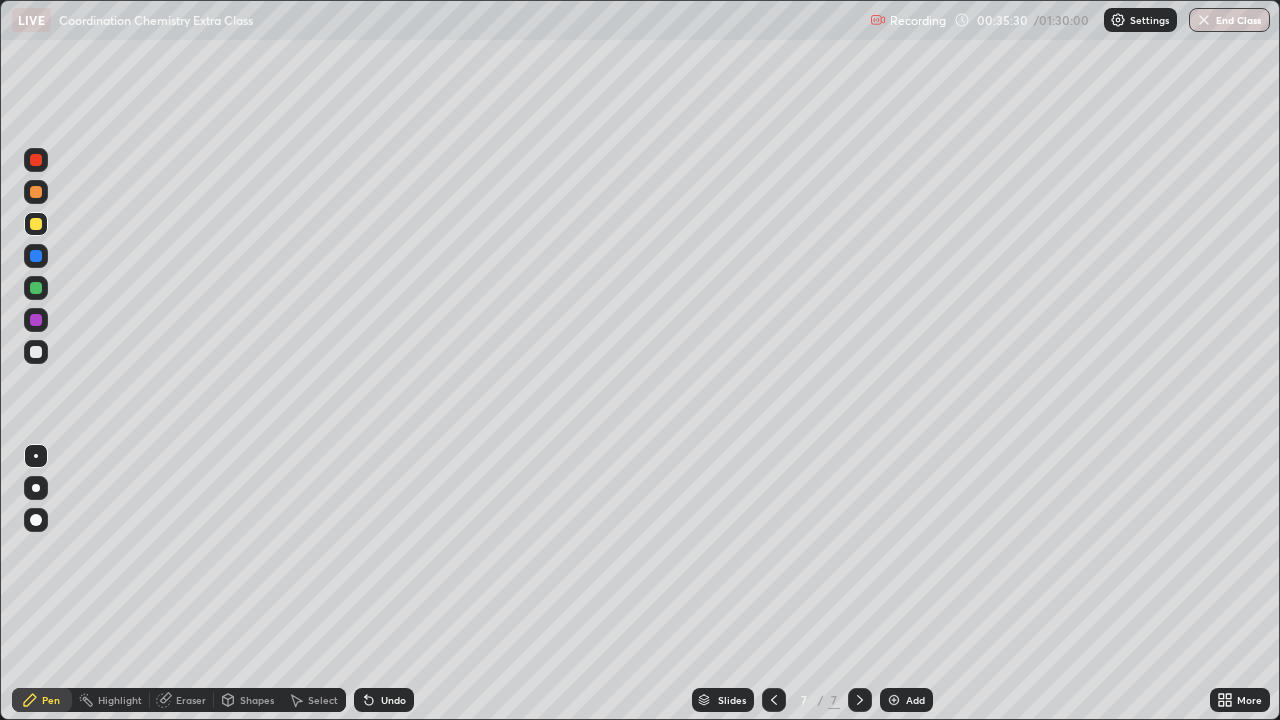 click at bounding box center [36, 288] 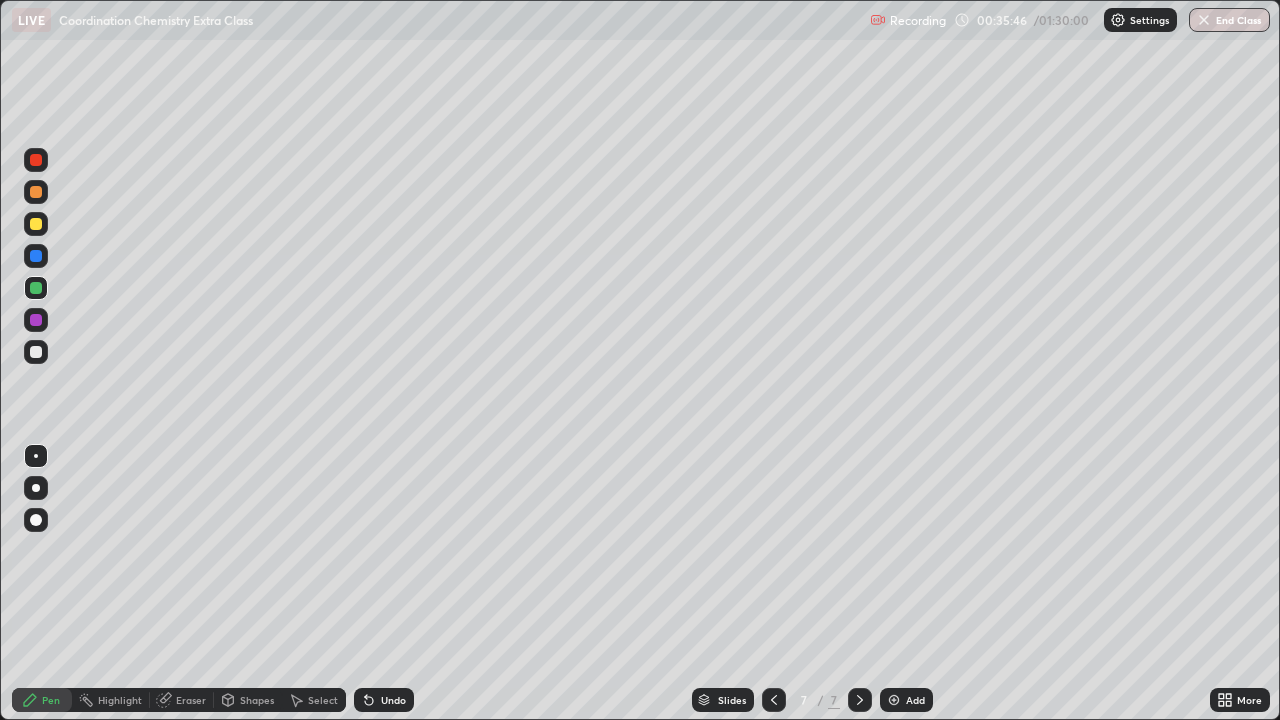 click at bounding box center (36, 224) 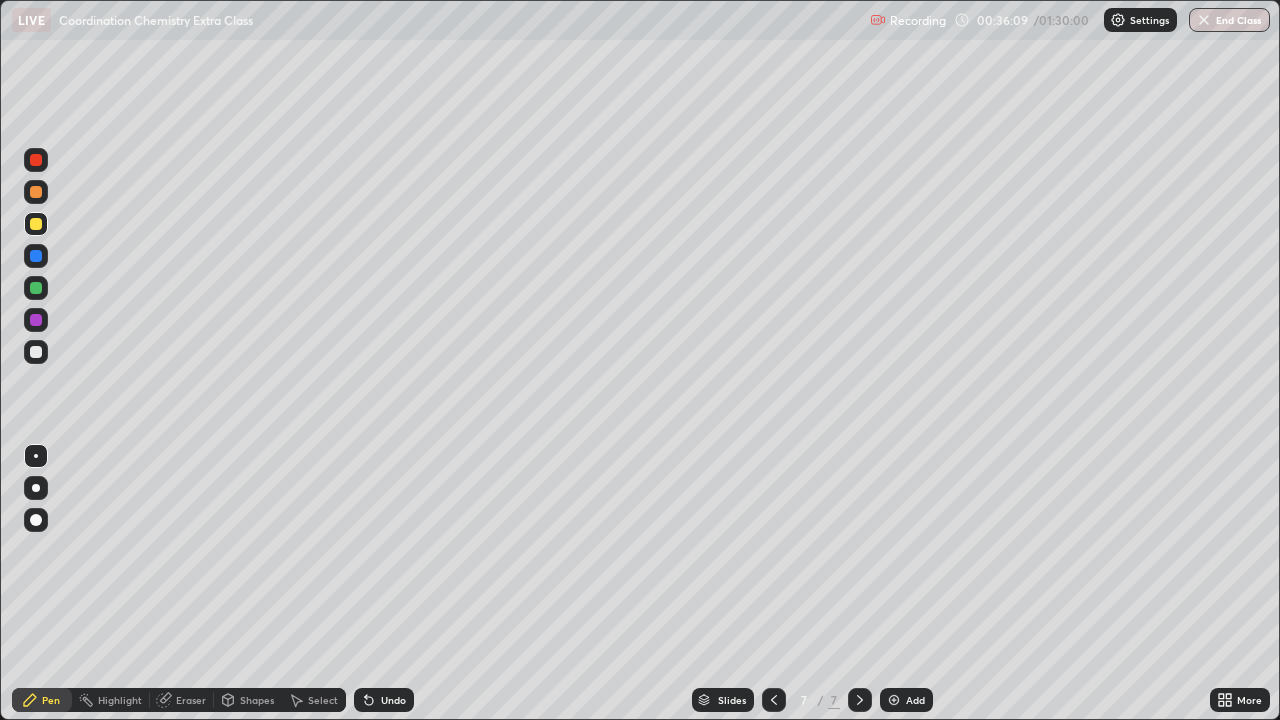 click 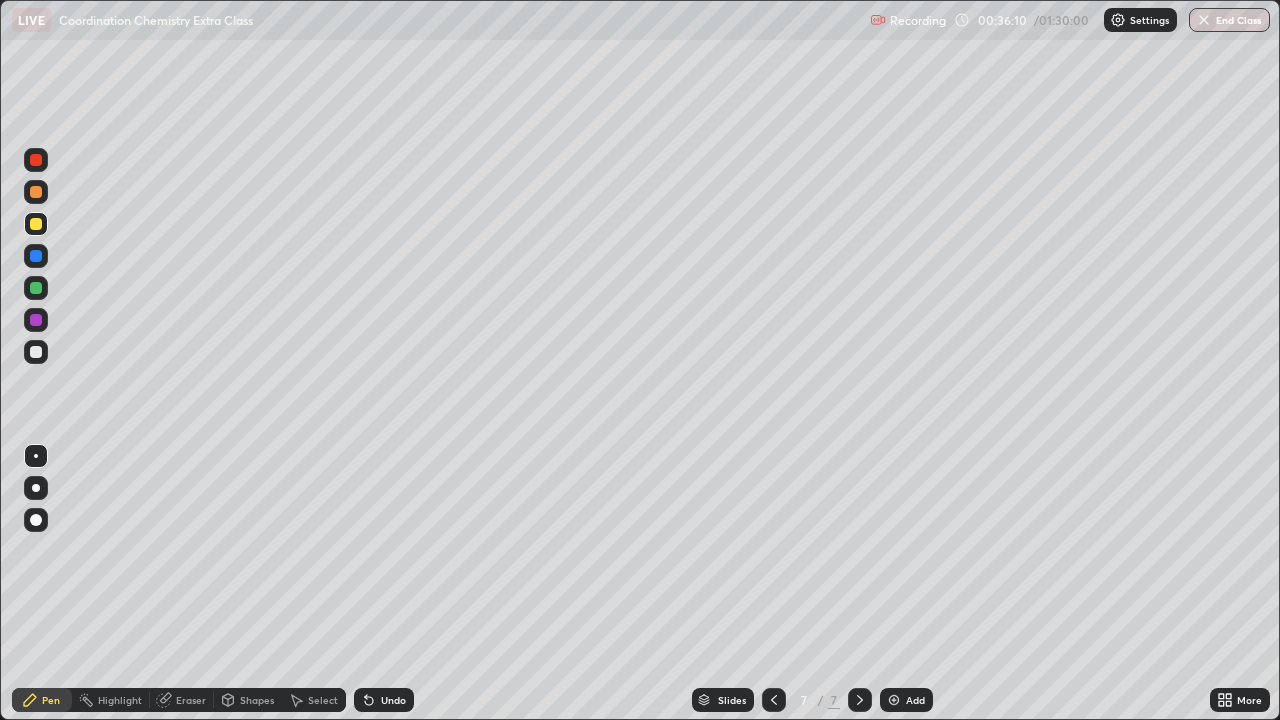 click on "Undo" at bounding box center (384, 700) 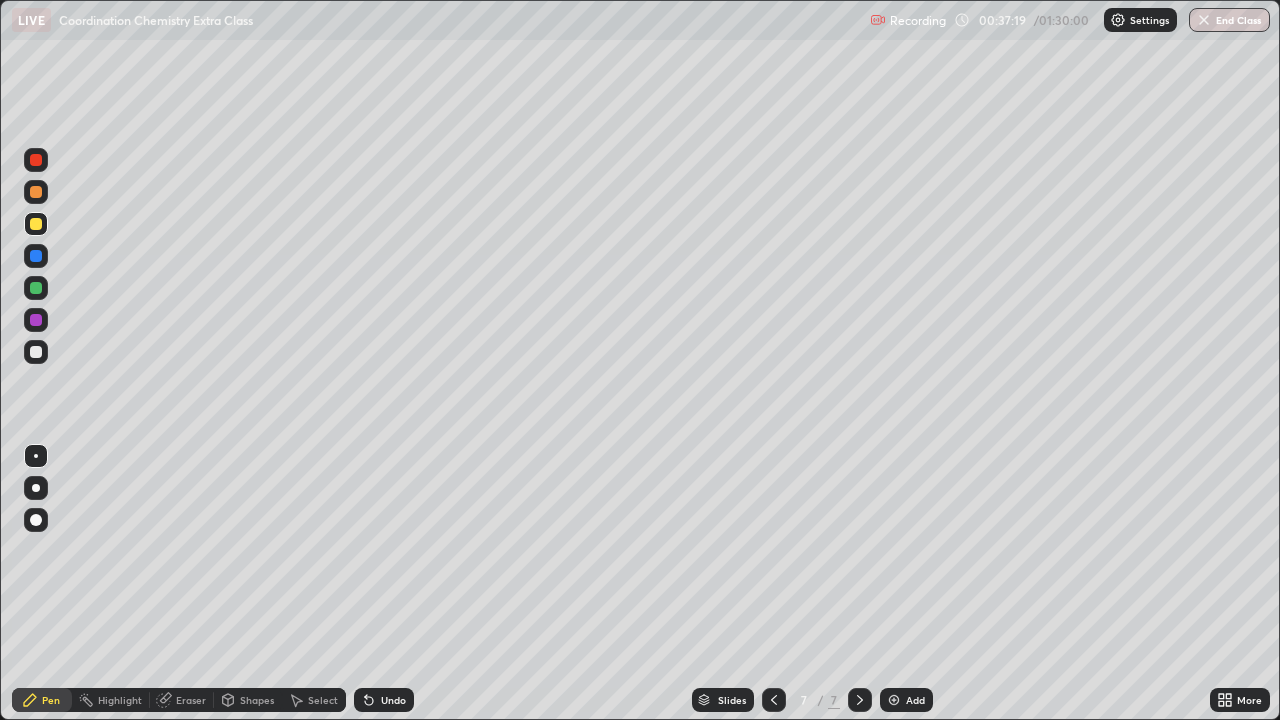 click at bounding box center (36, 192) 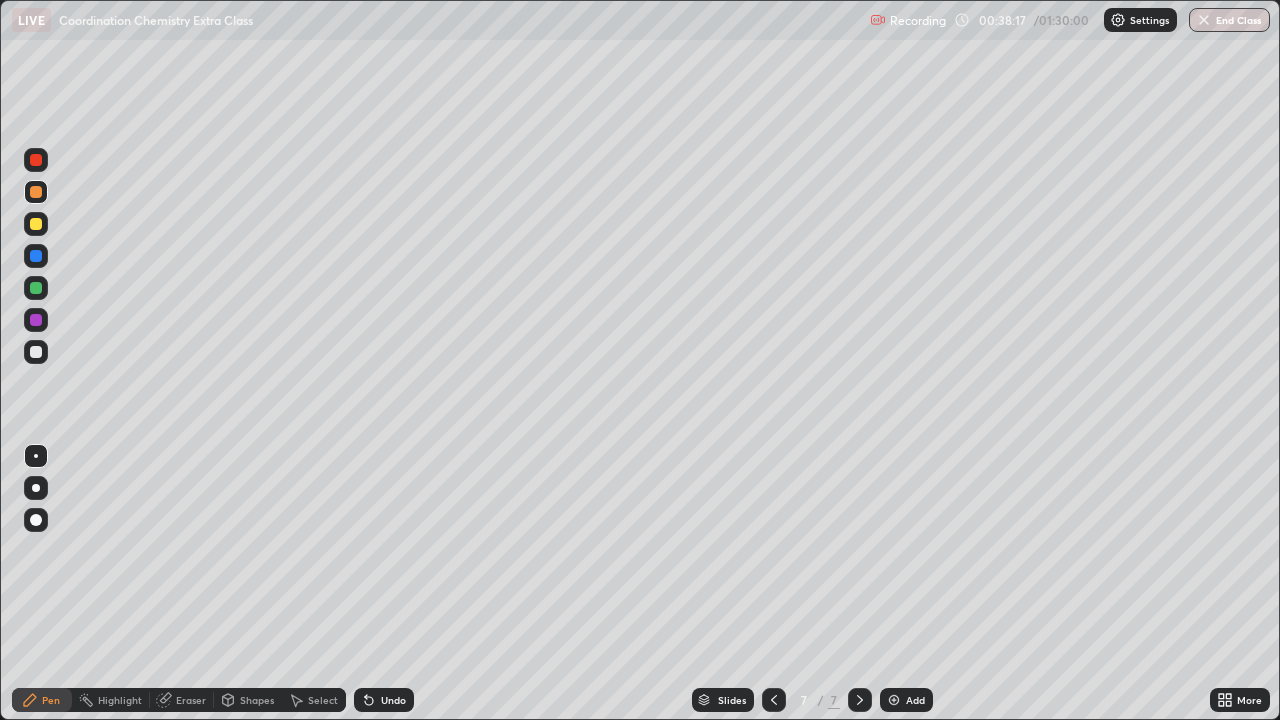 click at bounding box center [36, 352] 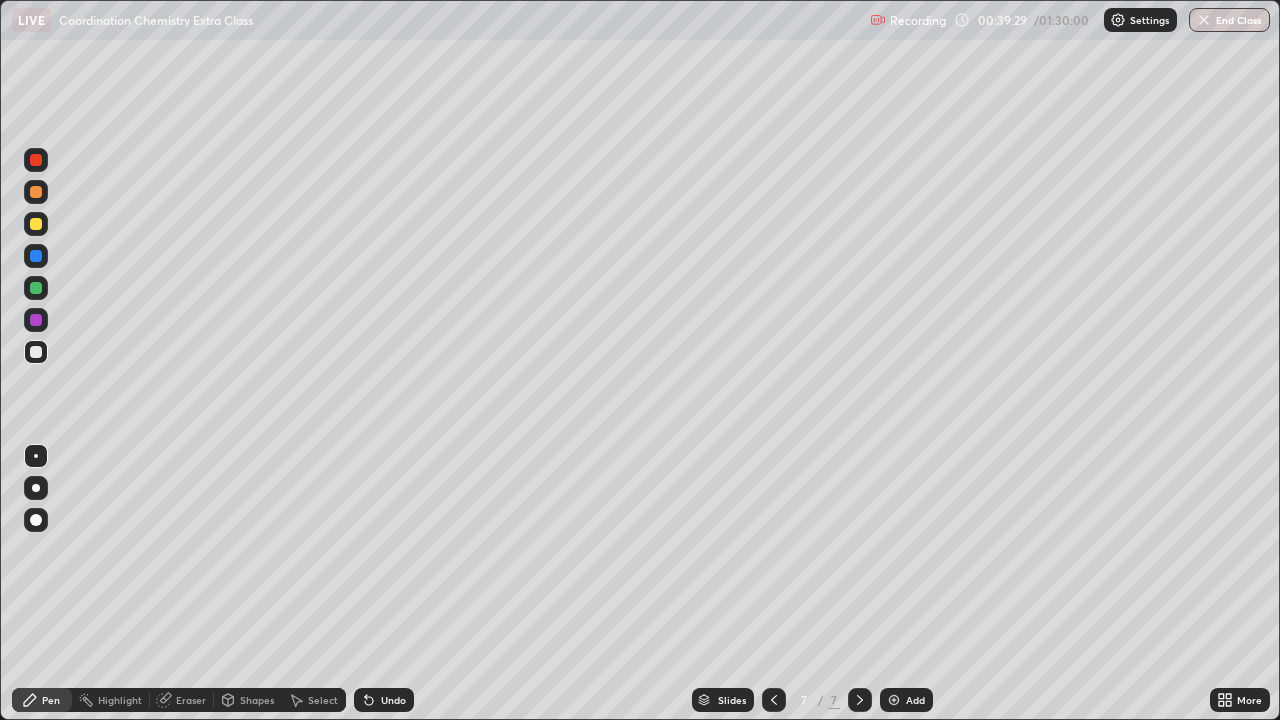 click 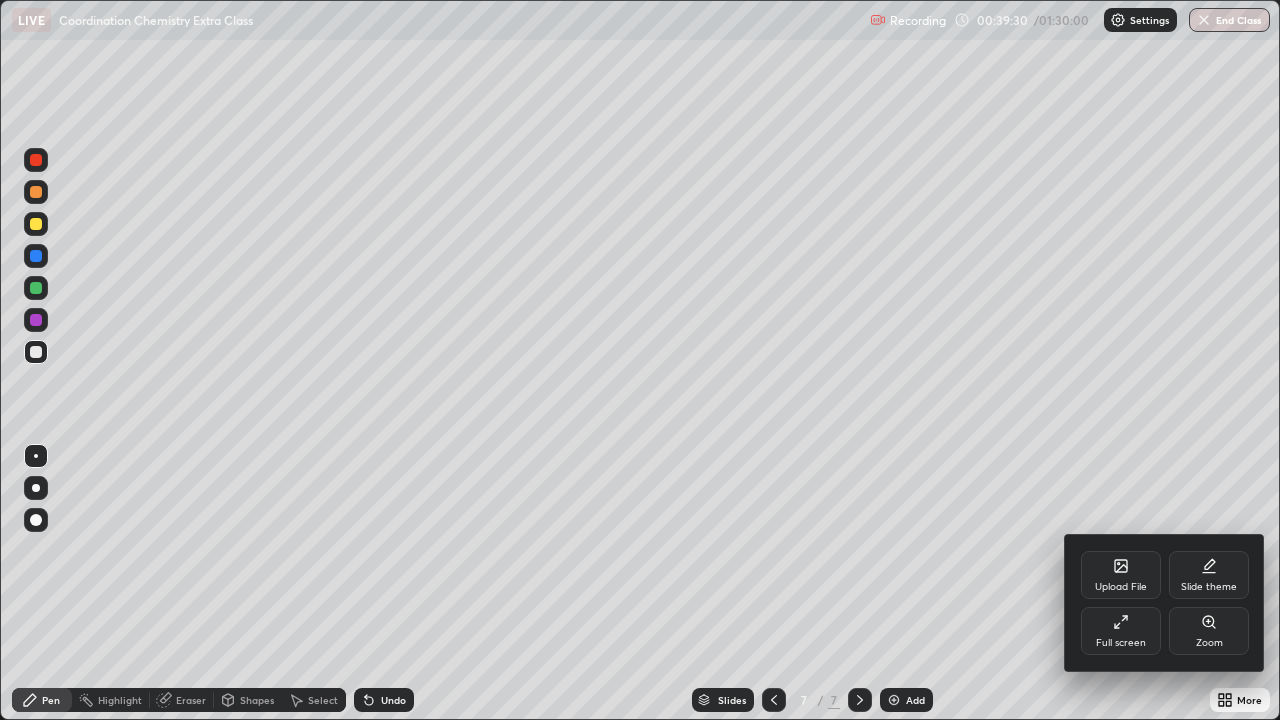click 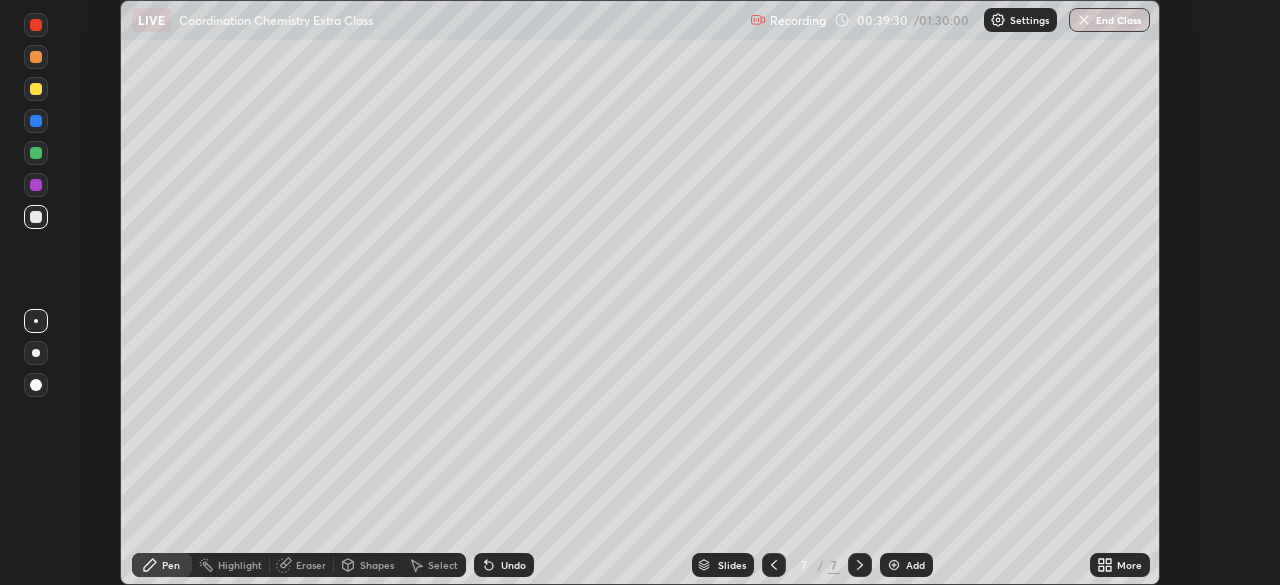 scroll, scrollTop: 585, scrollLeft: 1280, axis: both 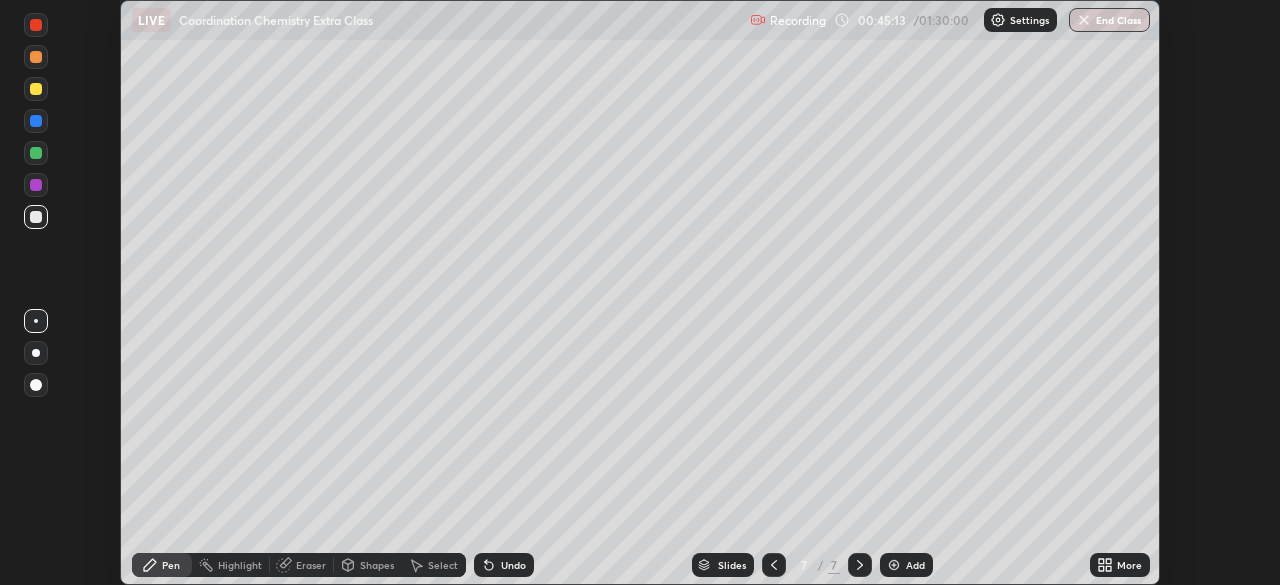 click 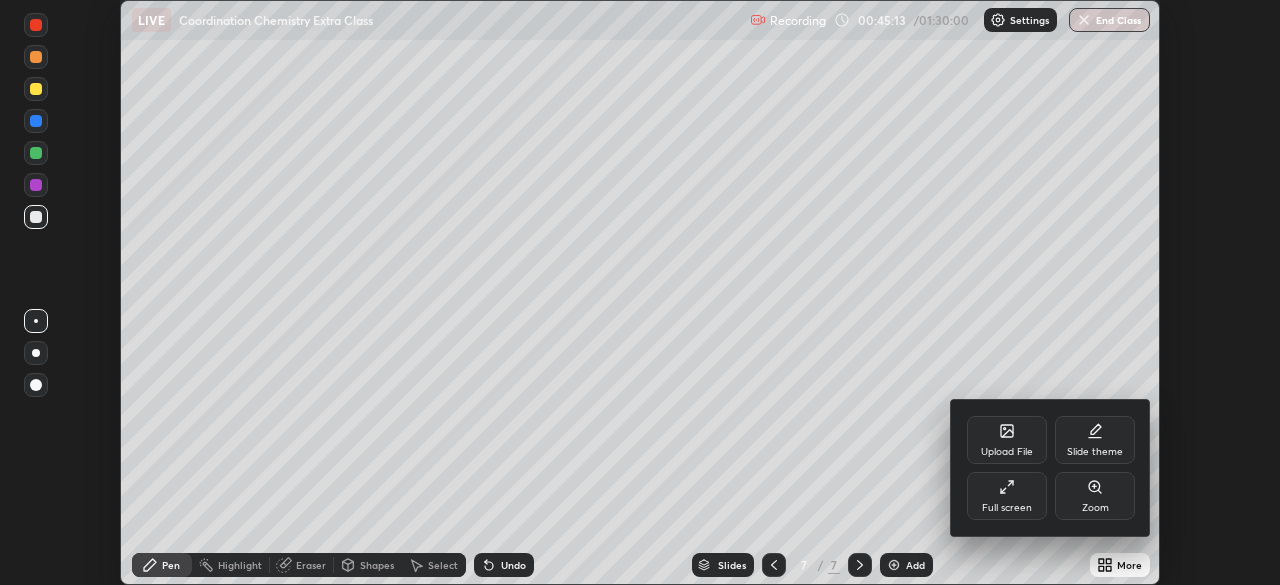click 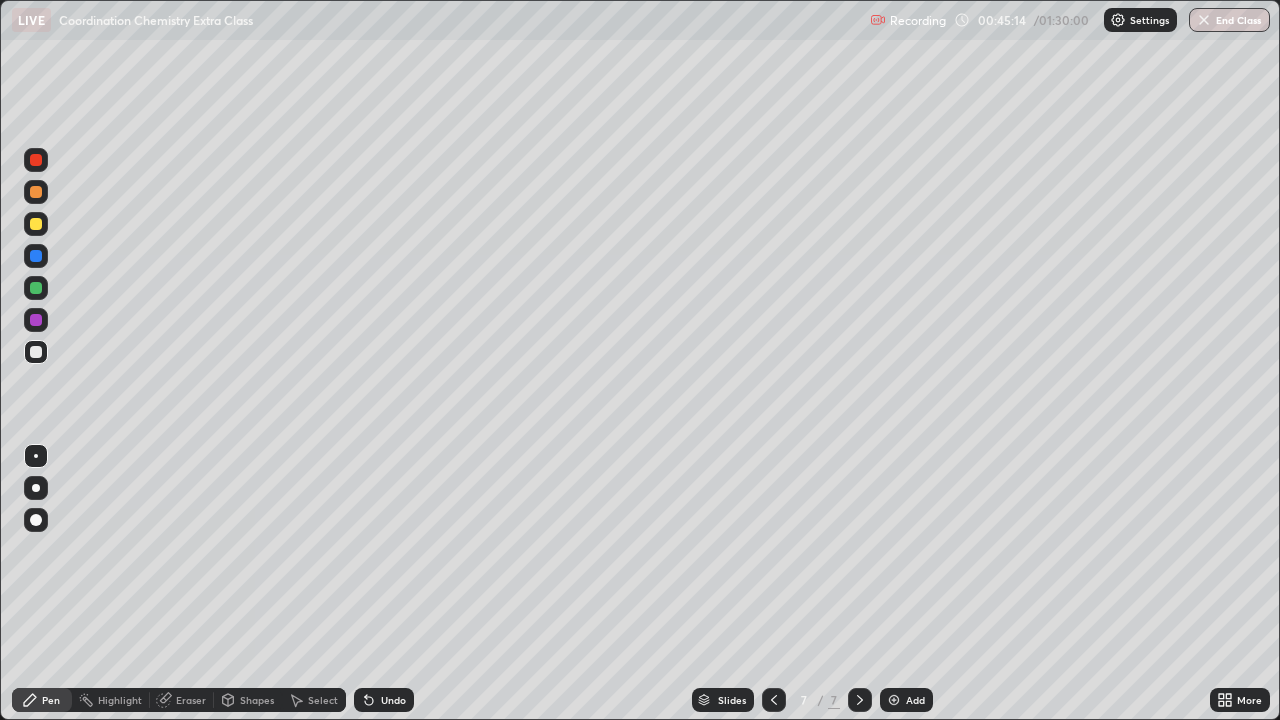 scroll, scrollTop: 99280, scrollLeft: 98720, axis: both 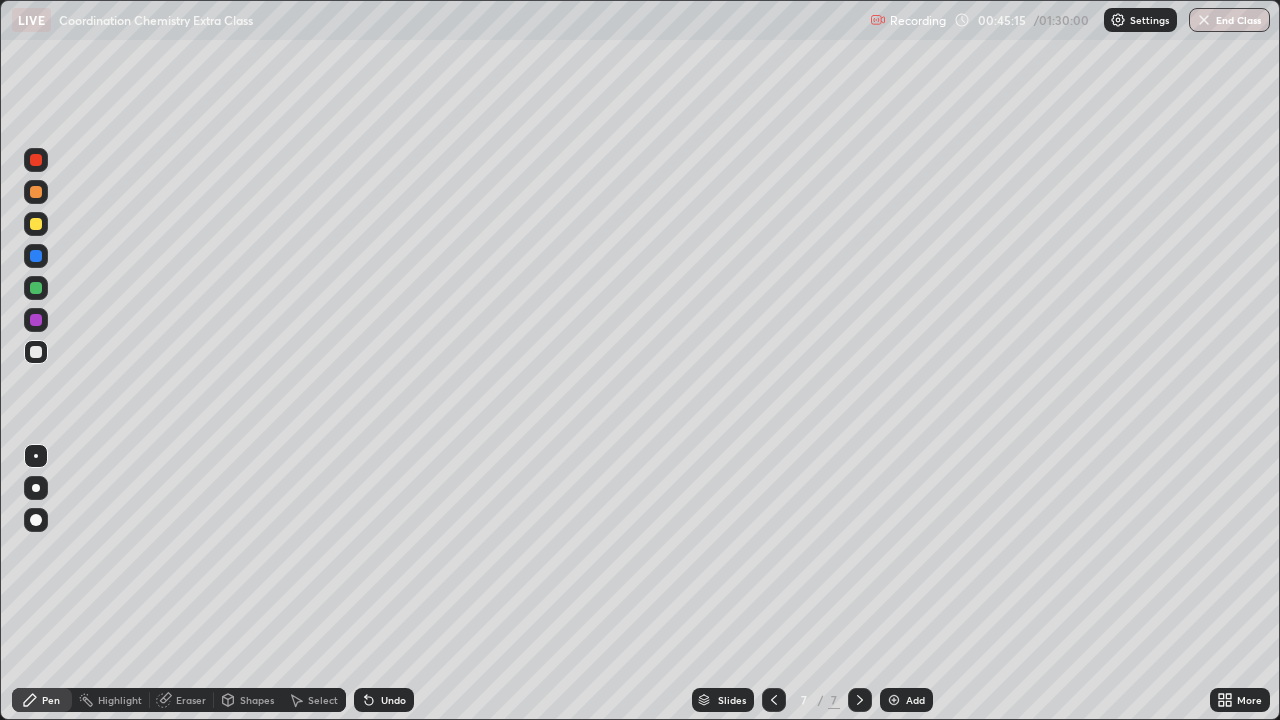 click 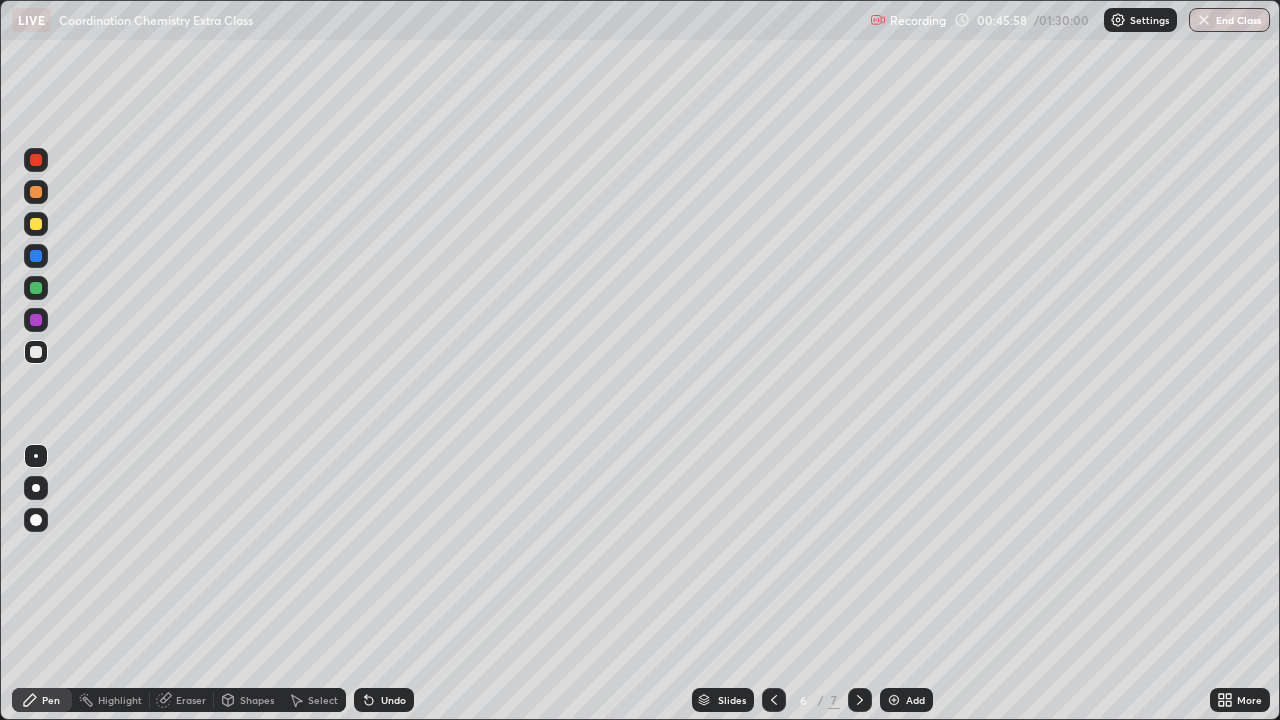 click on "More" at bounding box center [1240, 700] 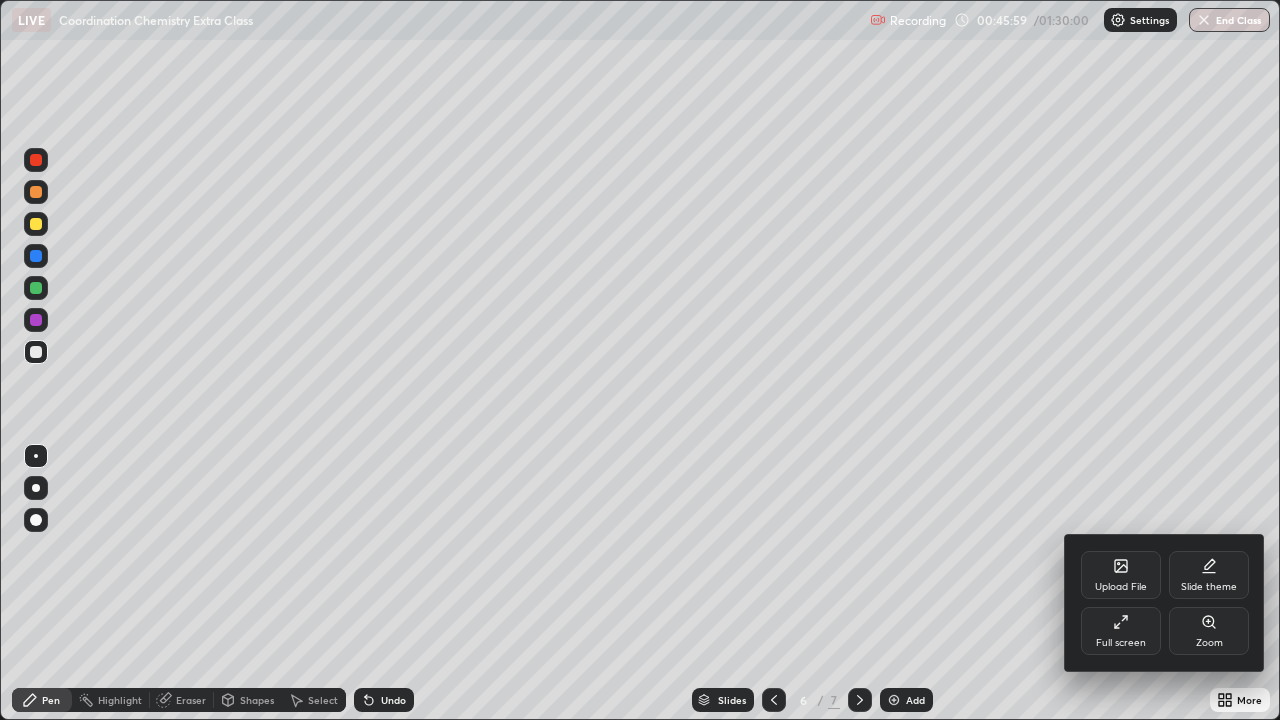 click on "Full screen" at bounding box center (1121, 631) 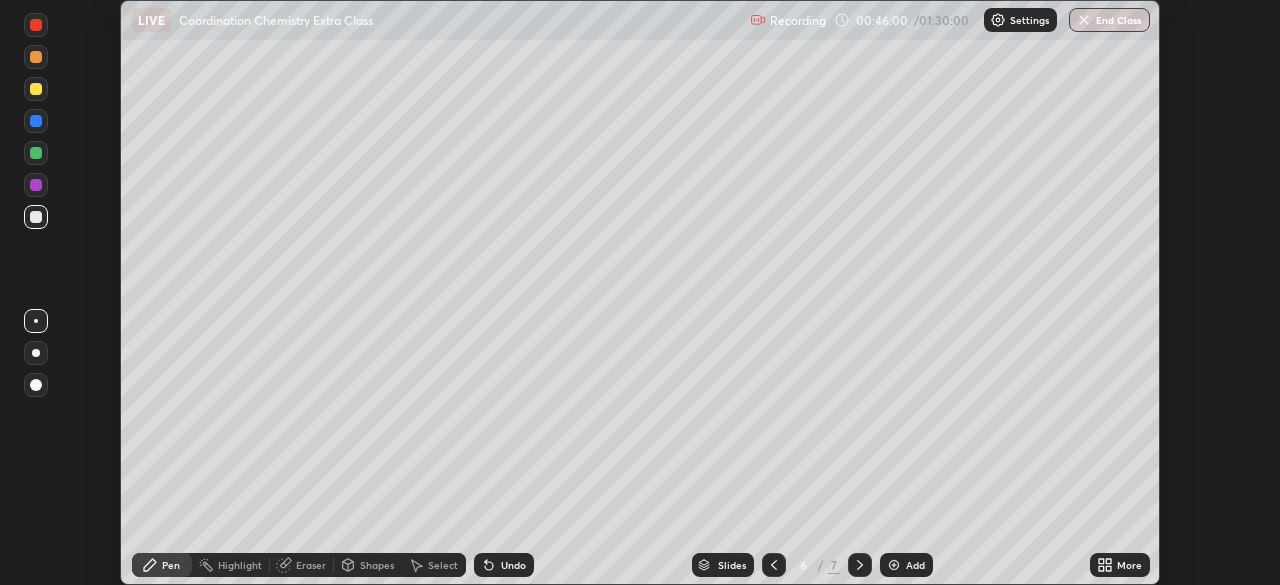 scroll, scrollTop: 585, scrollLeft: 1280, axis: both 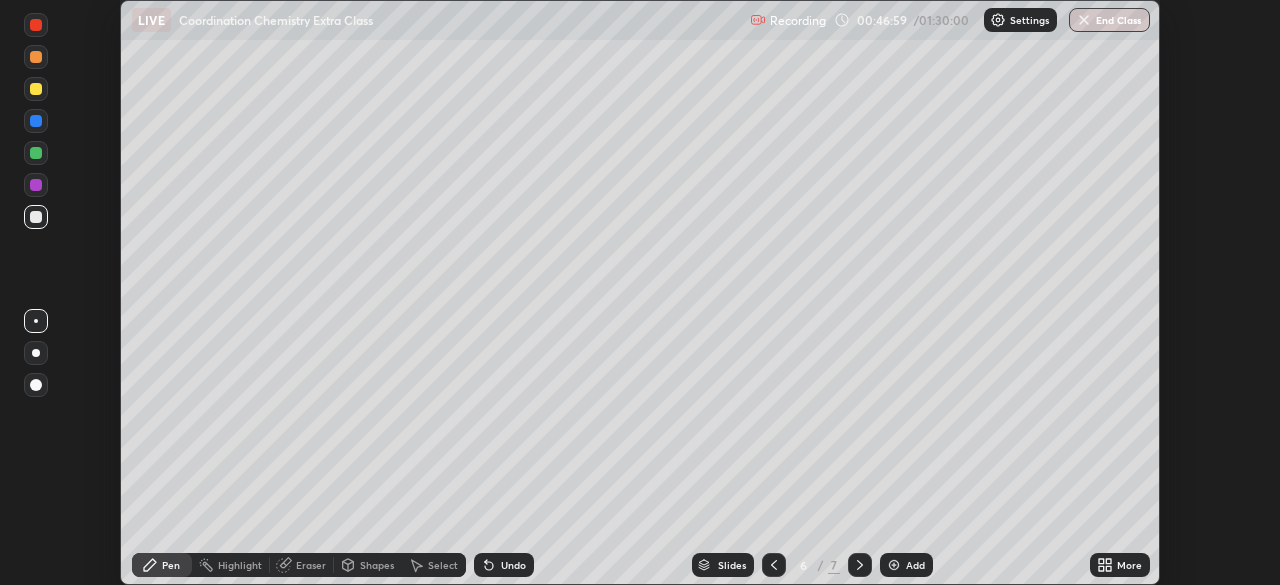 click 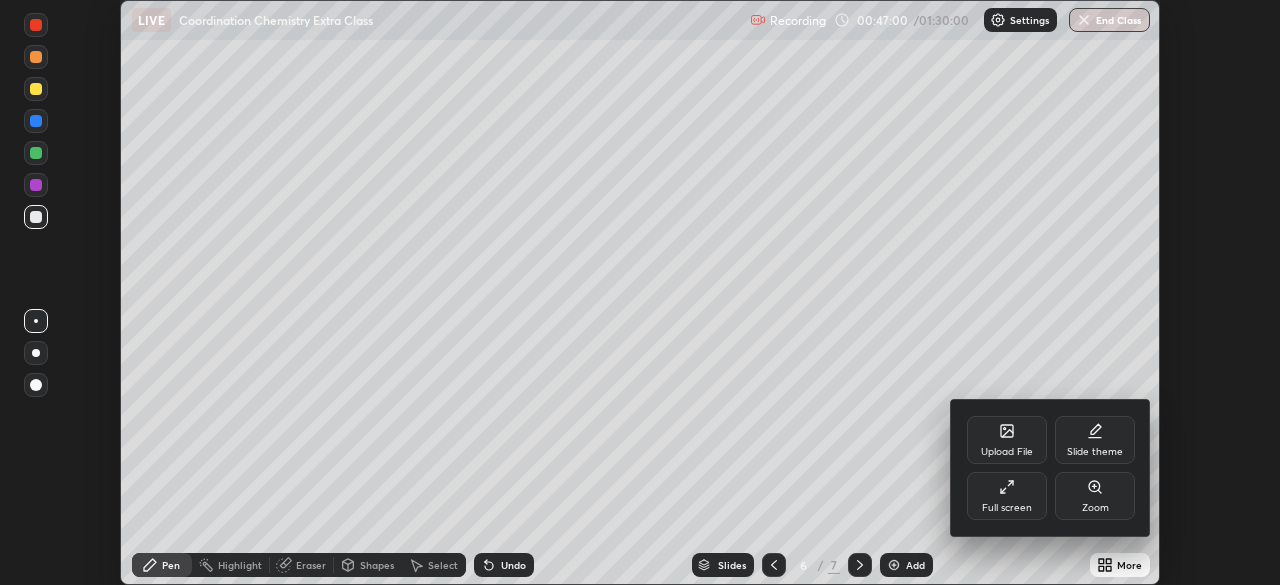 click at bounding box center [640, 292] 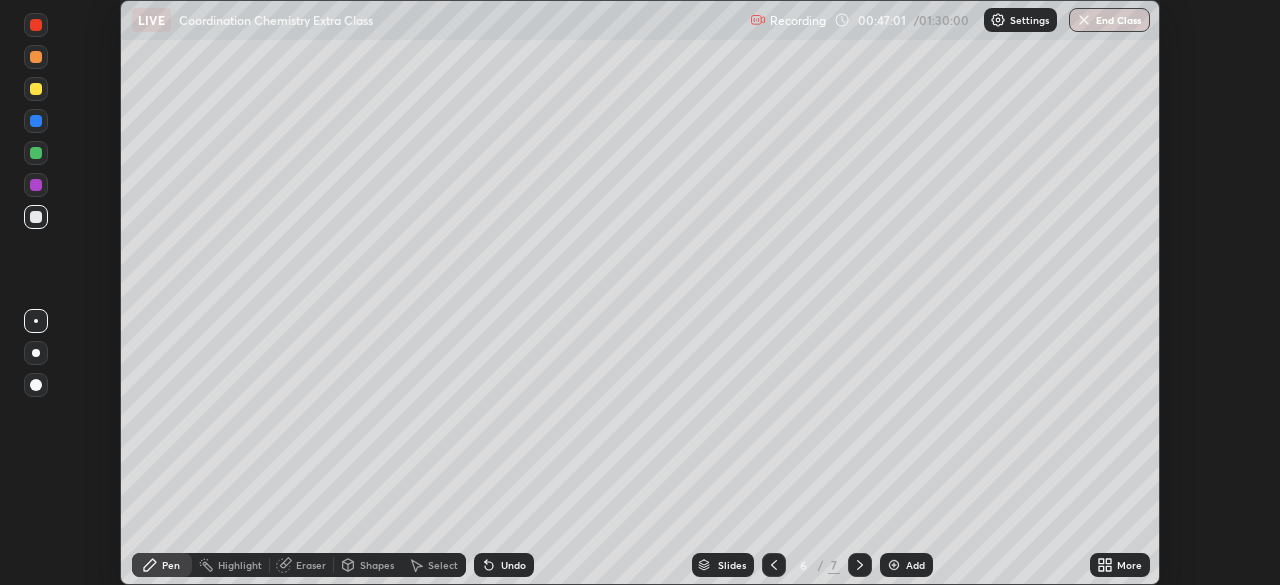 click 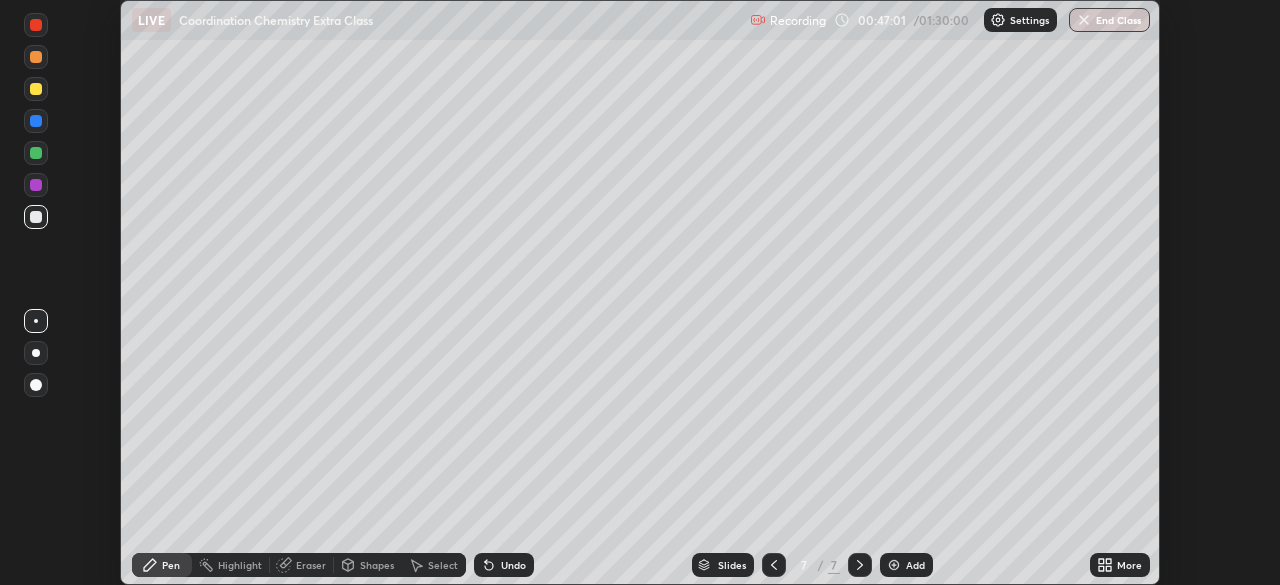 click 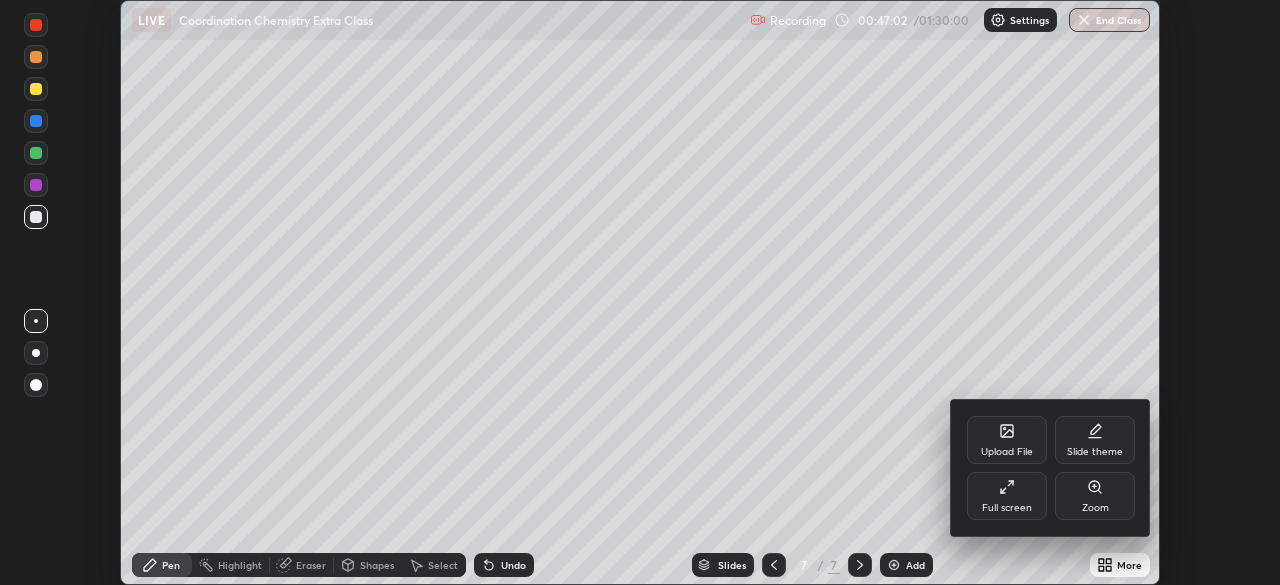 click on "Upload File" at bounding box center (1007, 452) 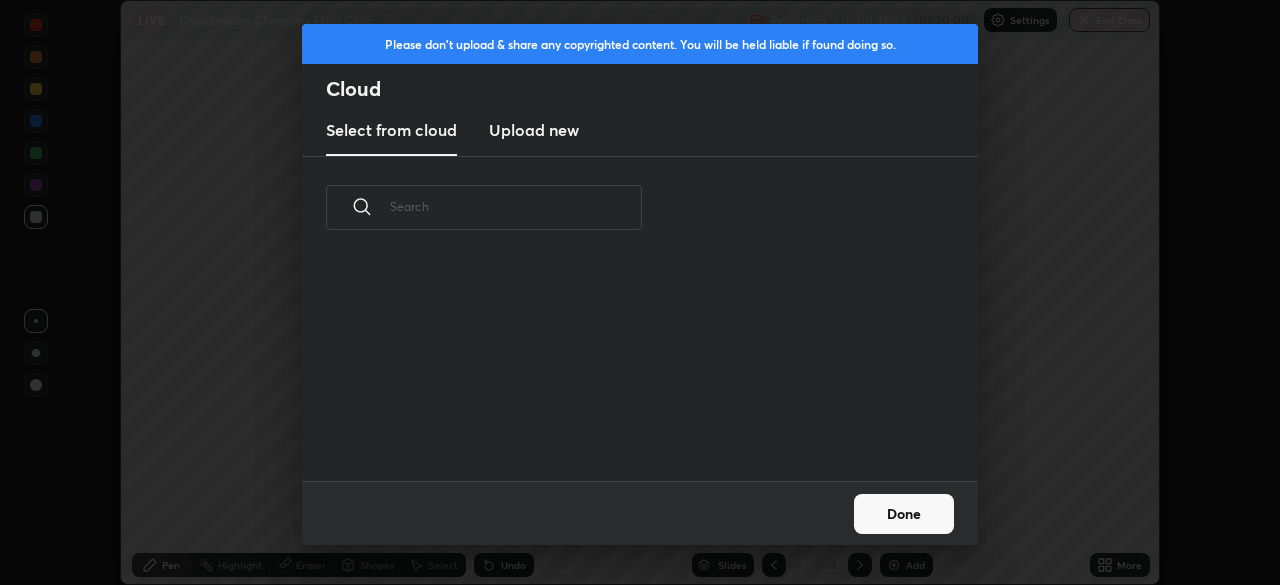 scroll, scrollTop: 222, scrollLeft: 642, axis: both 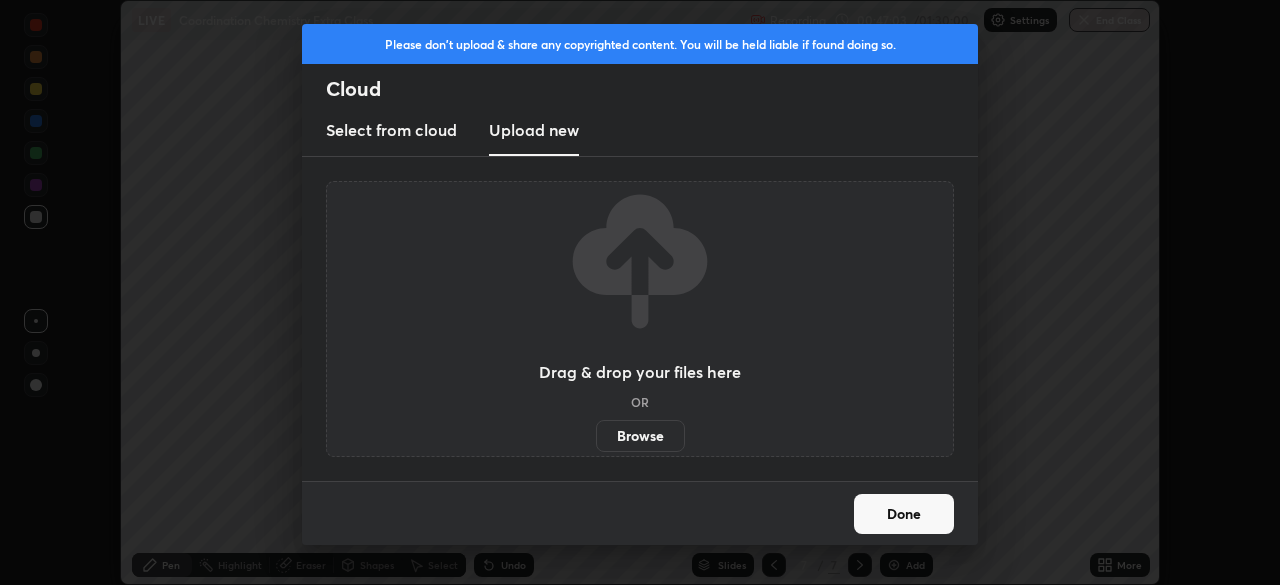 click on "Browse" at bounding box center (640, 436) 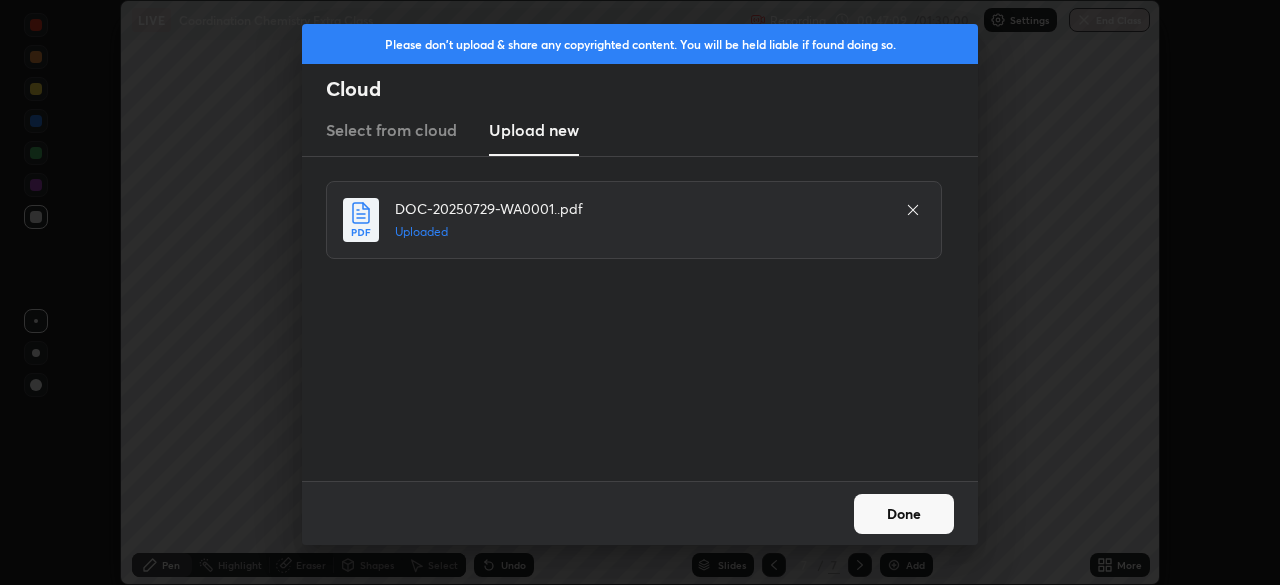 click on "Done" at bounding box center [904, 514] 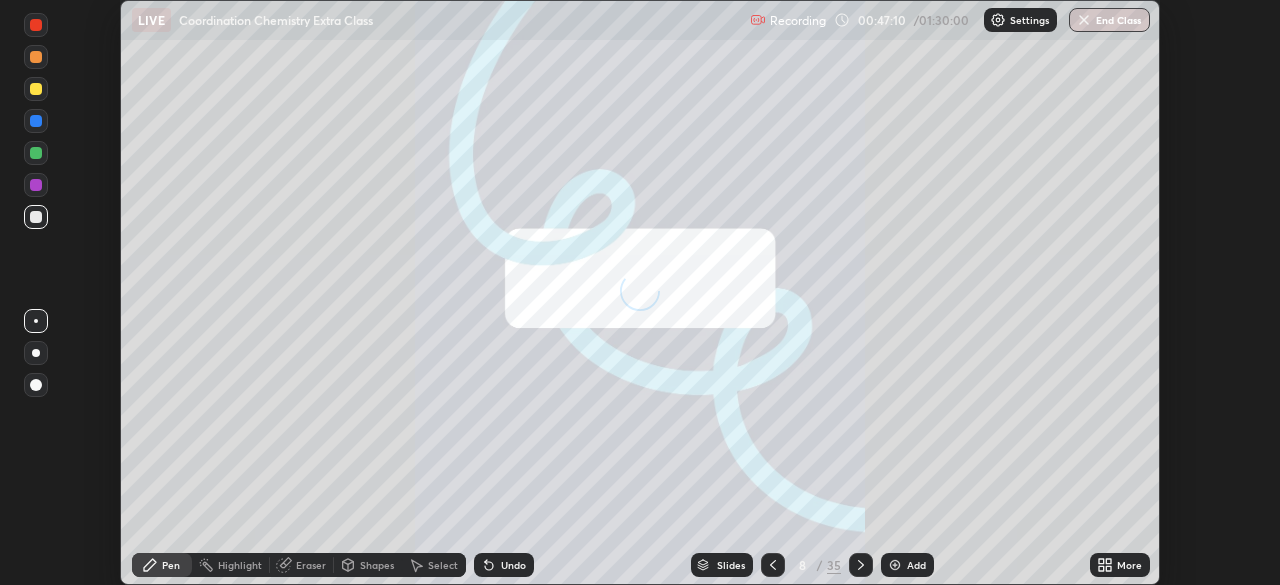 click on "More" at bounding box center (1129, 565) 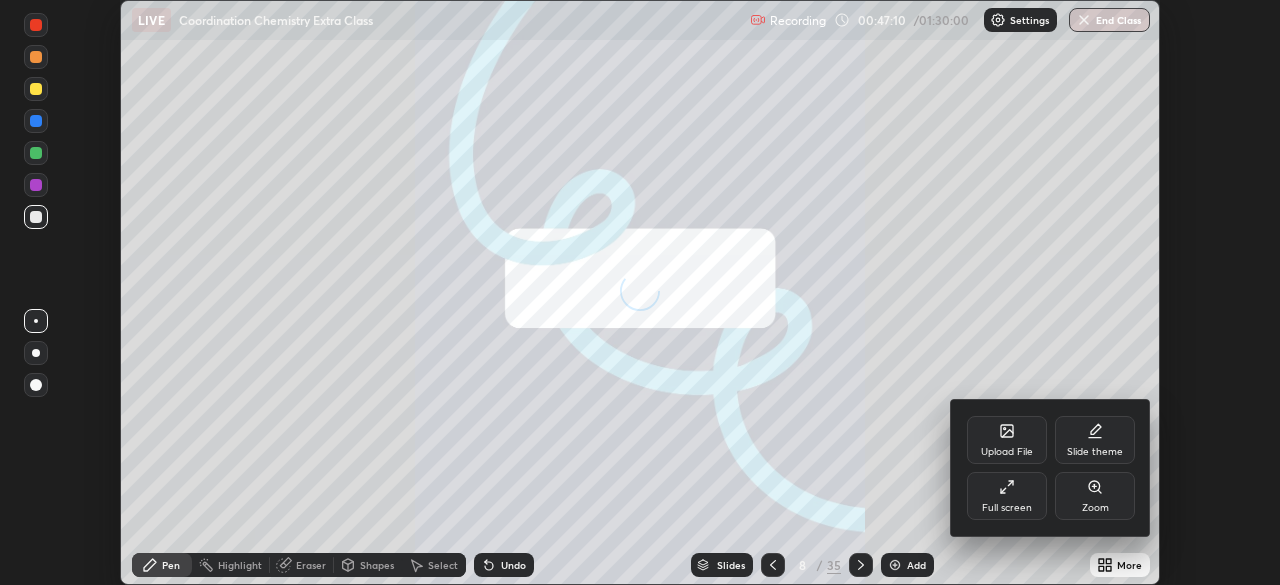 click on "Full screen" at bounding box center [1007, 508] 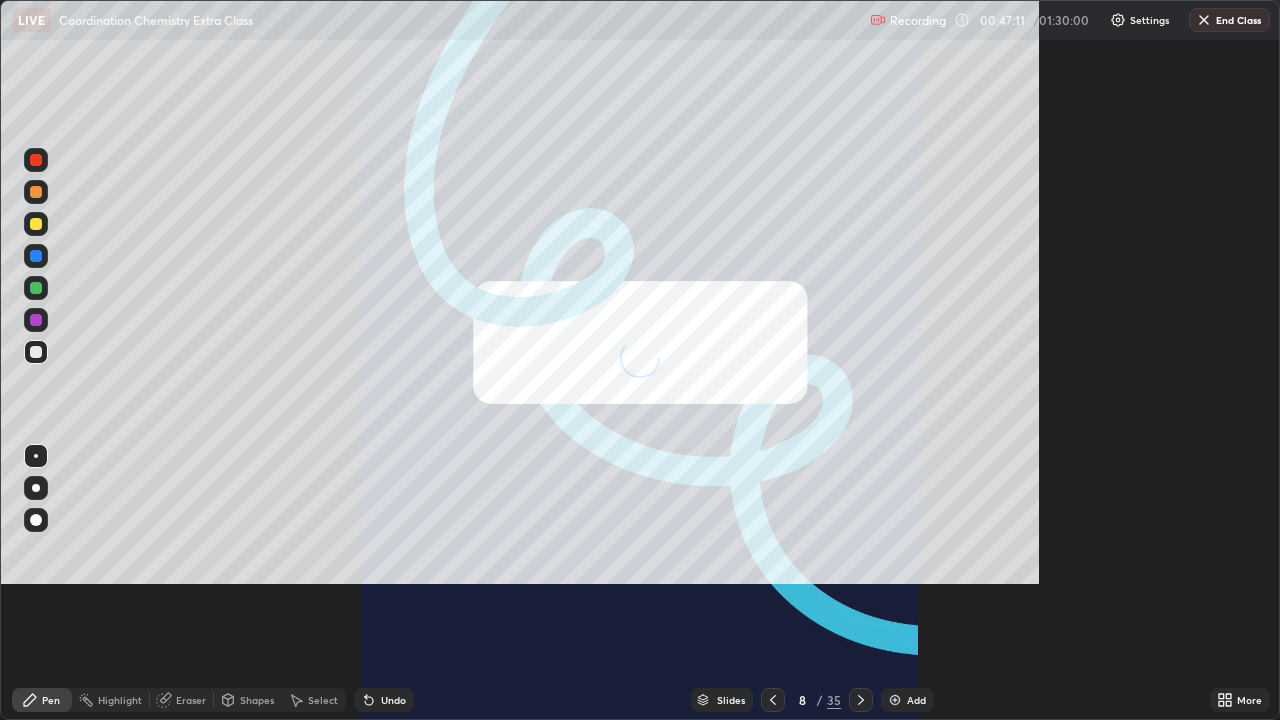 scroll, scrollTop: 99280, scrollLeft: 98720, axis: both 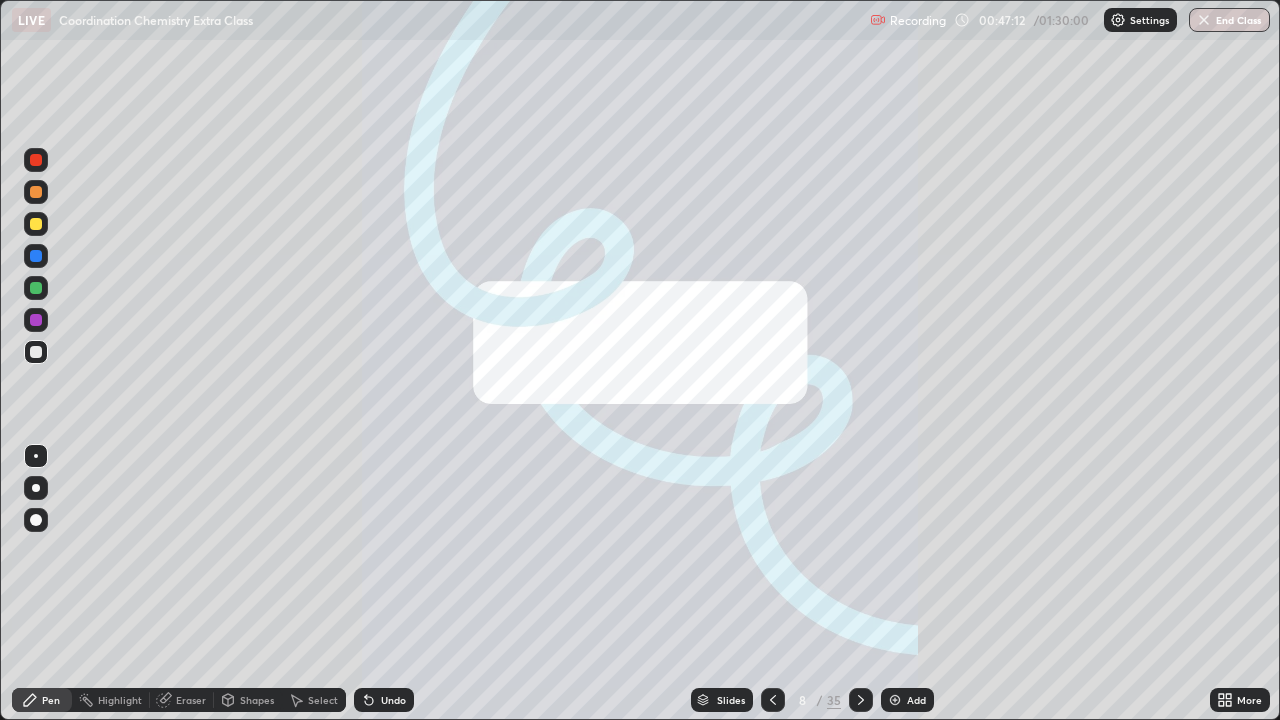 click at bounding box center [773, 700] 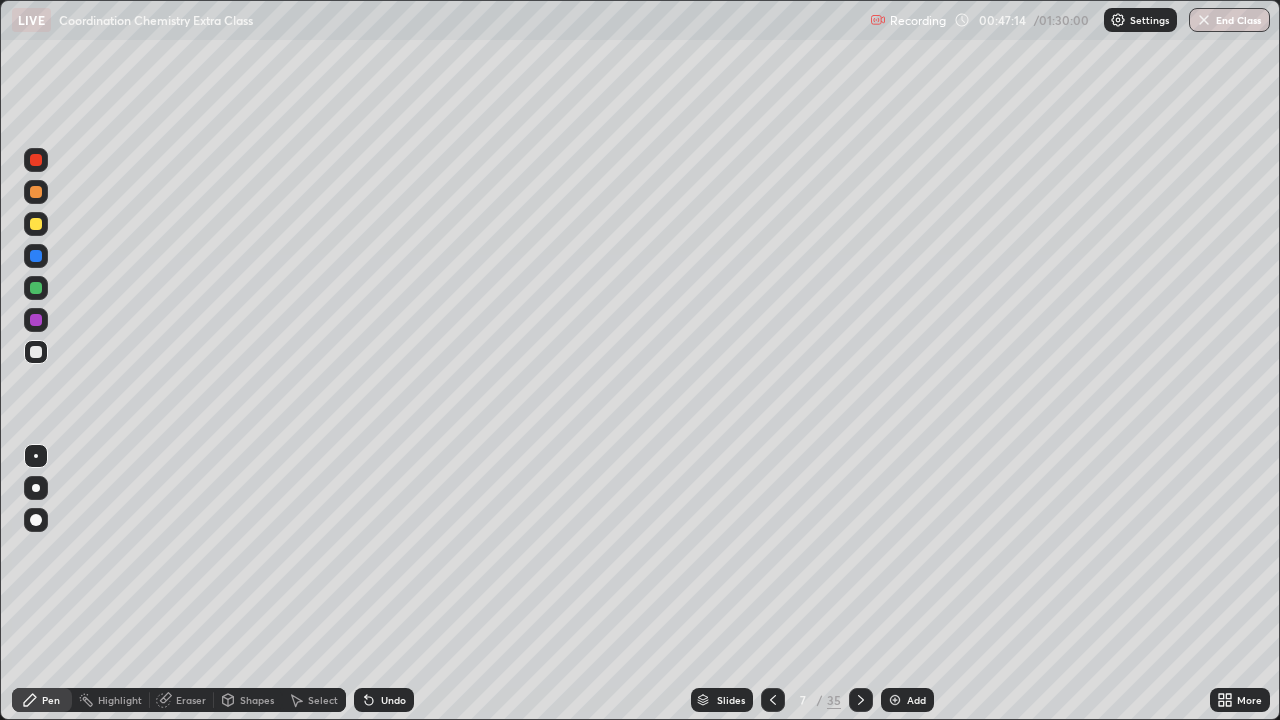 click 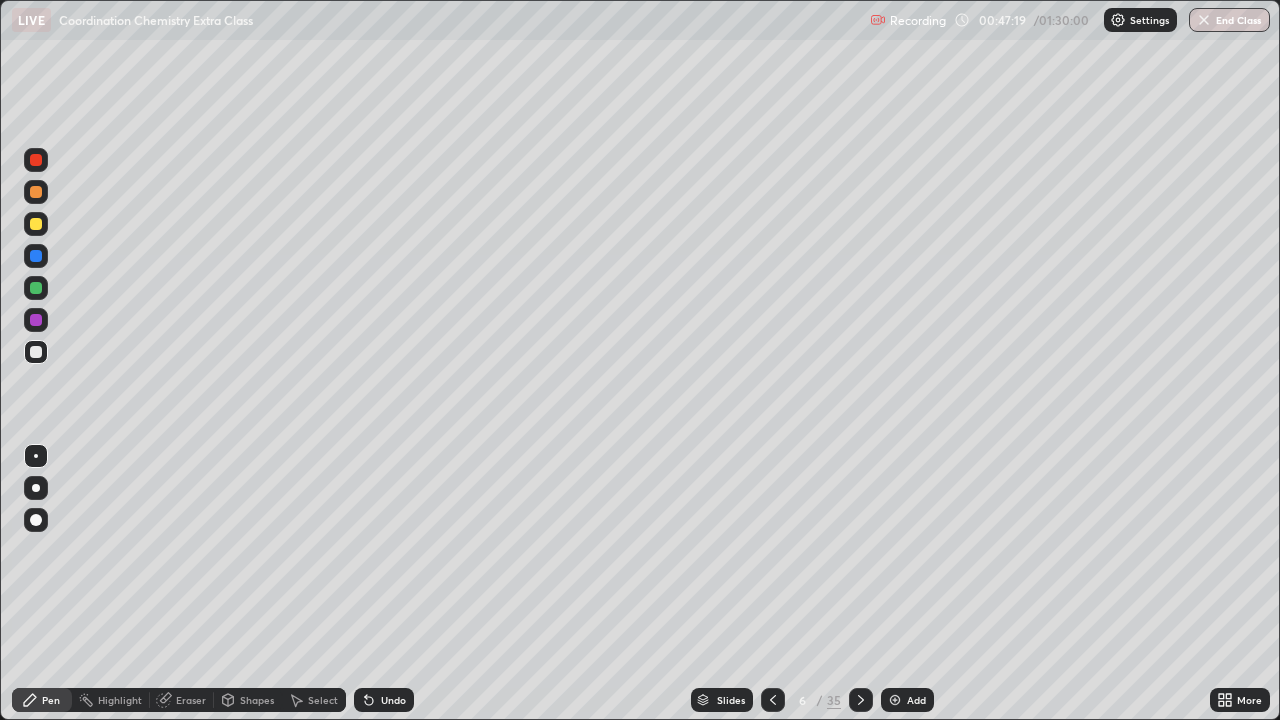 click on "Add" at bounding box center (907, 700) 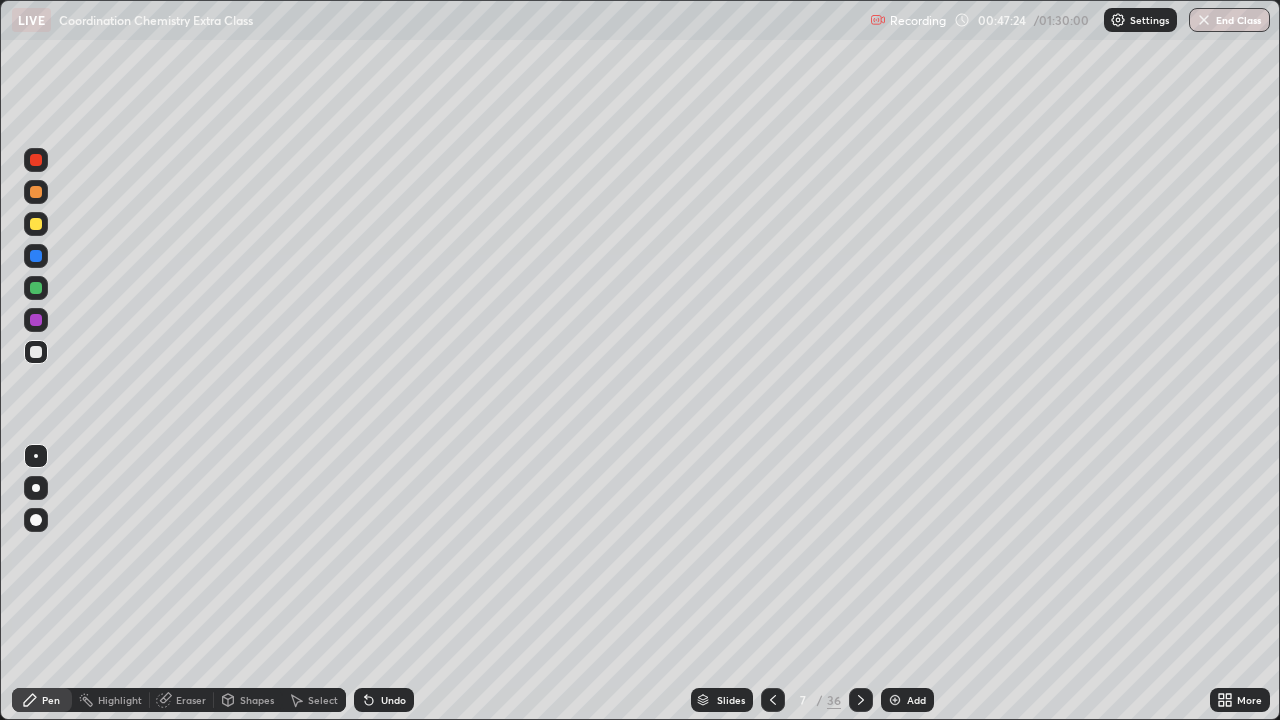 click at bounding box center [36, 352] 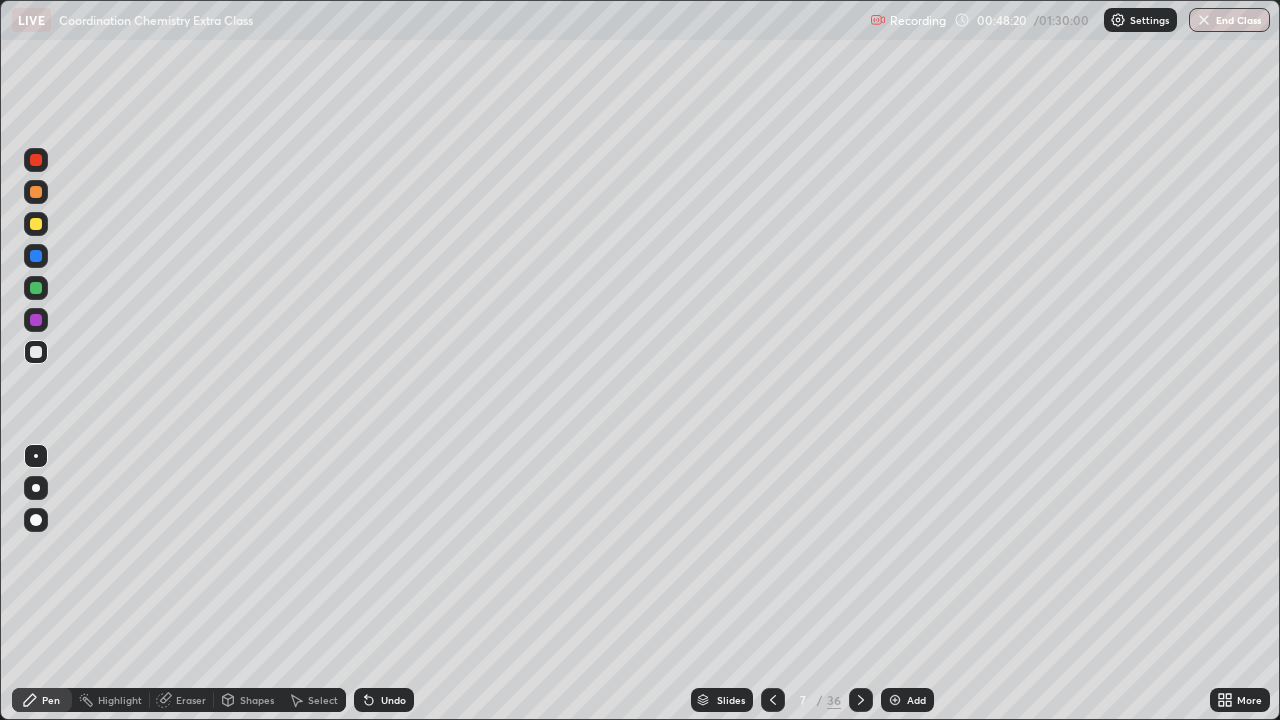 click at bounding box center (36, 224) 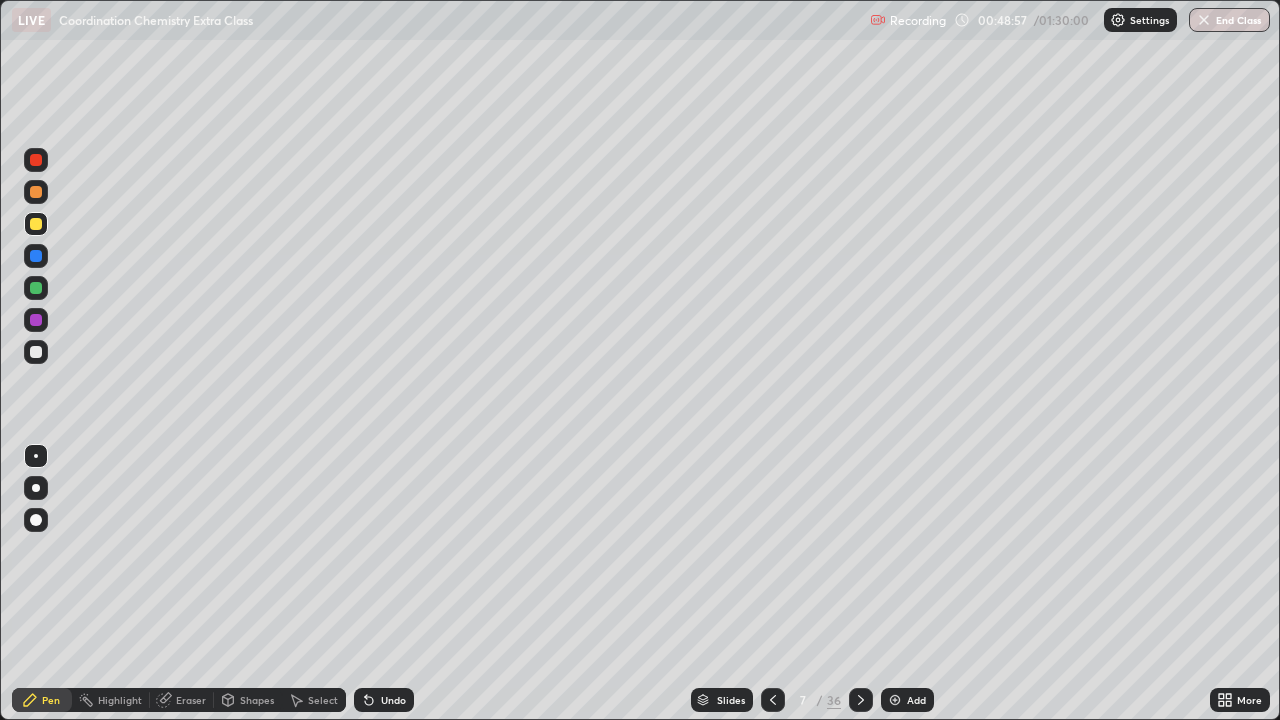 click at bounding box center (36, 192) 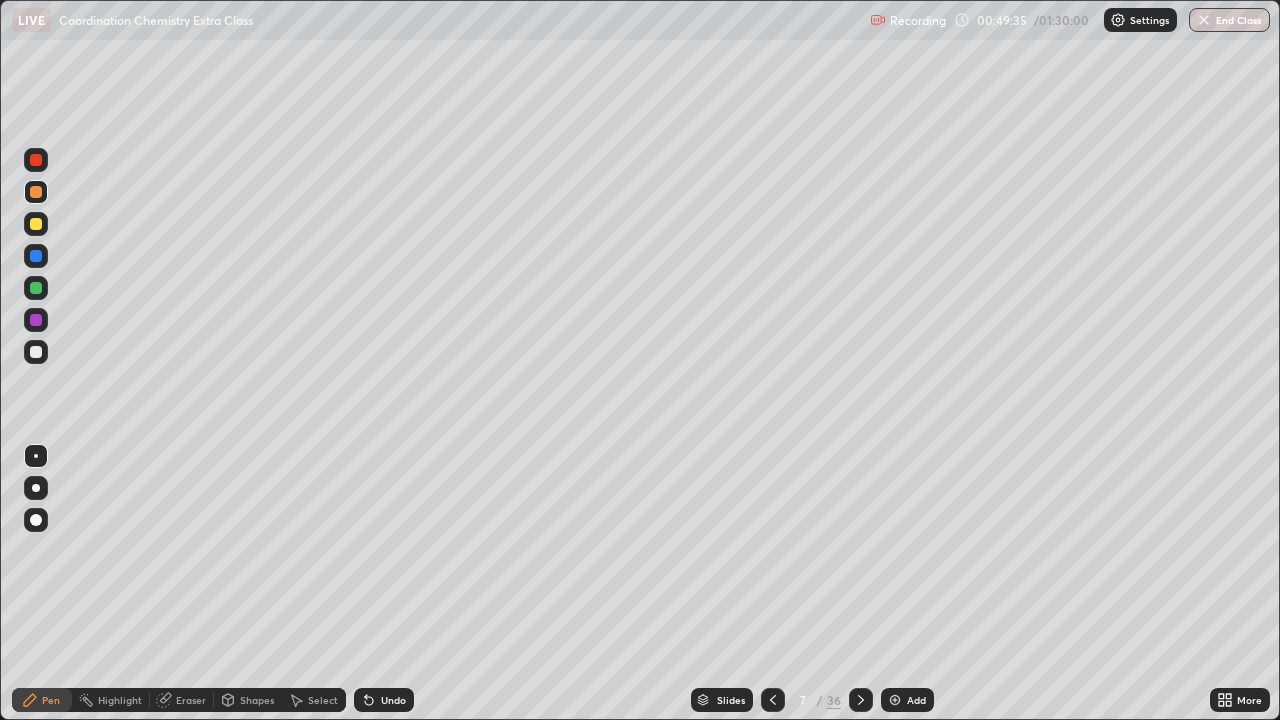 click at bounding box center [36, 352] 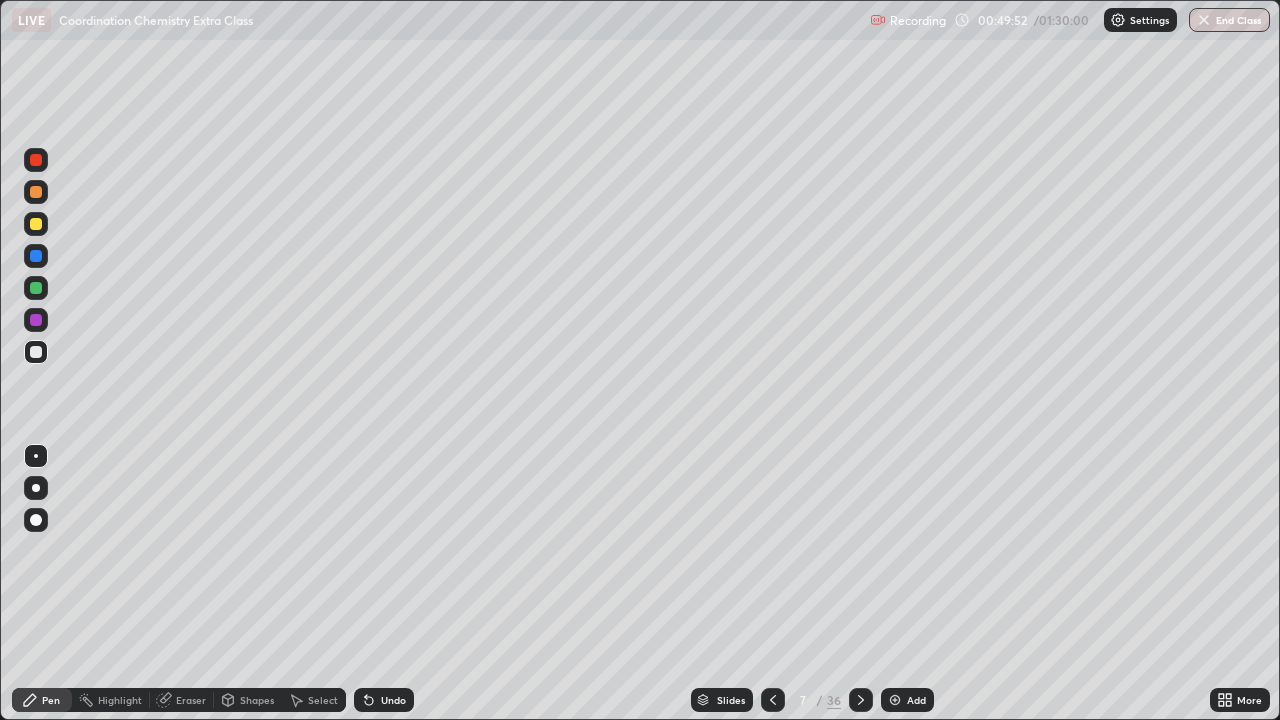 click at bounding box center [36, 288] 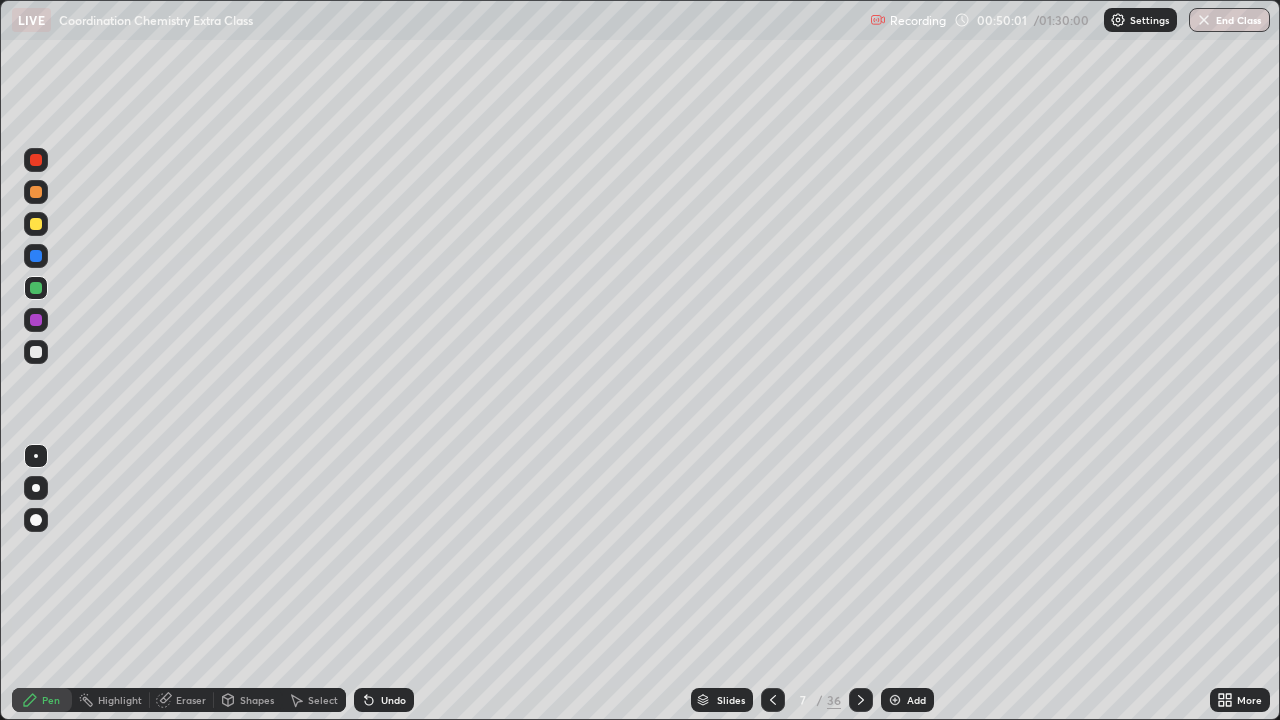 click at bounding box center [36, 352] 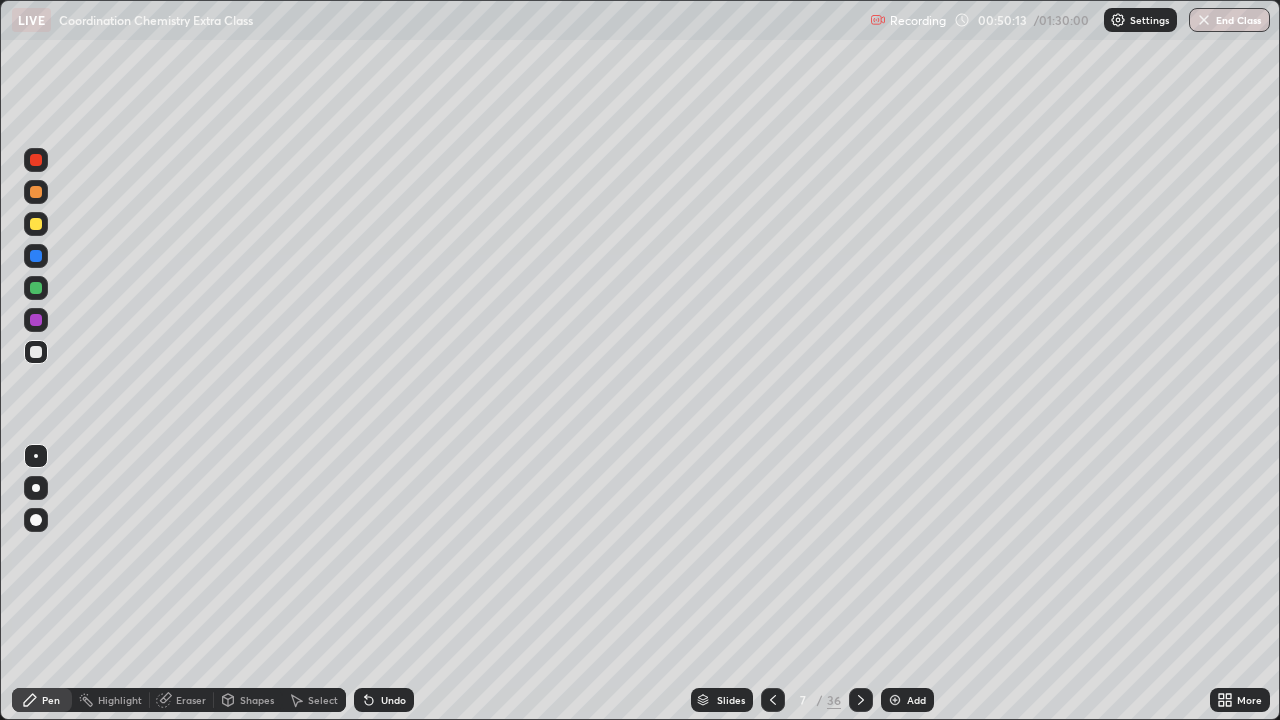 click at bounding box center (36, 224) 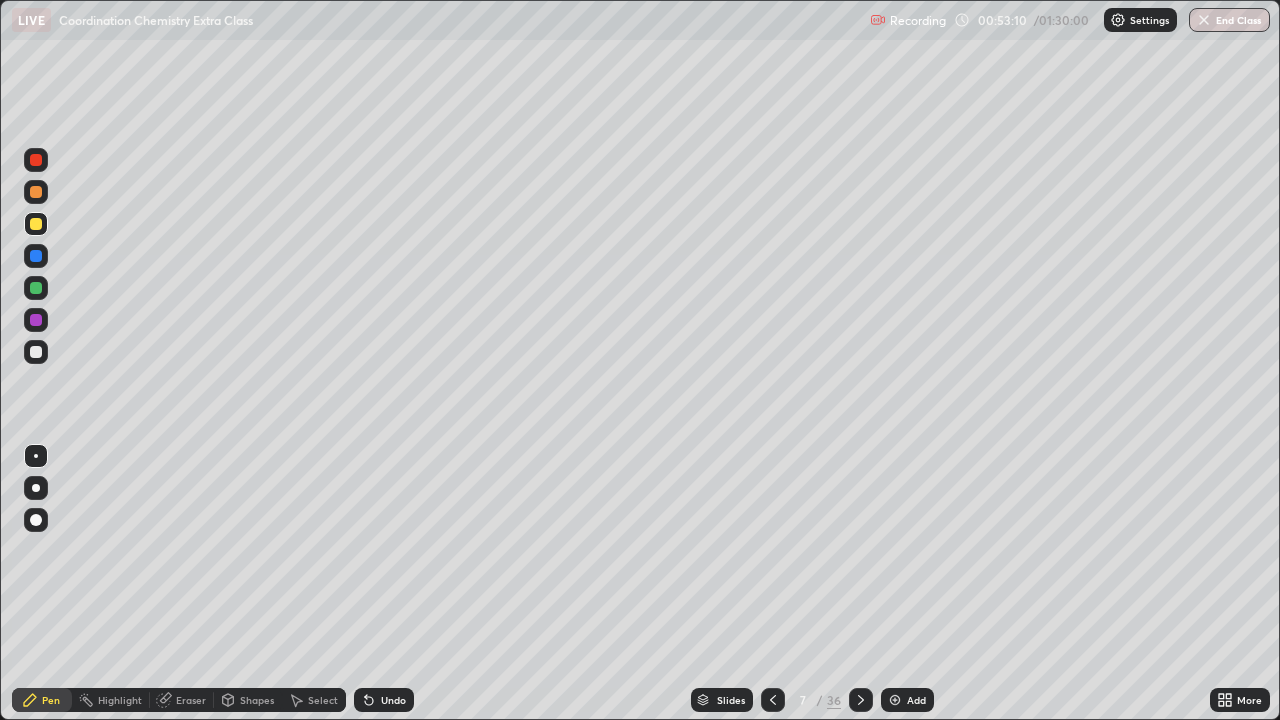 click at bounding box center [36, 352] 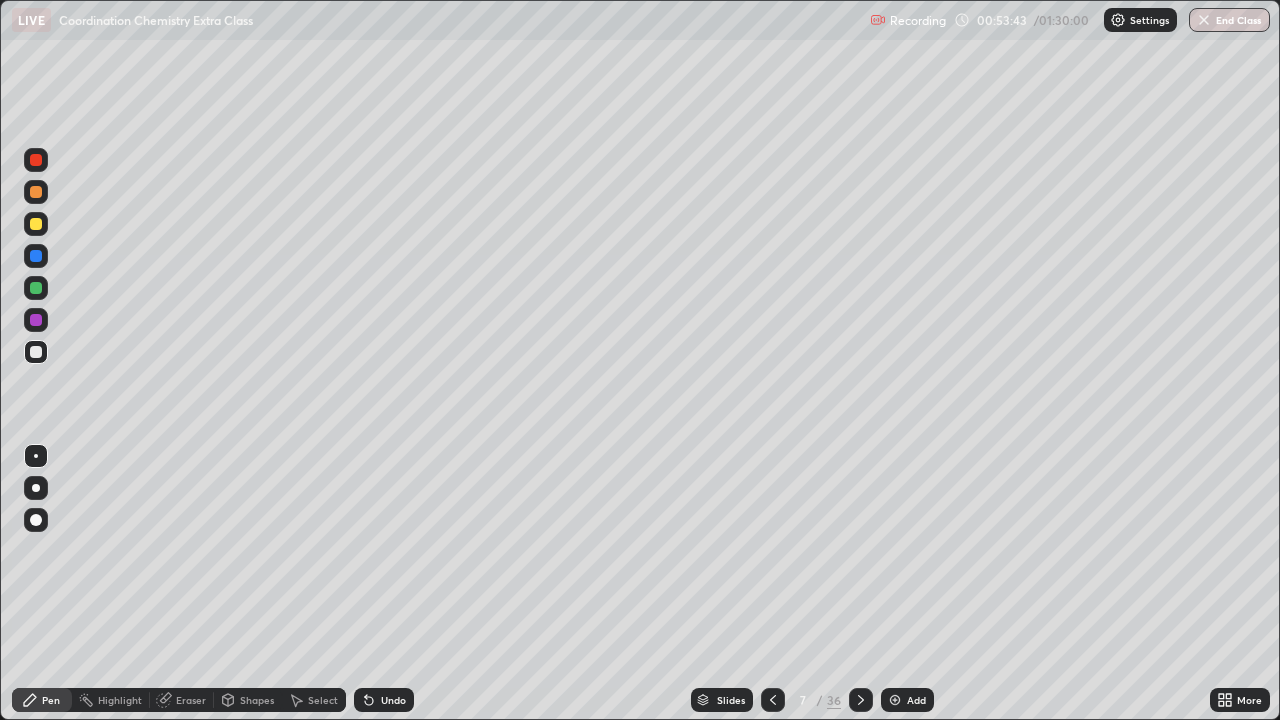 click at bounding box center [36, 192] 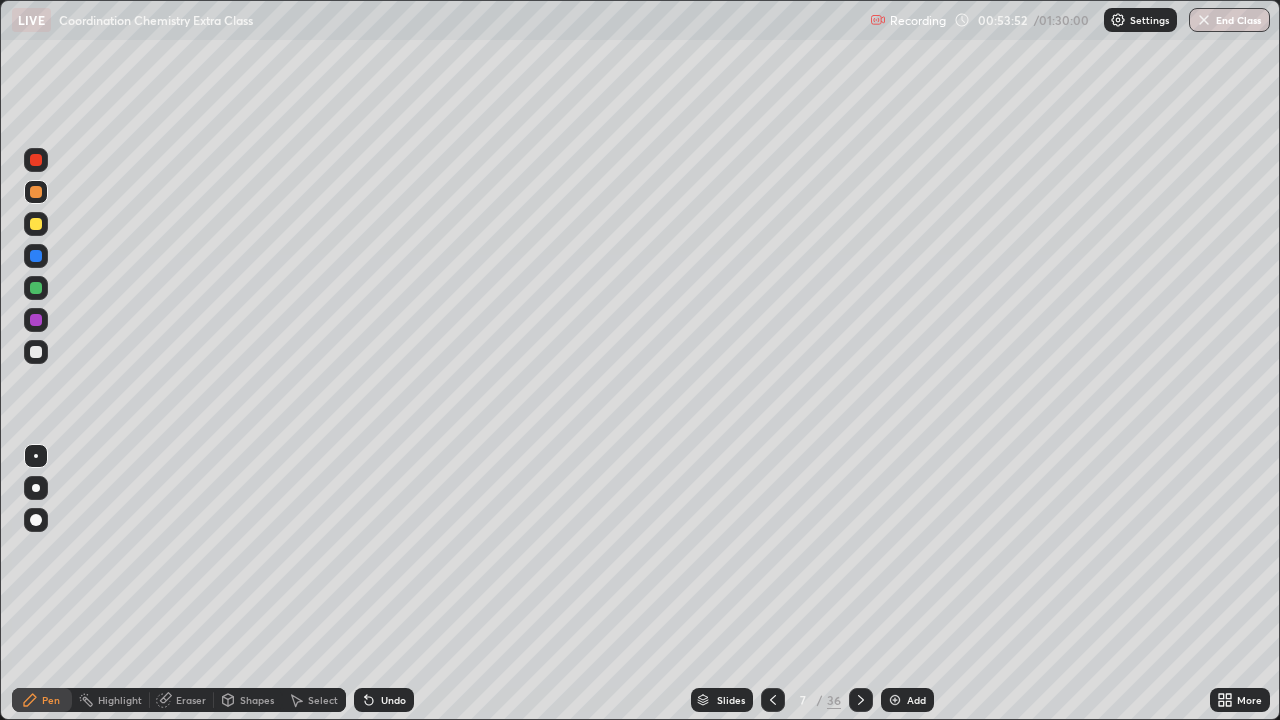 click on "Add" at bounding box center (907, 700) 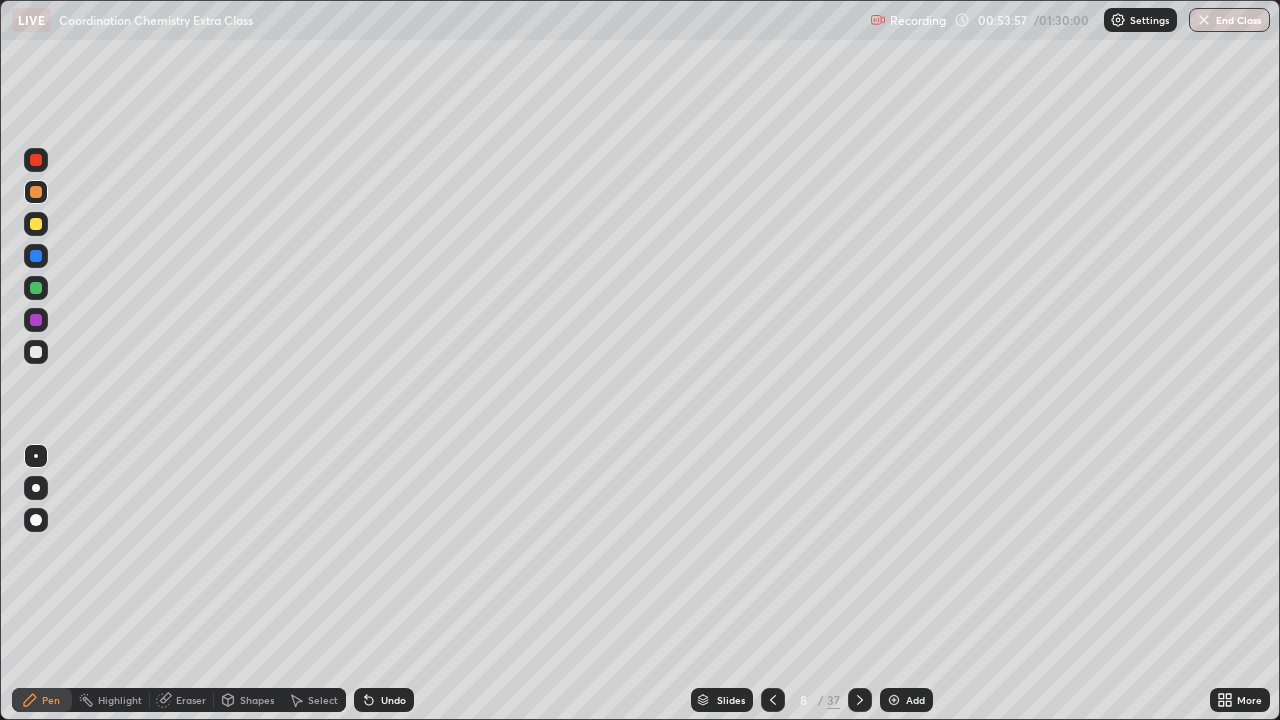 click at bounding box center (36, 352) 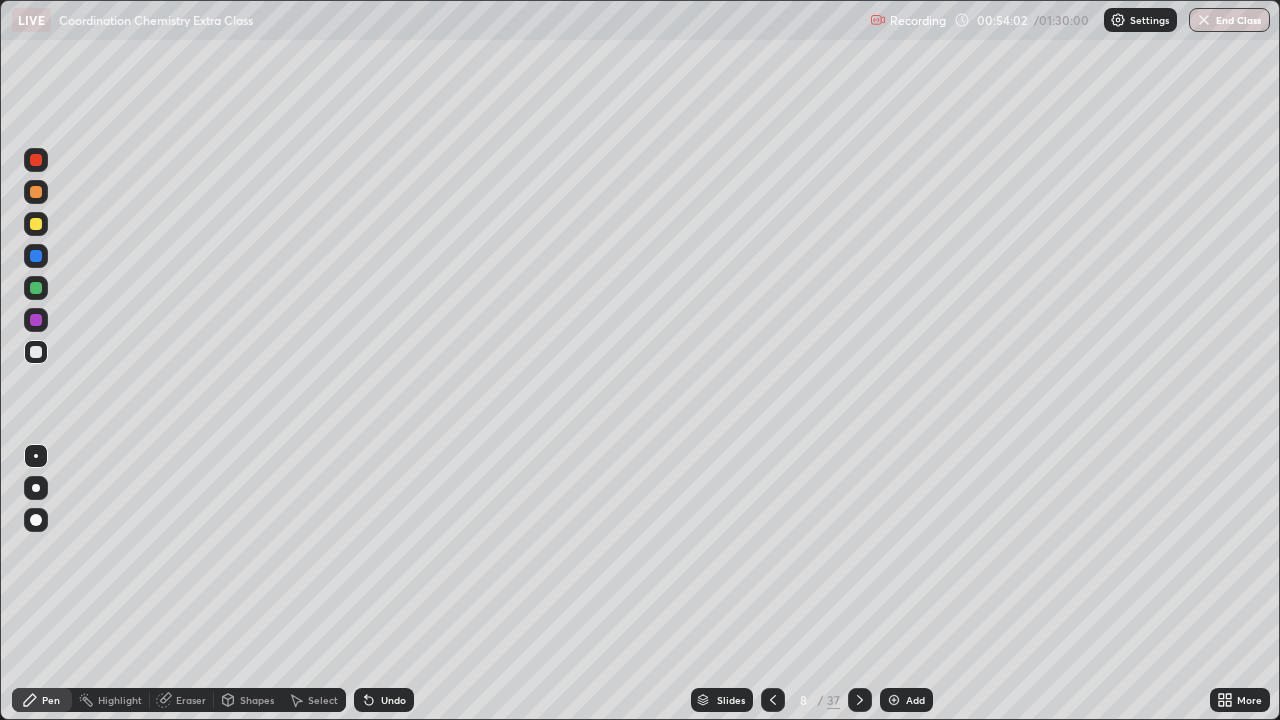 click 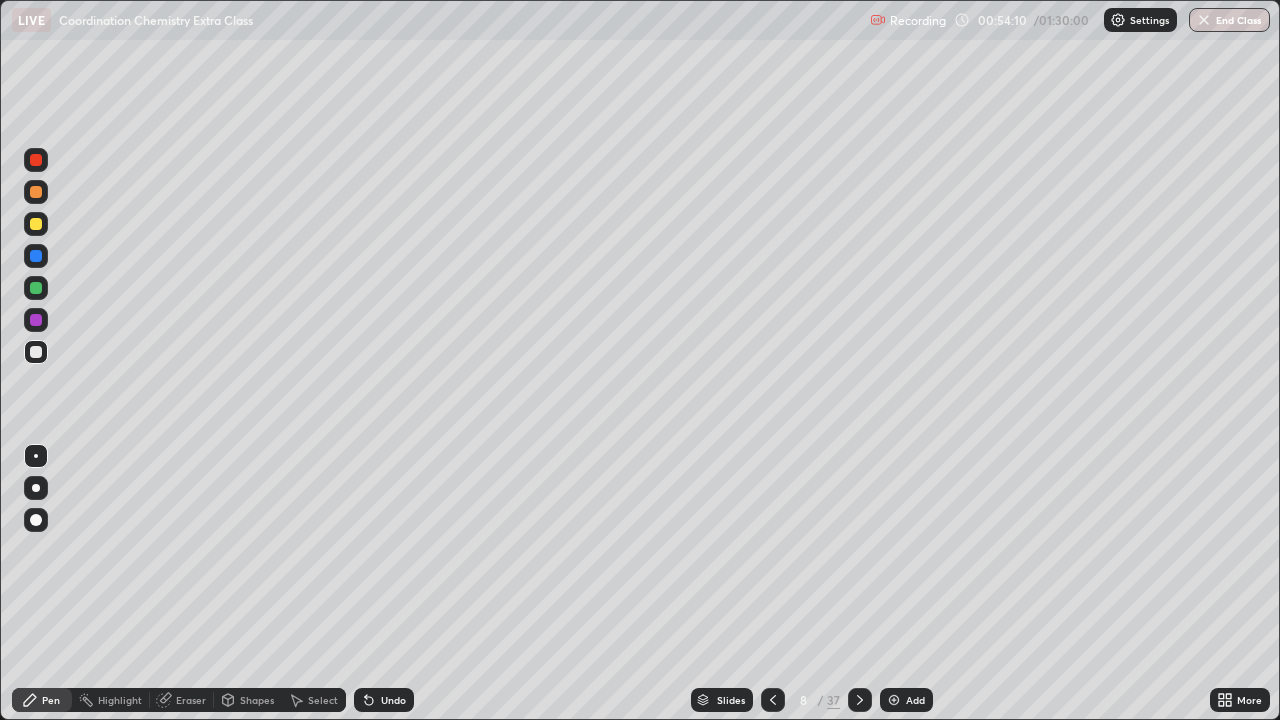 click 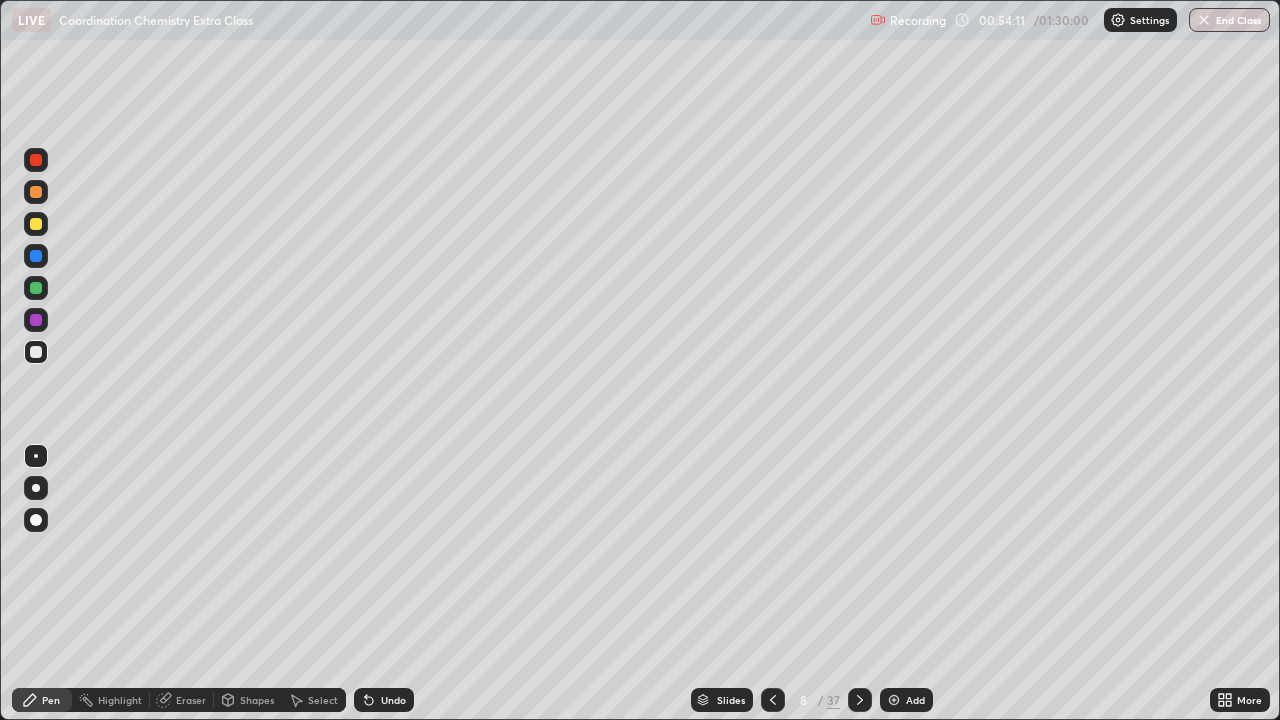 click 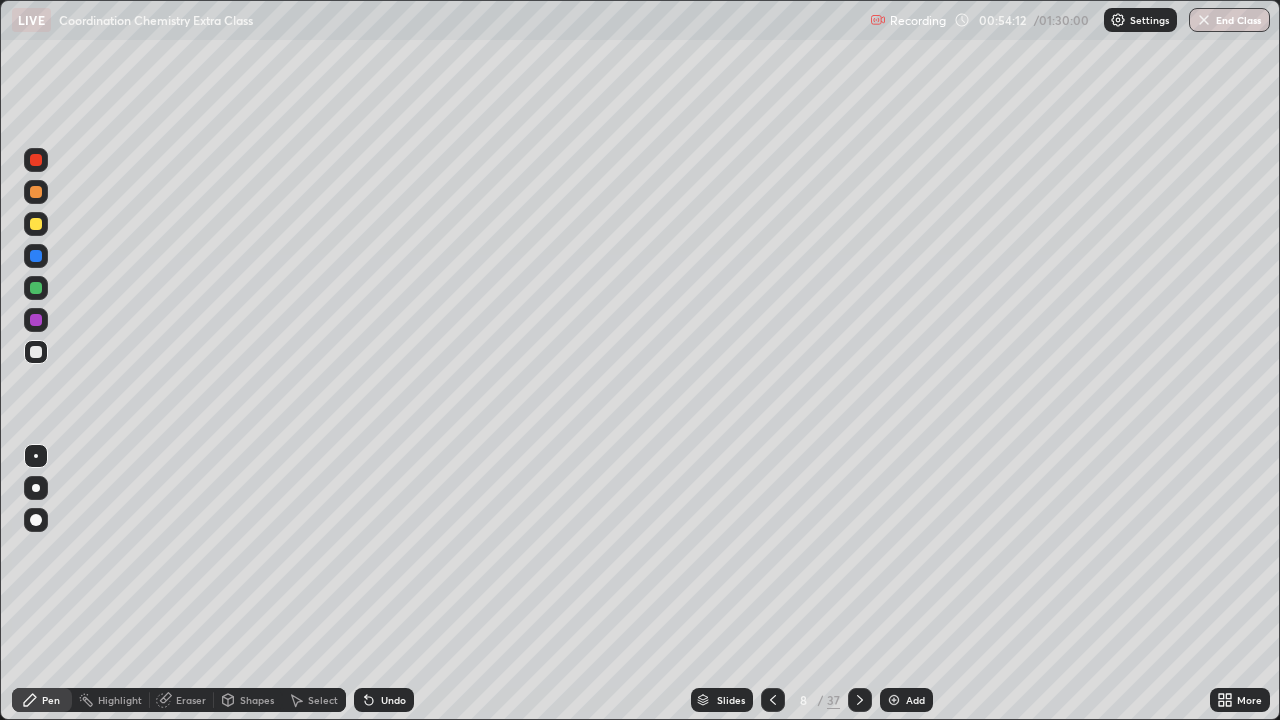 click 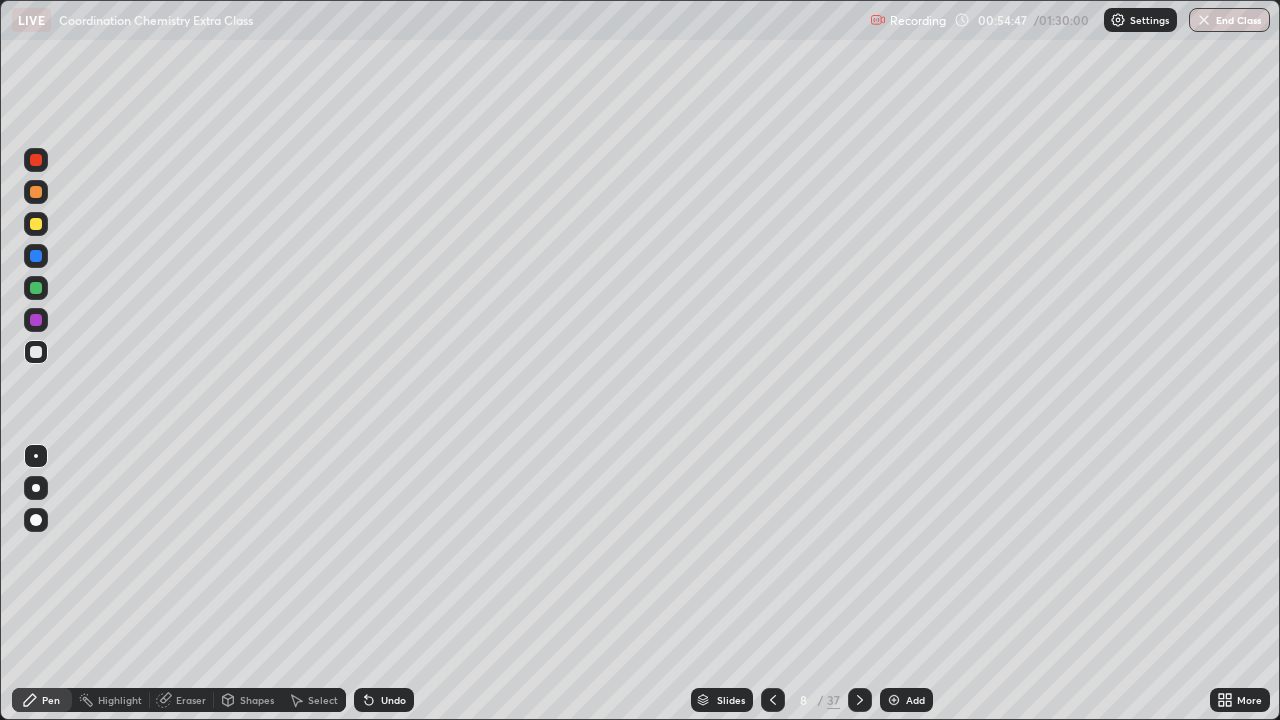 click at bounding box center [36, 352] 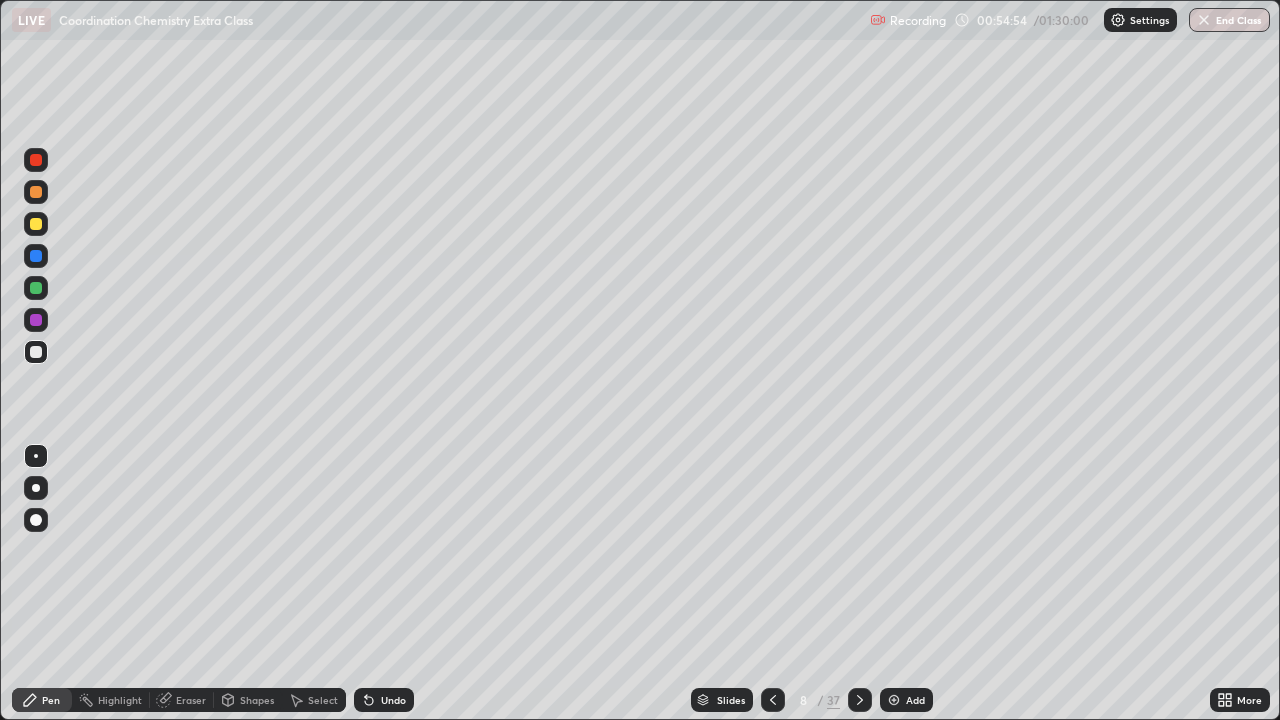 click at bounding box center [36, 192] 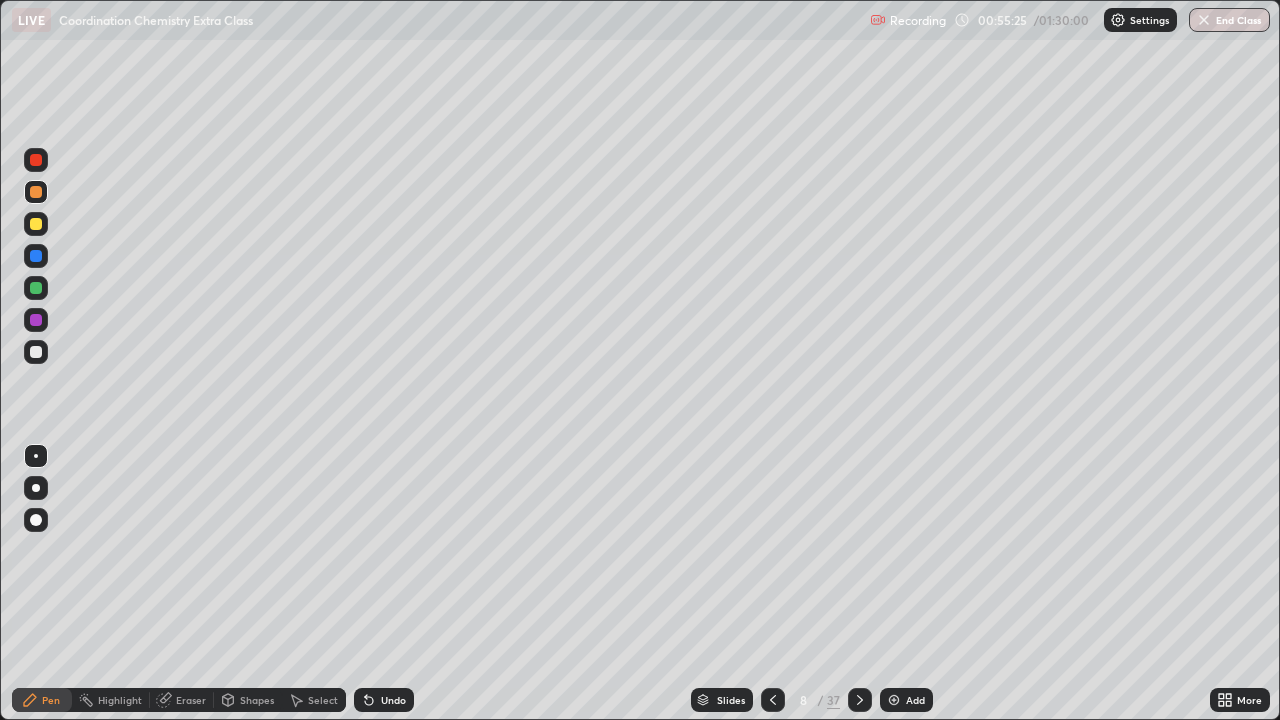 click at bounding box center (36, 352) 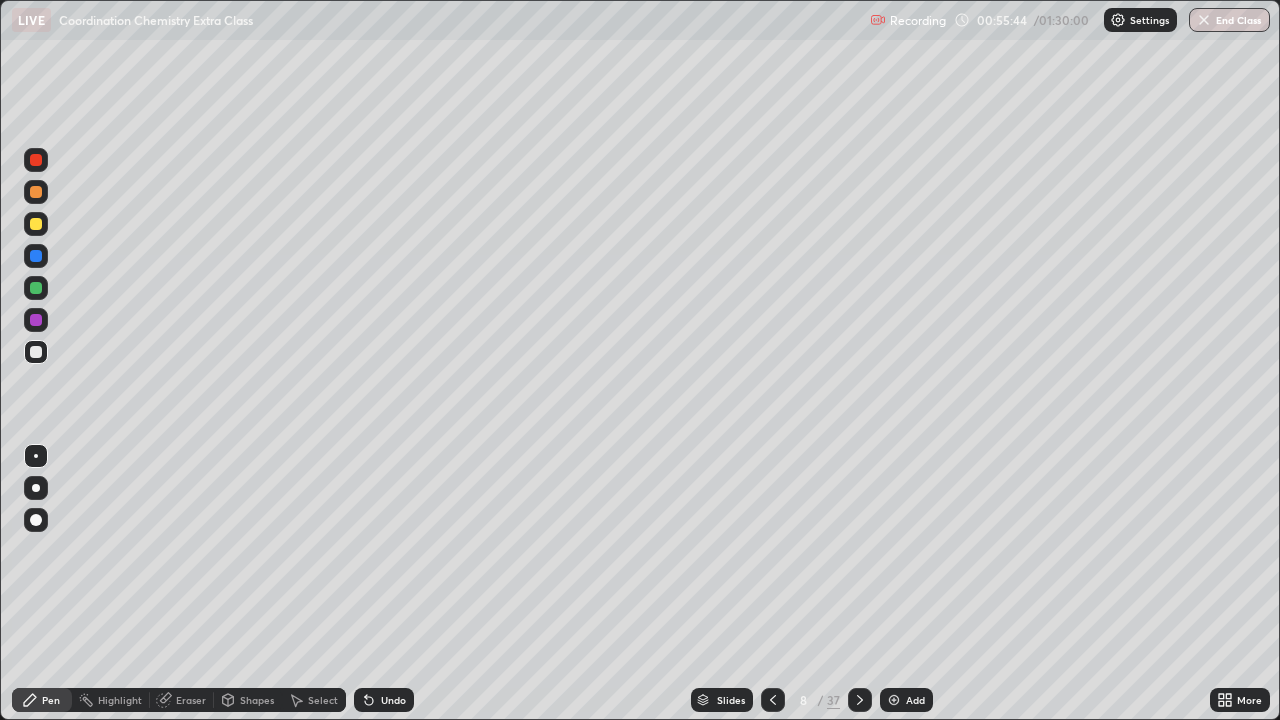 click at bounding box center [36, 352] 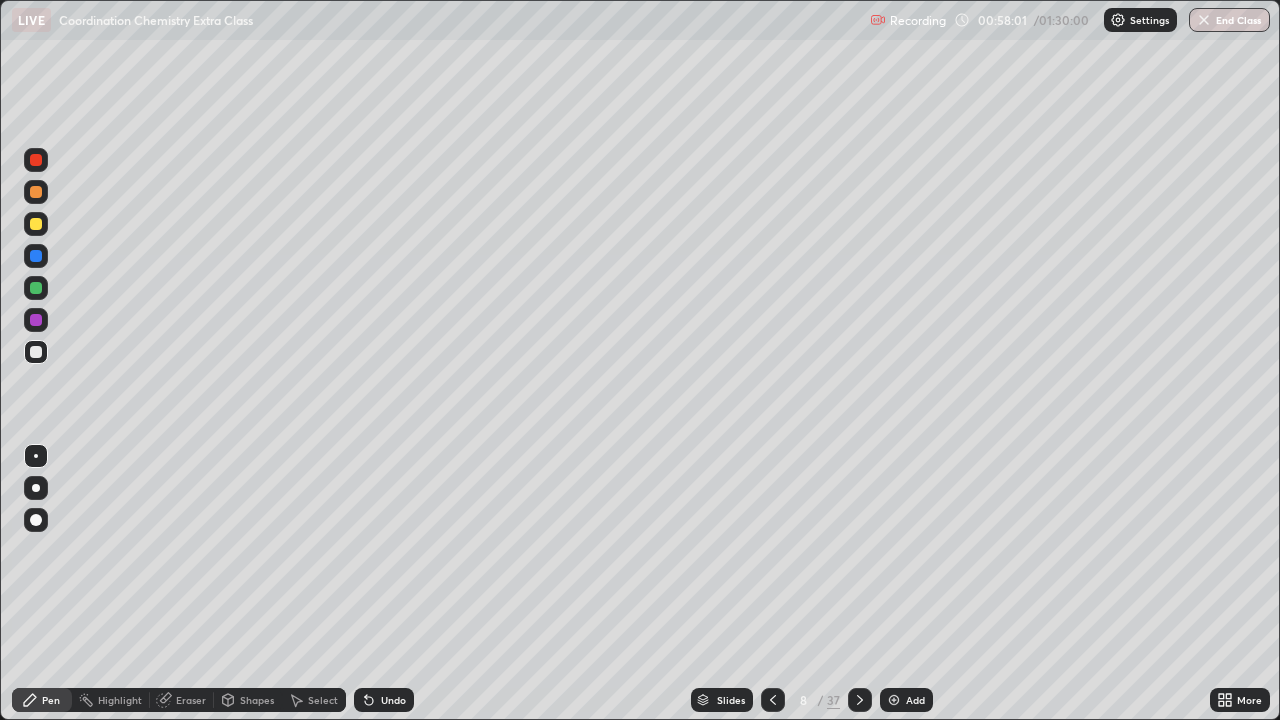click at bounding box center (36, 288) 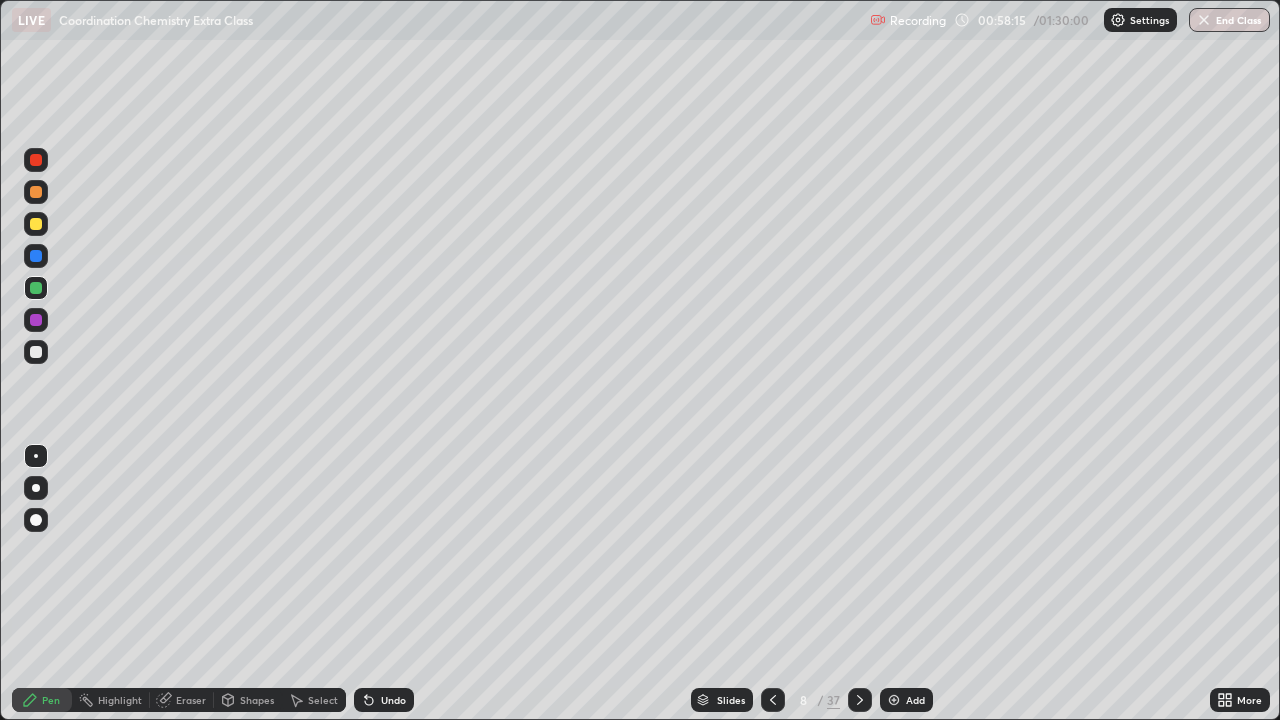 click at bounding box center (36, 224) 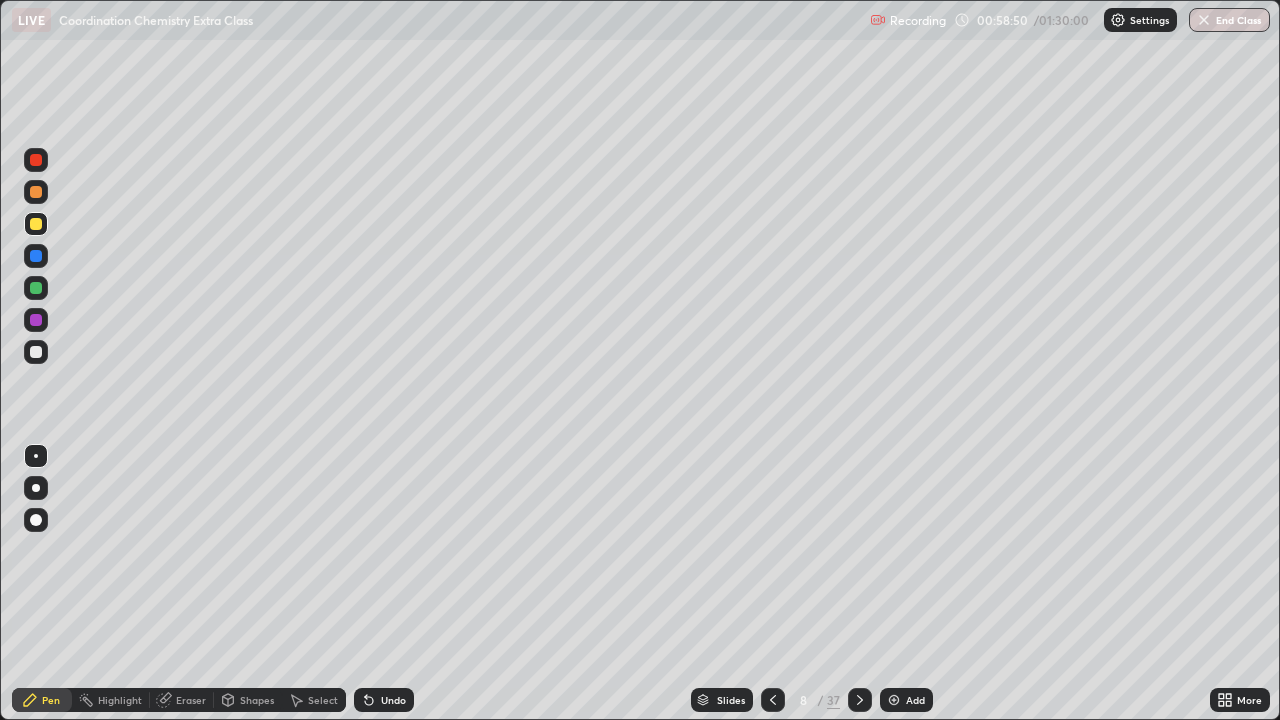 click at bounding box center (36, 352) 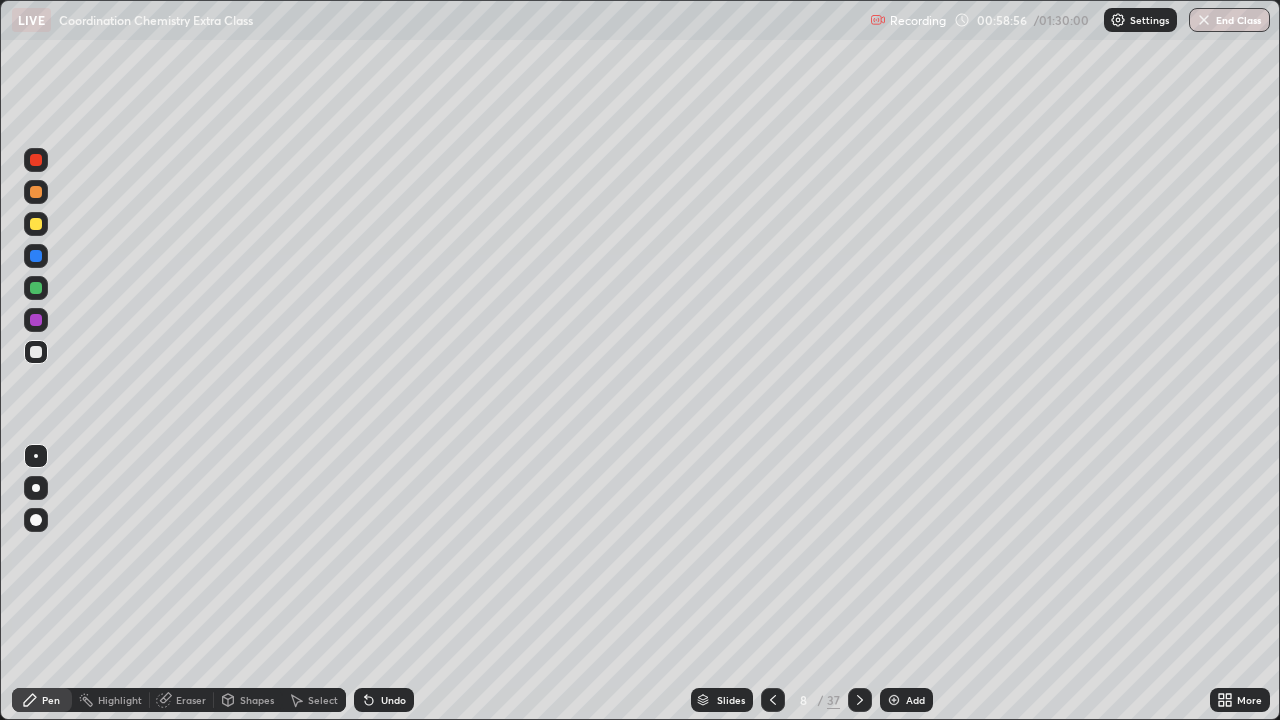 click at bounding box center [36, 160] 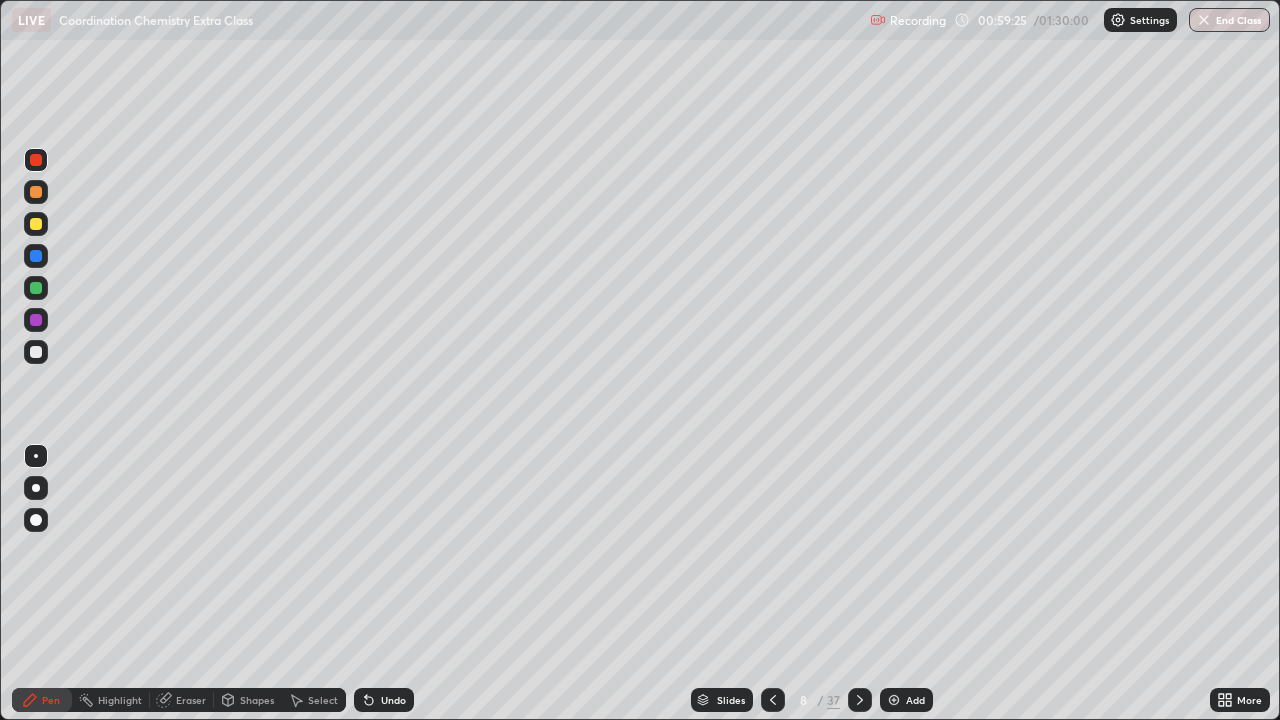 click at bounding box center [36, 224] 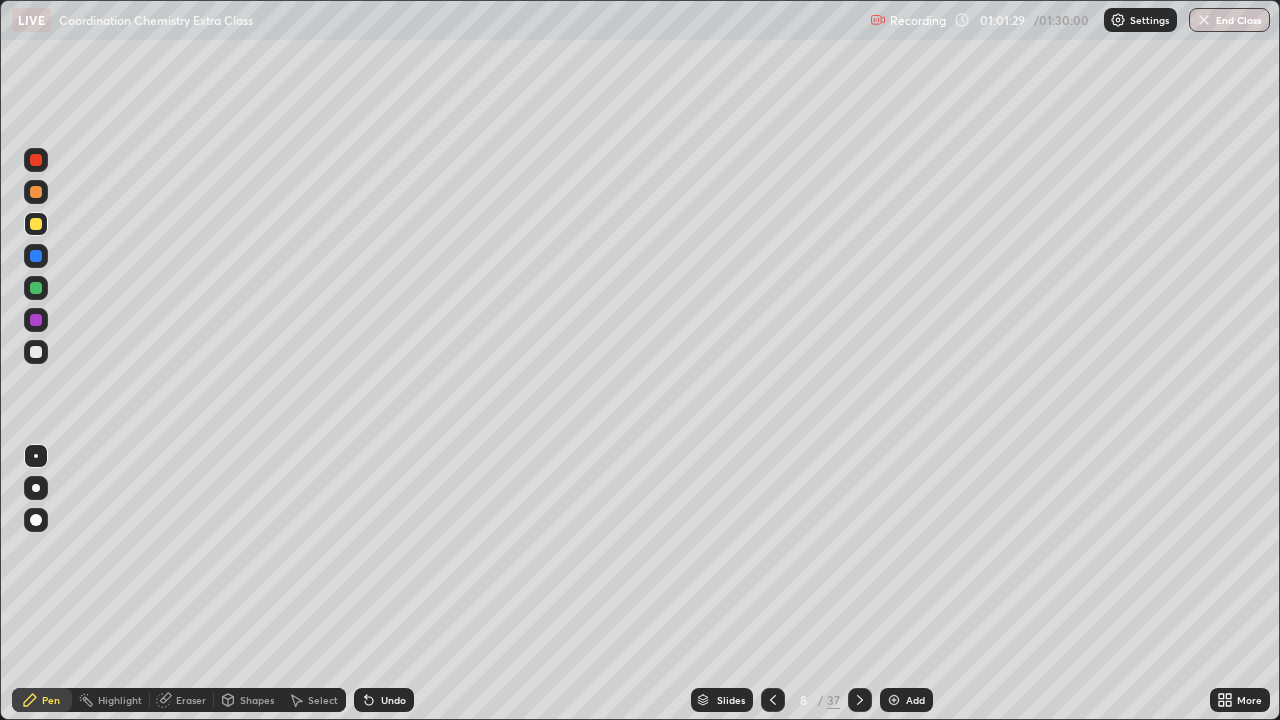 click at bounding box center (36, 352) 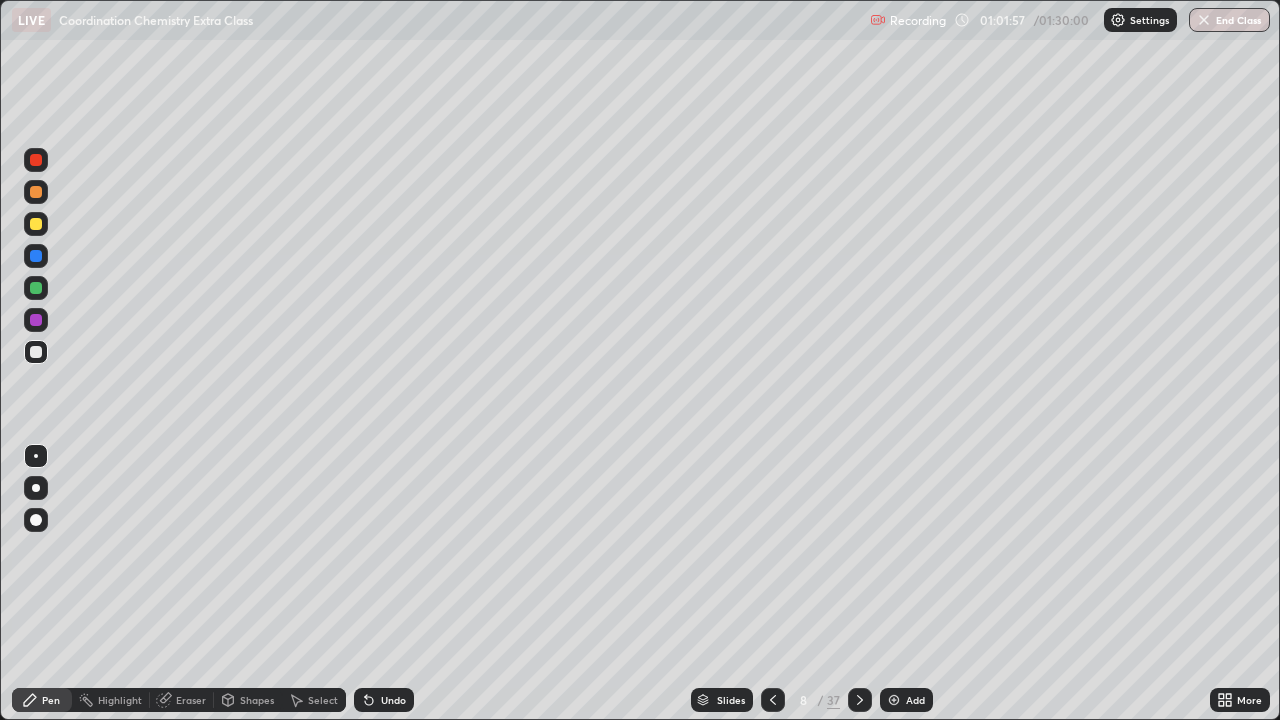 click at bounding box center (36, 352) 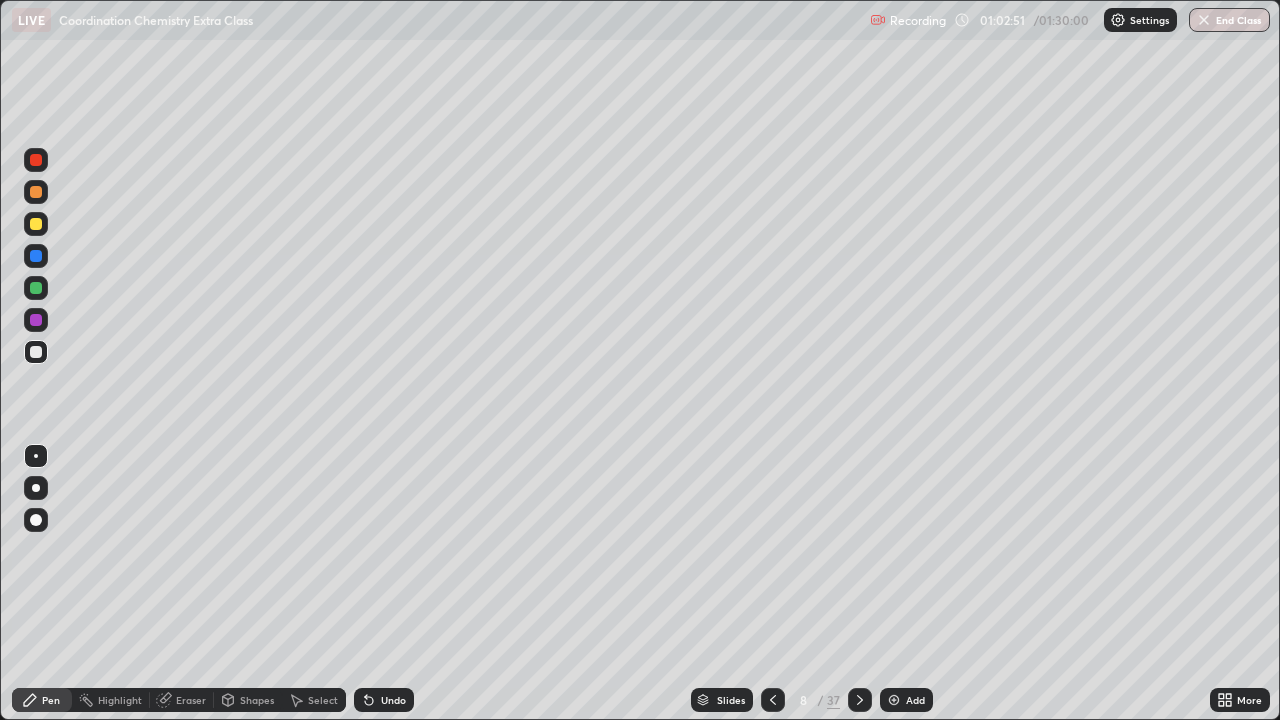 click at bounding box center [894, 700] 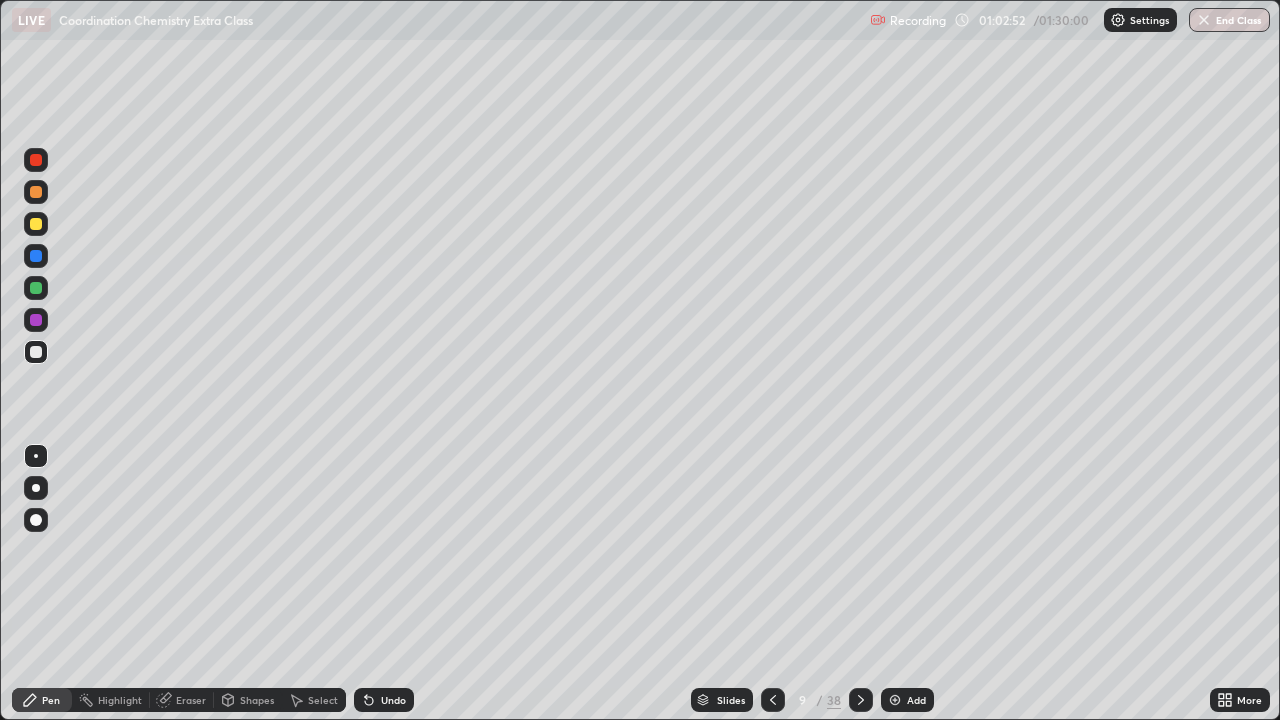 click at bounding box center [36, 352] 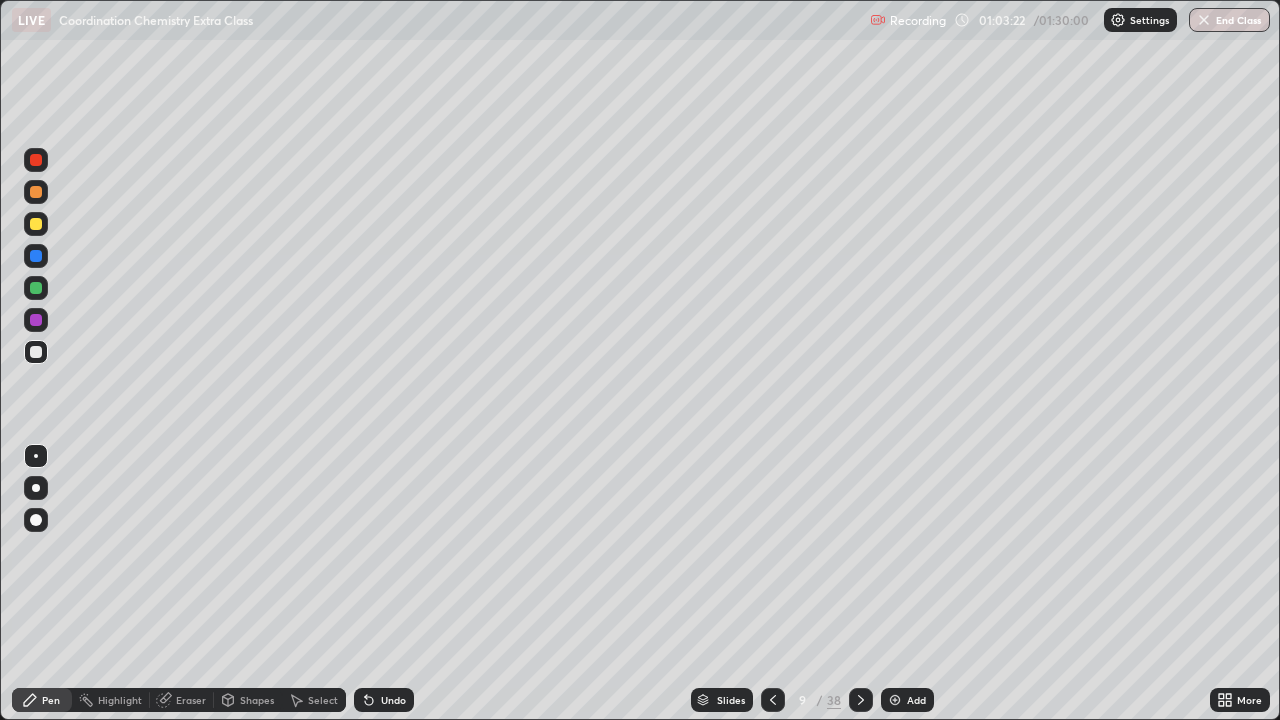 click at bounding box center [36, 224] 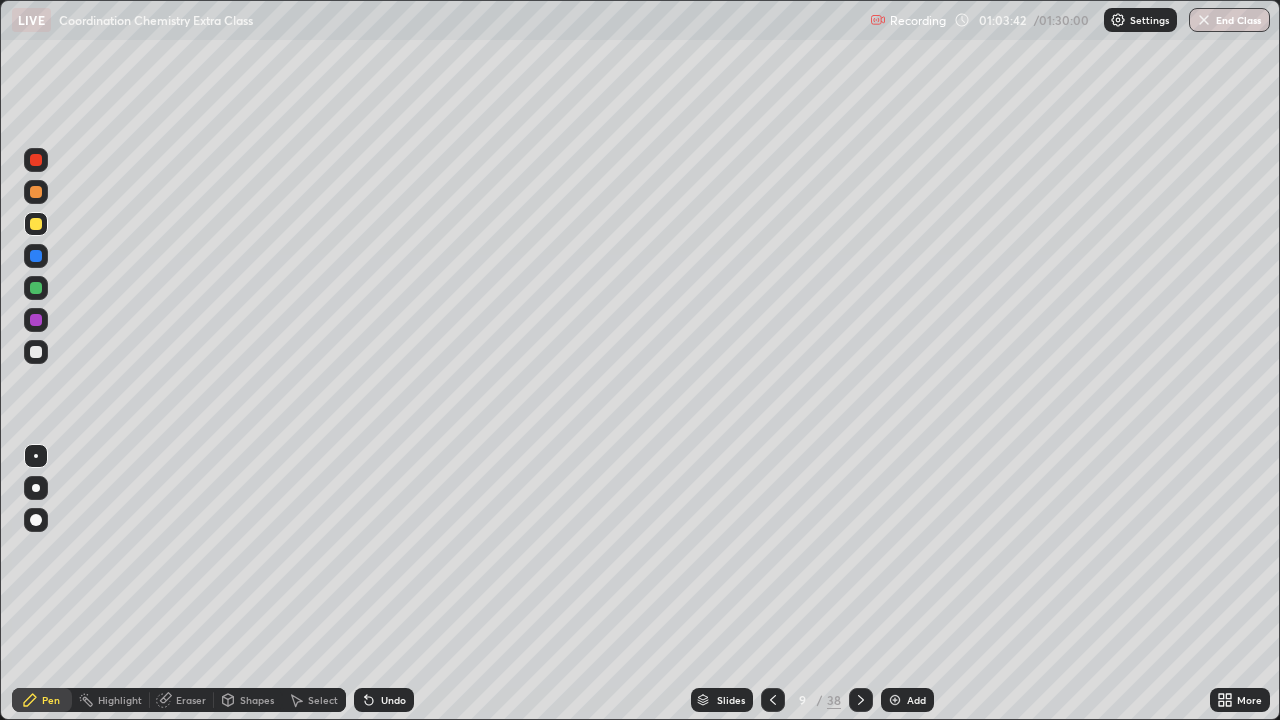 click at bounding box center (36, 192) 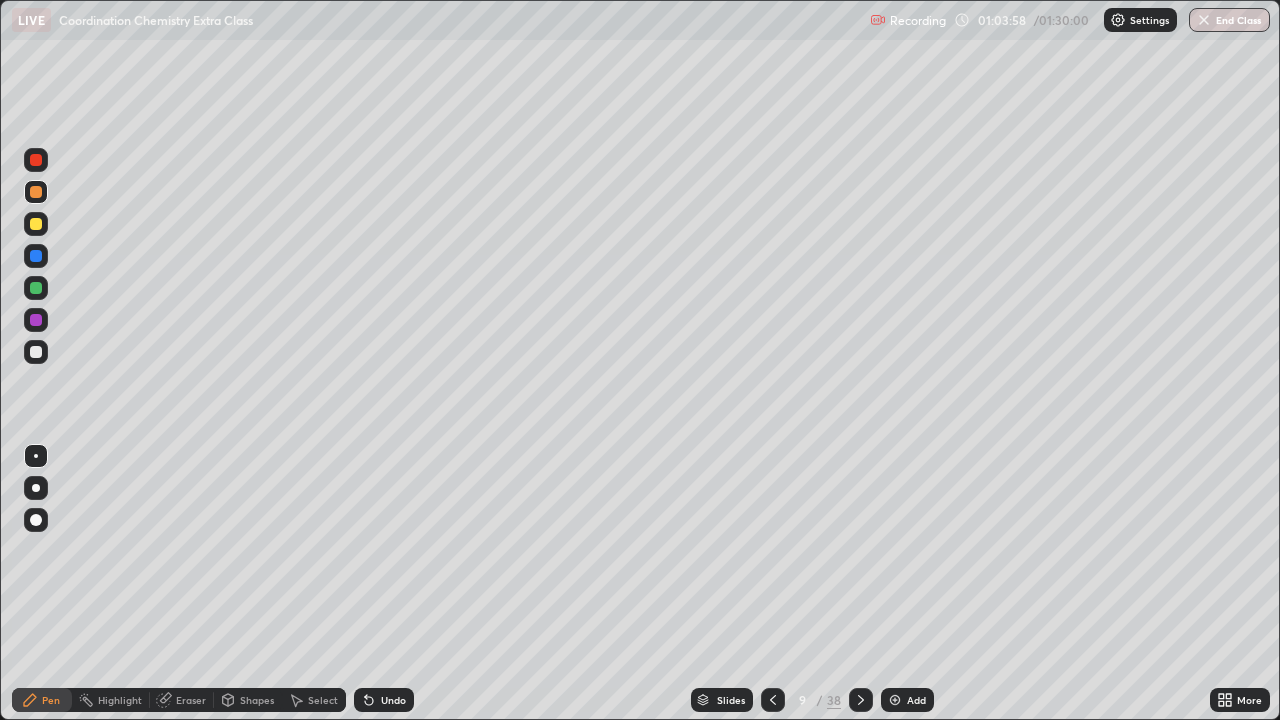 click at bounding box center (36, 288) 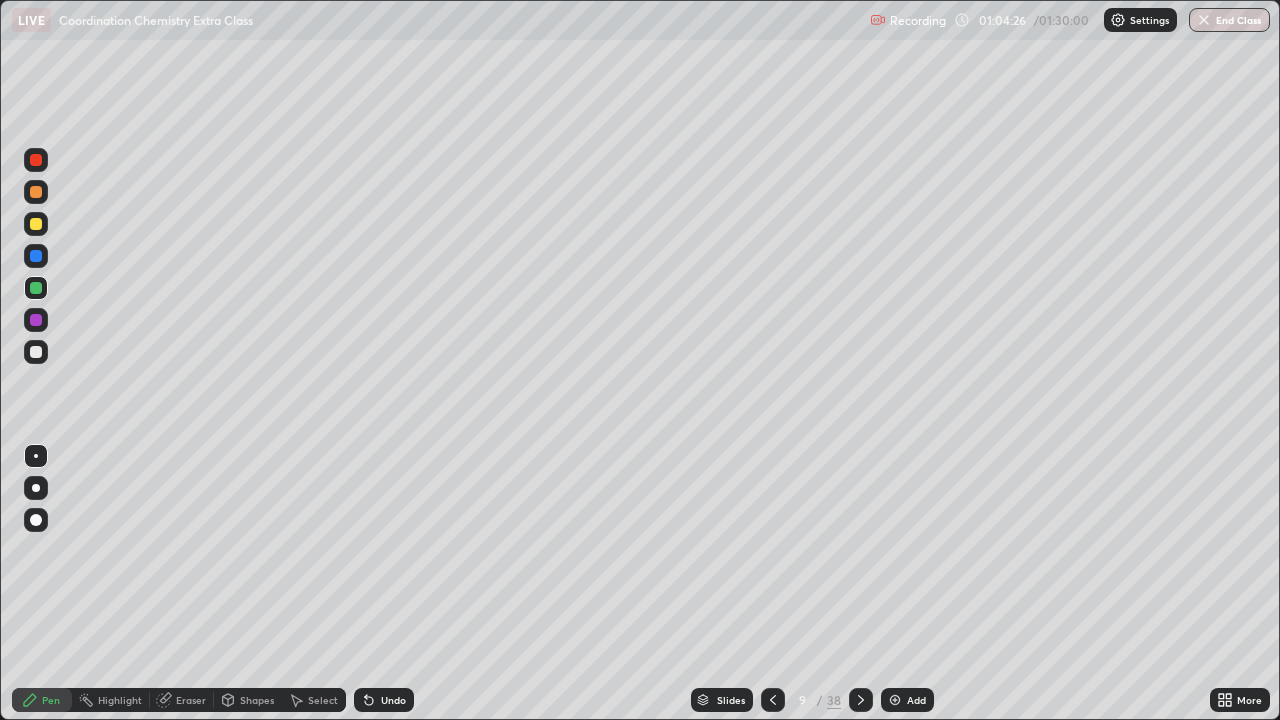 click at bounding box center [36, 320] 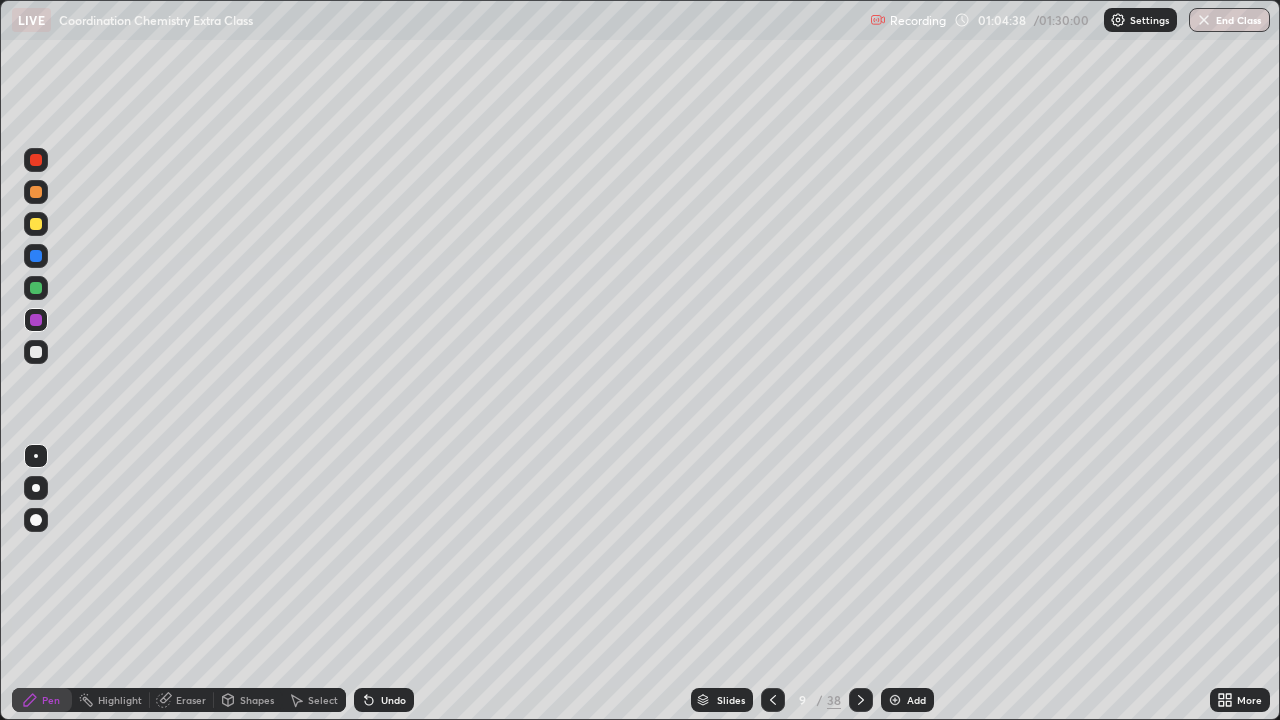click at bounding box center [36, 224] 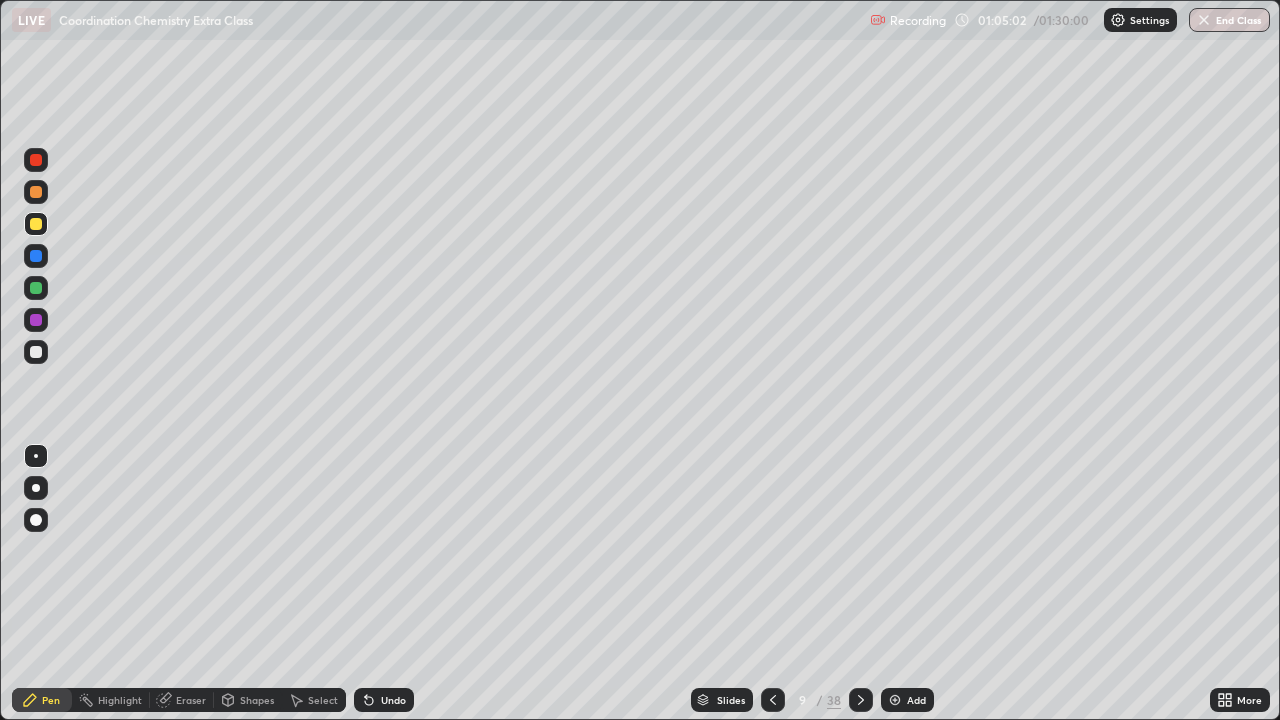 click at bounding box center [36, 352] 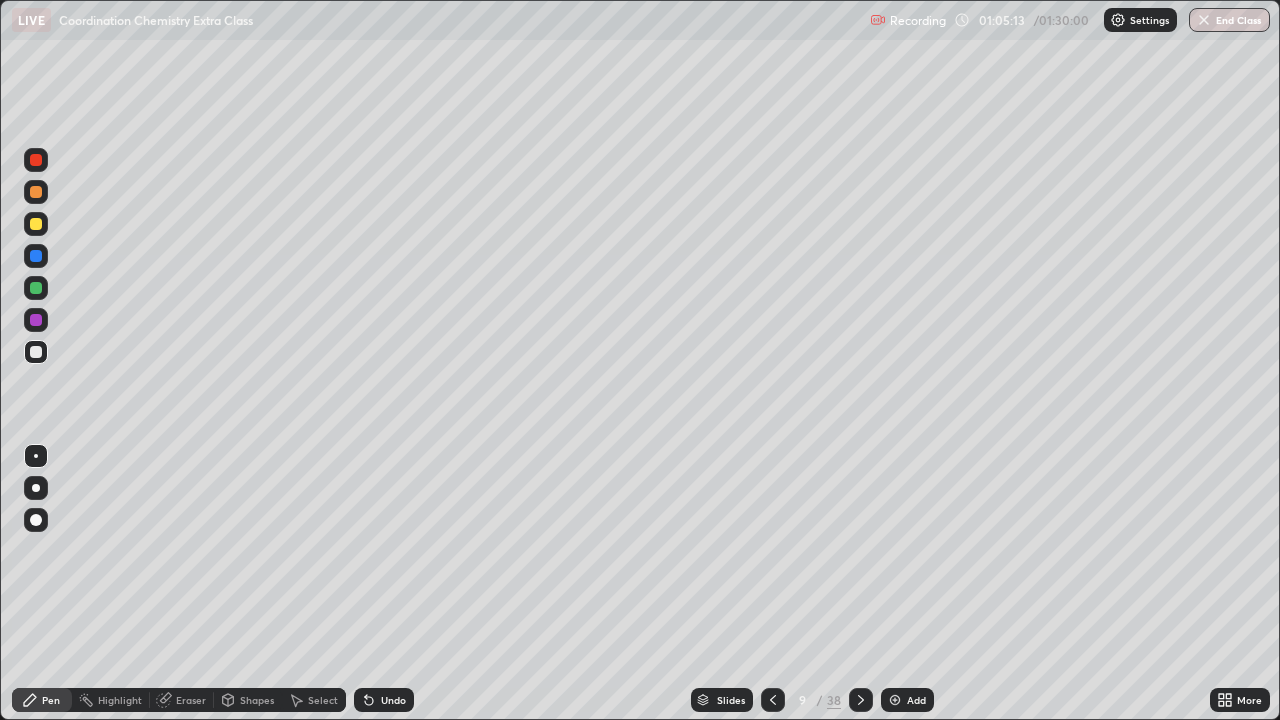 click at bounding box center [36, 288] 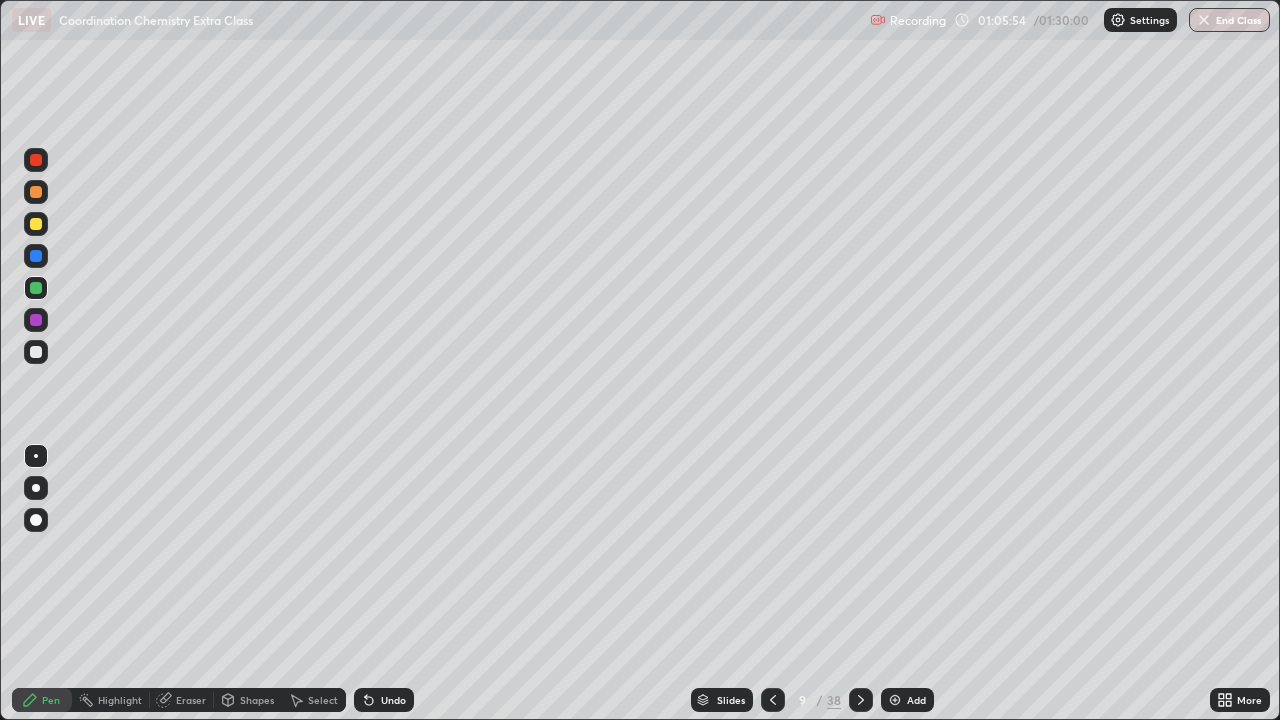 click at bounding box center (36, 256) 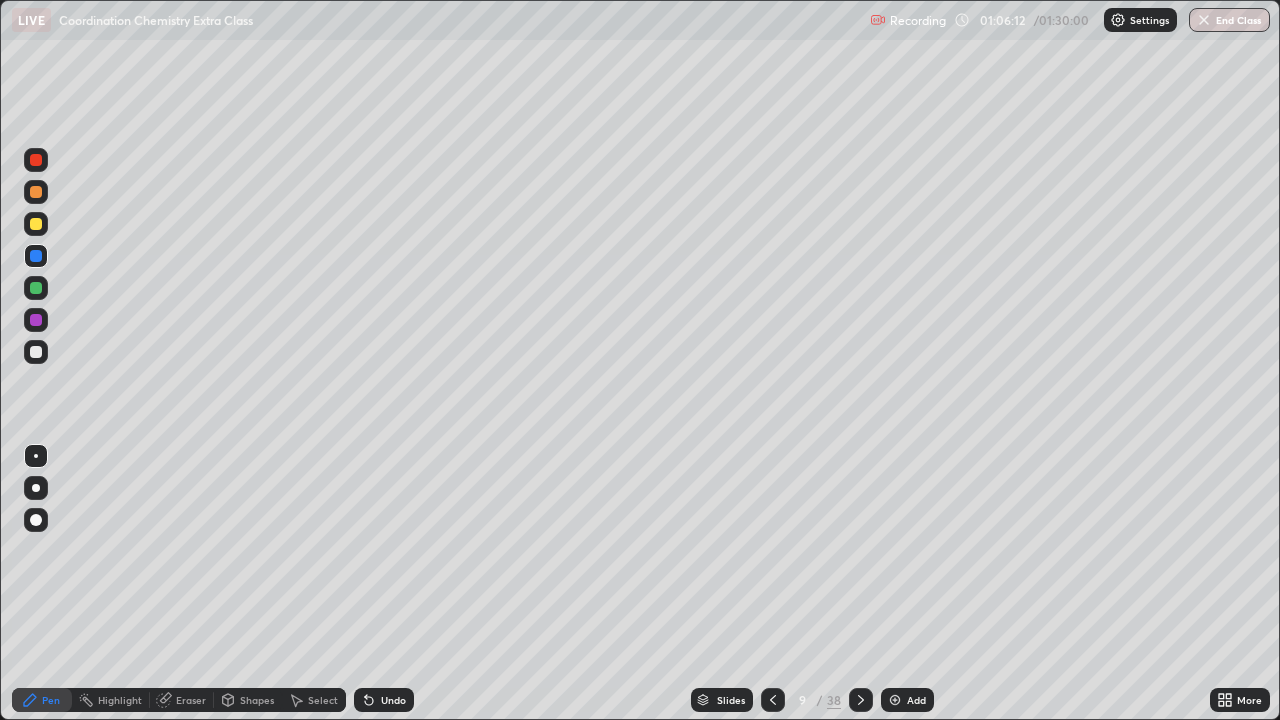 click at bounding box center [36, 320] 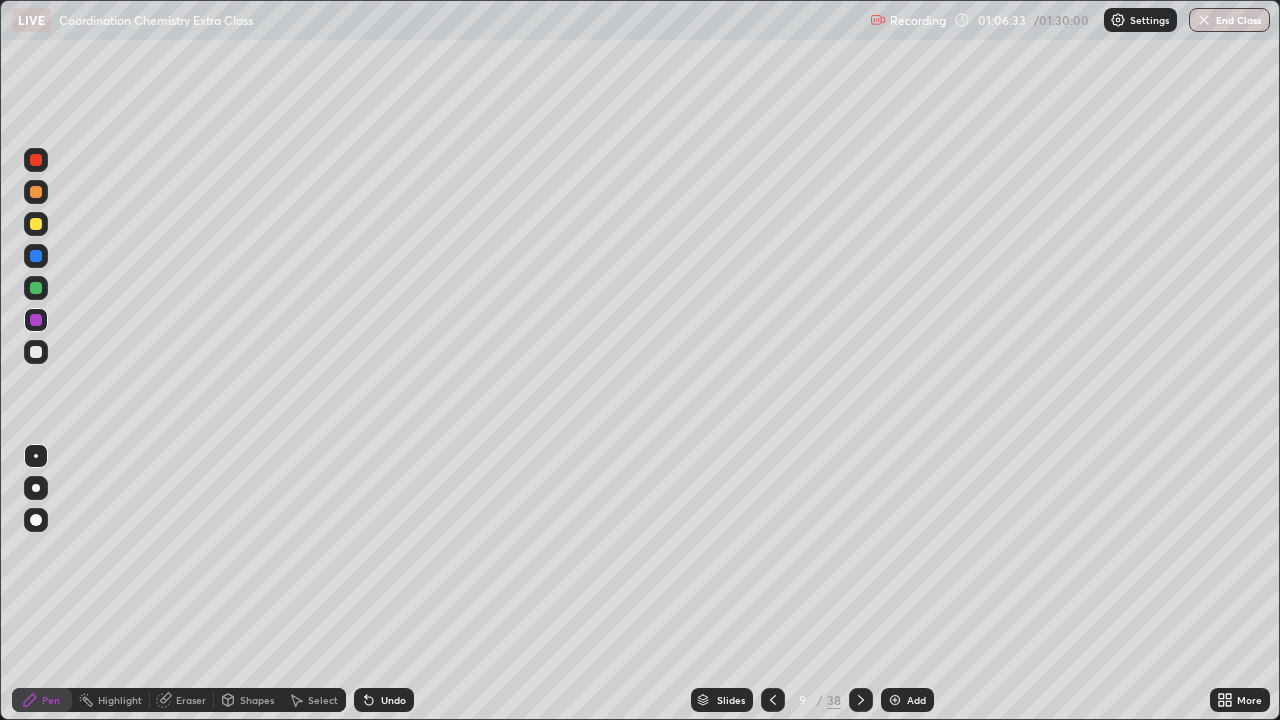 click at bounding box center [36, 352] 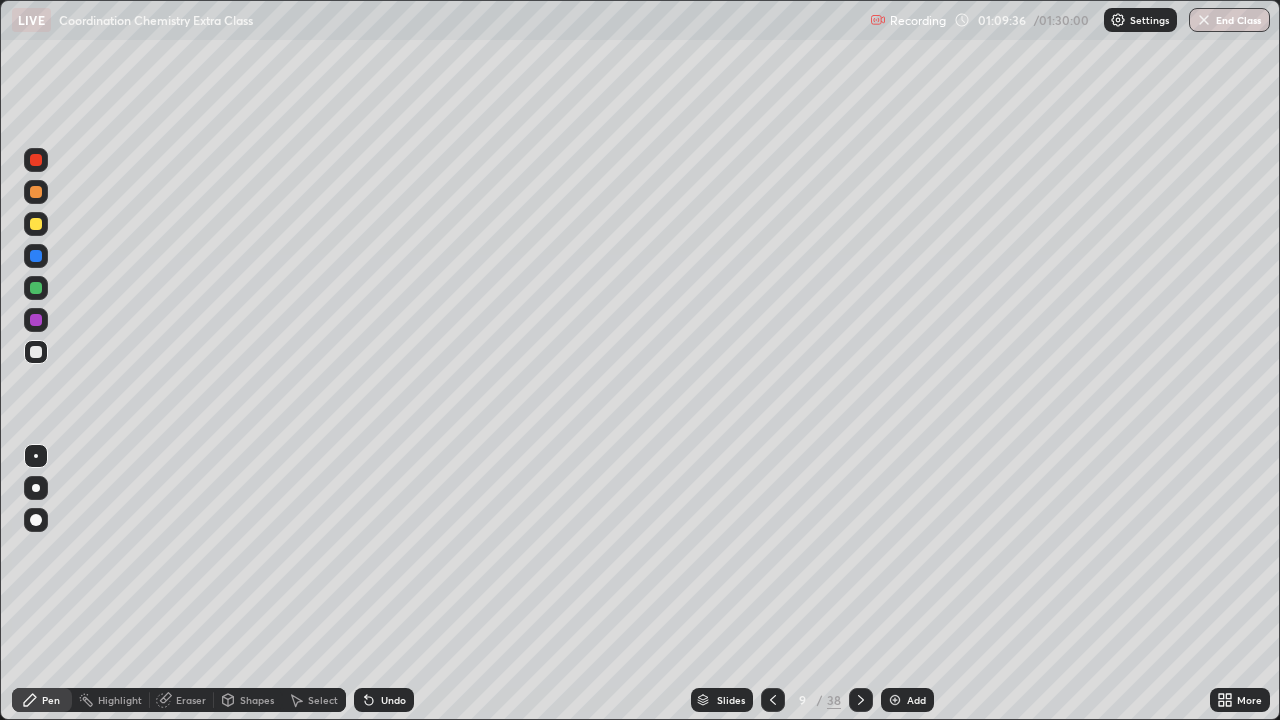 click at bounding box center (36, 352) 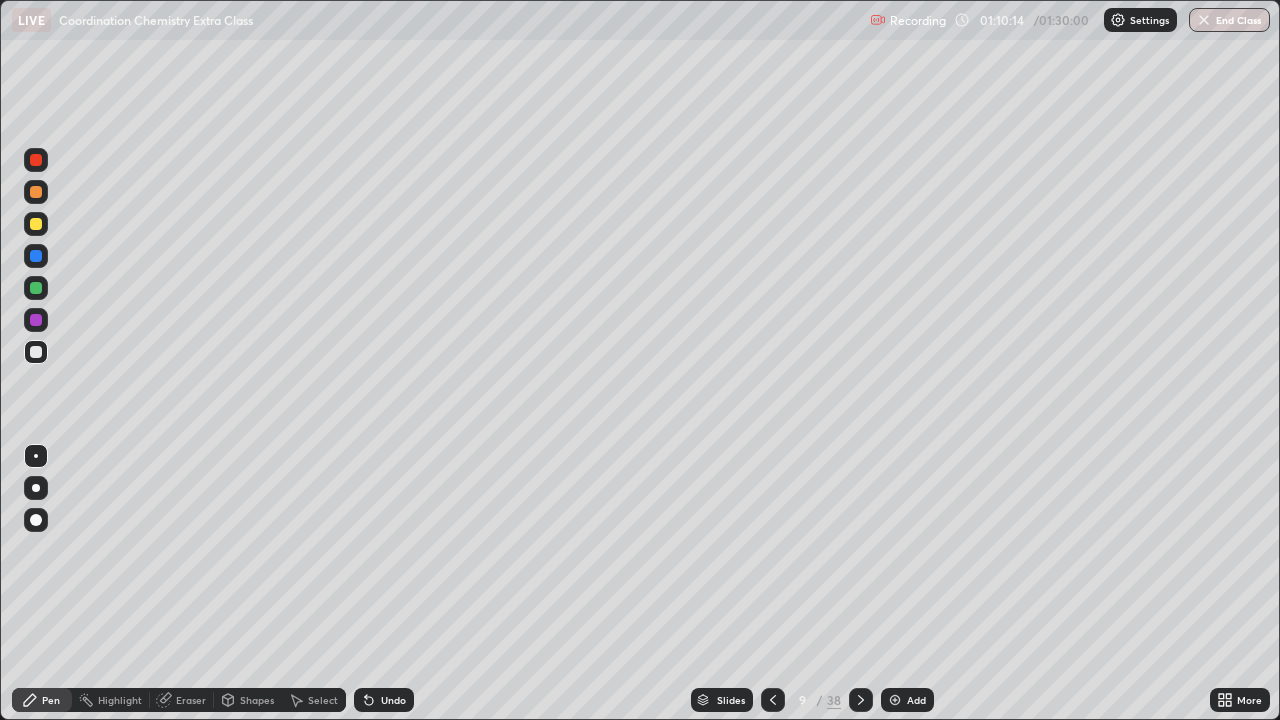click at bounding box center (895, 700) 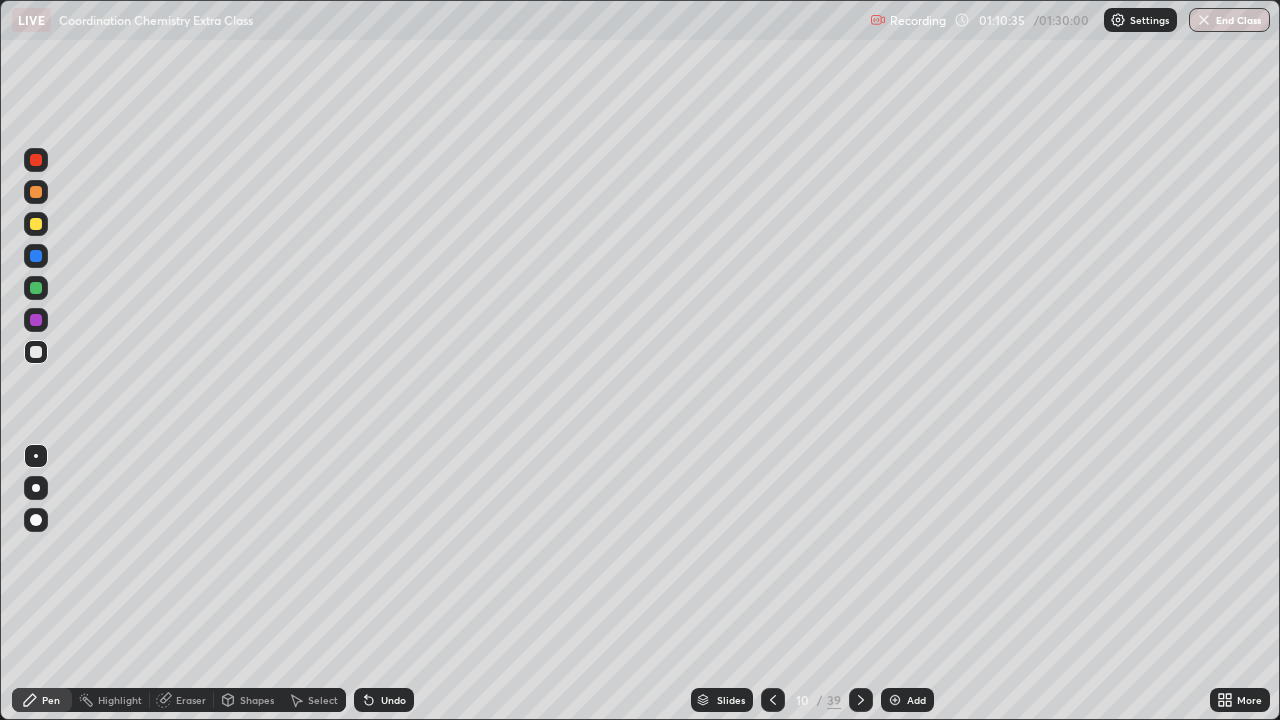 click at bounding box center (36, 192) 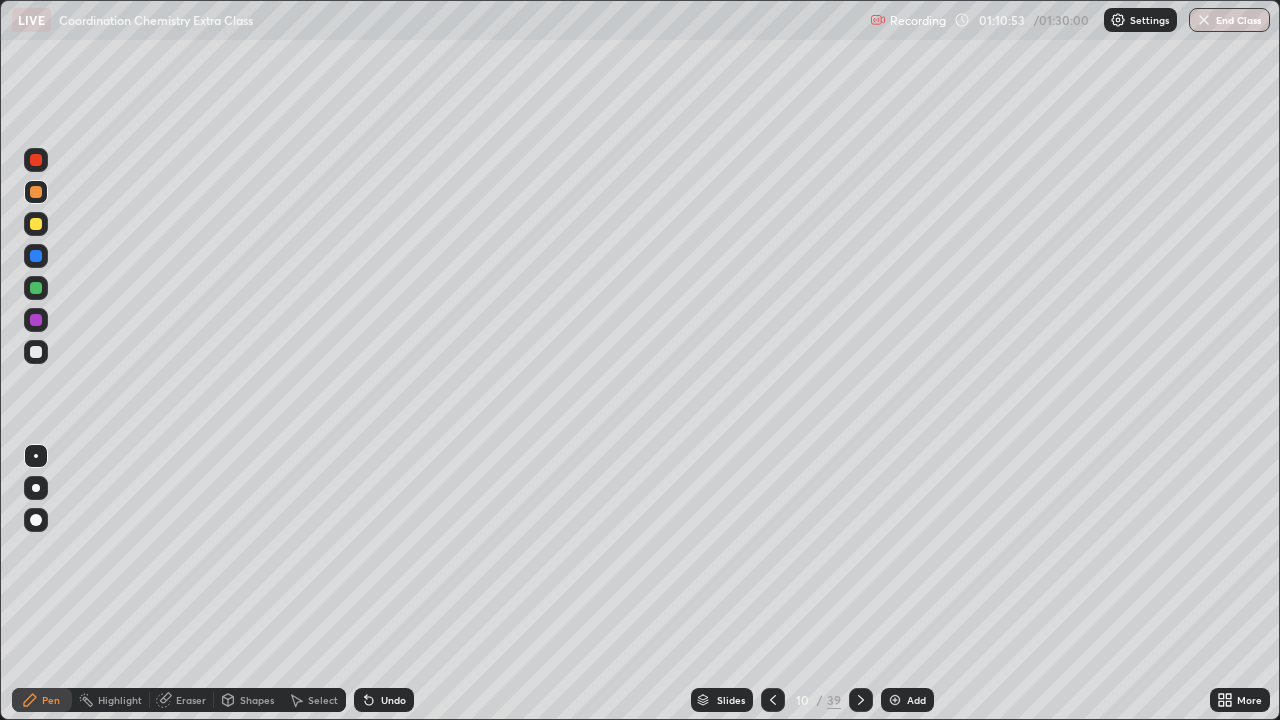 click on "Undo" at bounding box center (384, 700) 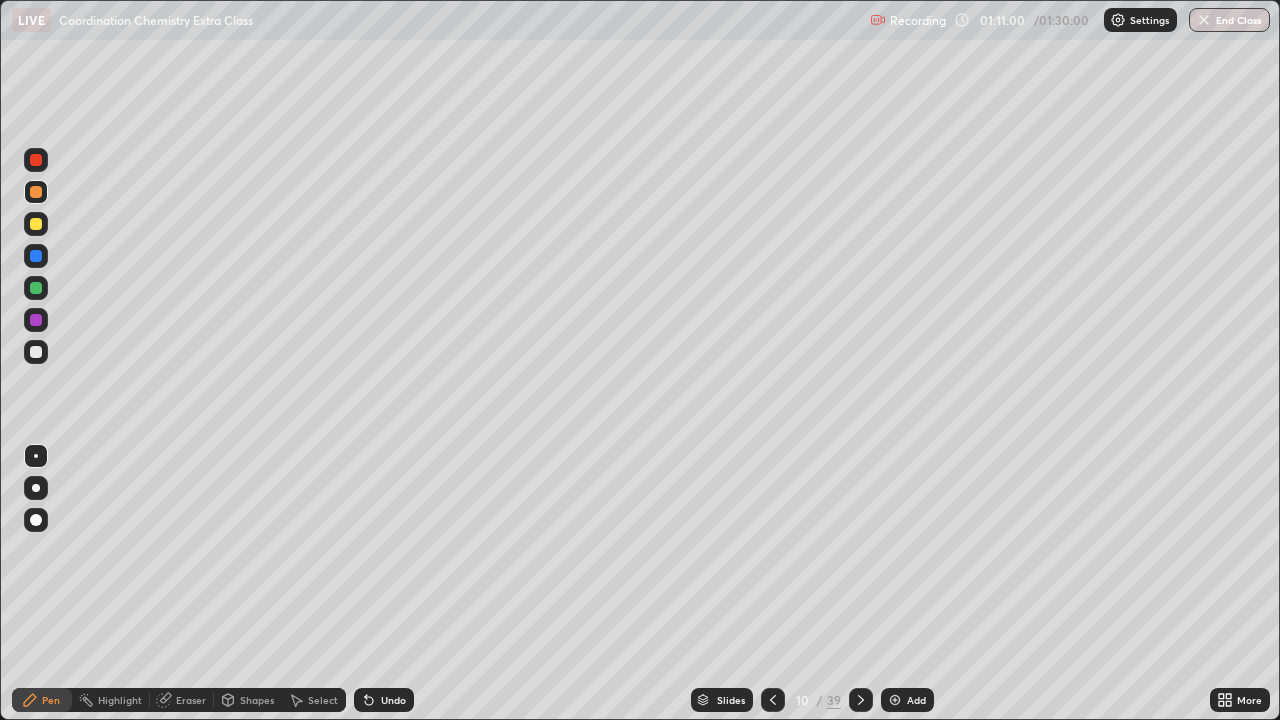 click at bounding box center [36, 224] 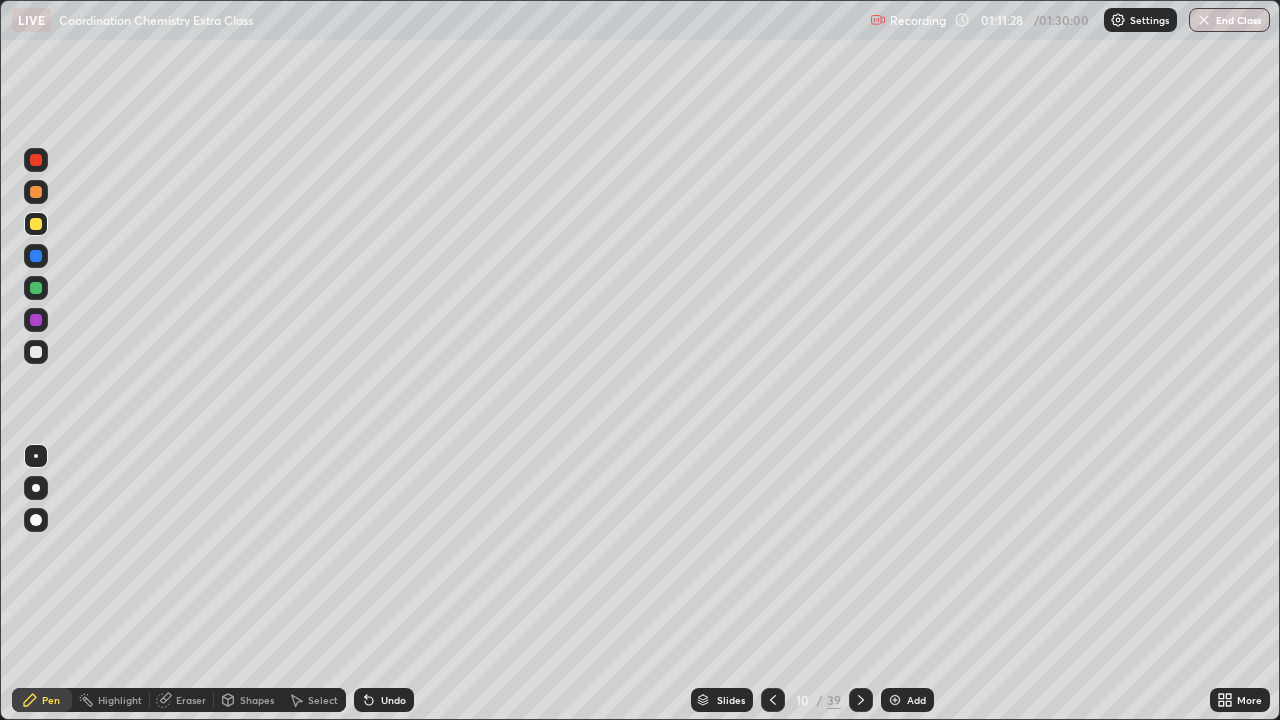 click at bounding box center (36, 352) 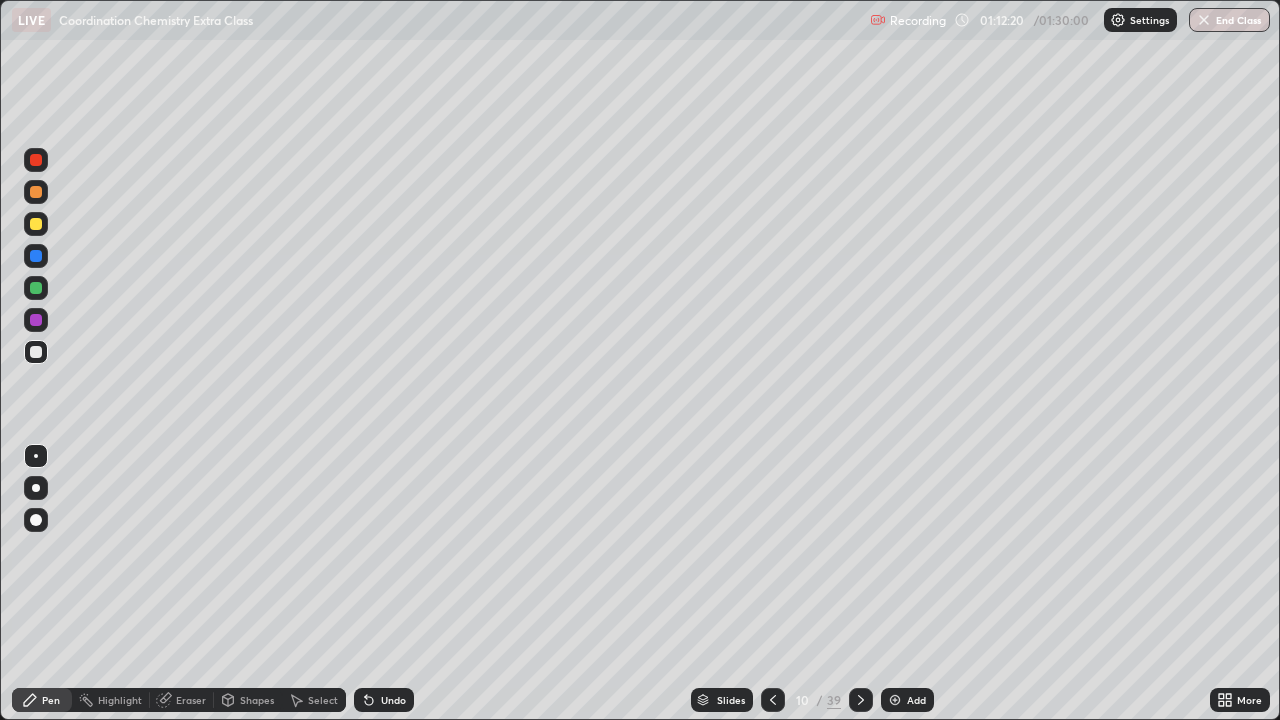 click at bounding box center (36, 288) 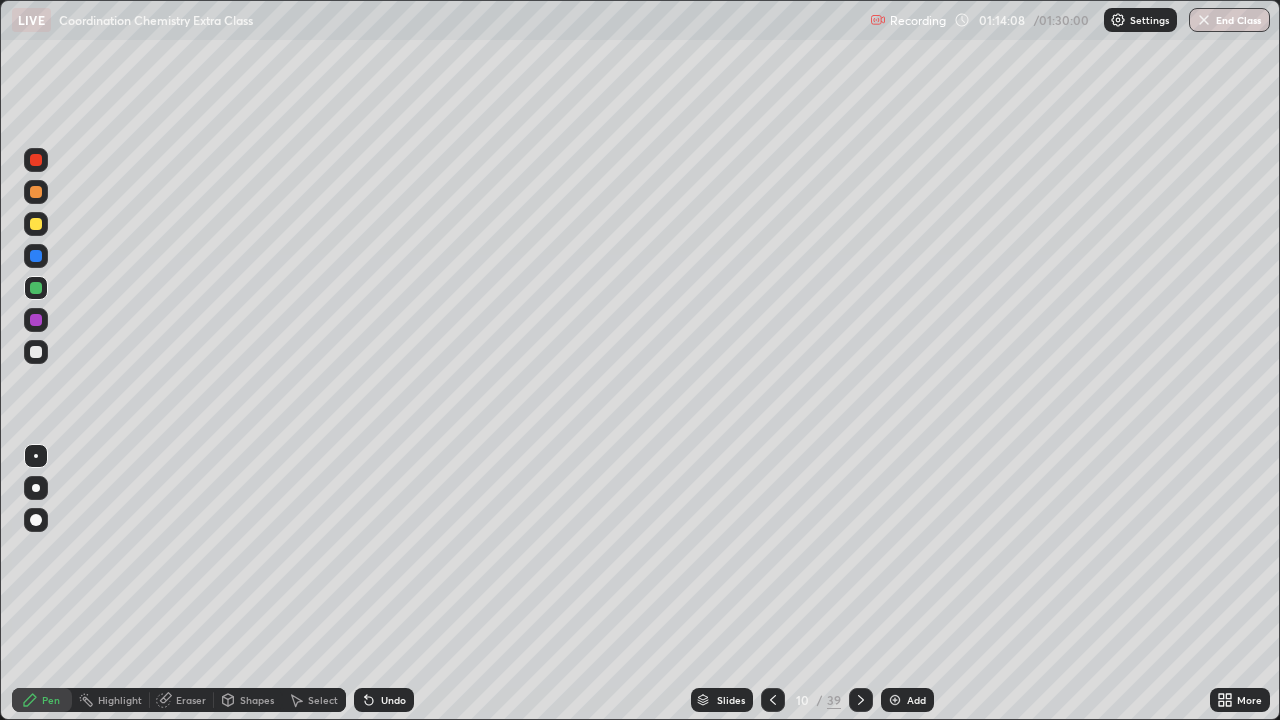 click at bounding box center [36, 224] 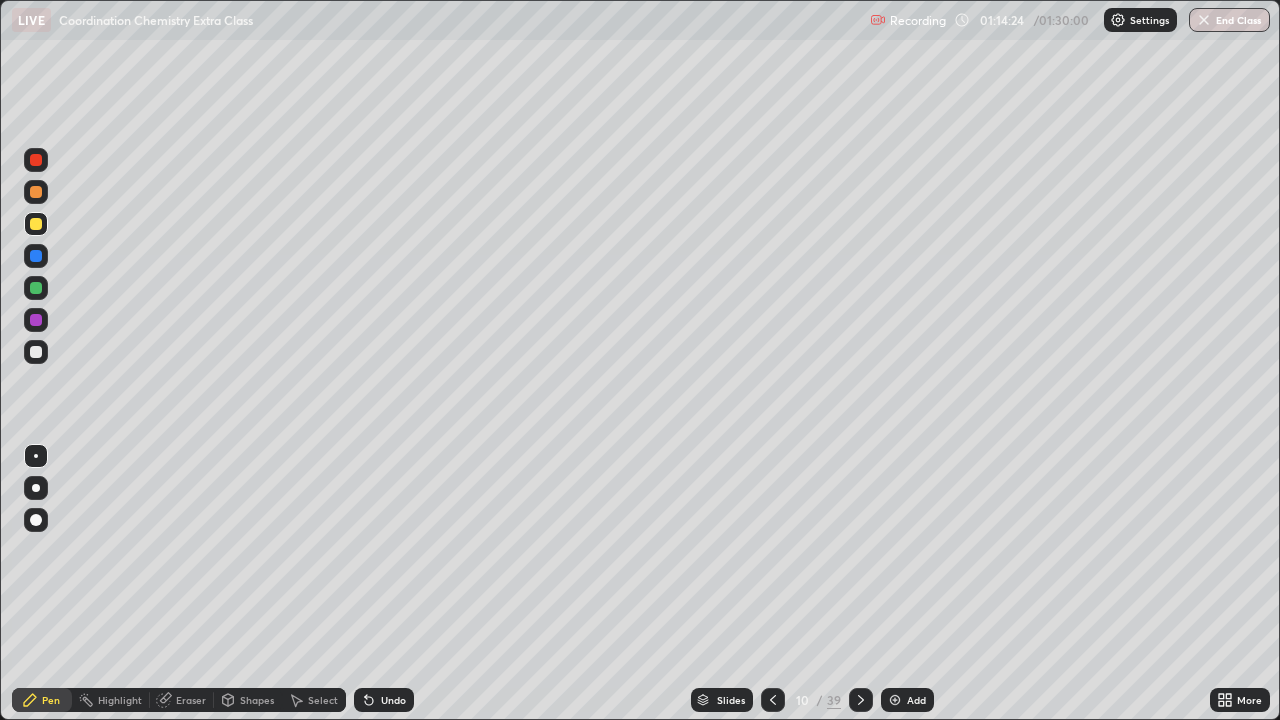 click at bounding box center (36, 352) 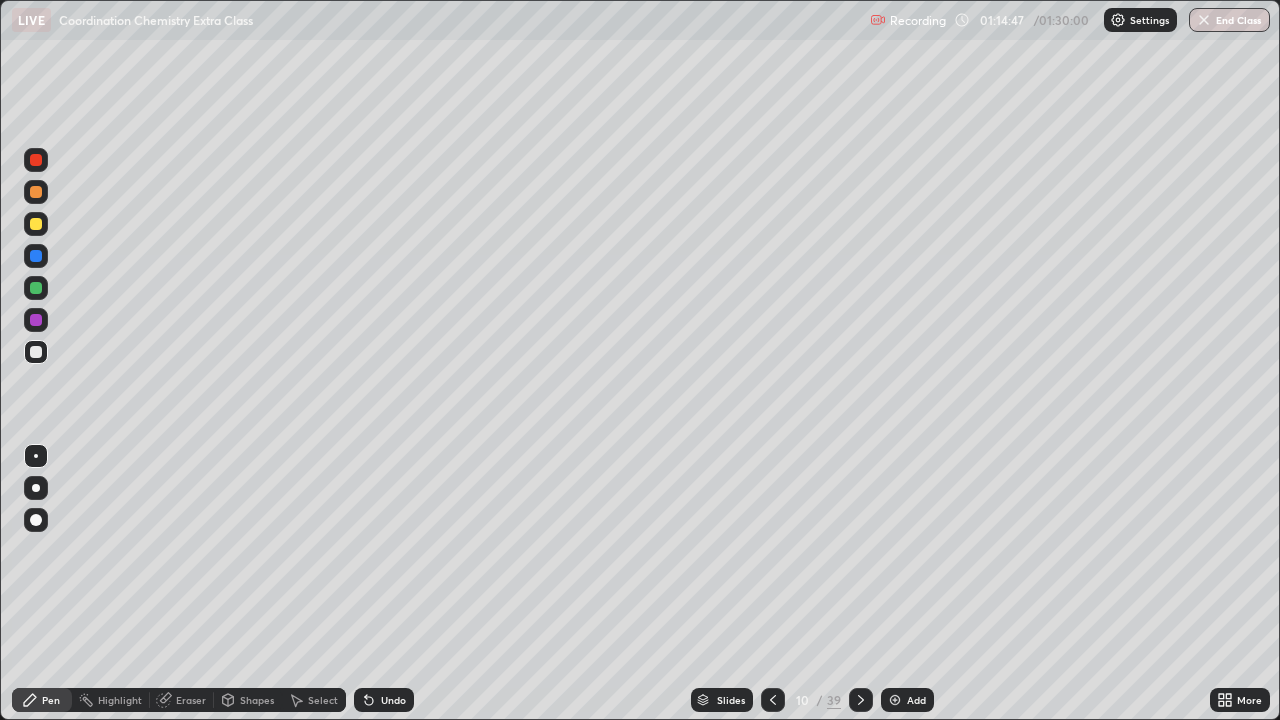 click at bounding box center (895, 700) 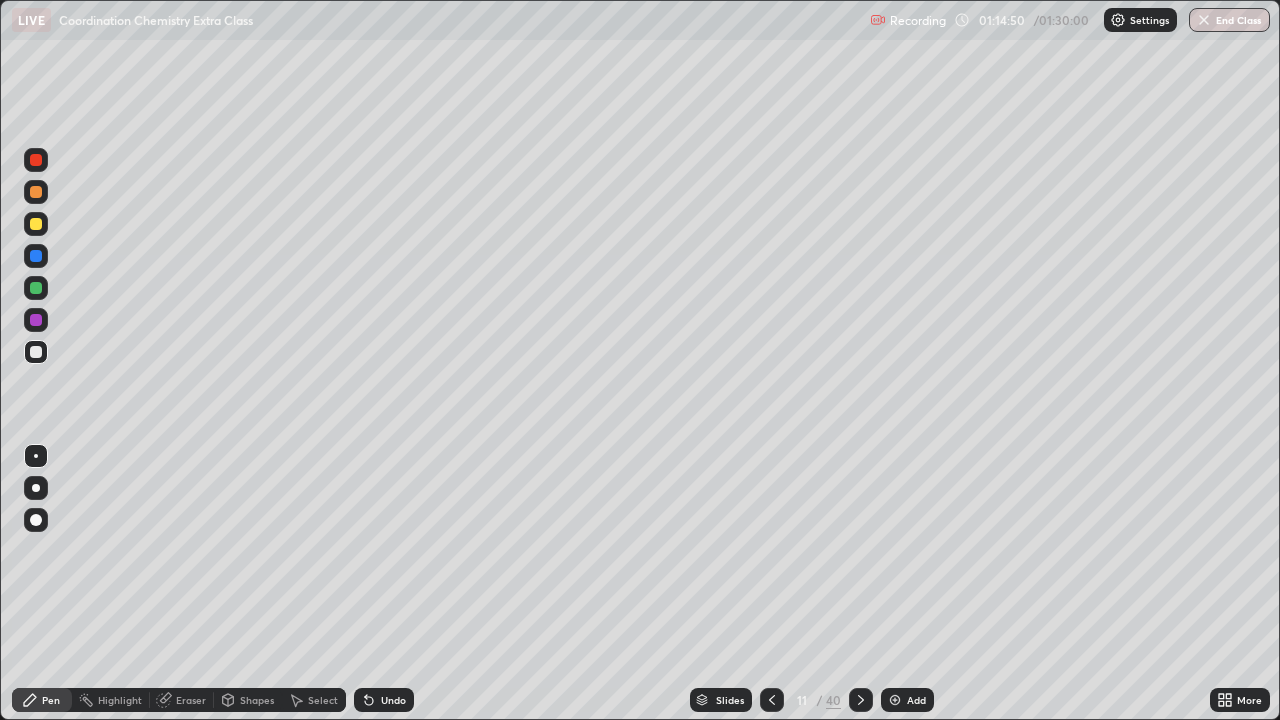 click at bounding box center (36, 352) 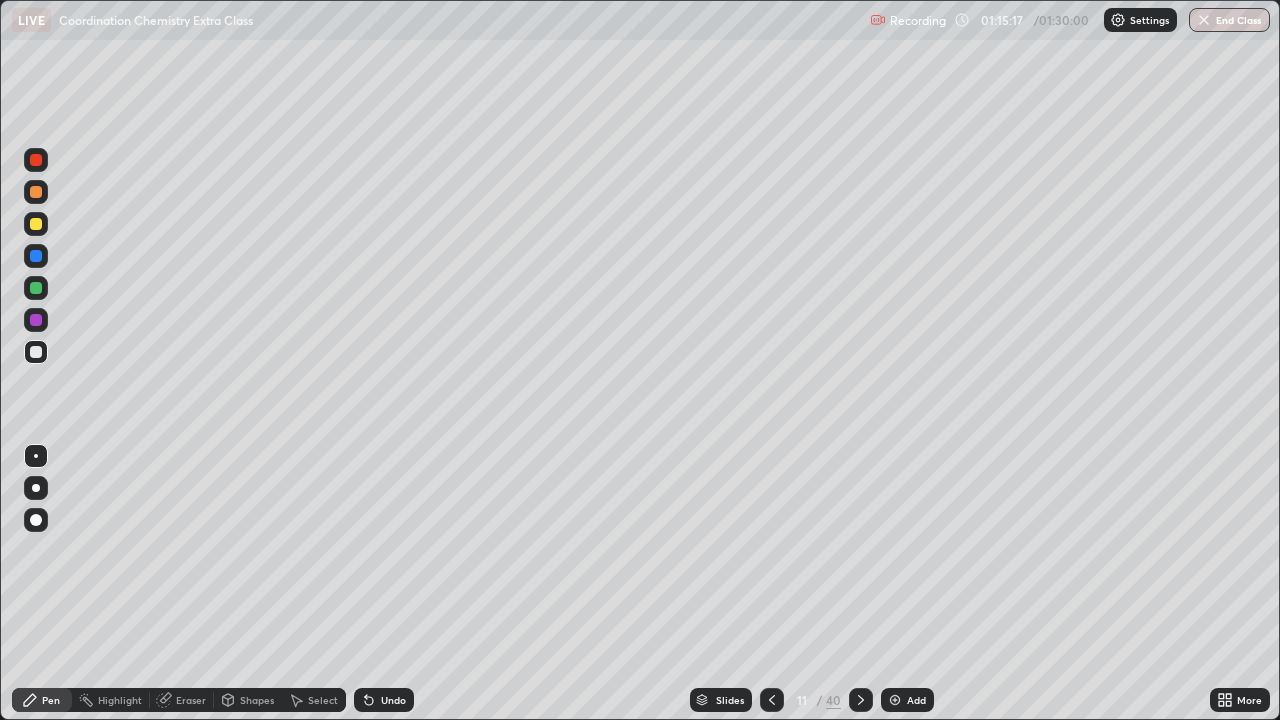 click at bounding box center (36, 352) 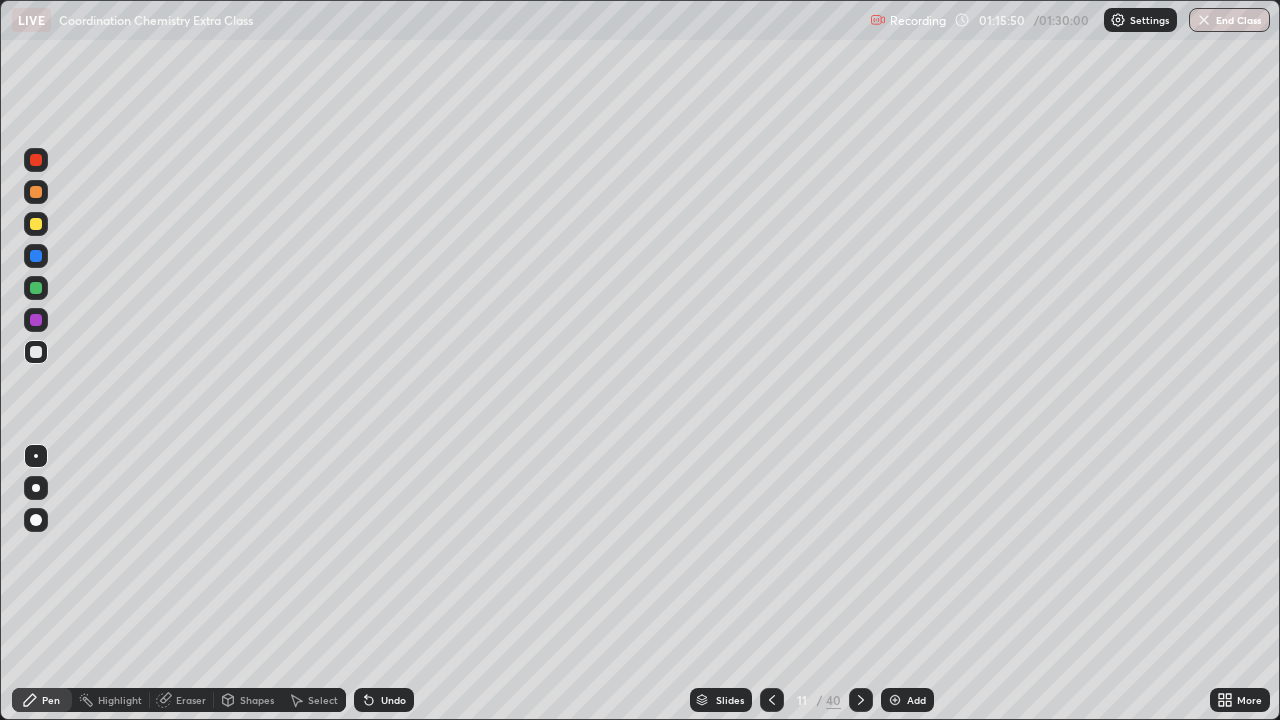 click at bounding box center (36, 224) 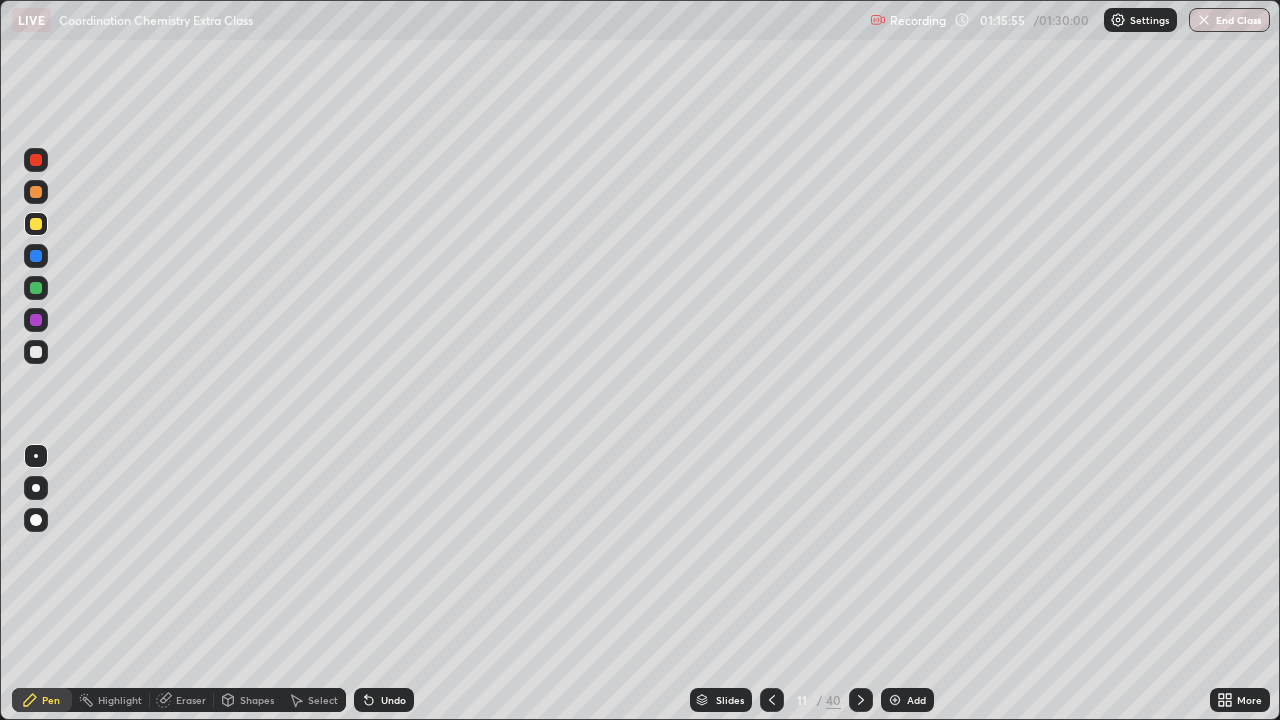 click at bounding box center (36, 192) 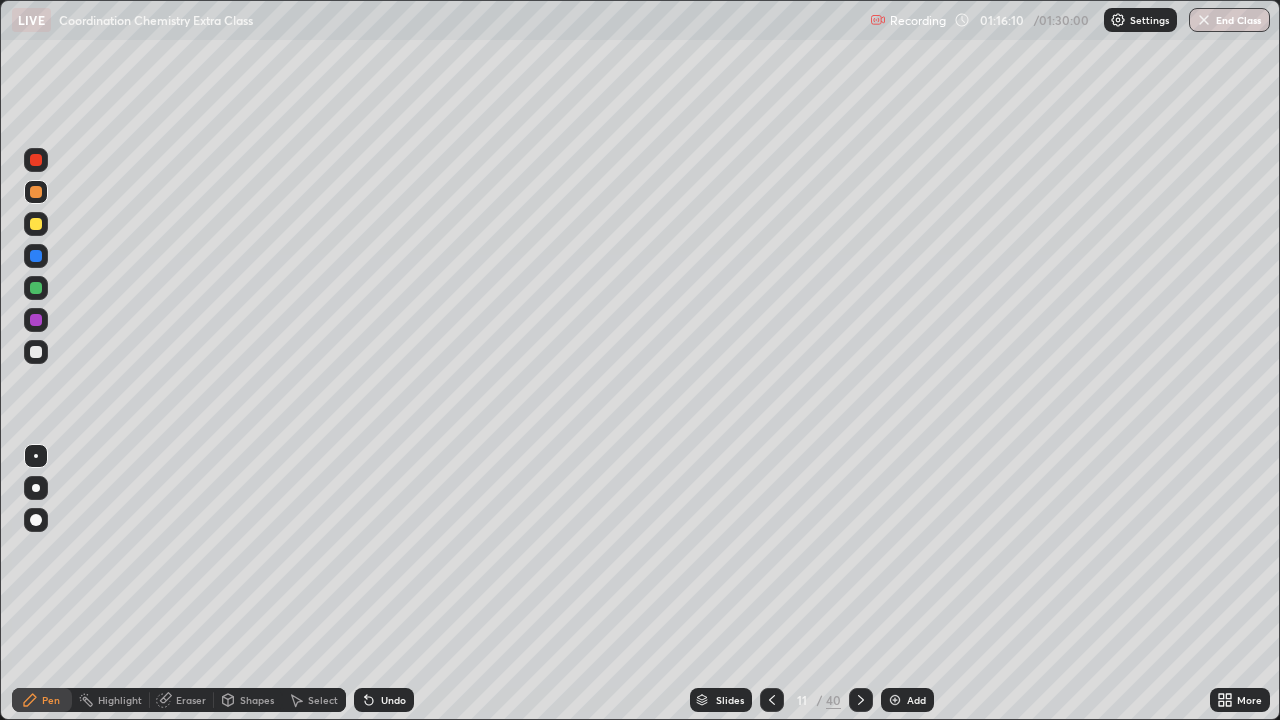 click at bounding box center (36, 352) 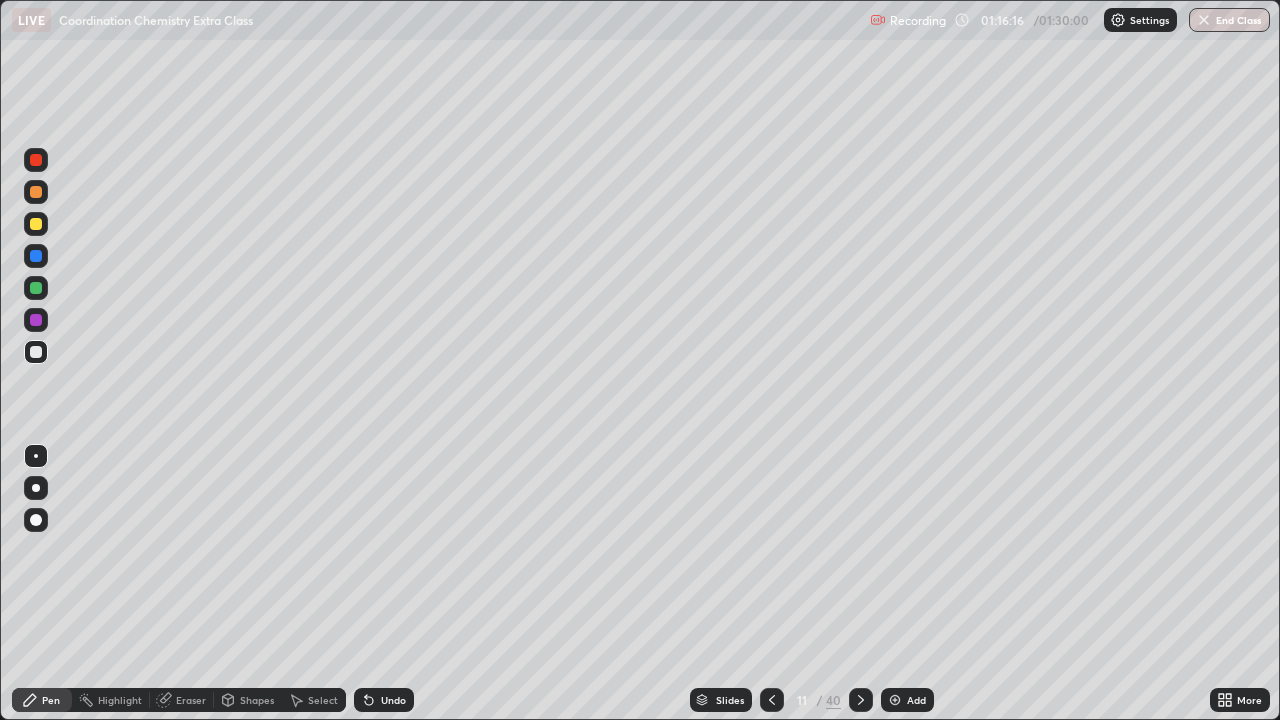 click at bounding box center (36, 288) 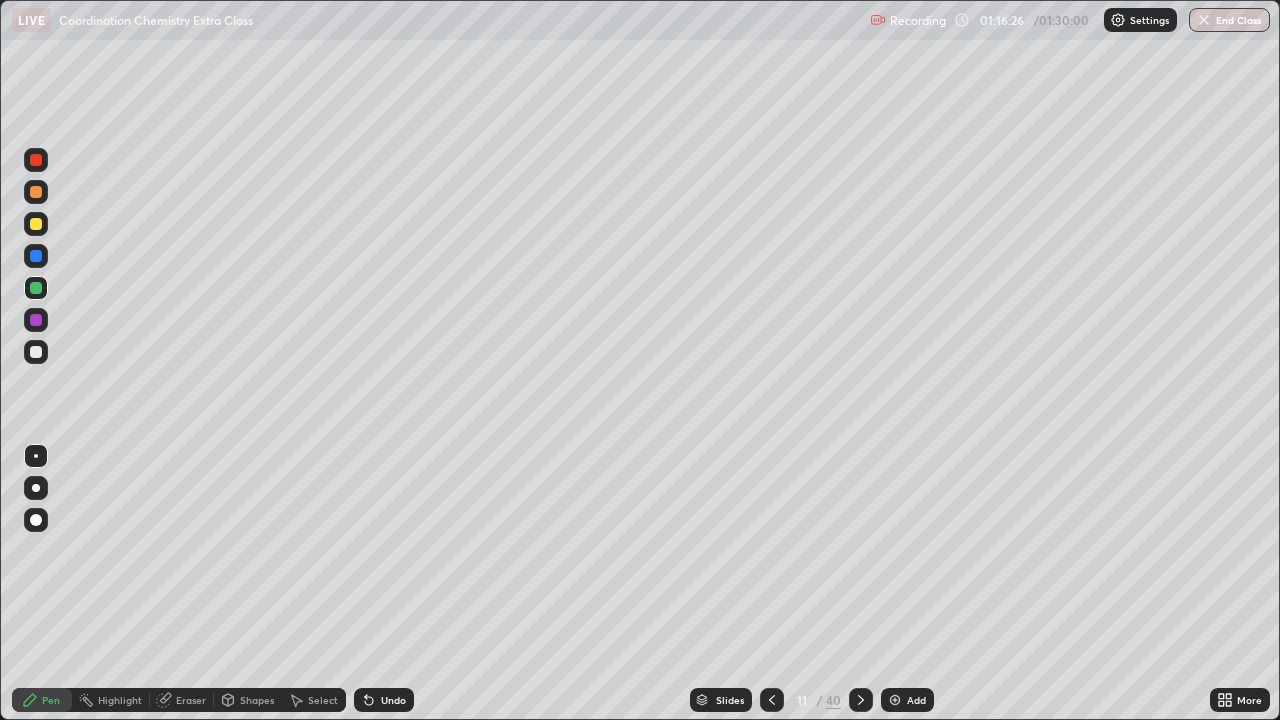 click at bounding box center (36, 320) 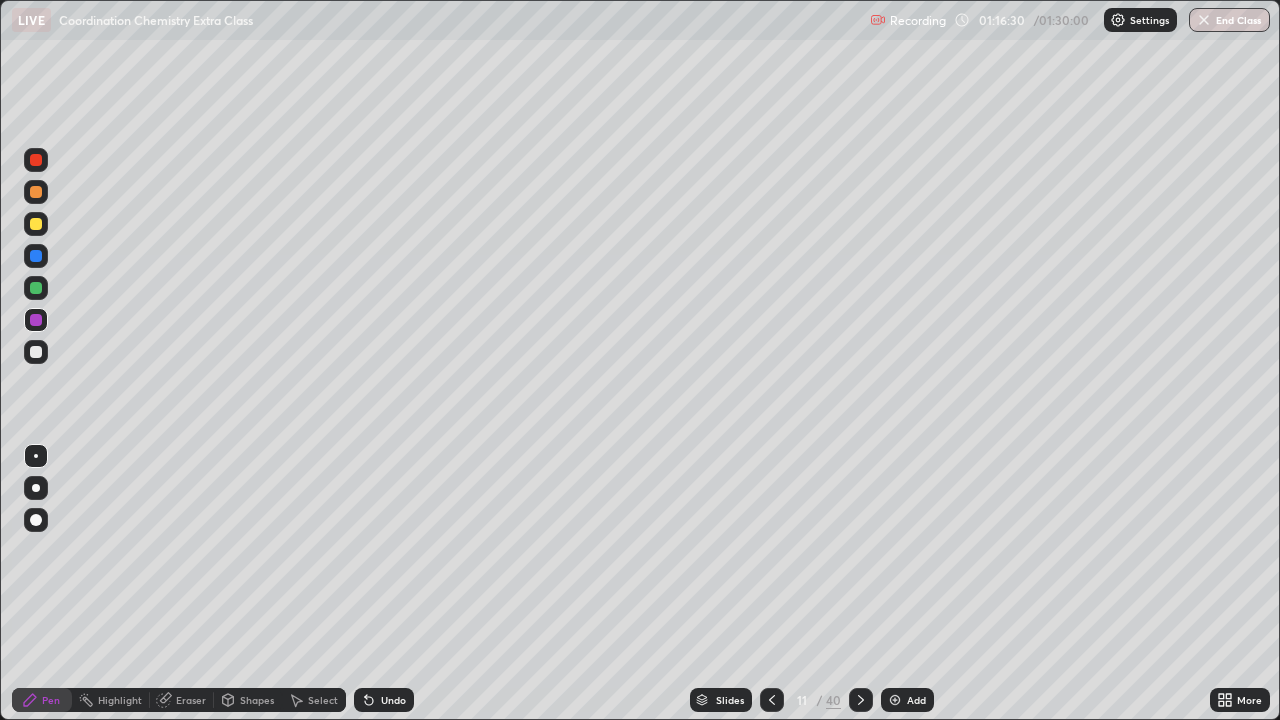 click at bounding box center (36, 224) 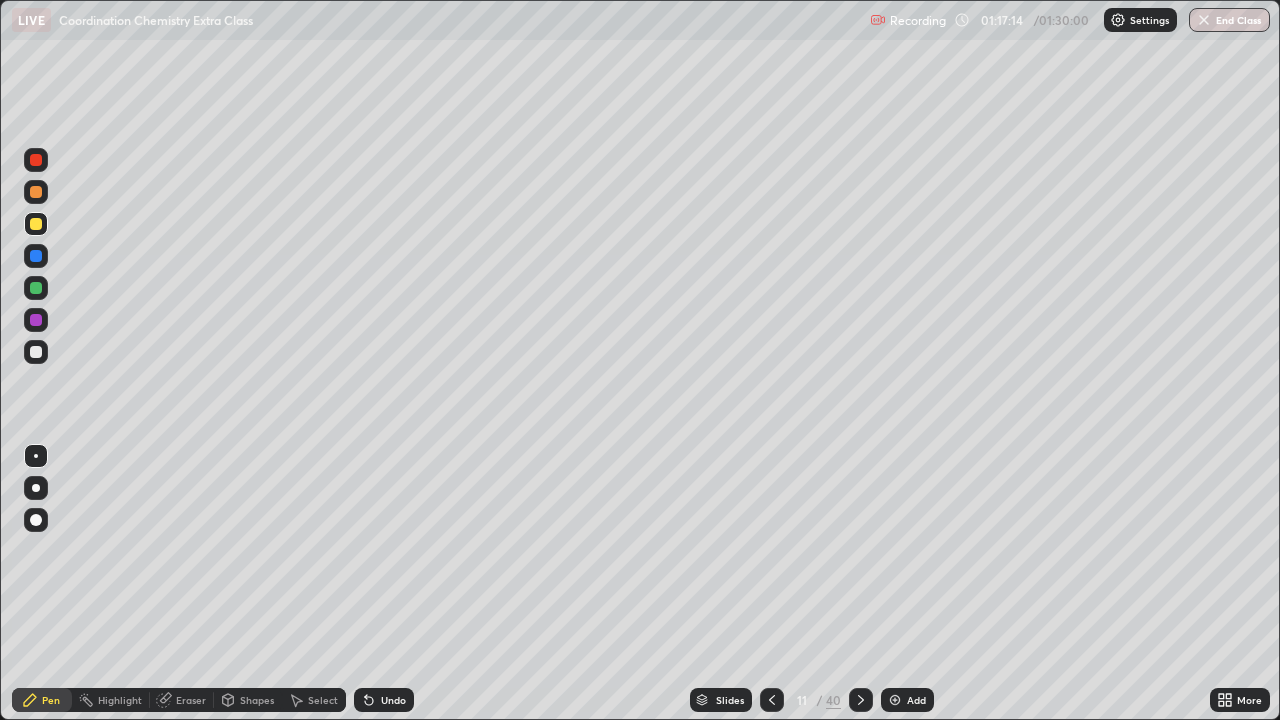 click at bounding box center (36, 352) 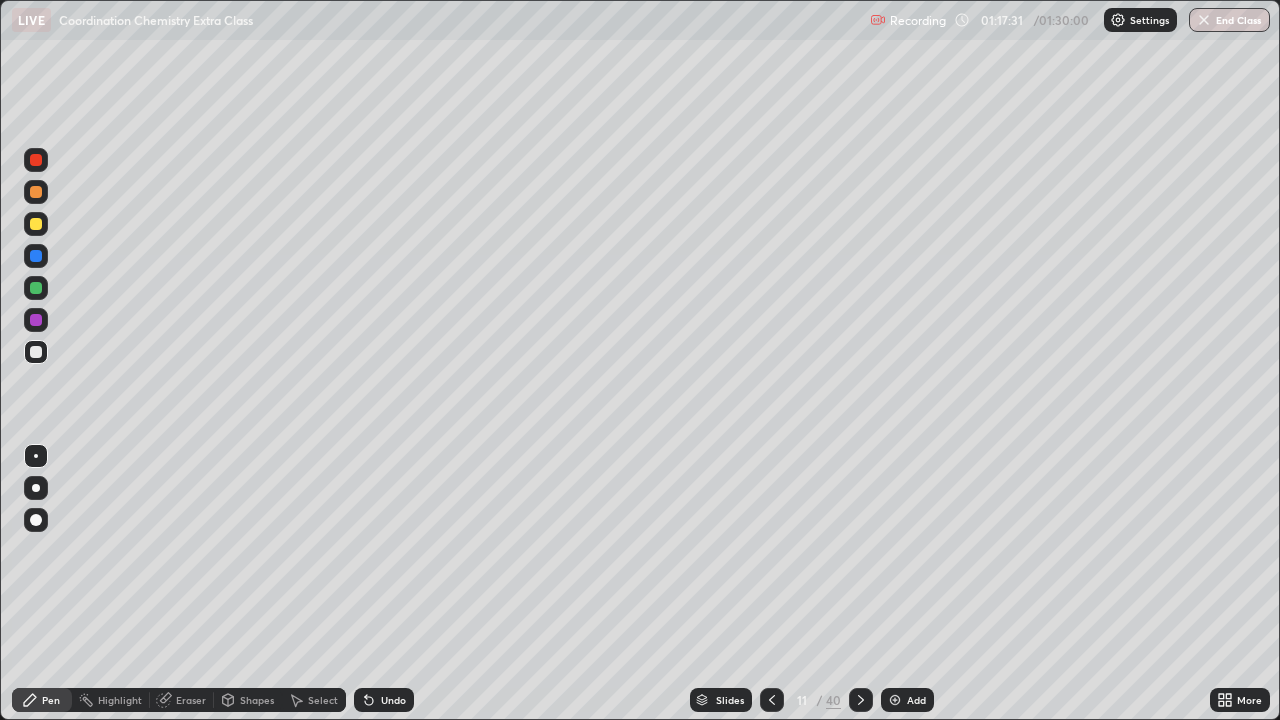 click at bounding box center [36, 288] 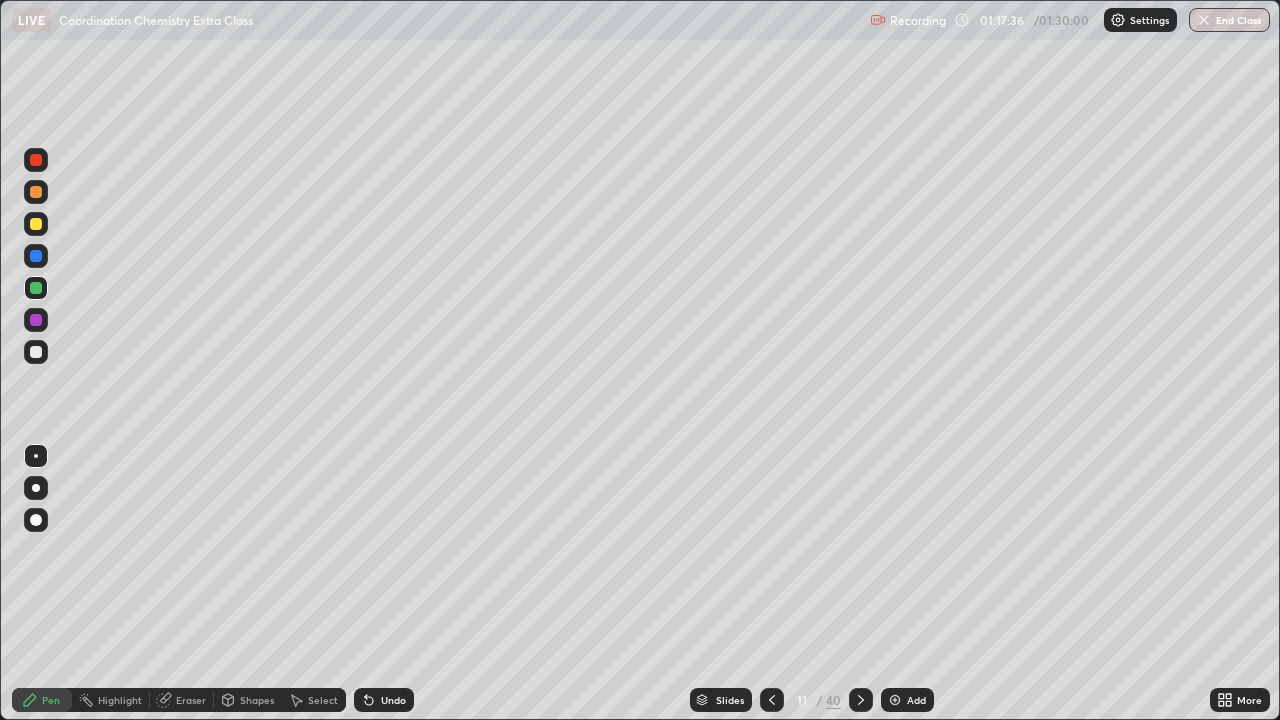 click at bounding box center (36, 352) 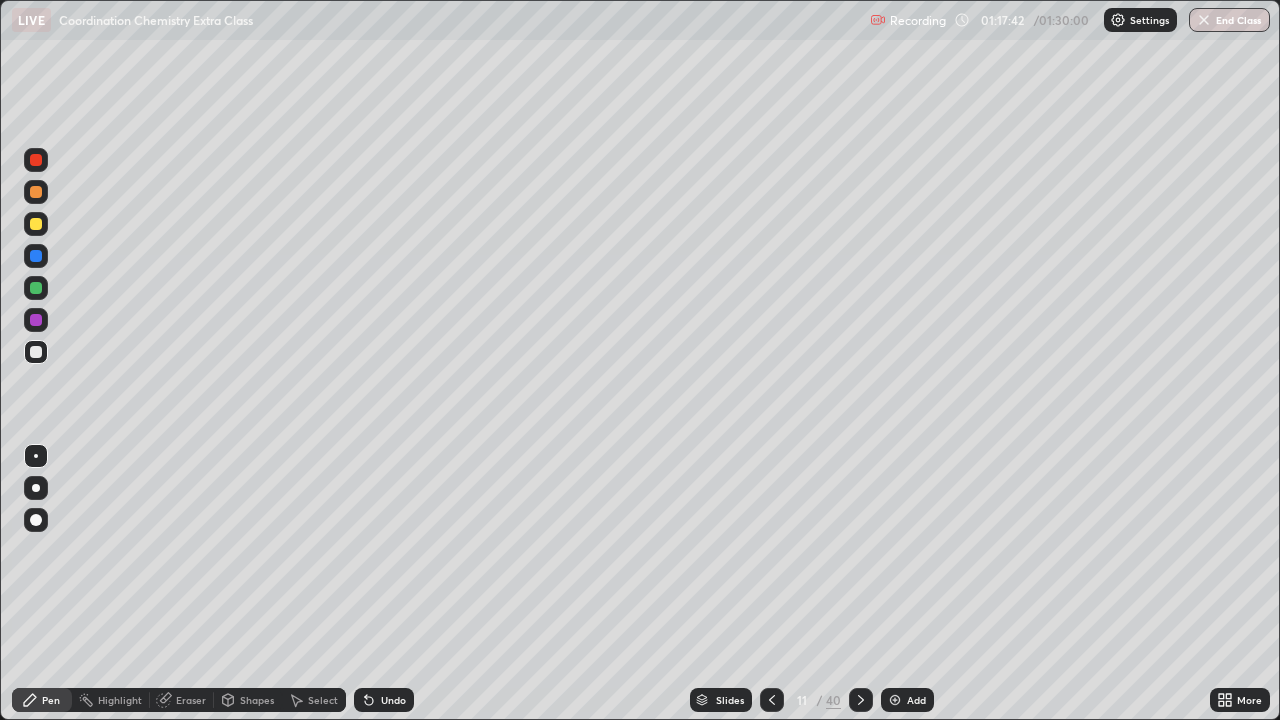 click at bounding box center [36, 192] 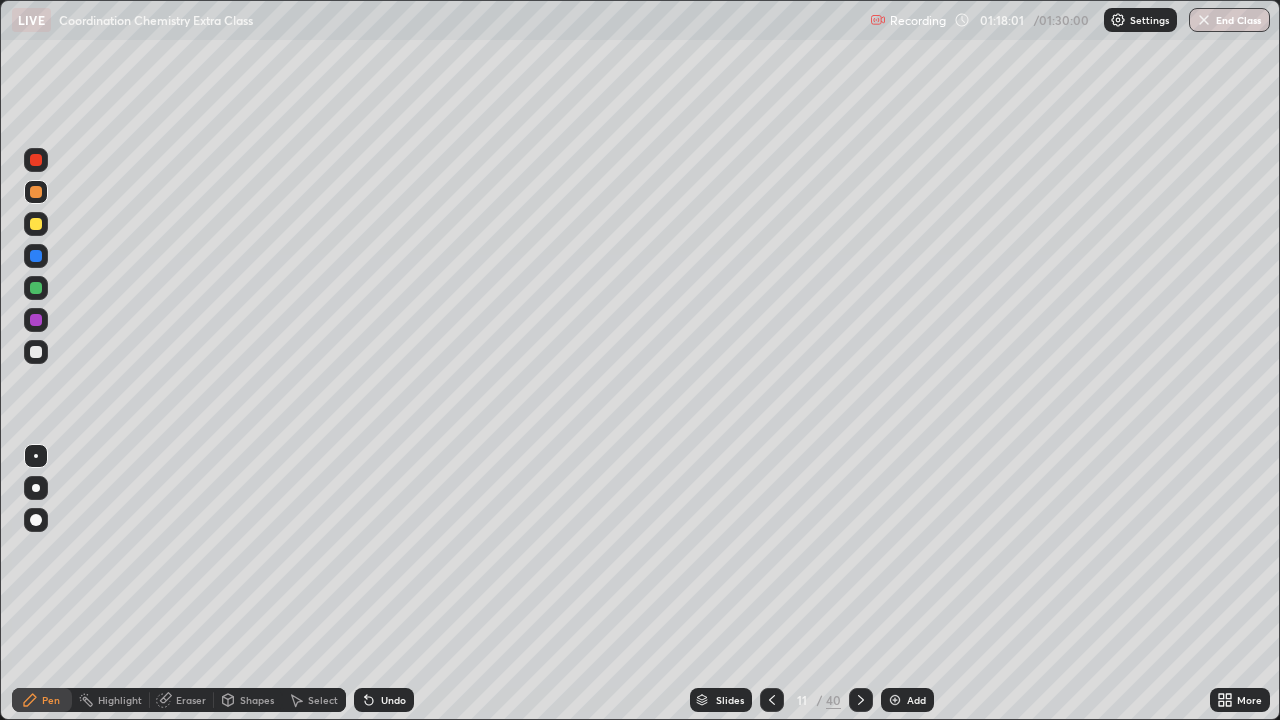 click at bounding box center [36, 352] 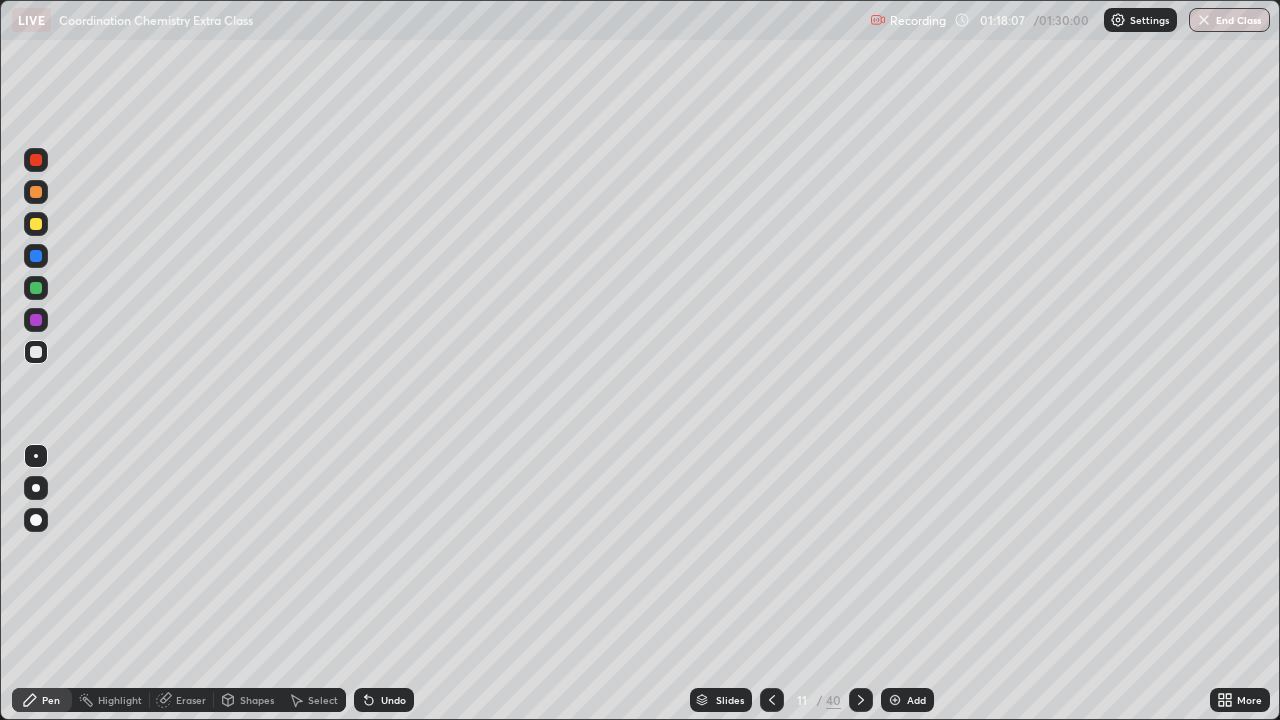 click at bounding box center [36, 288] 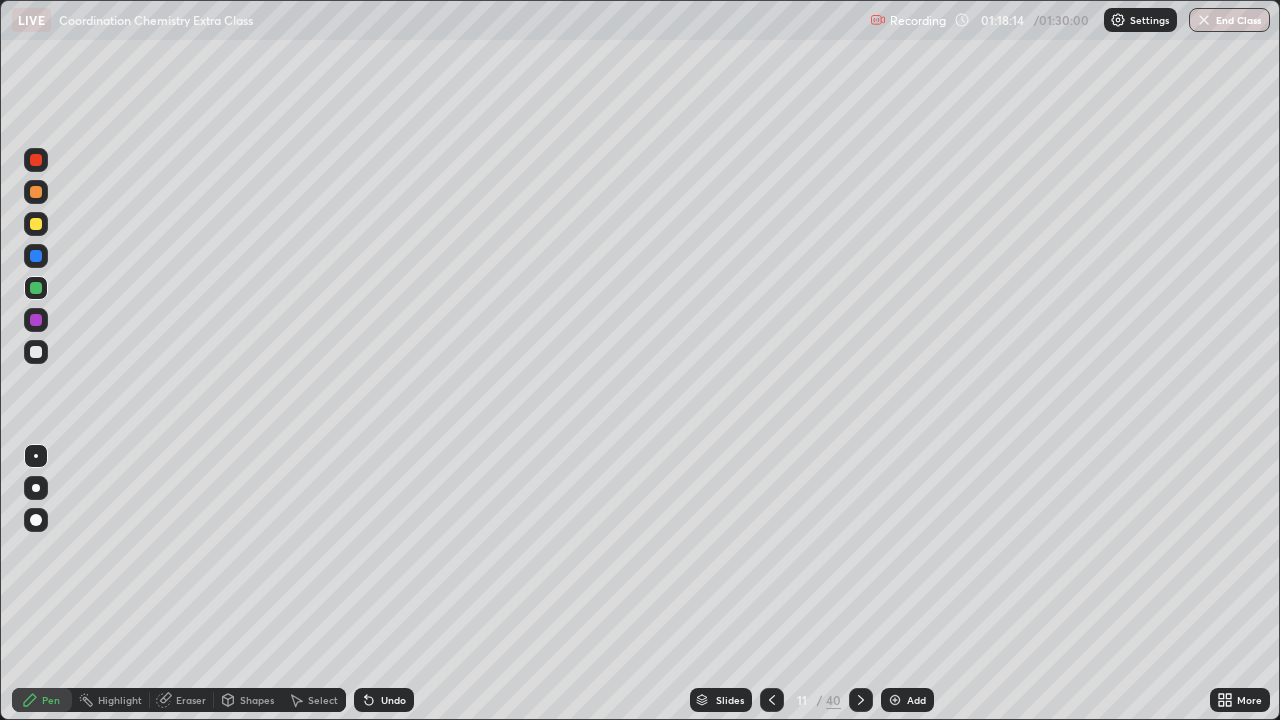 click at bounding box center (36, 192) 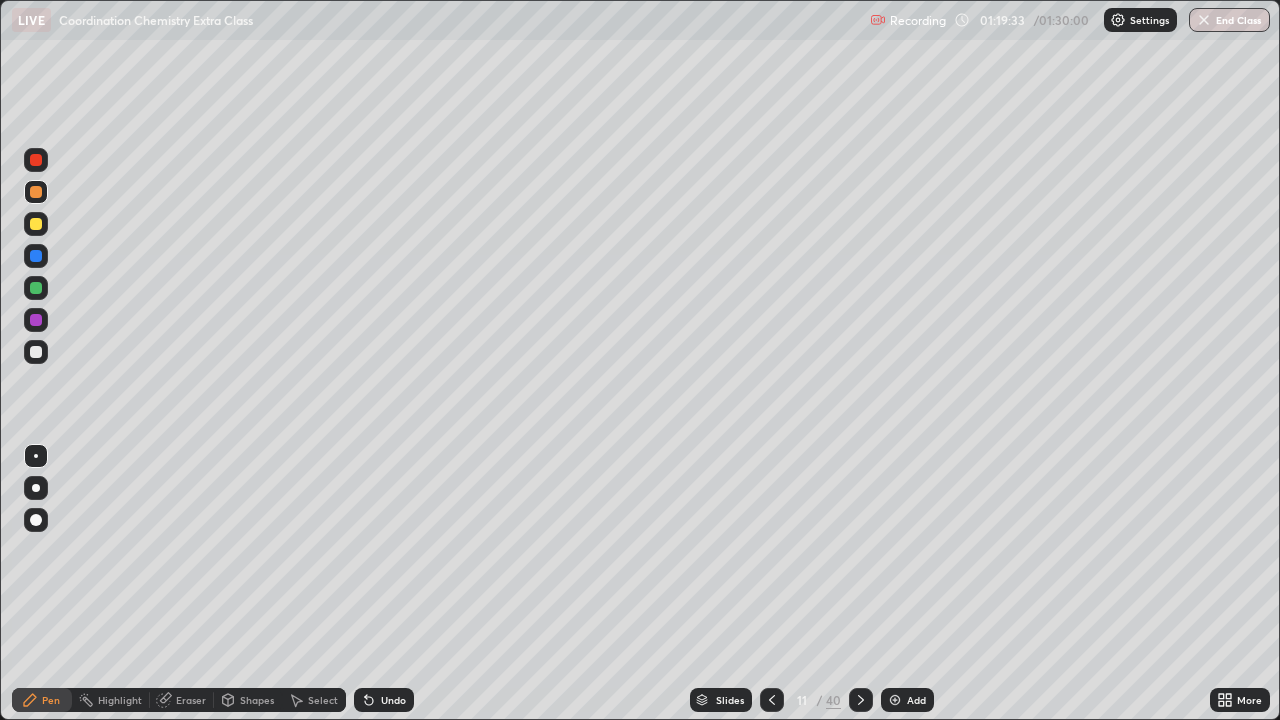 click at bounding box center [36, 224] 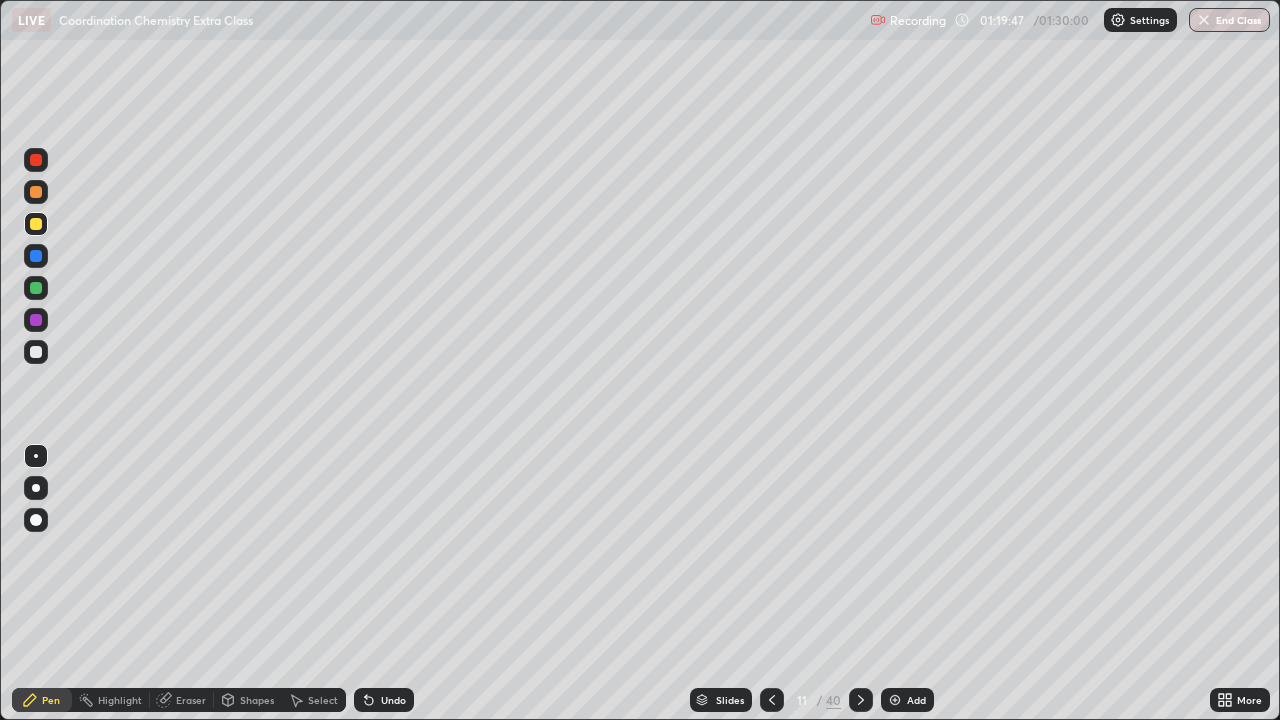 click at bounding box center (36, 192) 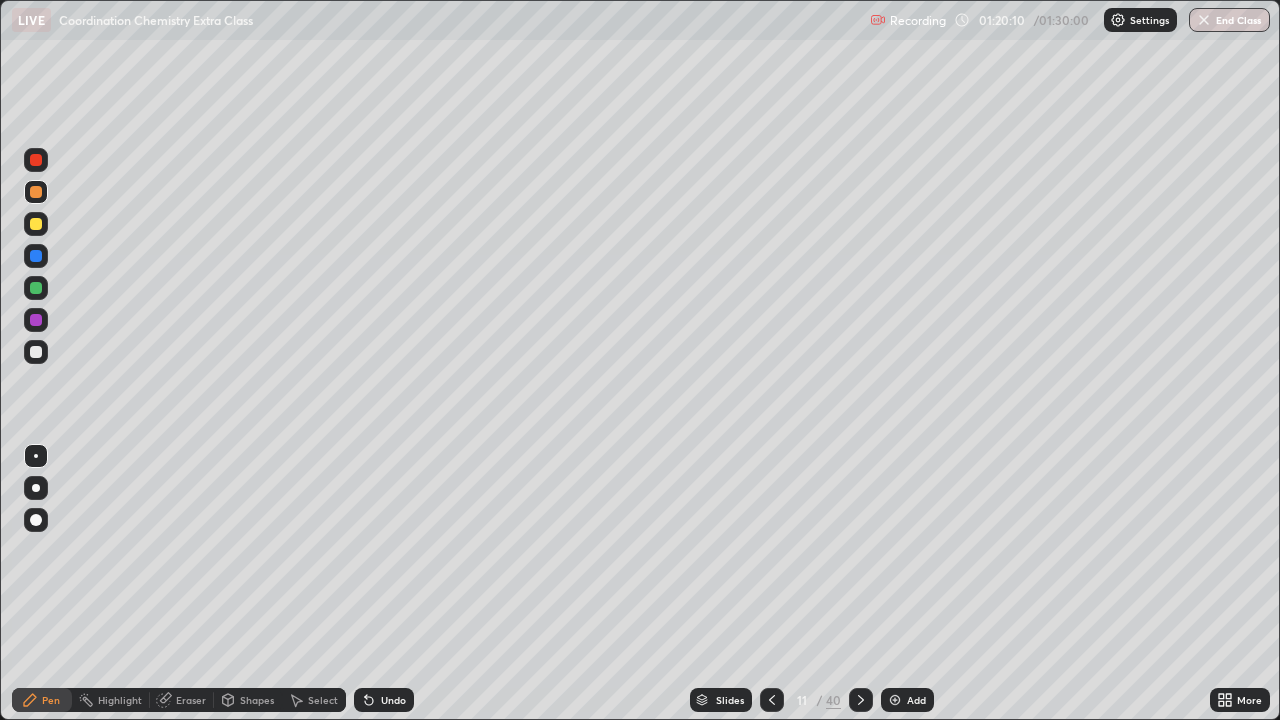 click at bounding box center [36, 352] 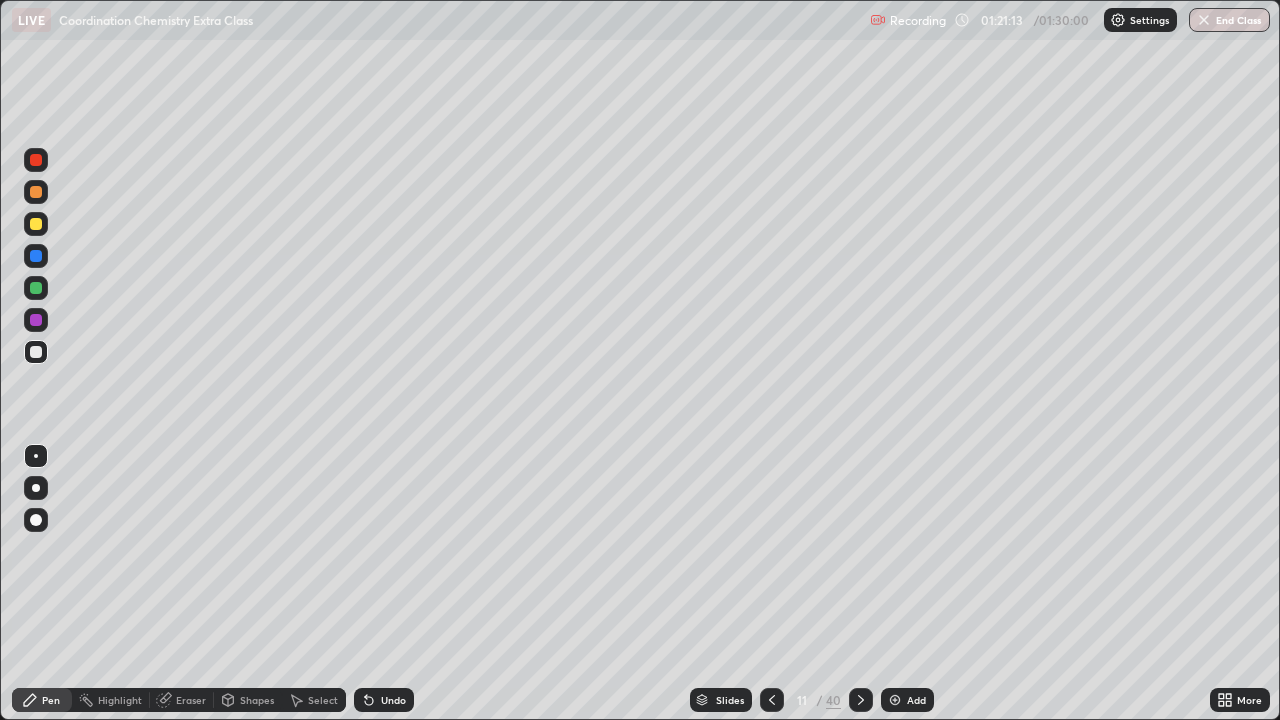 click at bounding box center [895, 700] 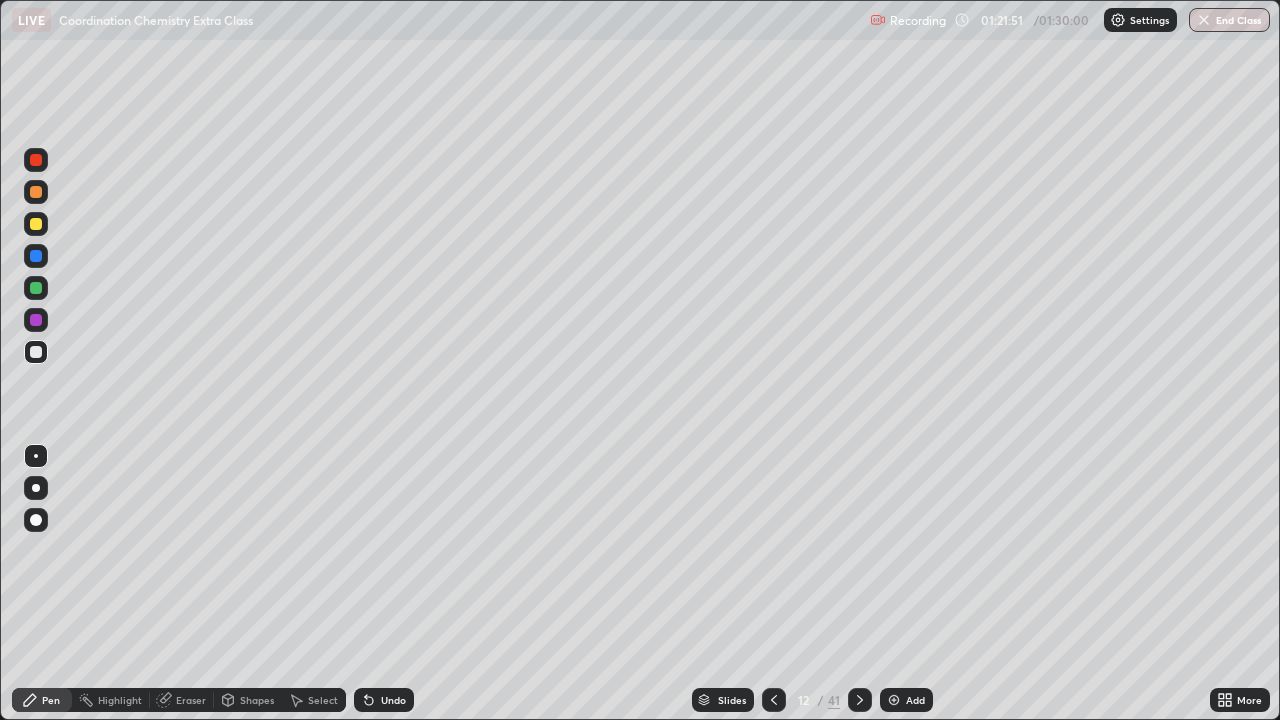 click at bounding box center [36, 224] 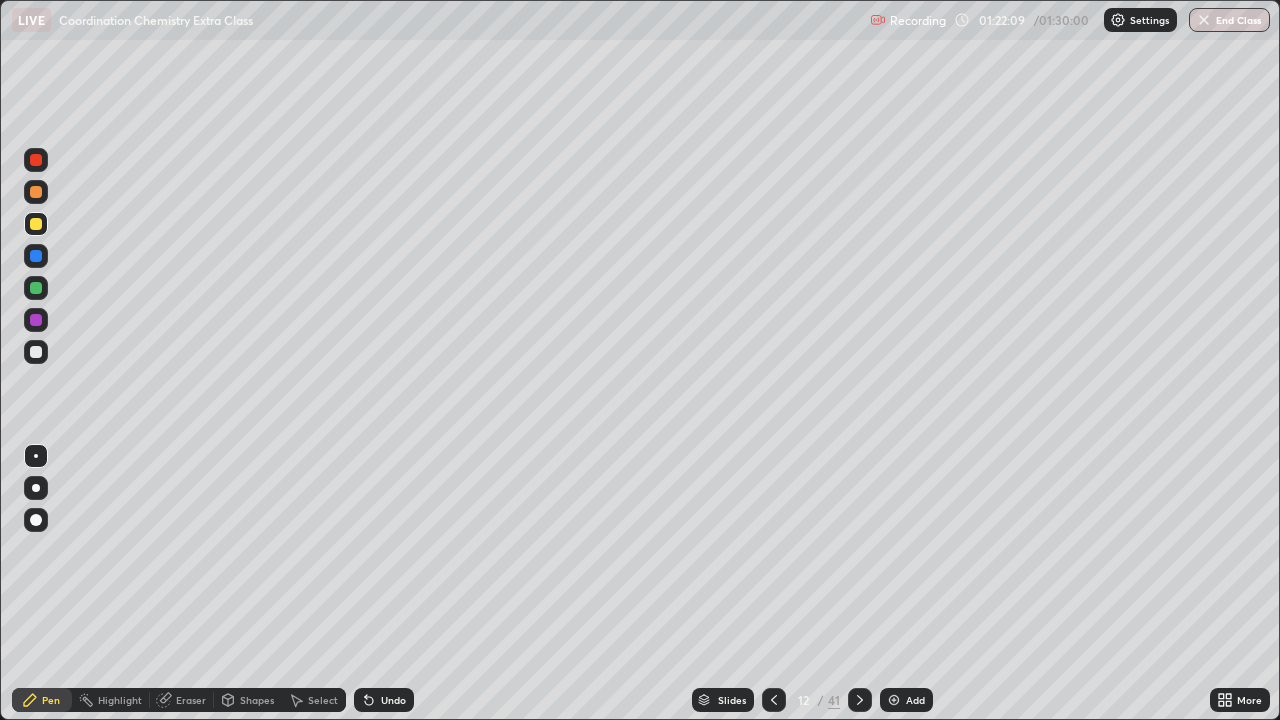 click at bounding box center (36, 192) 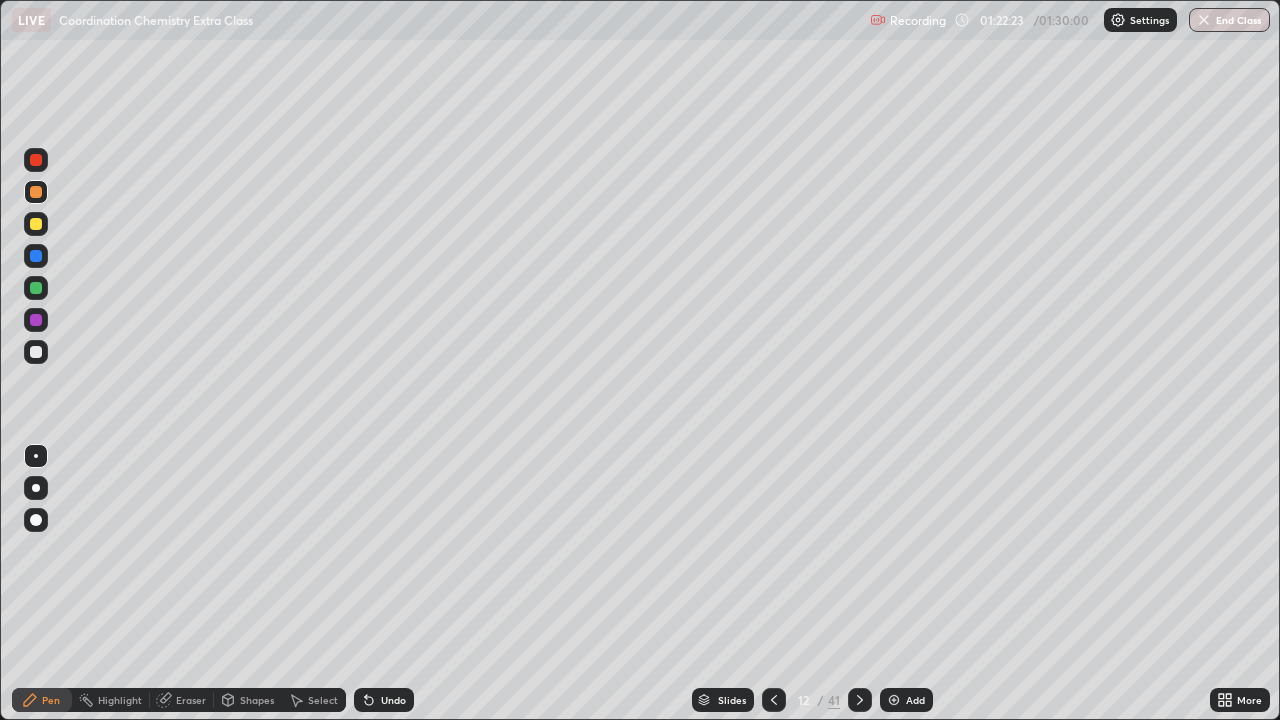 click at bounding box center [36, 352] 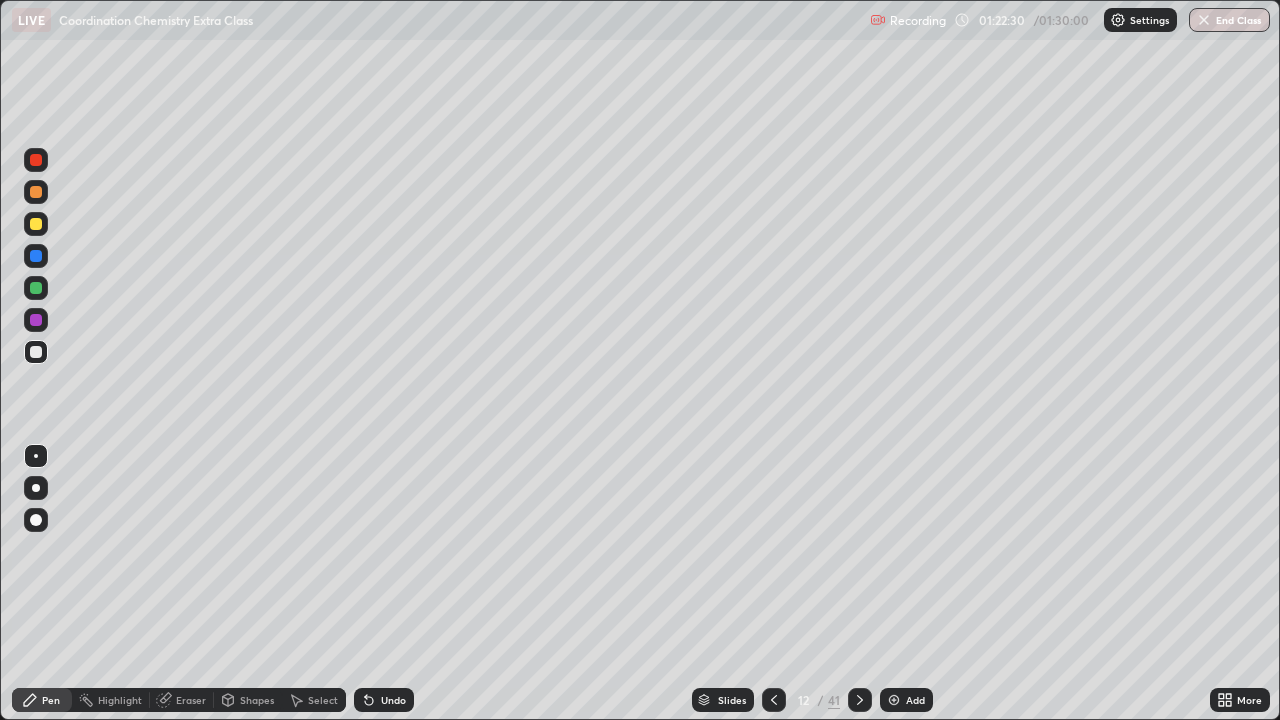 click at bounding box center [36, 224] 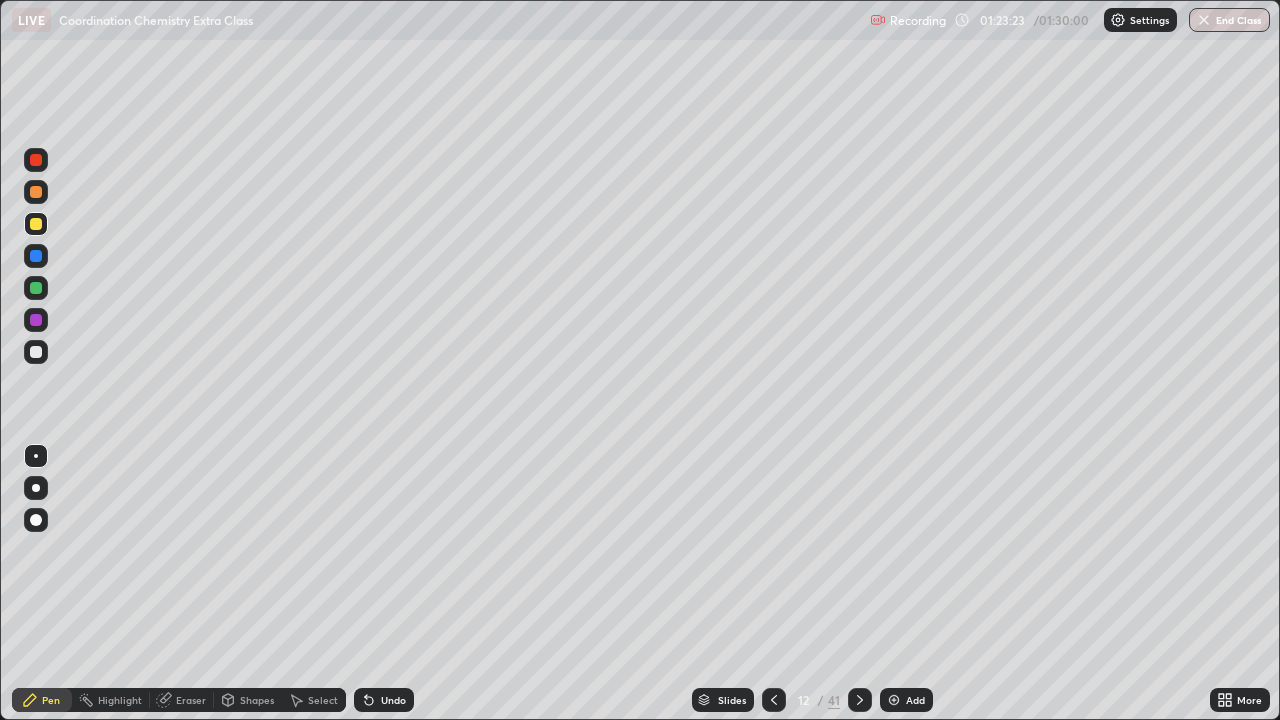 click at bounding box center [36, 288] 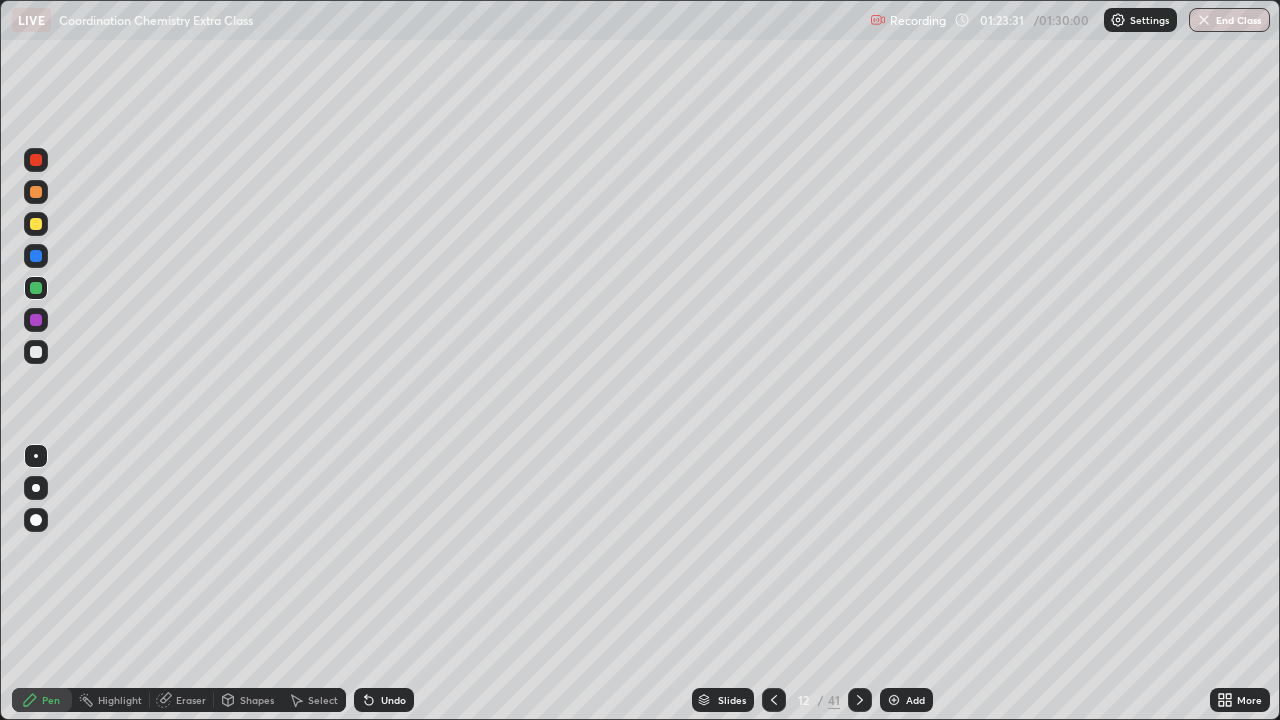 click at bounding box center [36, 192] 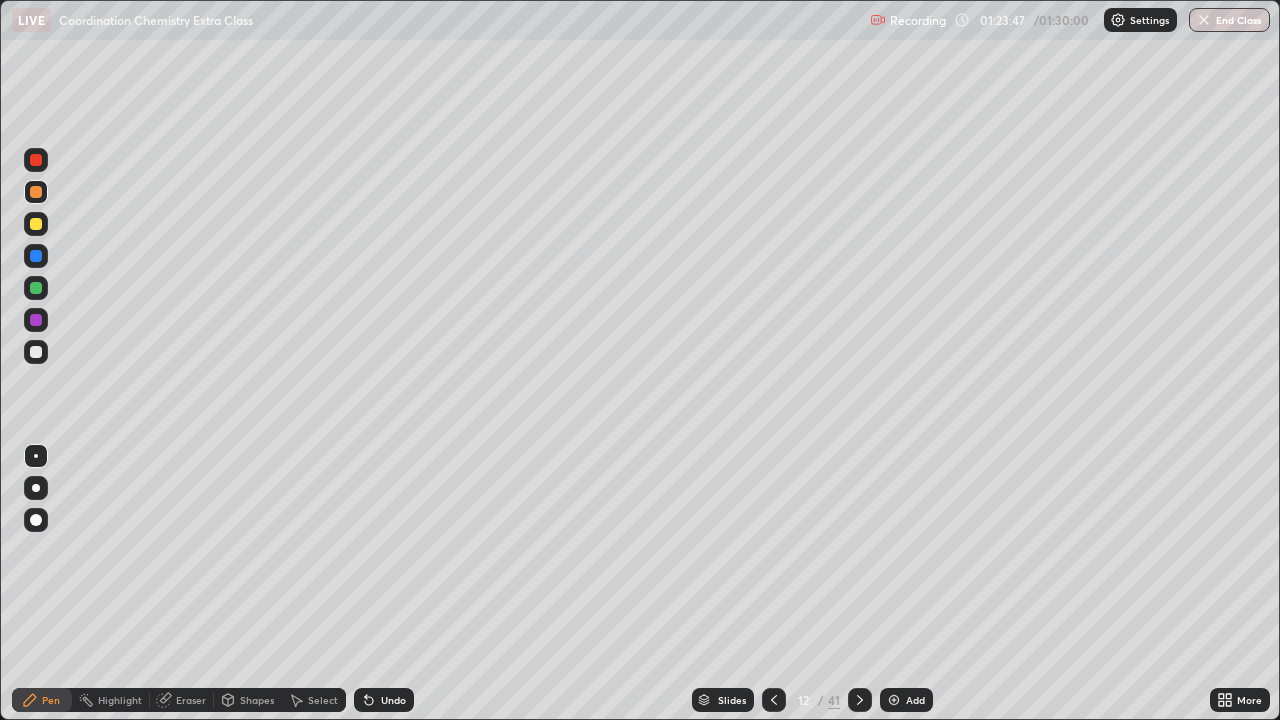 click at bounding box center (36, 256) 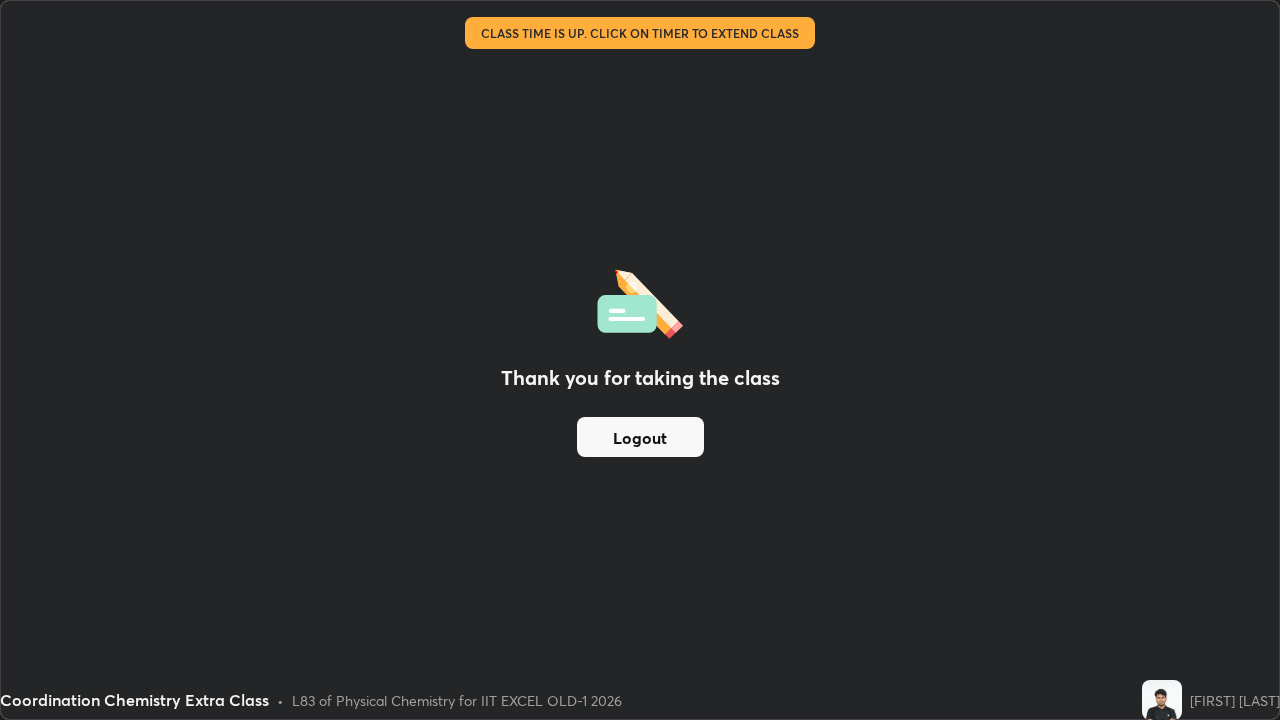click at bounding box center [1162, 700] 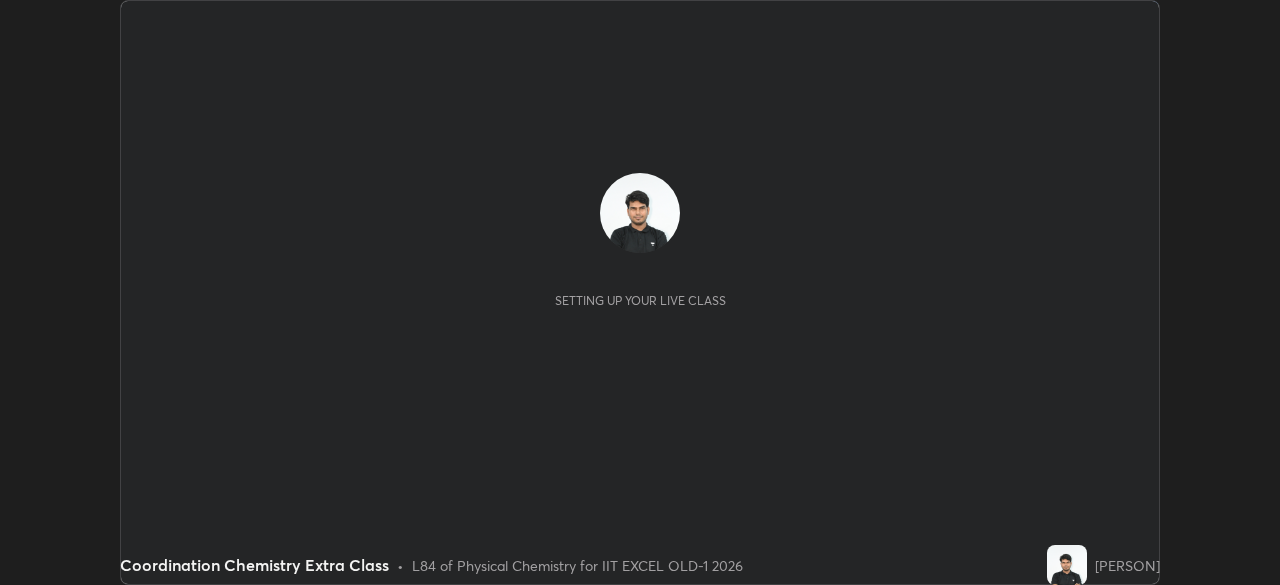 scroll, scrollTop: 0, scrollLeft: 0, axis: both 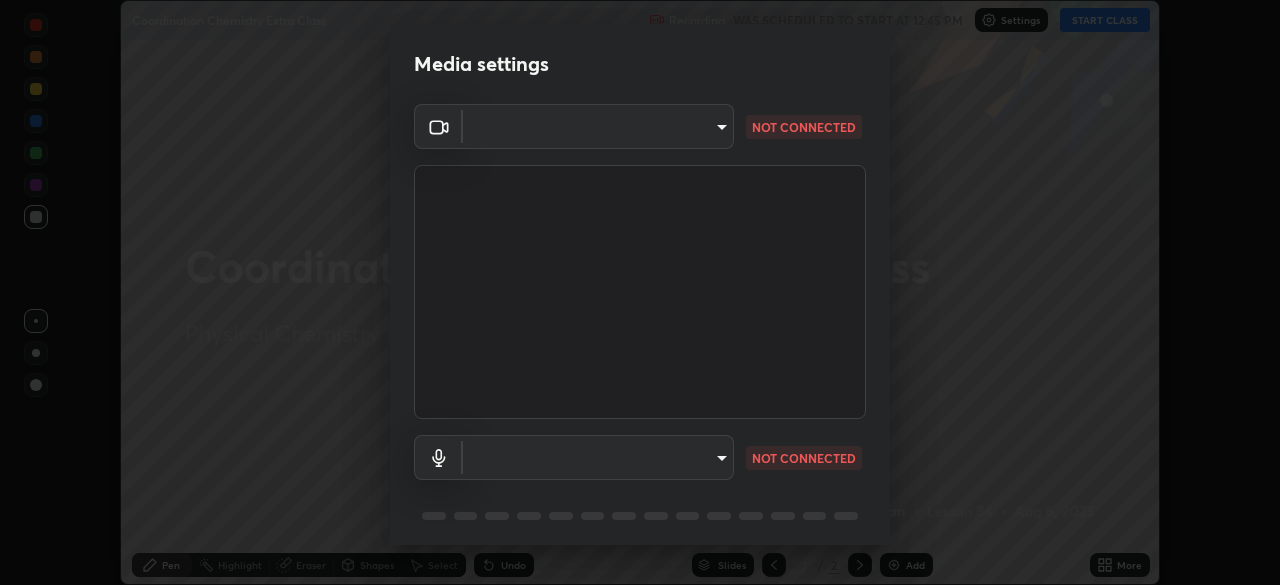 type on "23f9ab4963ea7bf9f5a0f139eca0a7722ce6801474d7e6497cd6fb859b15e8b8" 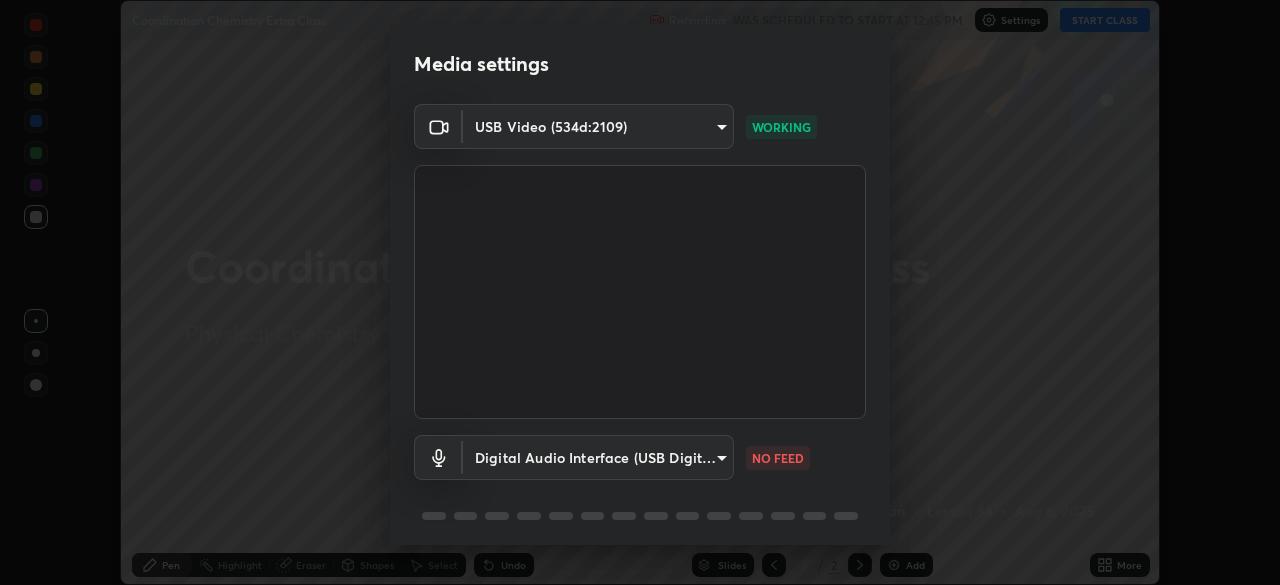 click on "Erase all Coordination Chemistry Extra Class Recording WAS SCHEDULED TO START AT 12:45 PM Settings START CLASS Setting up your live class Coordination Chemistry Extra Class • L84 of Physical Chemistry for IIT EXCEL OLD-1 2026 [PERSON] Pen Highlight Eraser Shapes Select Undo Slides 2 / 2 Add More No doubts shared Encourage your learners to ask a doubt for better clarity Report an issue Reason for reporting Buffering Chat not working Audio - Video sync issue Educator video quality low ​ Attach an image Report Media settings USB Video (534d:2109) 23f9ab4963ea7bf9f5a0f139eca0a7722ce6801474d7e6497cd6fb859b15e8b8 WORKING Digital Audio Interface (USB Digital Audio) 20bb1723542224ea2669859beb91b65bc8b40dbb0e8a389684c722d20a8e9c75 NO FEED 1 / 5 Next" at bounding box center (640, 292) 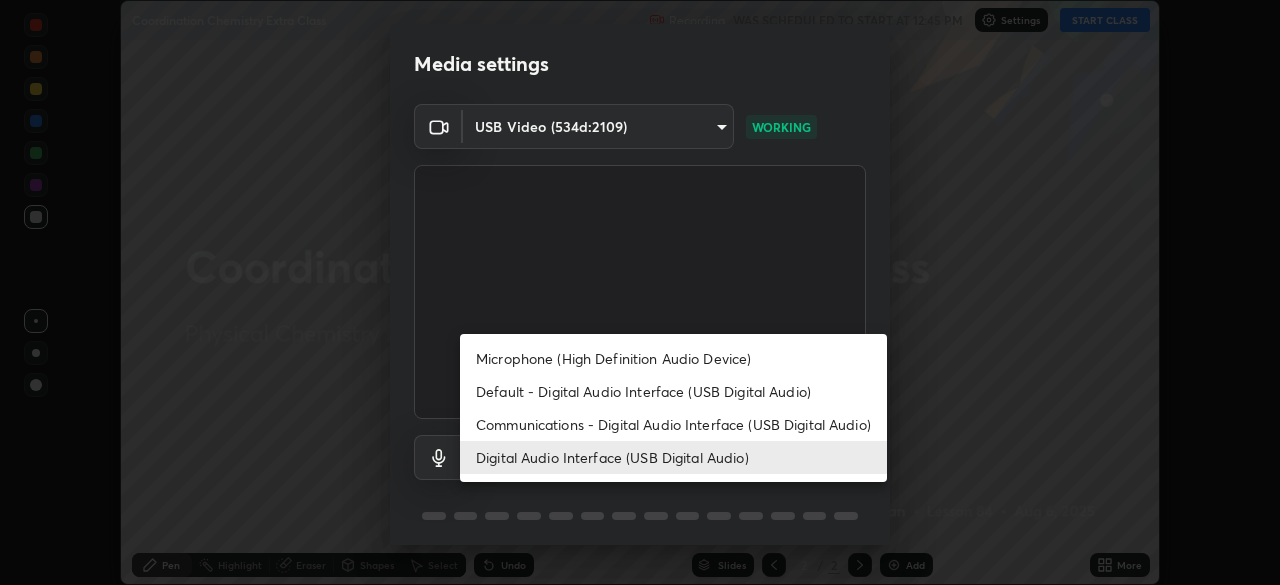 click on "Default - Digital Audio Interface (USB Digital Audio)" at bounding box center [673, 391] 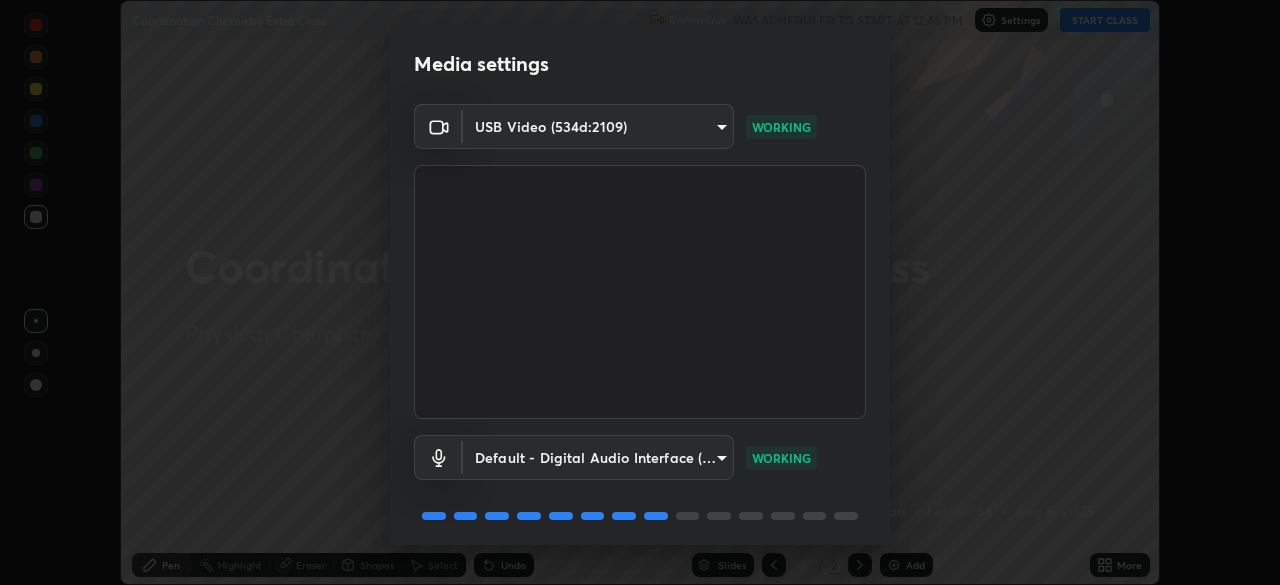 click on "Media settings USB Video (534d:2109) 23f9ab4963ea7bf9f5a0f139eca0a7722ce6801474d7e6497cd6fb859b15e8b8 WORKING Default - Digital Audio Interface (USB Digital Audio) default WORKING 1 / 5 Next" at bounding box center [640, 292] 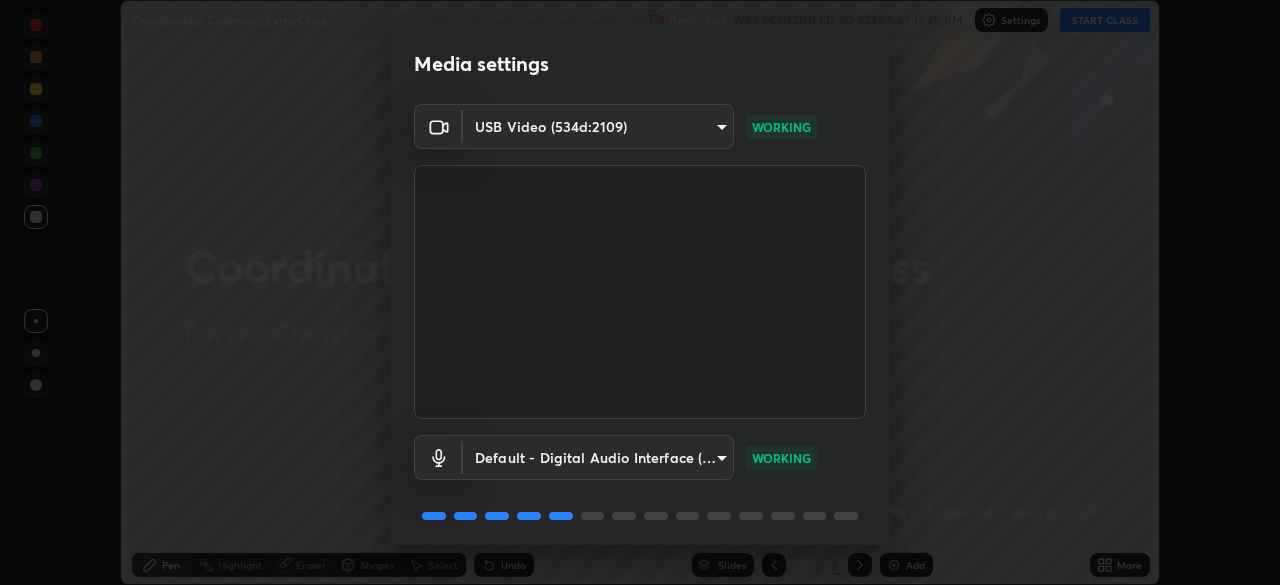 click on "Media settings USB Video (534d:2109) 23f9ab4963ea7bf9f5a0f139eca0a7722ce6801474d7e6497cd6fb859b15e8b8 WORKING Default - Digital Audio Interface (USB Digital Audio) default WORKING 1 / 5 Next" at bounding box center [640, 292] 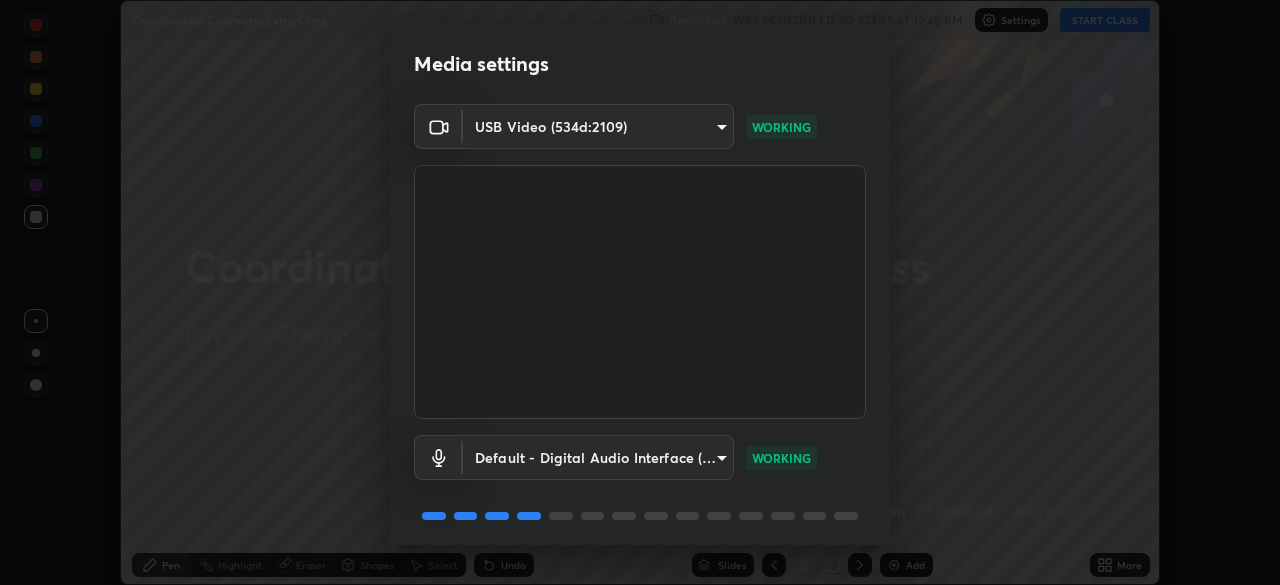 scroll, scrollTop: 71, scrollLeft: 0, axis: vertical 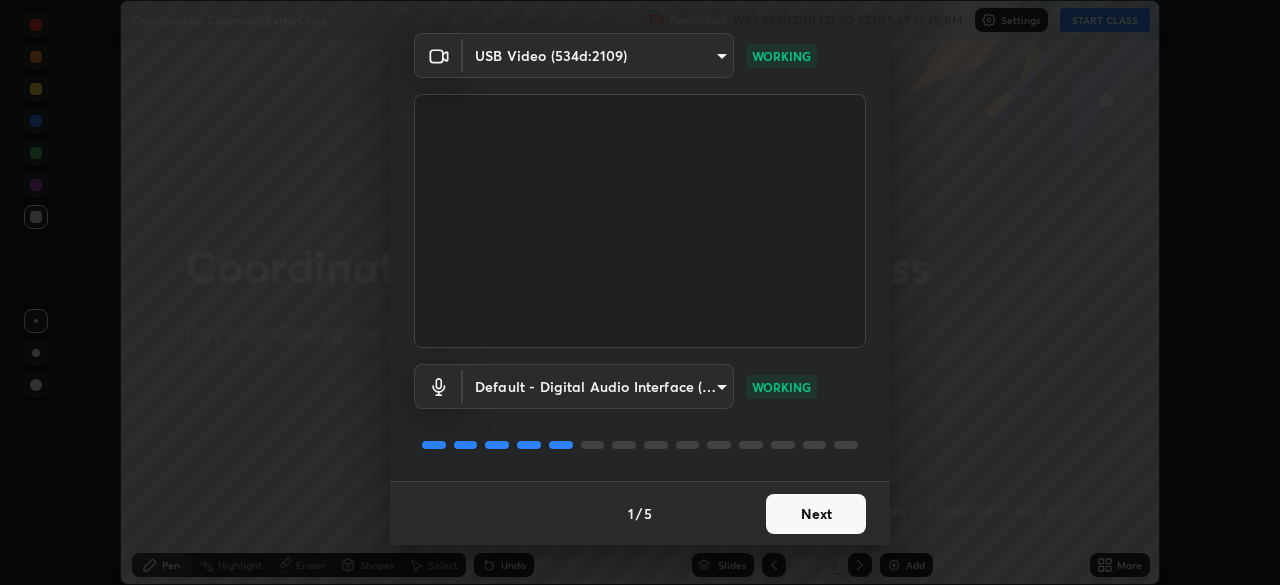click on "Next" at bounding box center [816, 514] 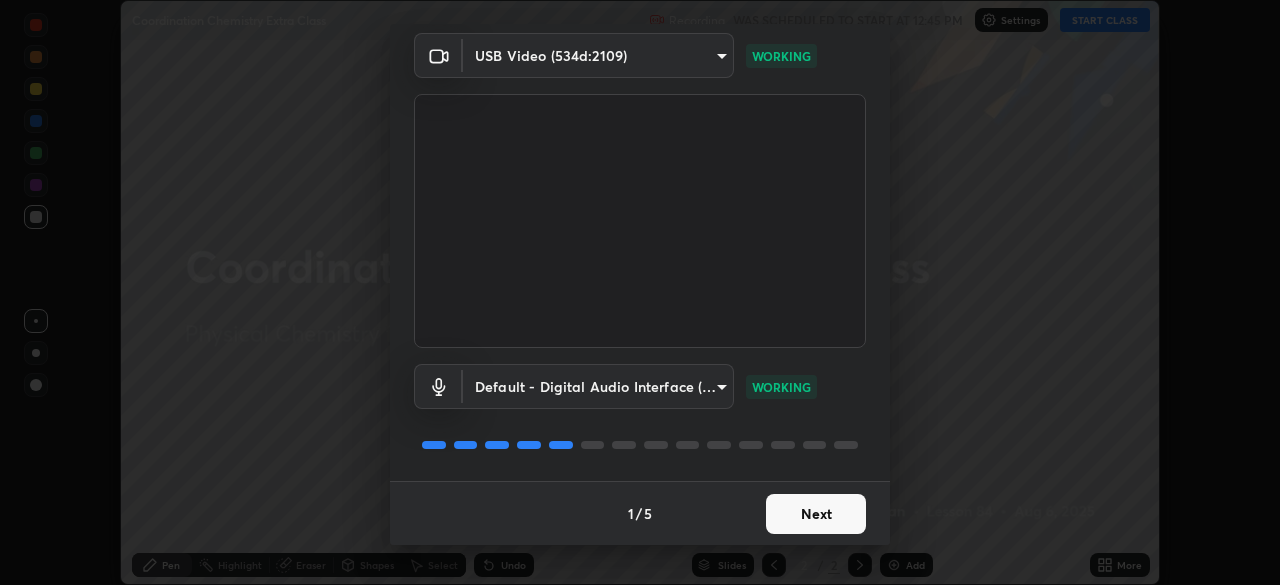 scroll, scrollTop: 0, scrollLeft: 0, axis: both 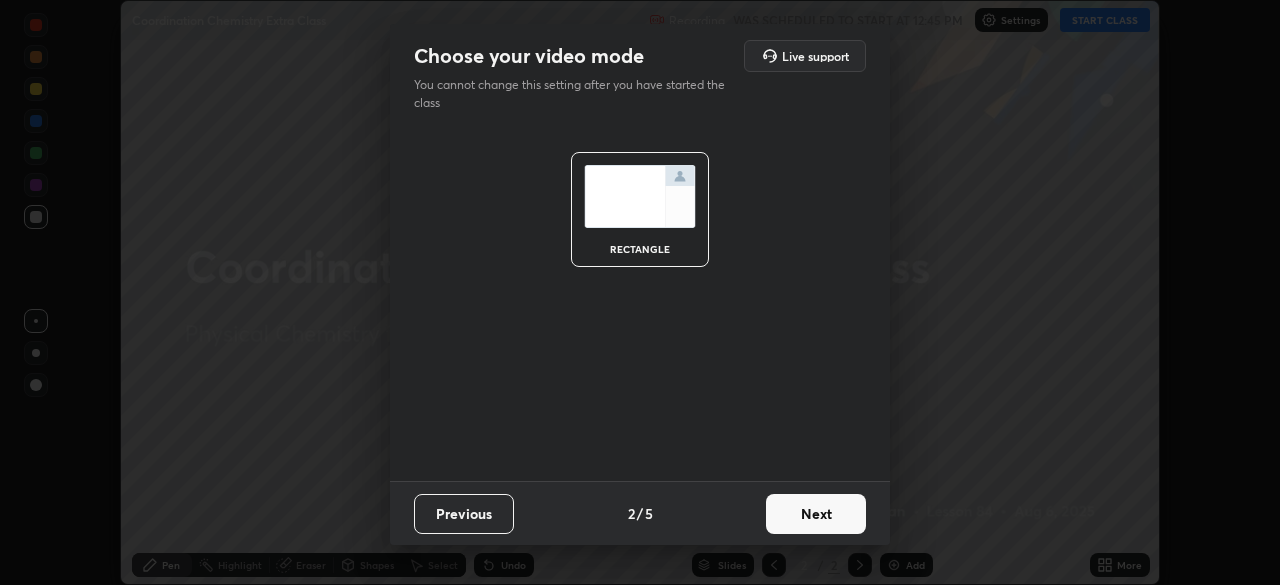 click on "Next" at bounding box center [816, 514] 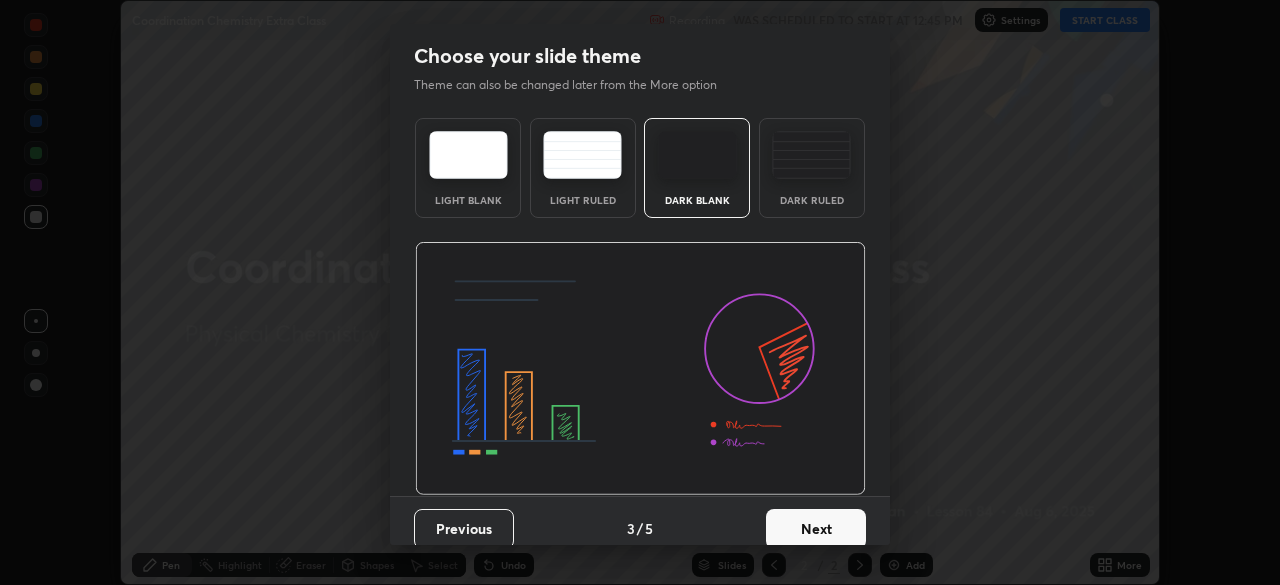 click on "Next" at bounding box center [816, 529] 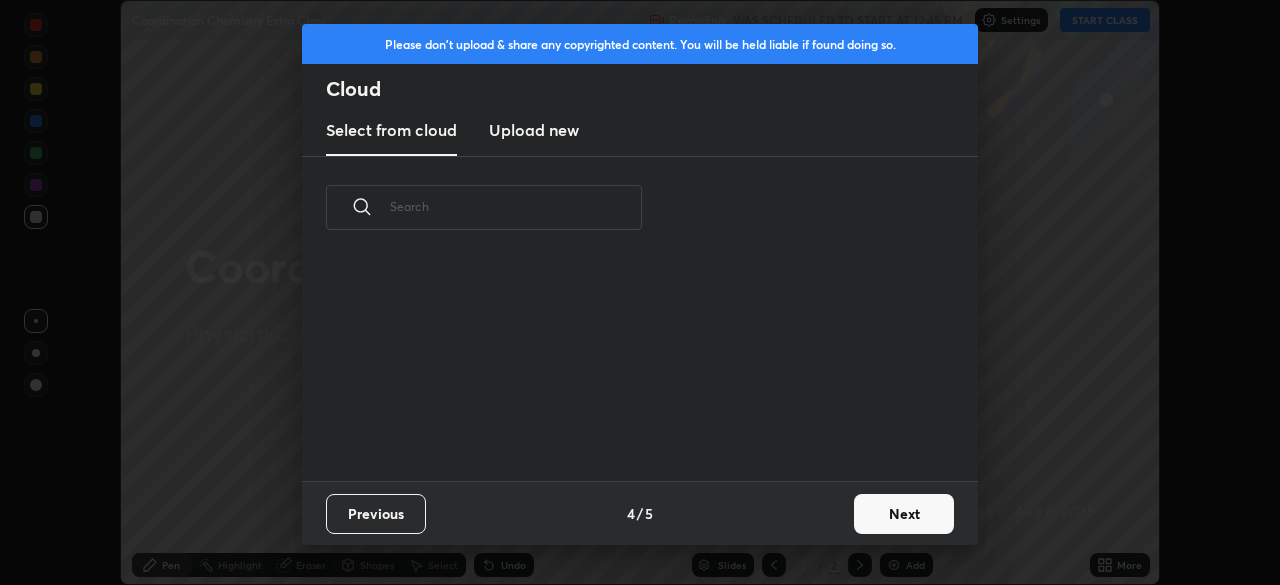 scroll, scrollTop: 7, scrollLeft: 11, axis: both 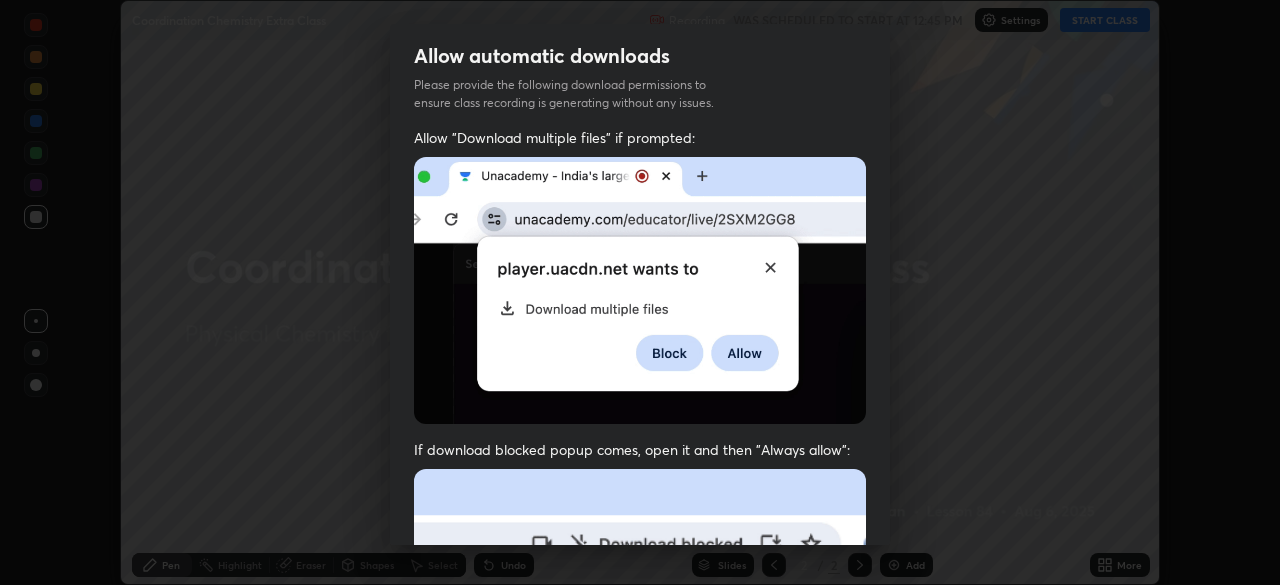 click on "Allow "Download multiple files" if prompted: If download blocked popup comes, open it and then "Always allow": I agree that if I don't provide required permissions, class recording will not be generated" at bounding box center (640, 549) 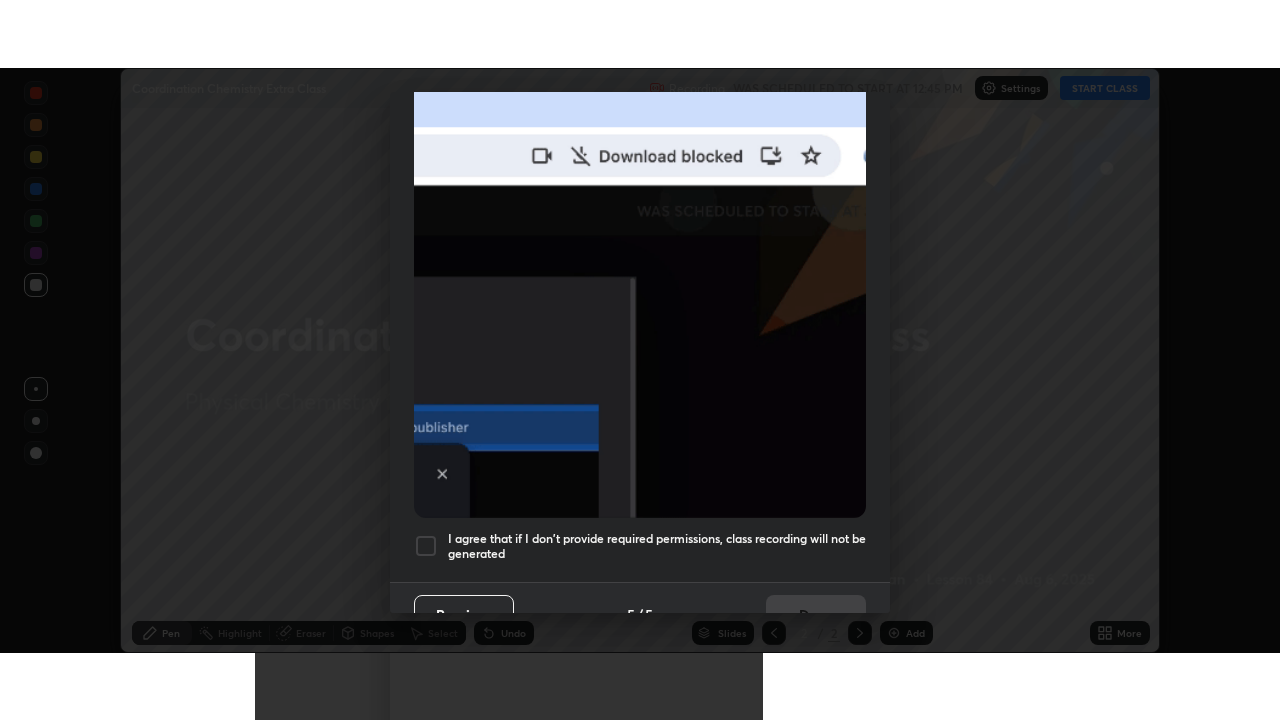 scroll, scrollTop: 479, scrollLeft: 0, axis: vertical 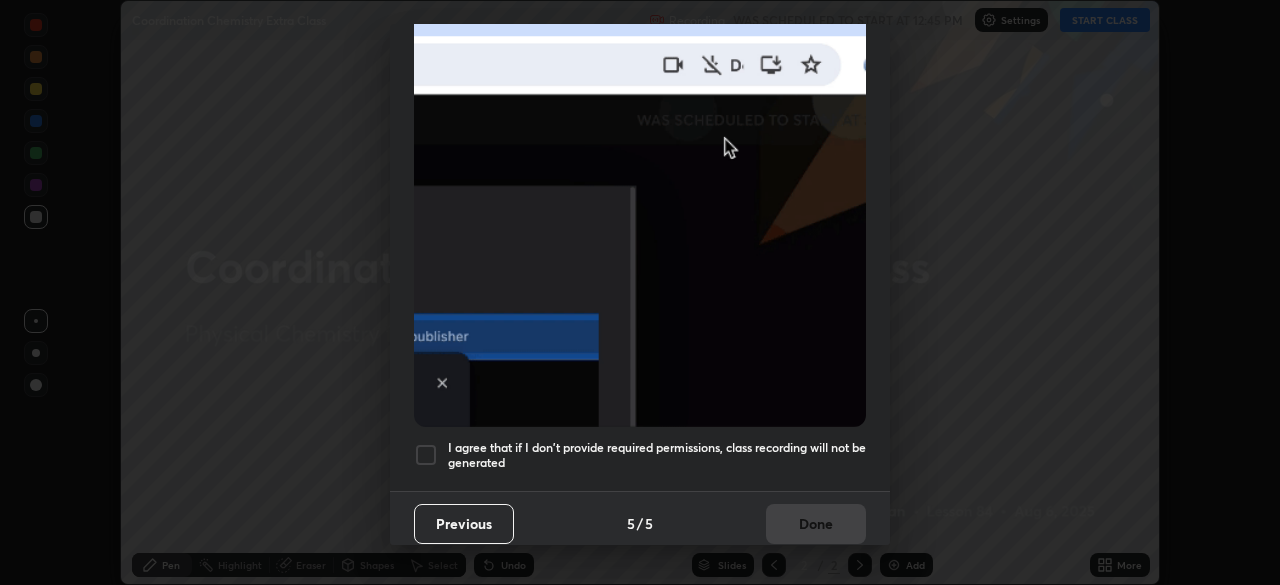 click at bounding box center (426, 455) 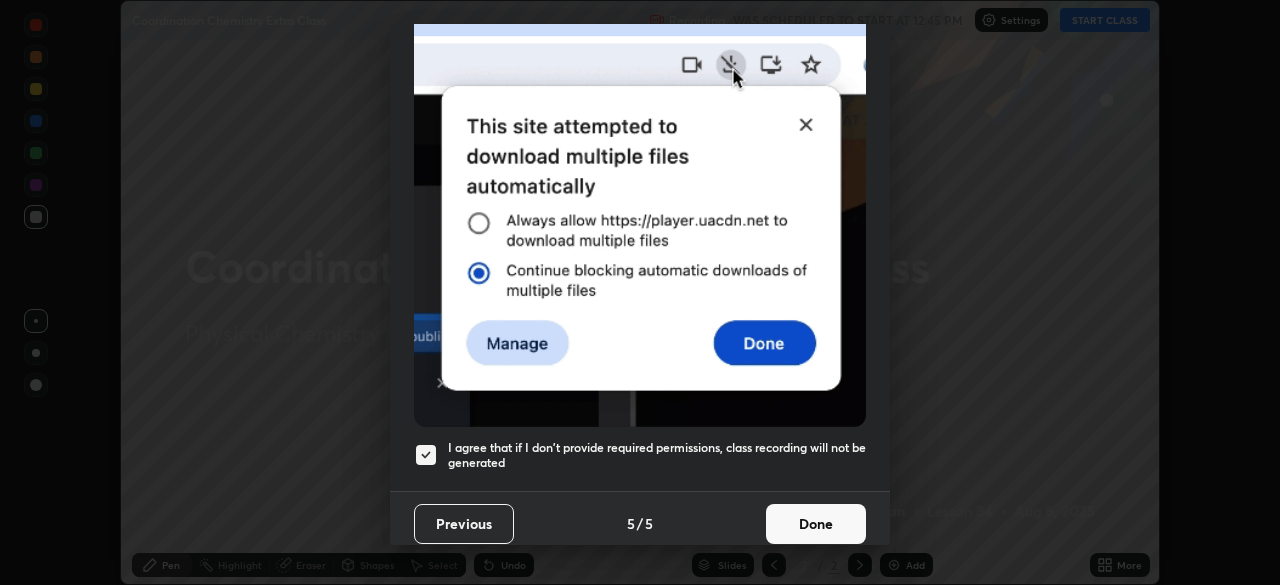 click on "Done" at bounding box center [816, 524] 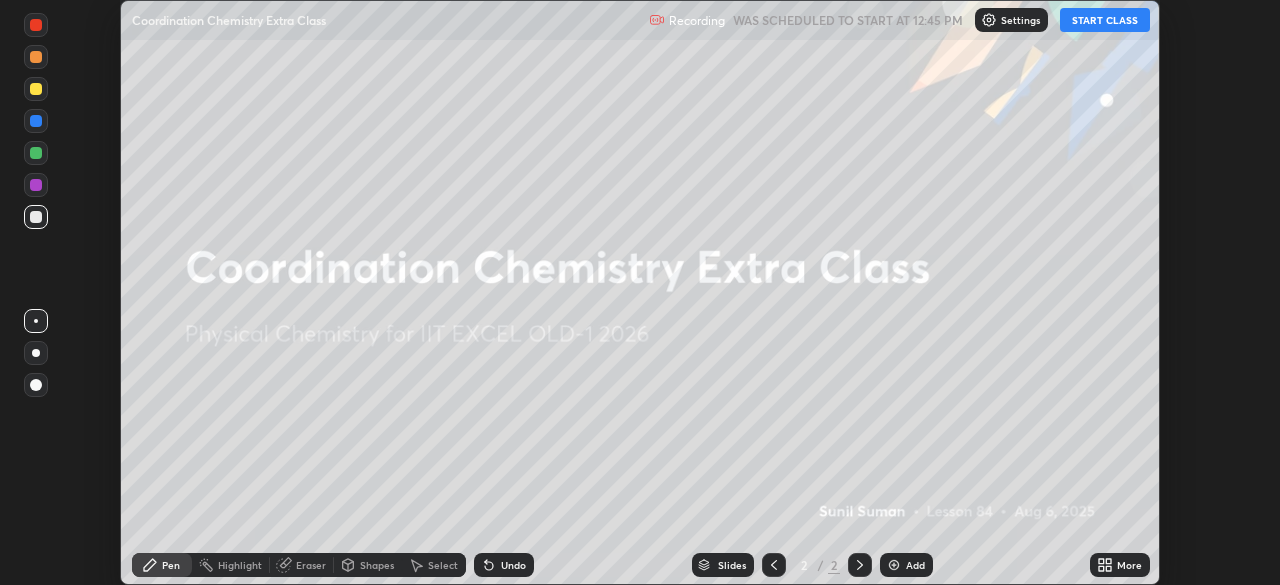 click on "START CLASS" at bounding box center [1105, 20] 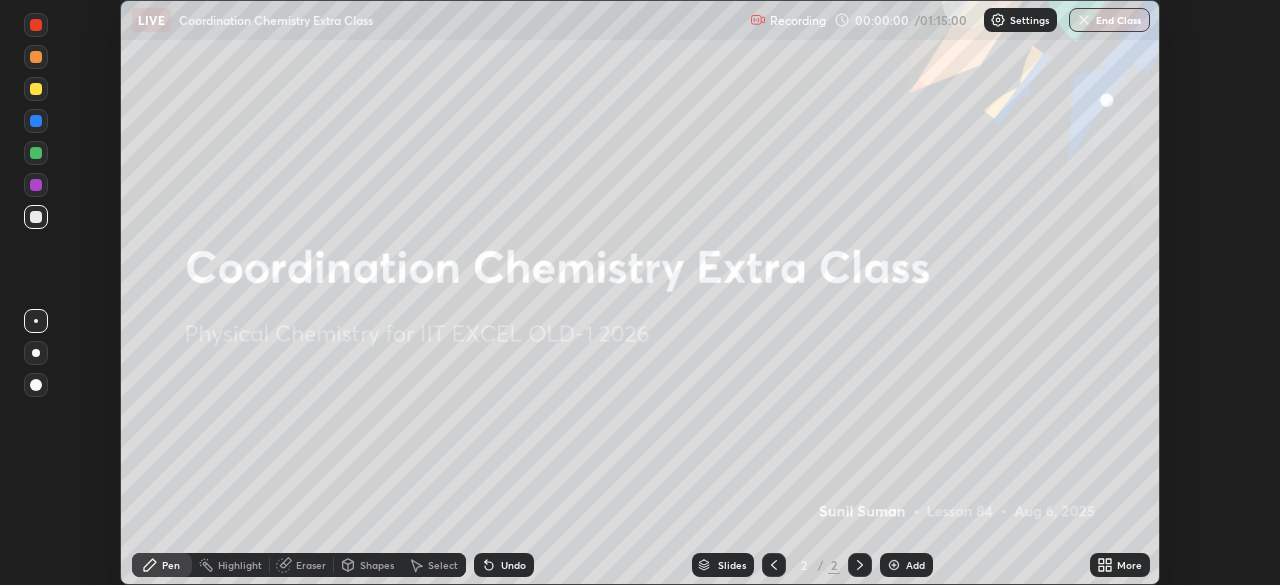 click 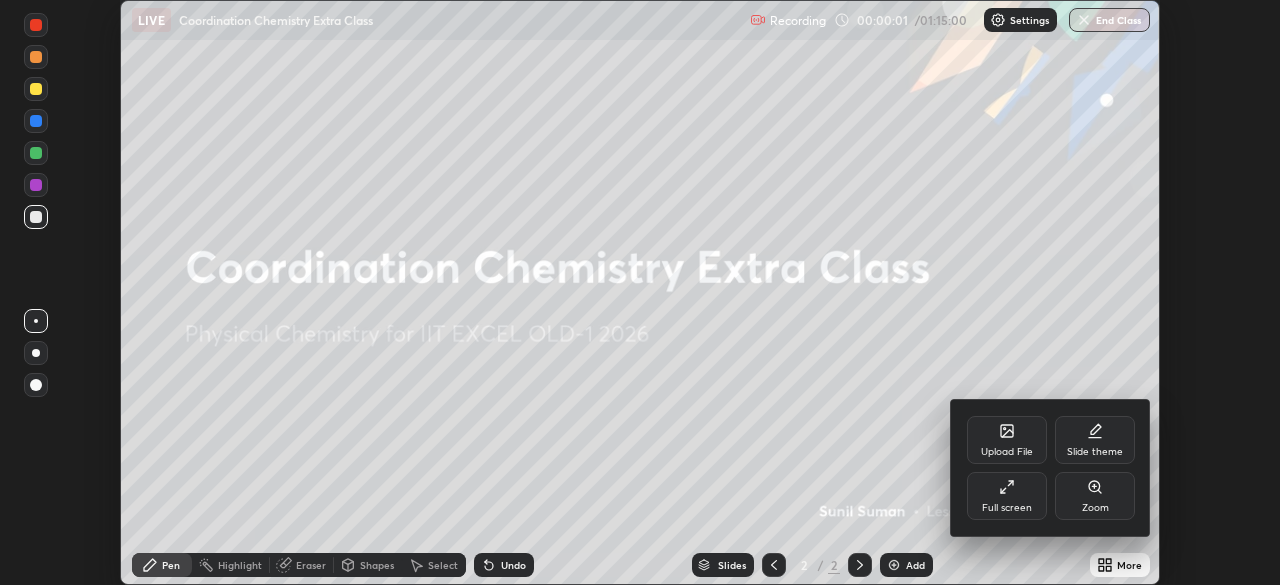 click on "Full screen" at bounding box center (1007, 496) 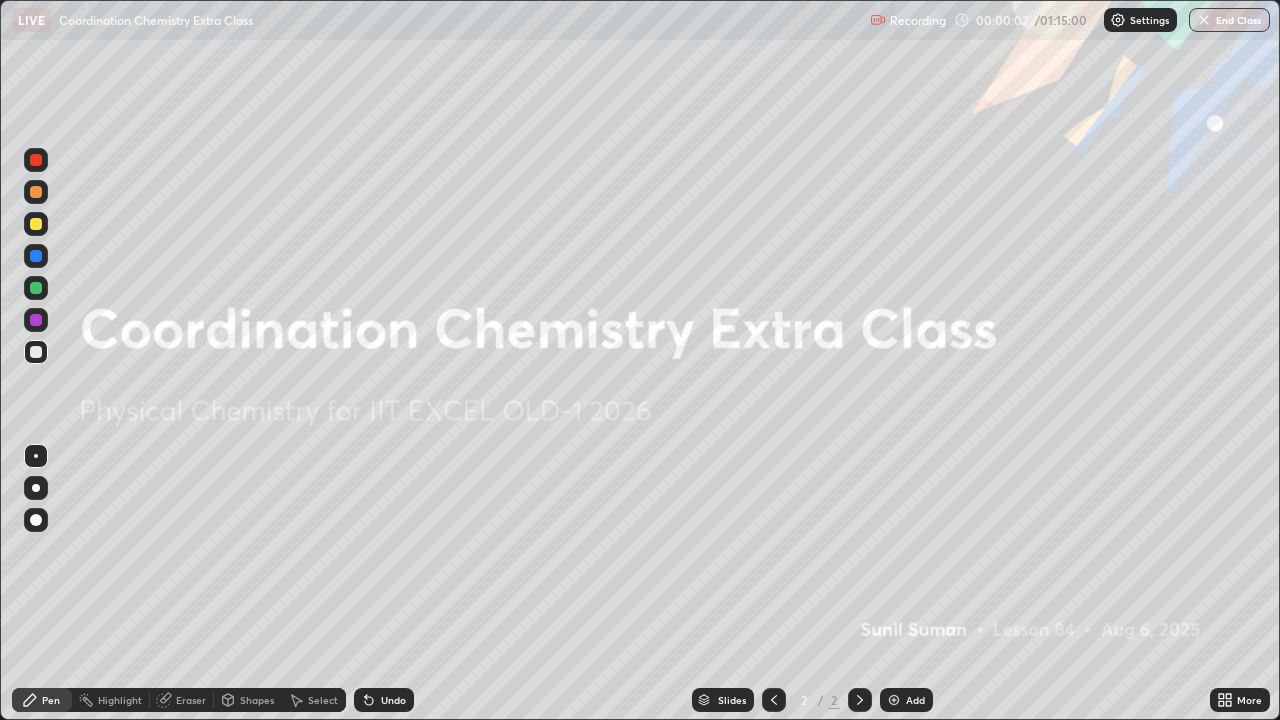 scroll, scrollTop: 99280, scrollLeft: 98720, axis: both 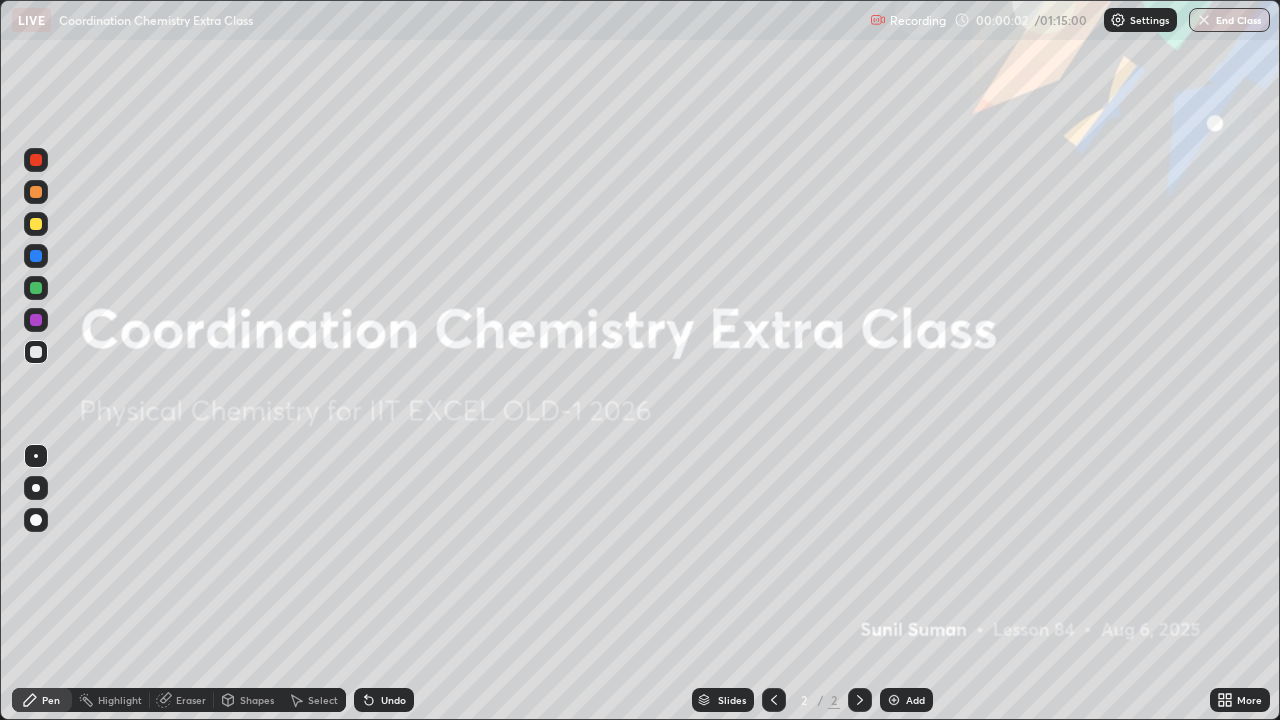 click at bounding box center [894, 700] 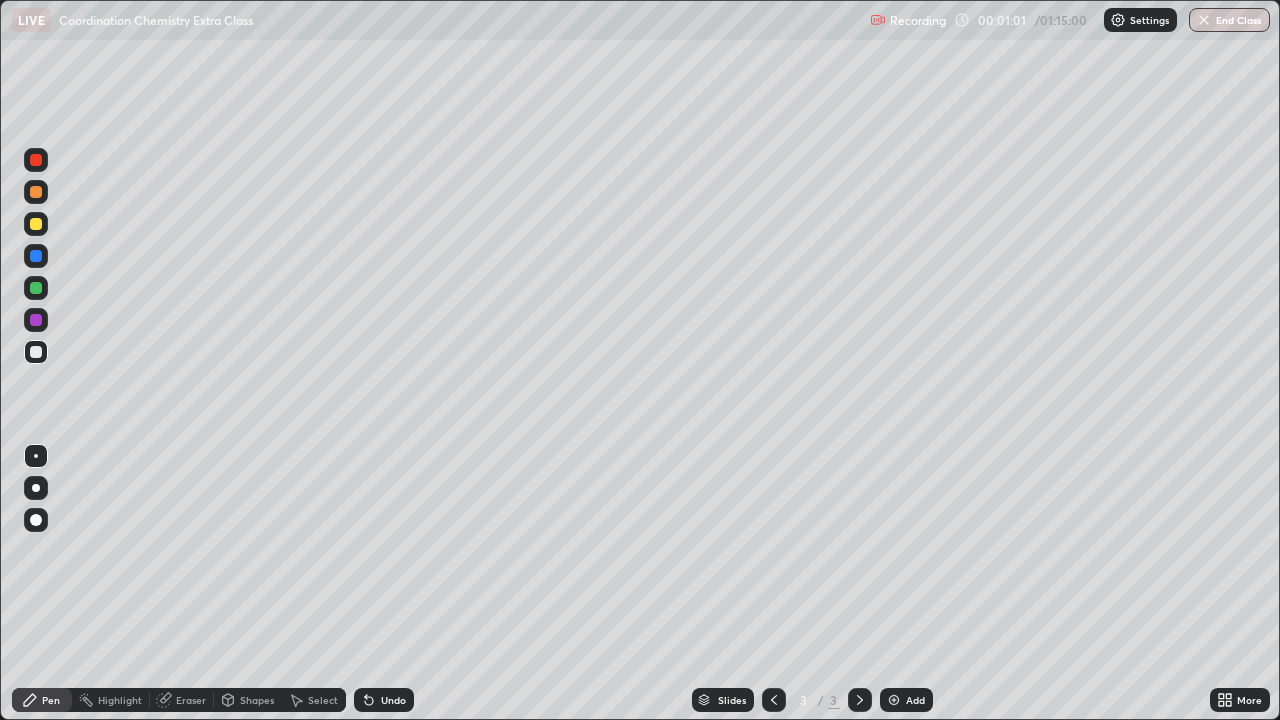 click at bounding box center [36, 224] 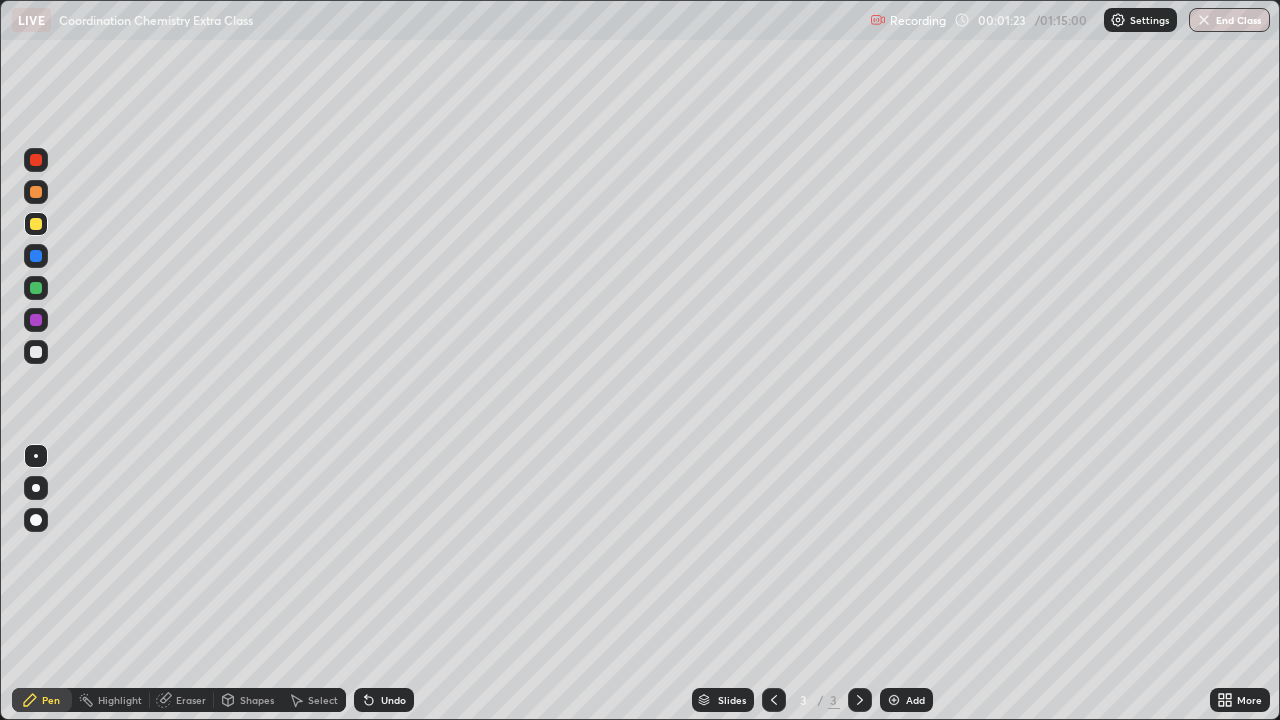 click at bounding box center (36, 352) 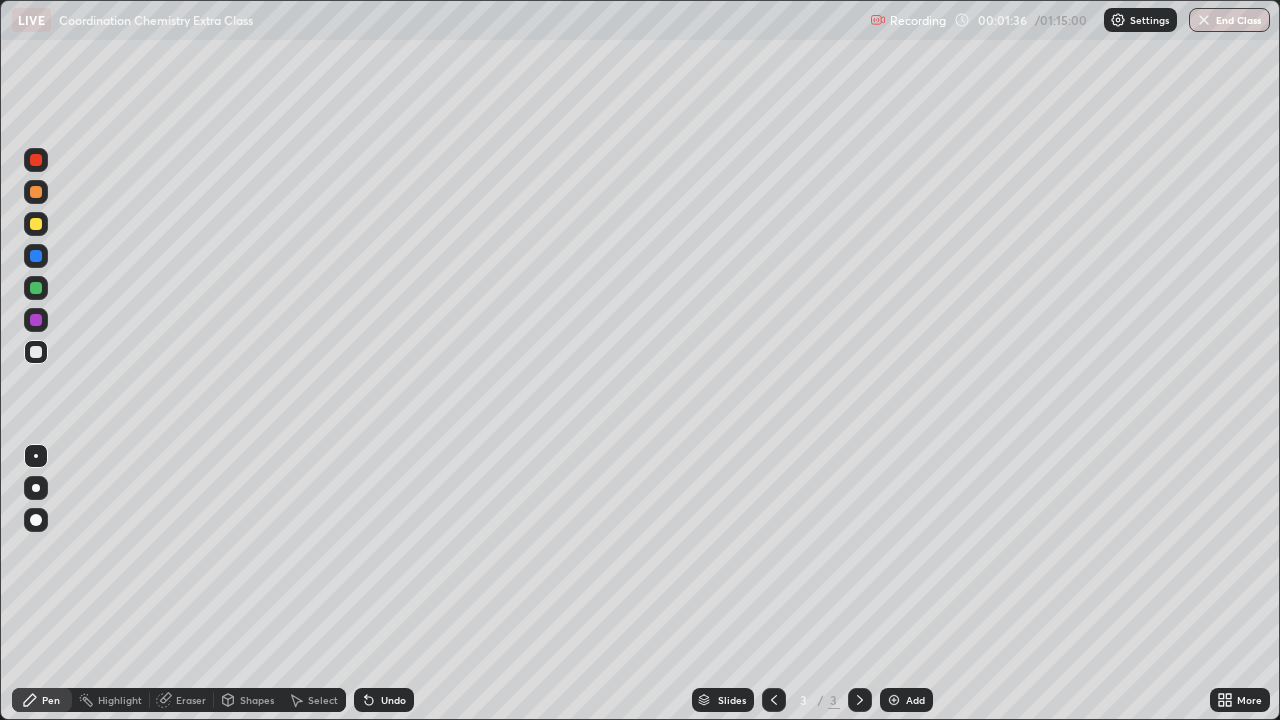 click 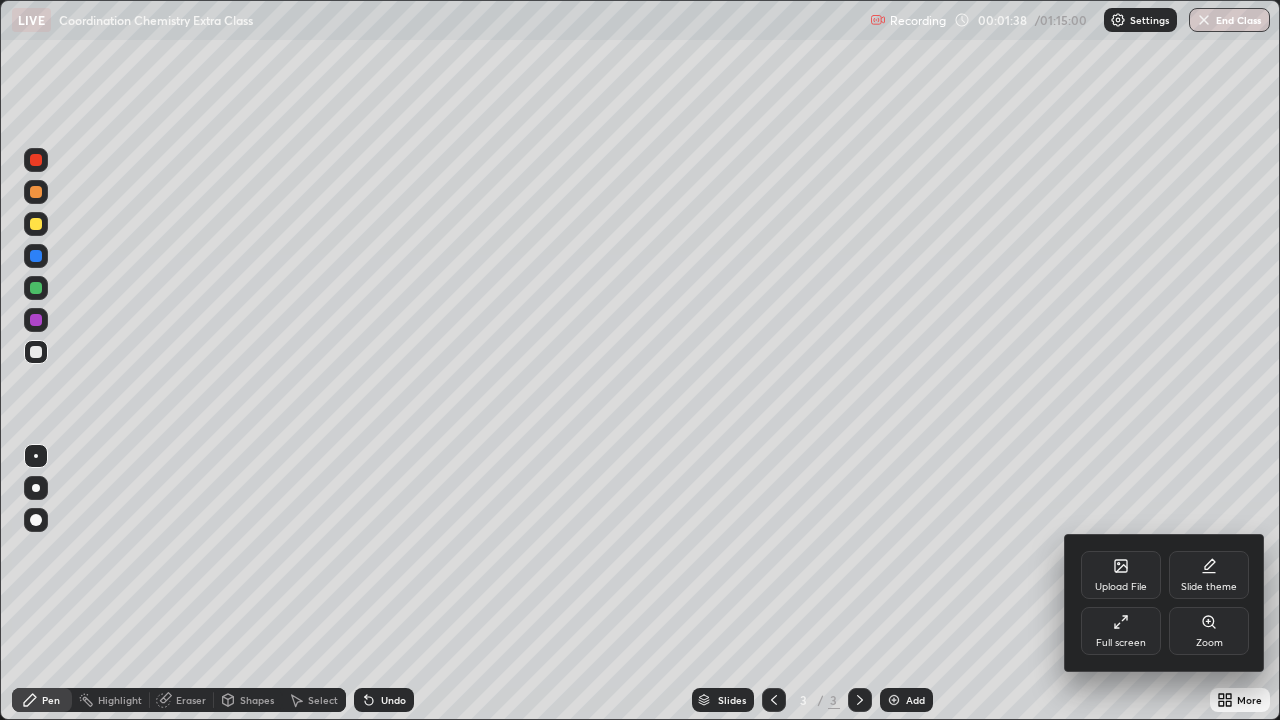 click 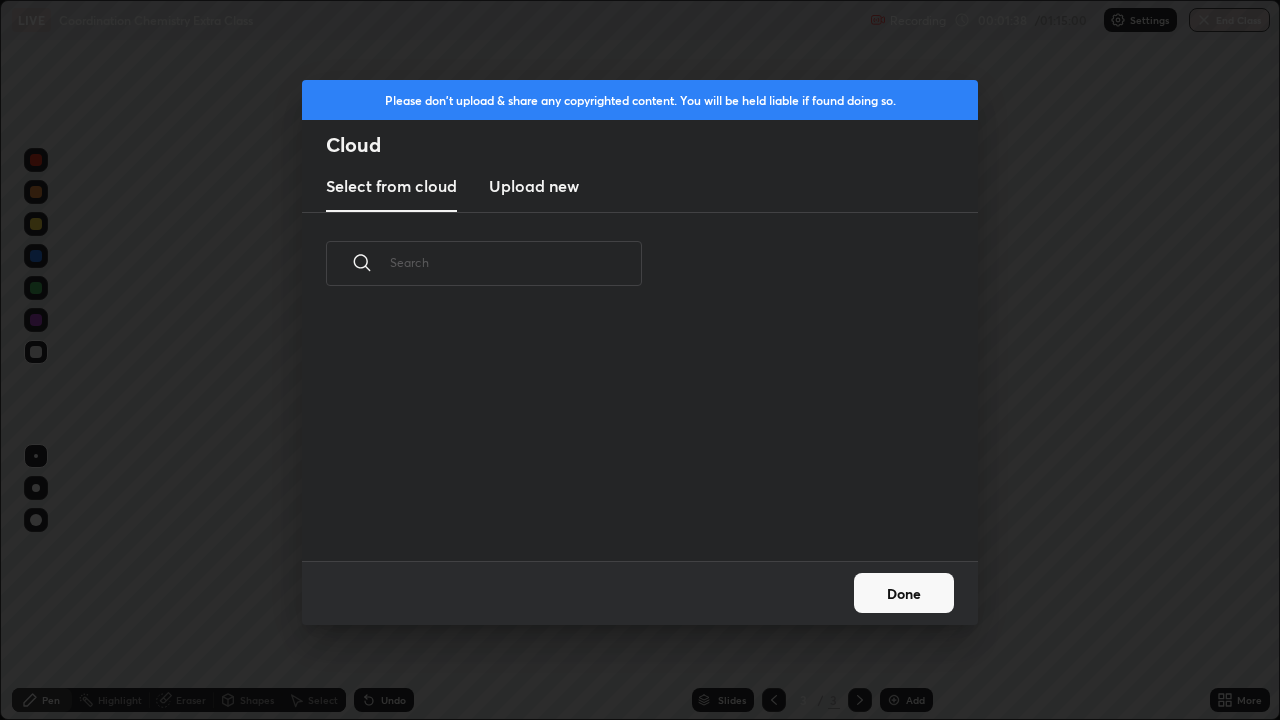 scroll, scrollTop: 7, scrollLeft: 11, axis: both 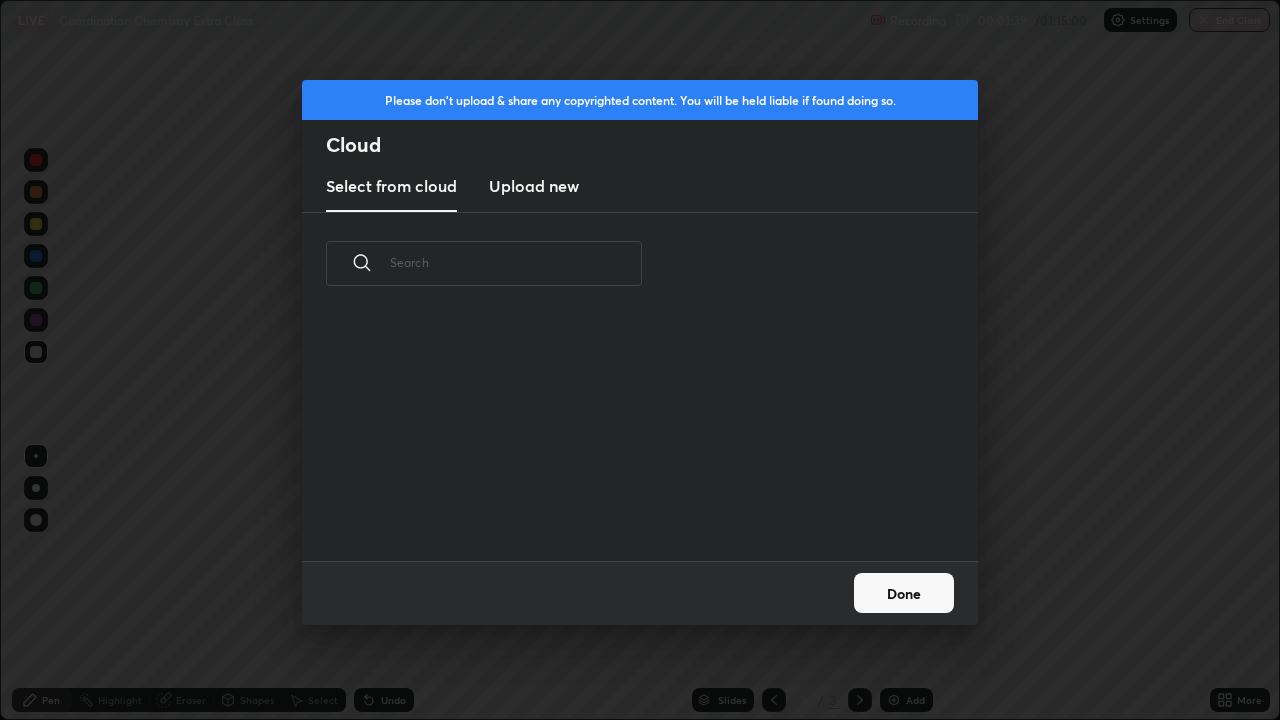 click on "Upload new" at bounding box center [534, 186] 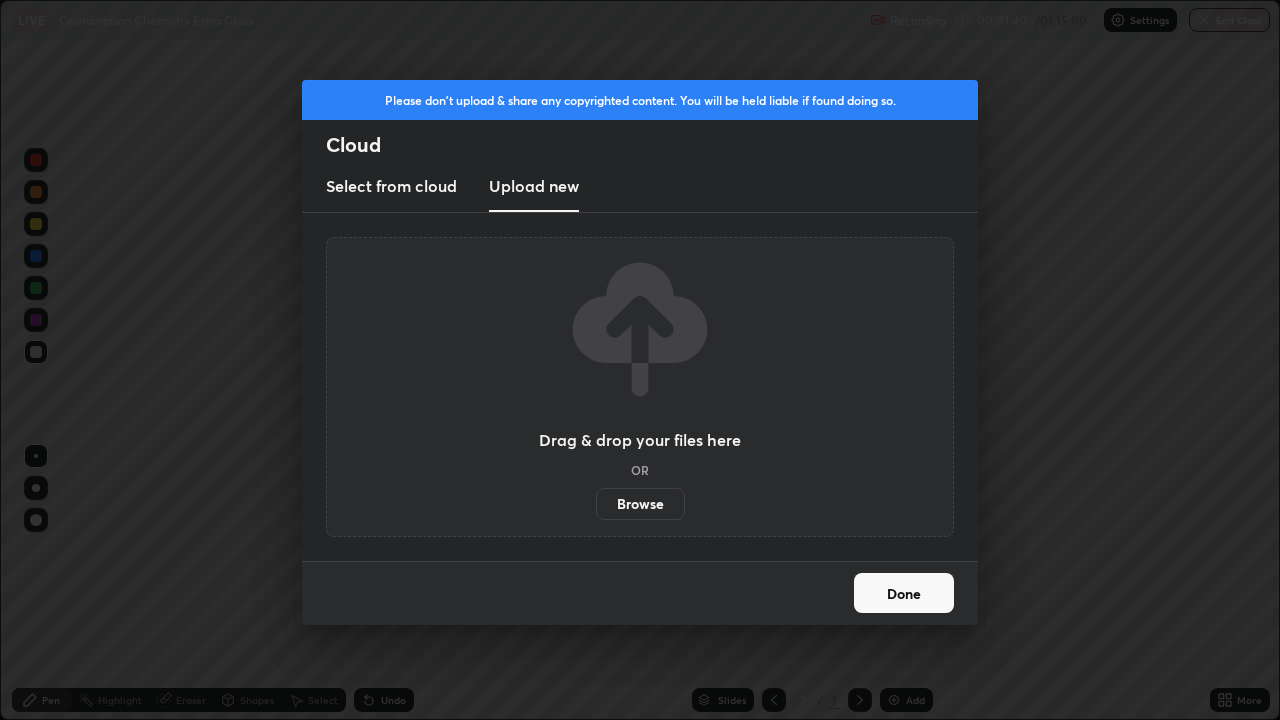 click on "Browse" at bounding box center (640, 504) 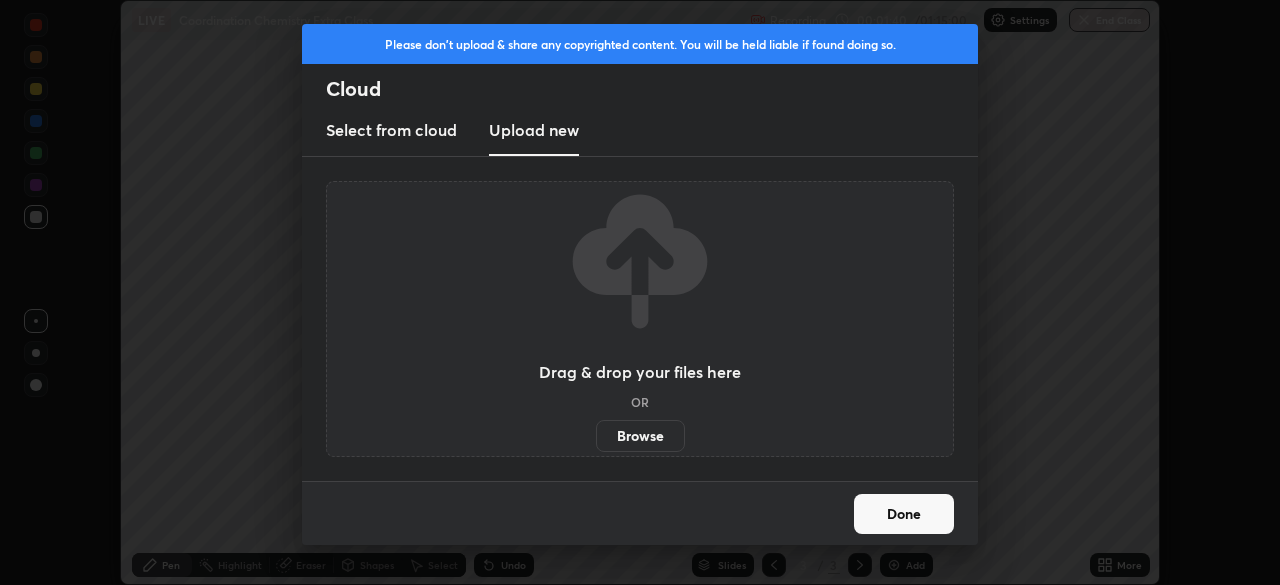 scroll, scrollTop: 585, scrollLeft: 1280, axis: both 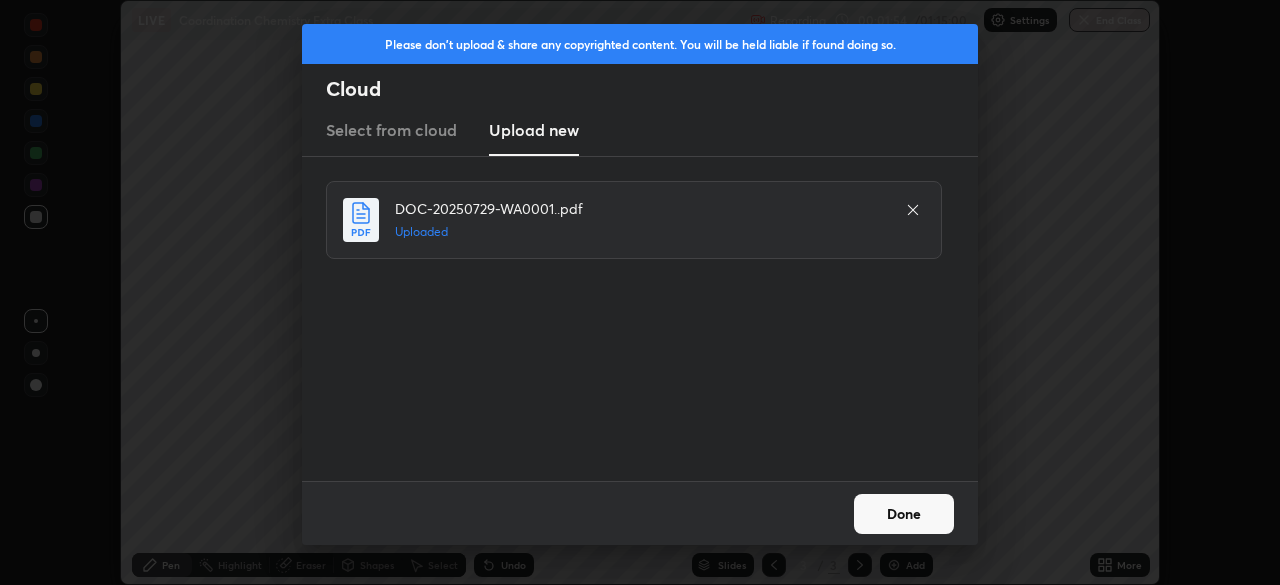 click on "Done" at bounding box center (904, 514) 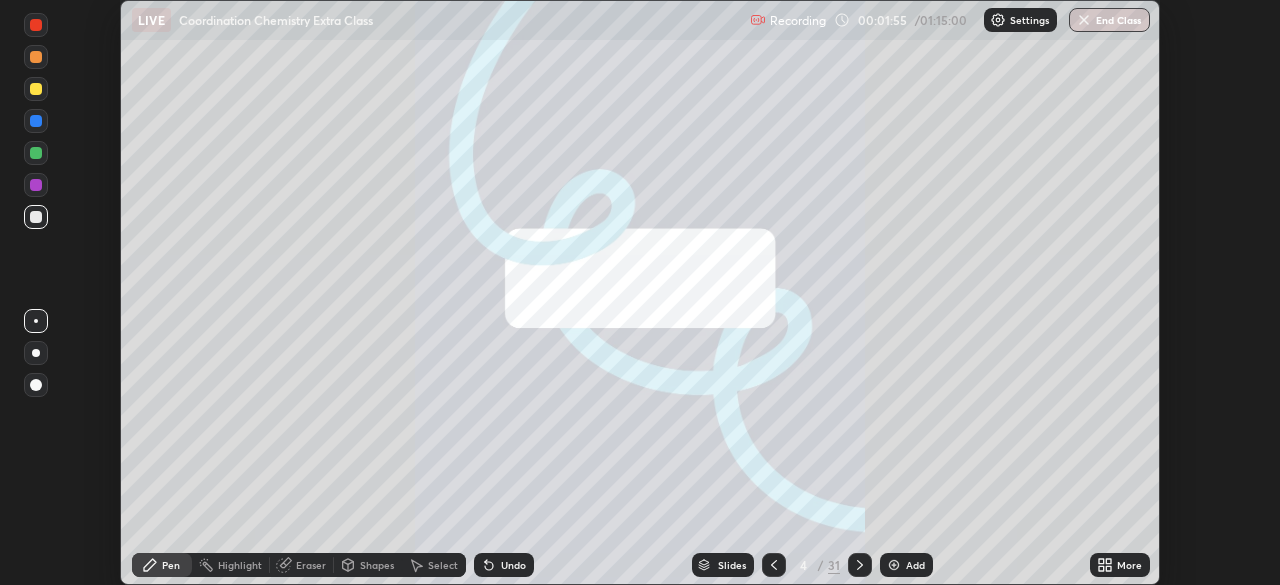 click on "More" at bounding box center (1120, 565) 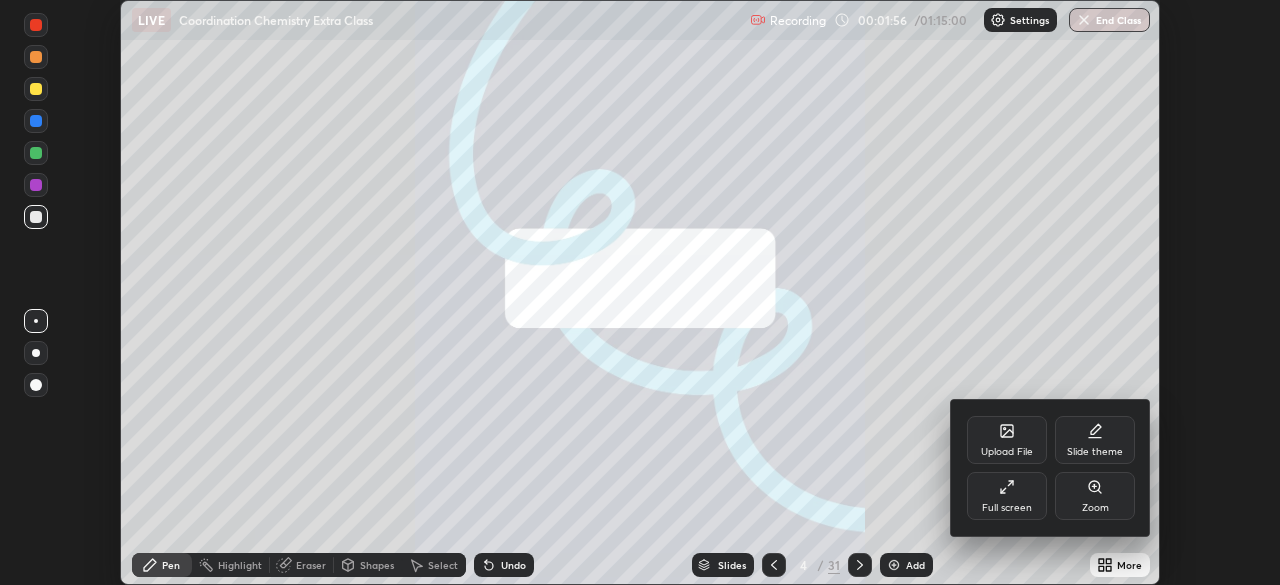click 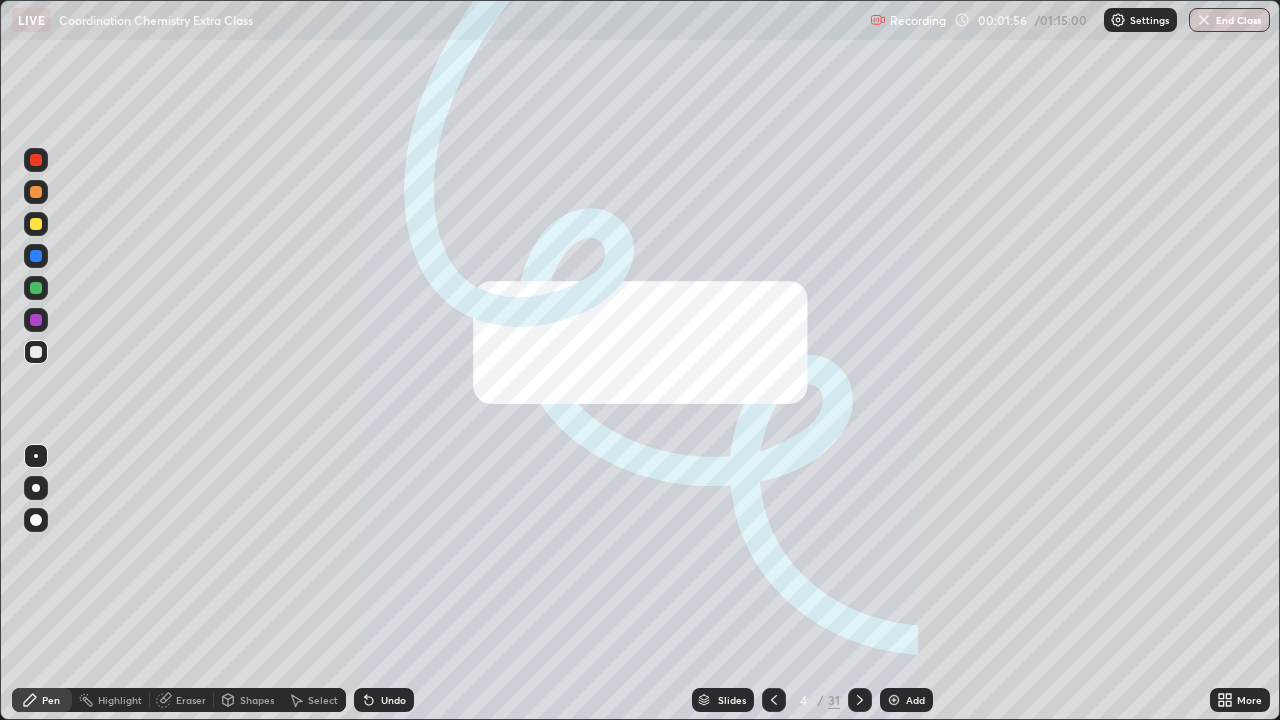 scroll, scrollTop: 99280, scrollLeft: 98720, axis: both 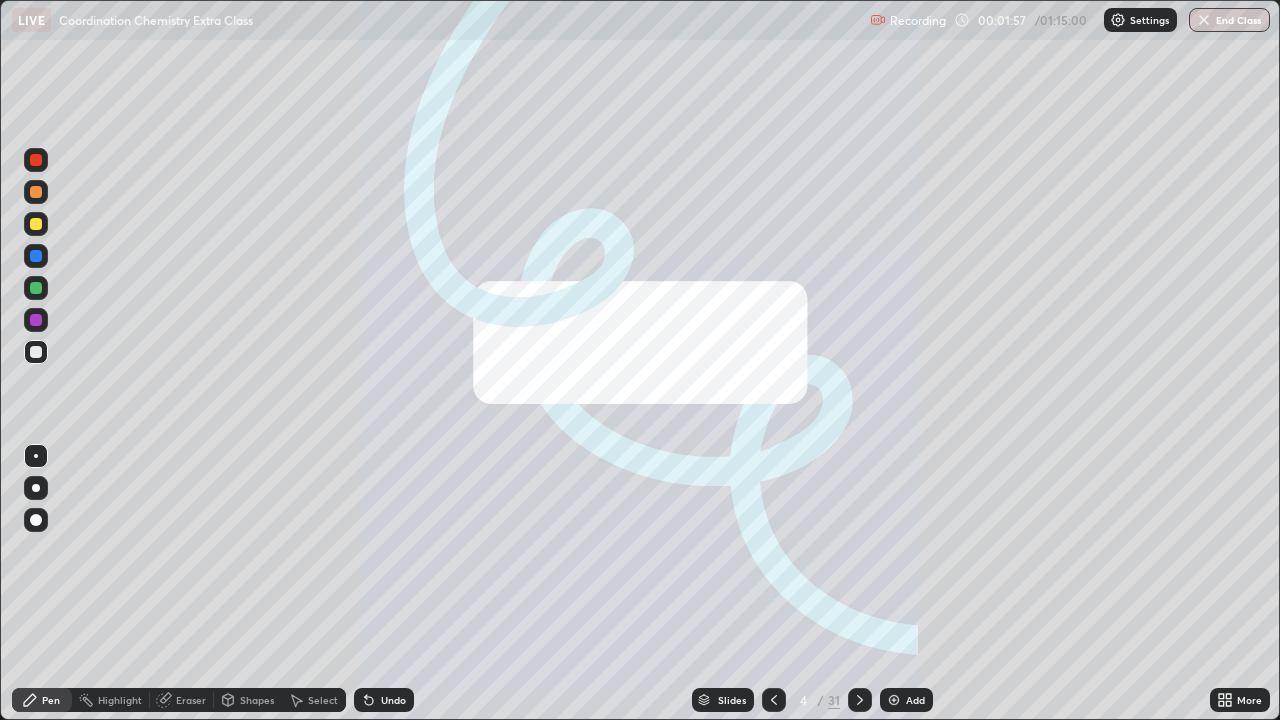 click on "31" at bounding box center [834, 700] 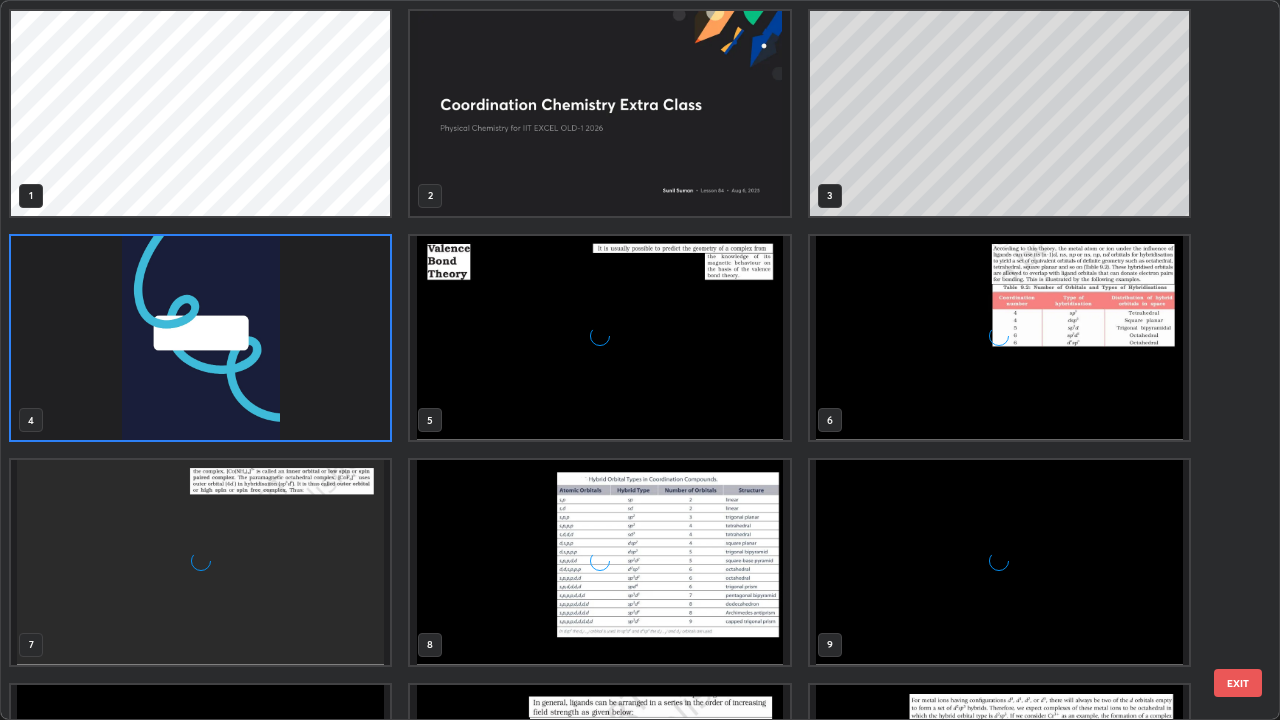 scroll, scrollTop: 7, scrollLeft: 11, axis: both 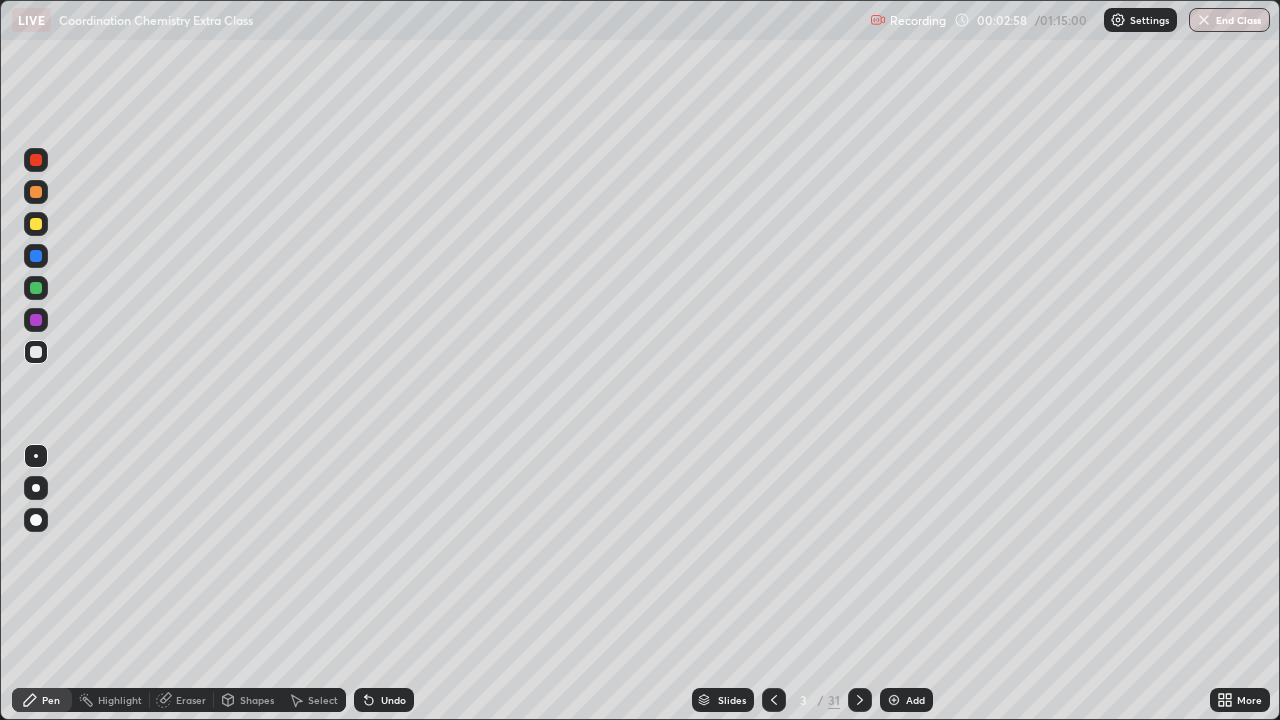 click at bounding box center [36, 352] 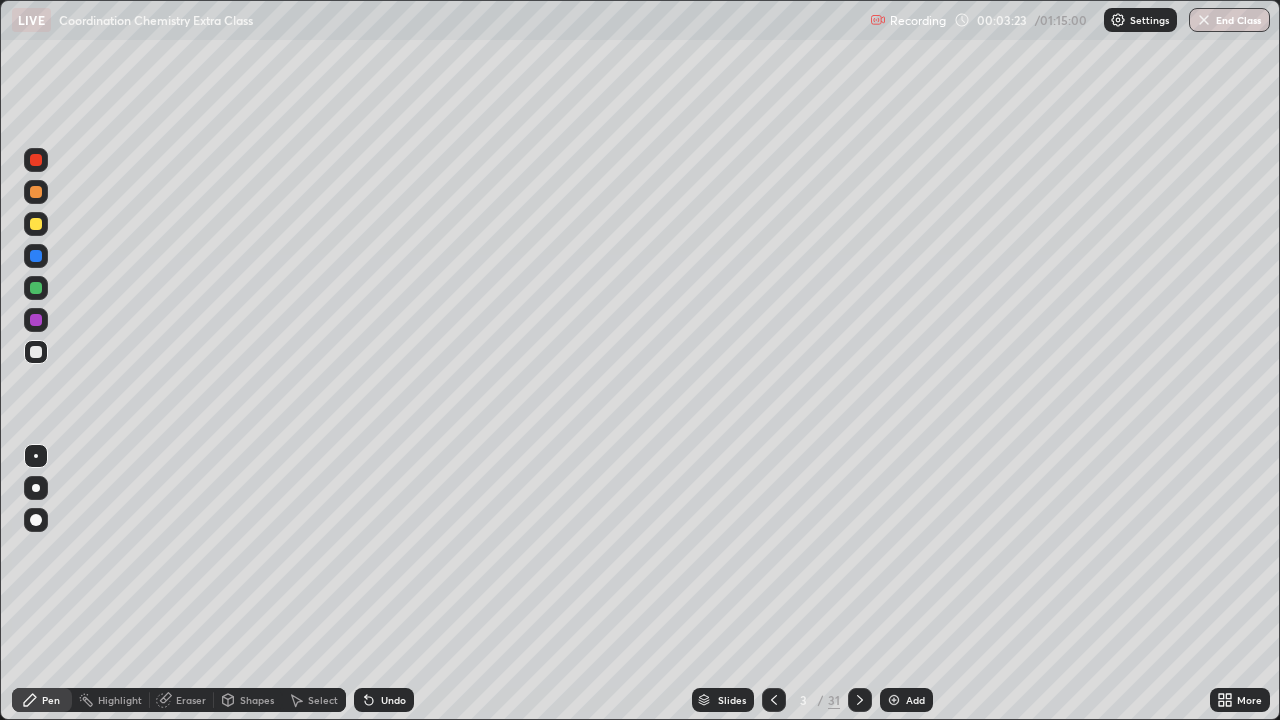 click at bounding box center [36, 288] 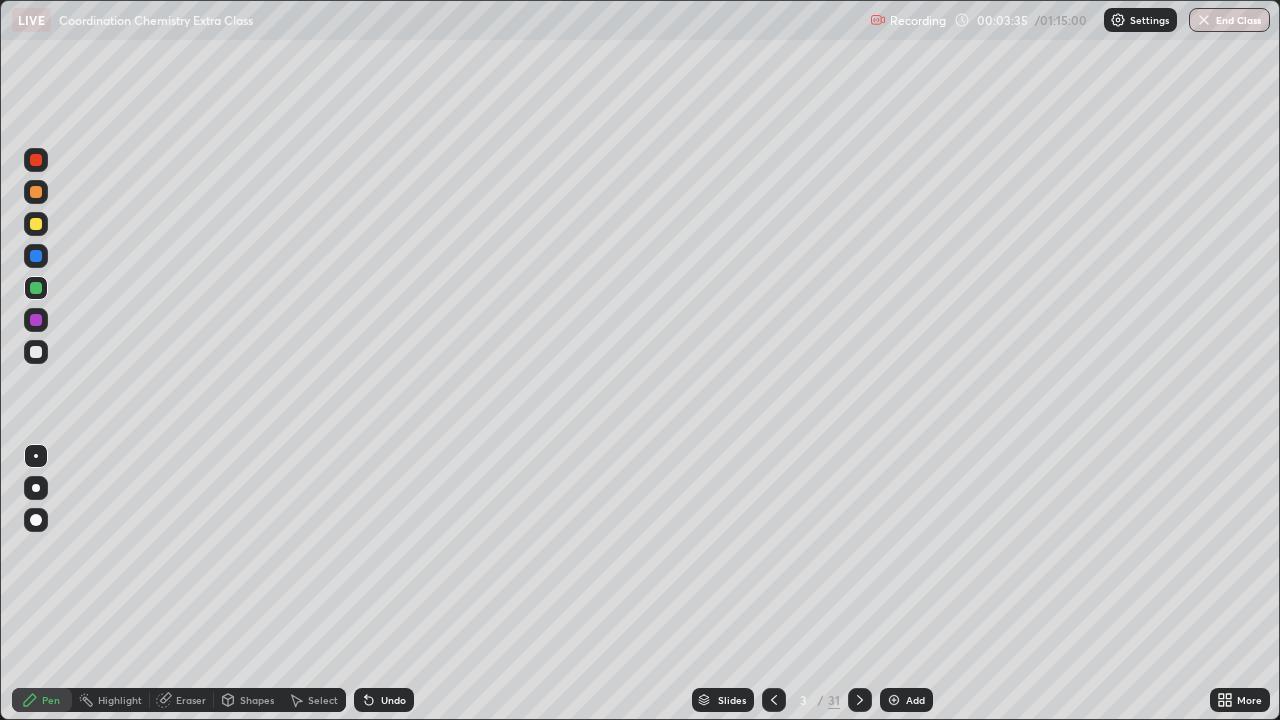 click at bounding box center (36, 224) 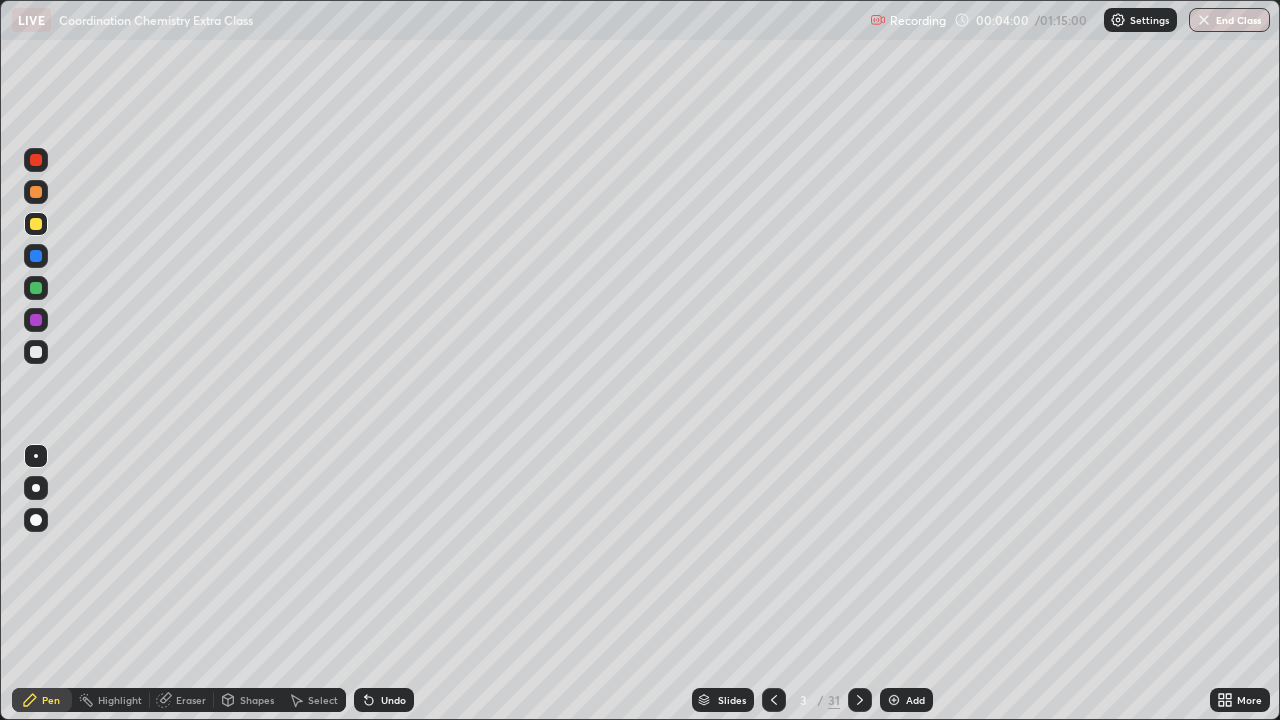 click at bounding box center [36, 192] 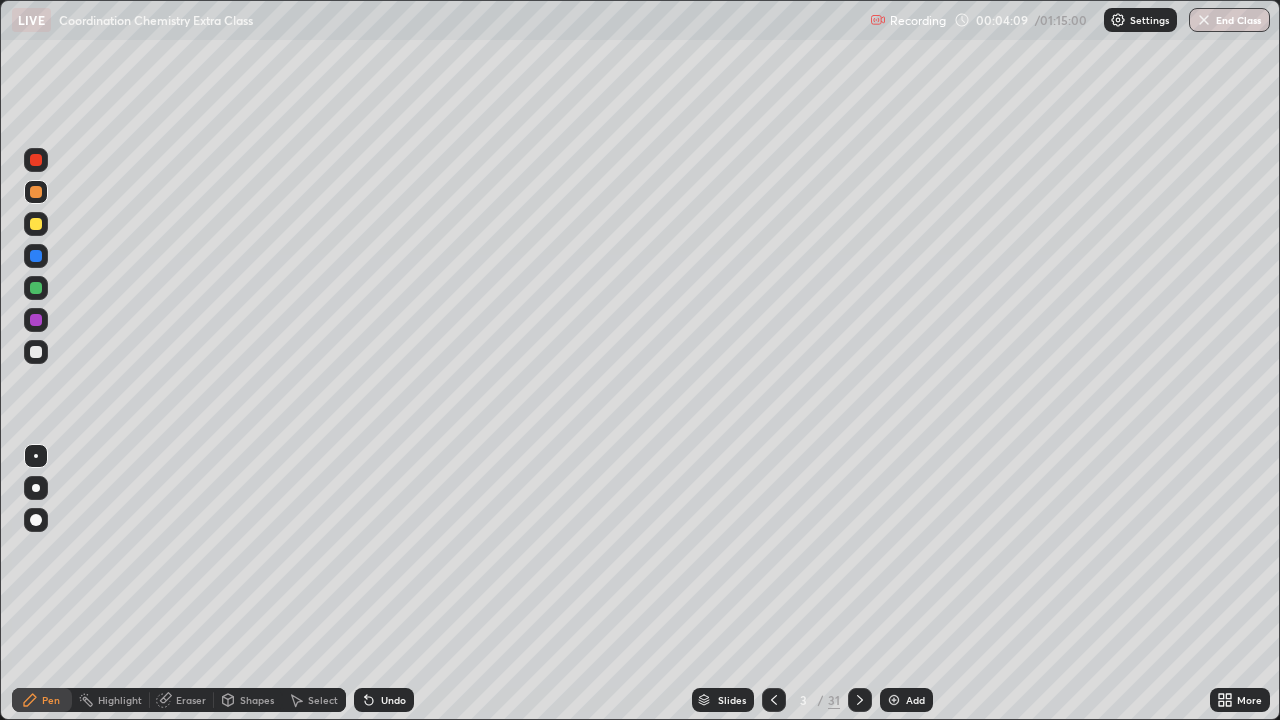 click at bounding box center (36, 352) 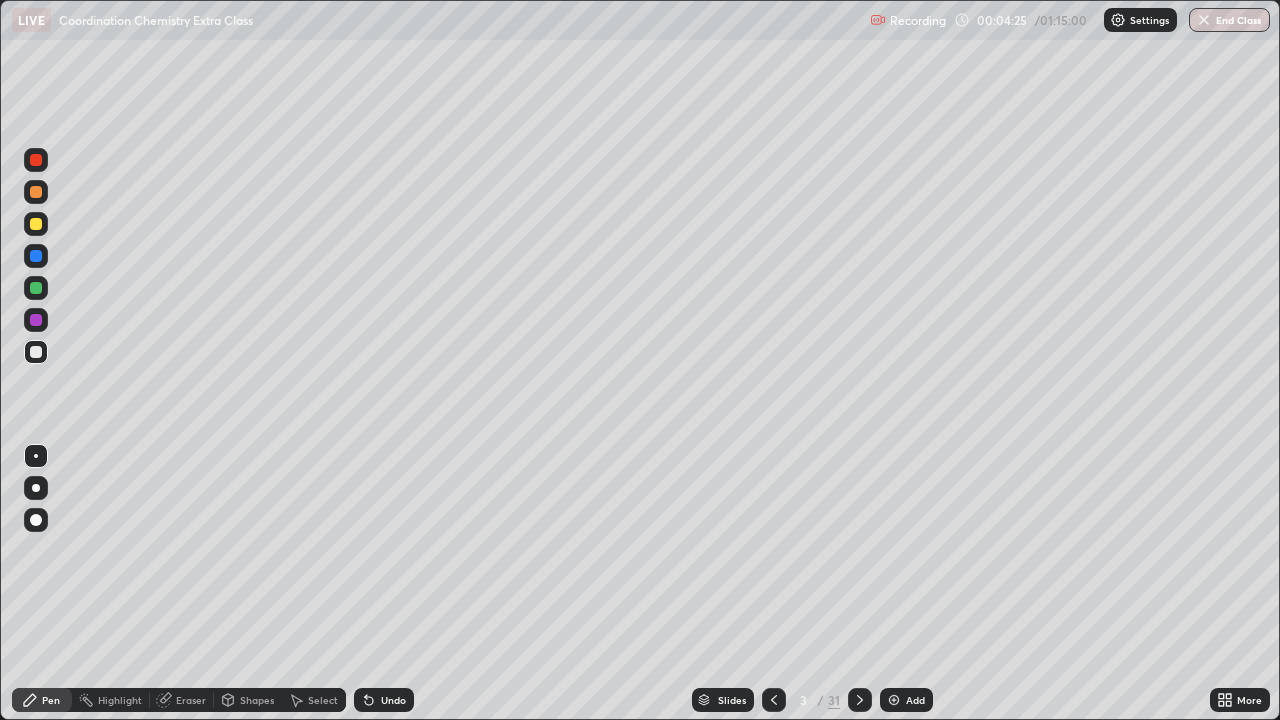click at bounding box center (36, 224) 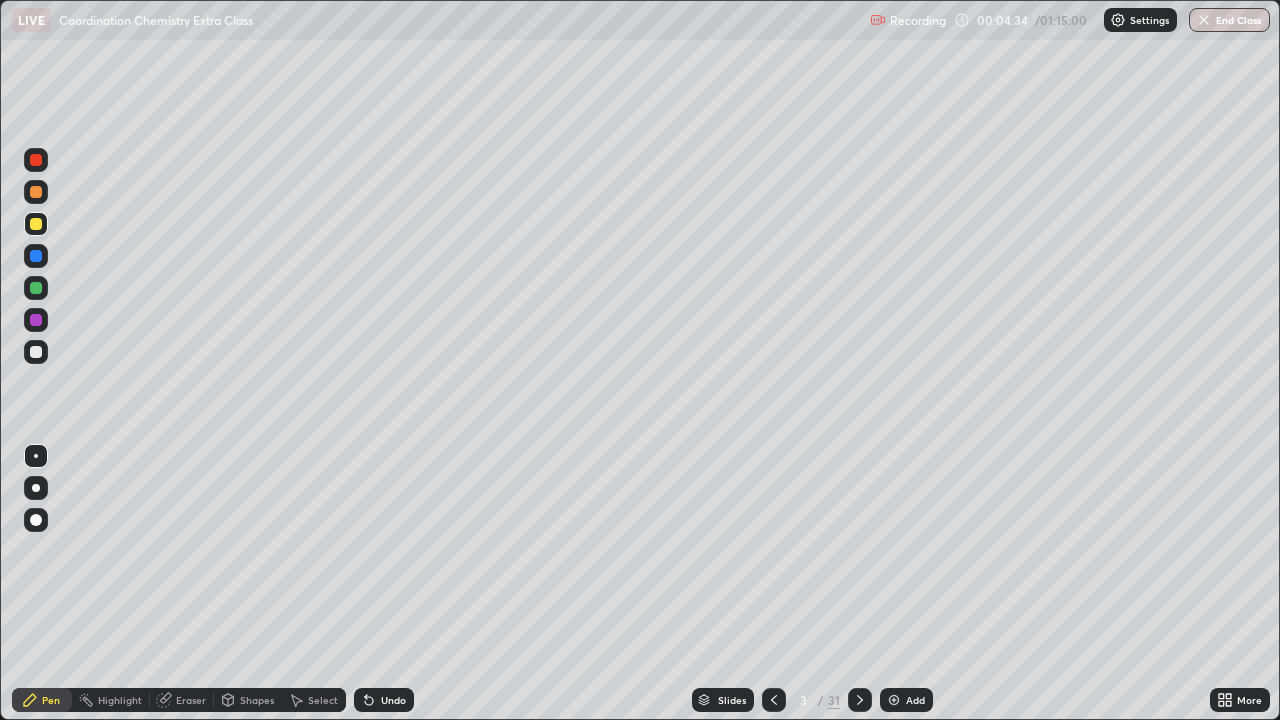 click at bounding box center [36, 288] 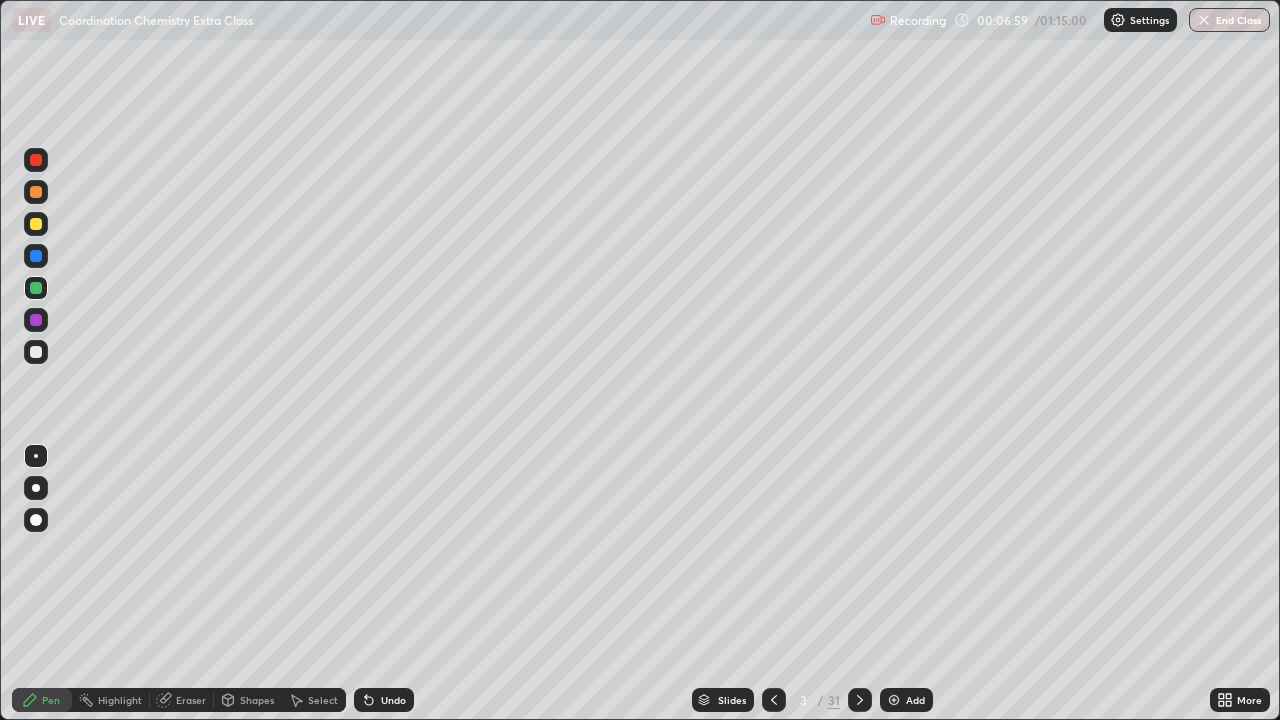 click at bounding box center (894, 700) 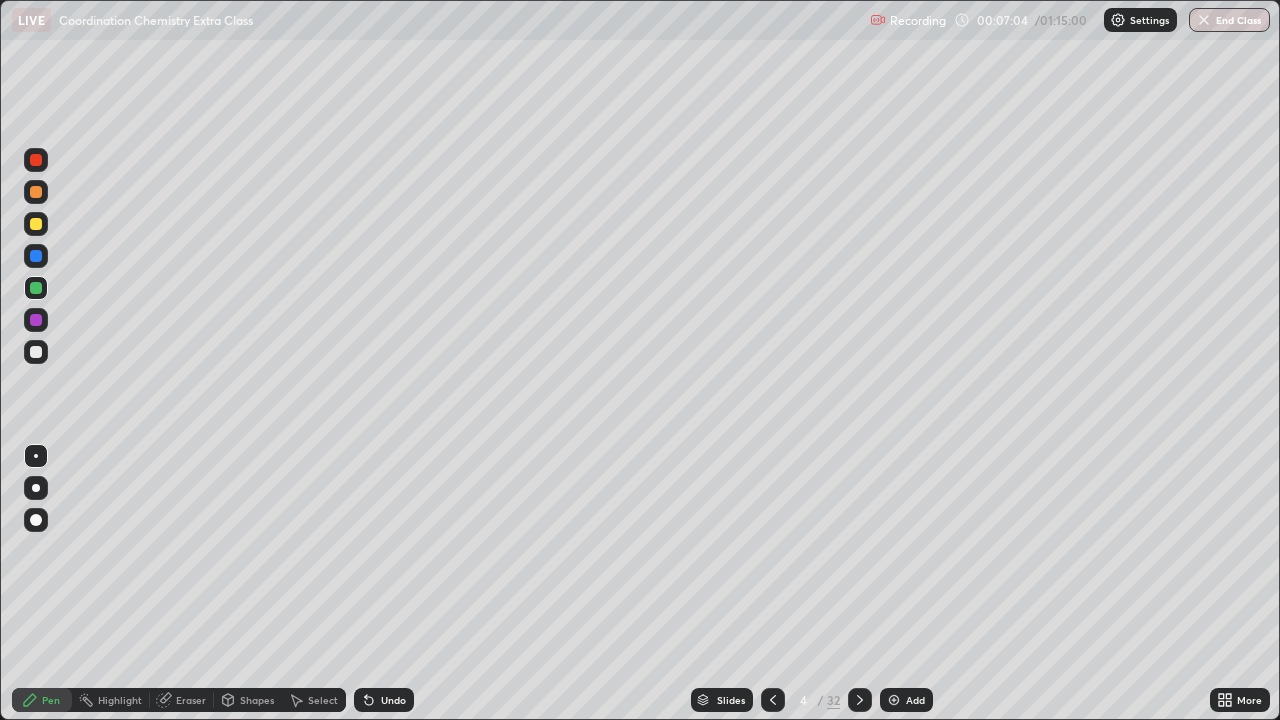 click at bounding box center (36, 352) 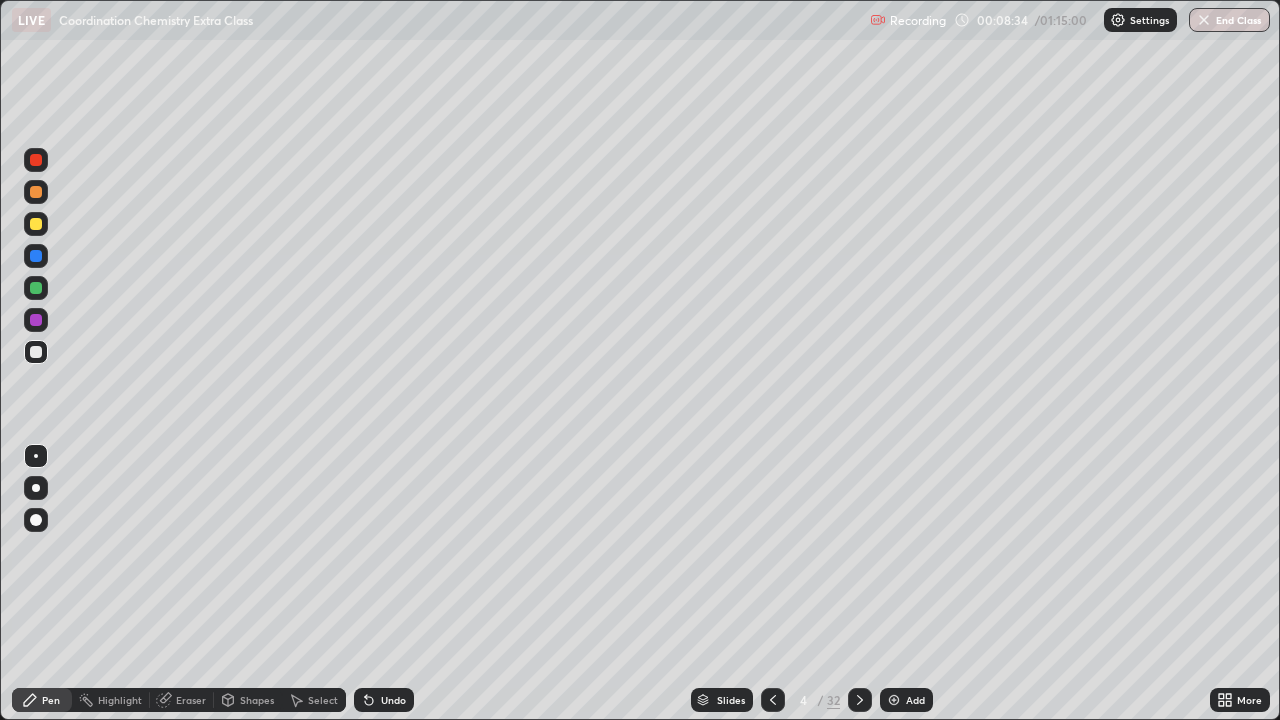 click at bounding box center (36, 288) 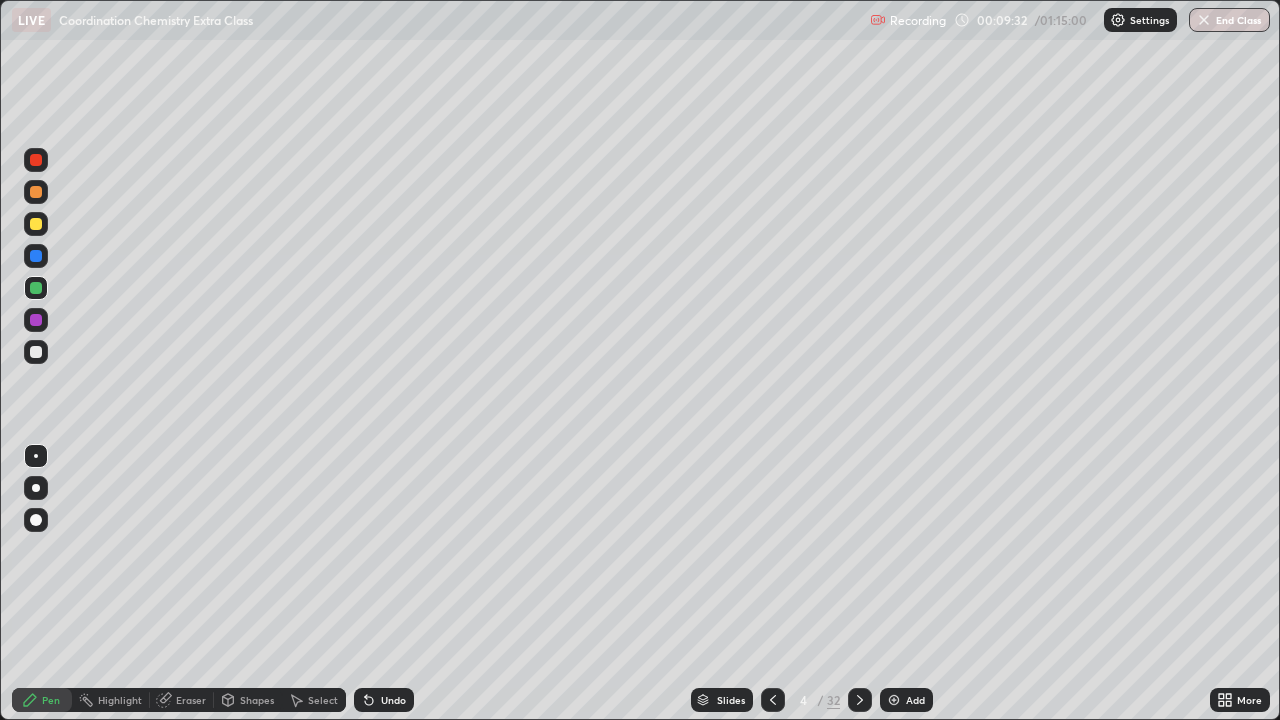 click at bounding box center (36, 224) 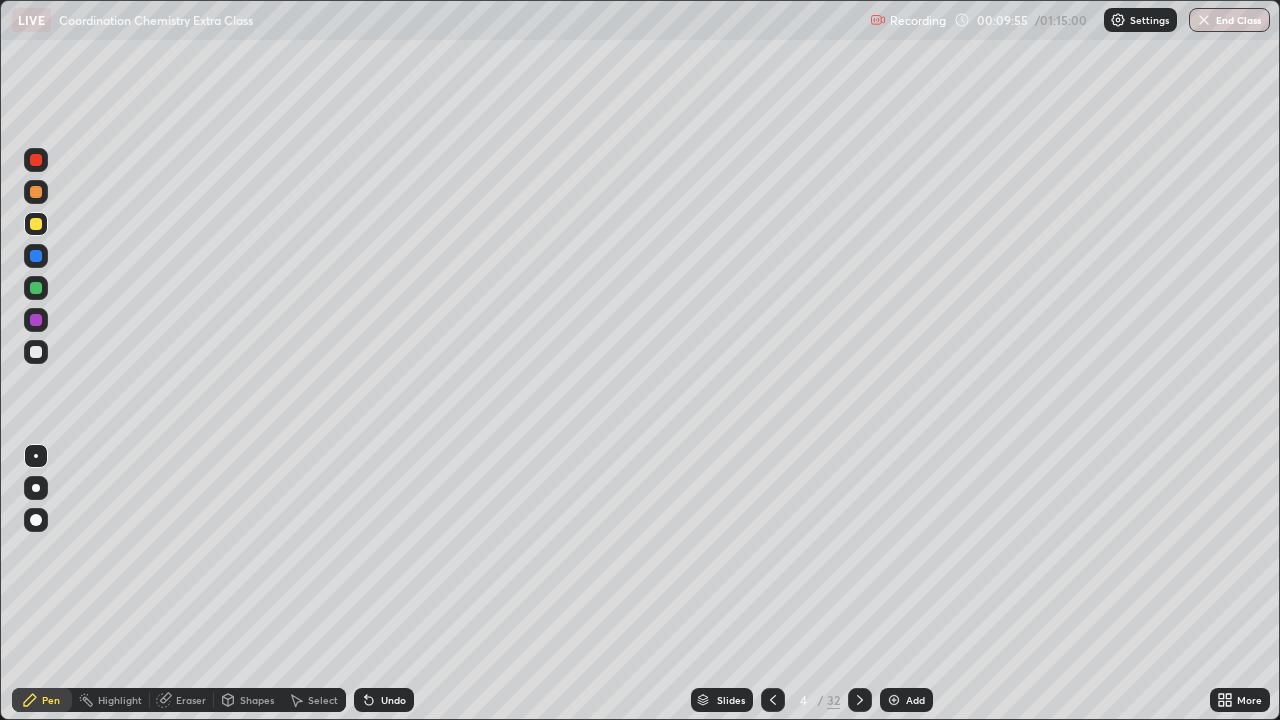 click at bounding box center (36, 192) 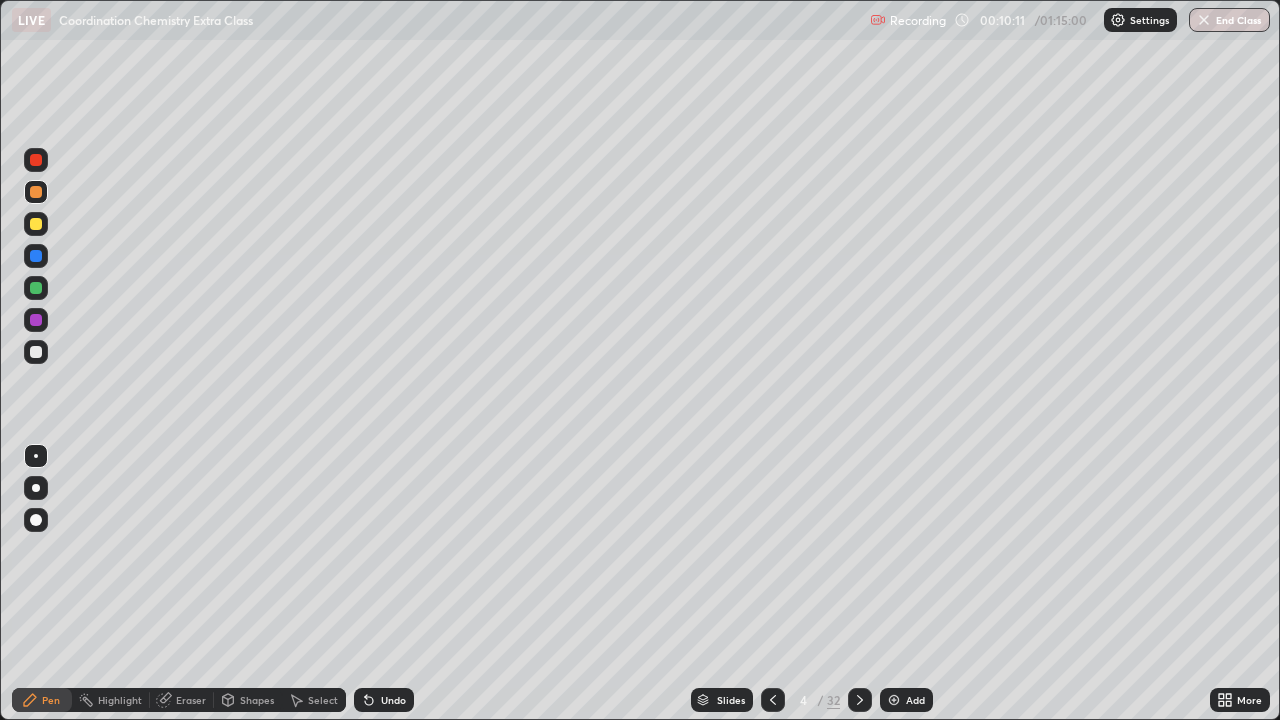 click at bounding box center (36, 288) 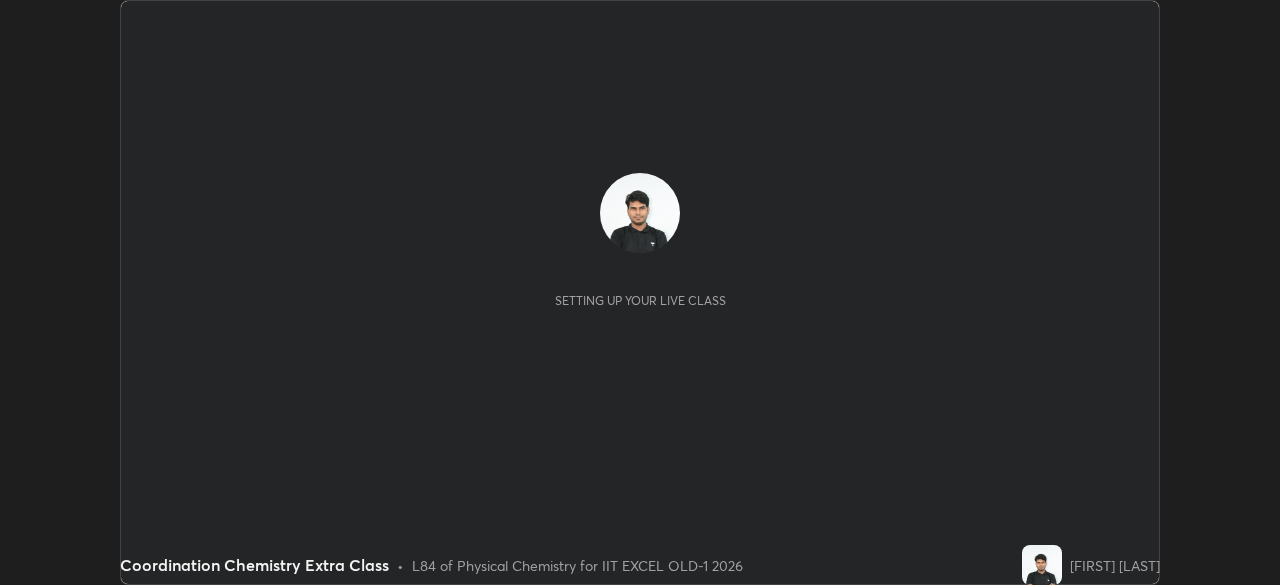 scroll, scrollTop: 0, scrollLeft: 0, axis: both 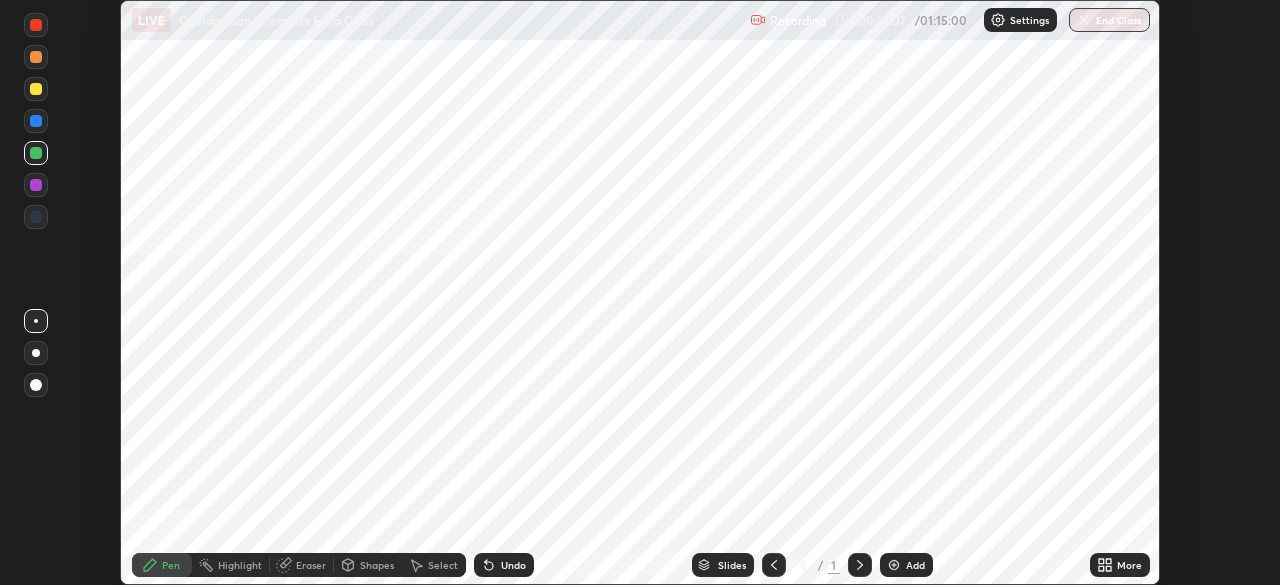 click on "More" at bounding box center [1129, 565] 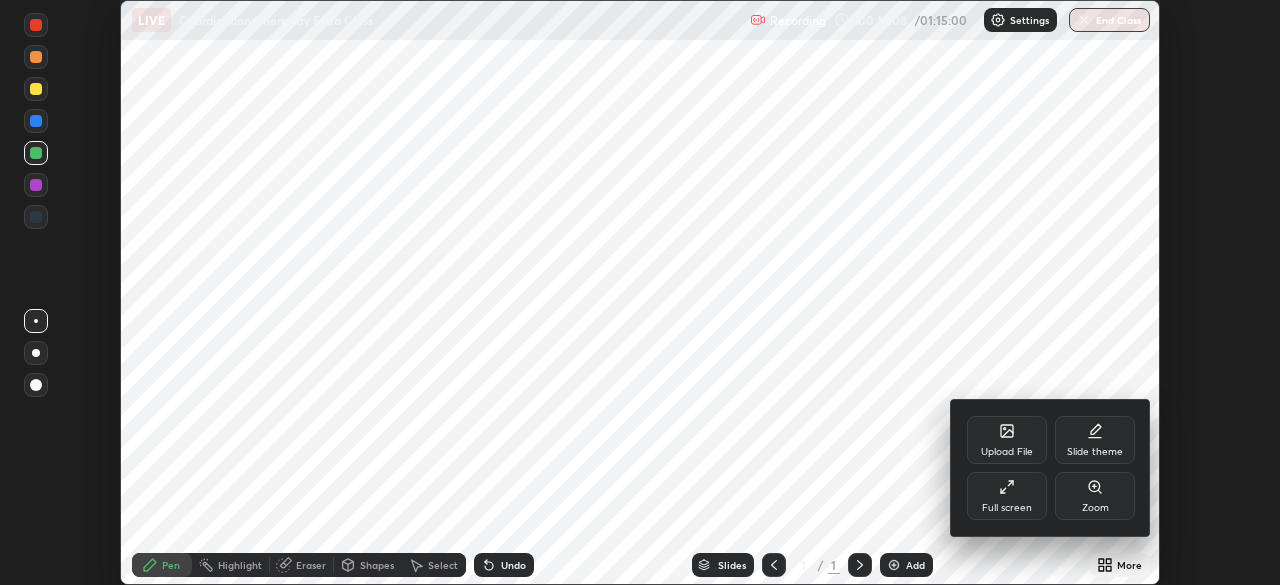 click 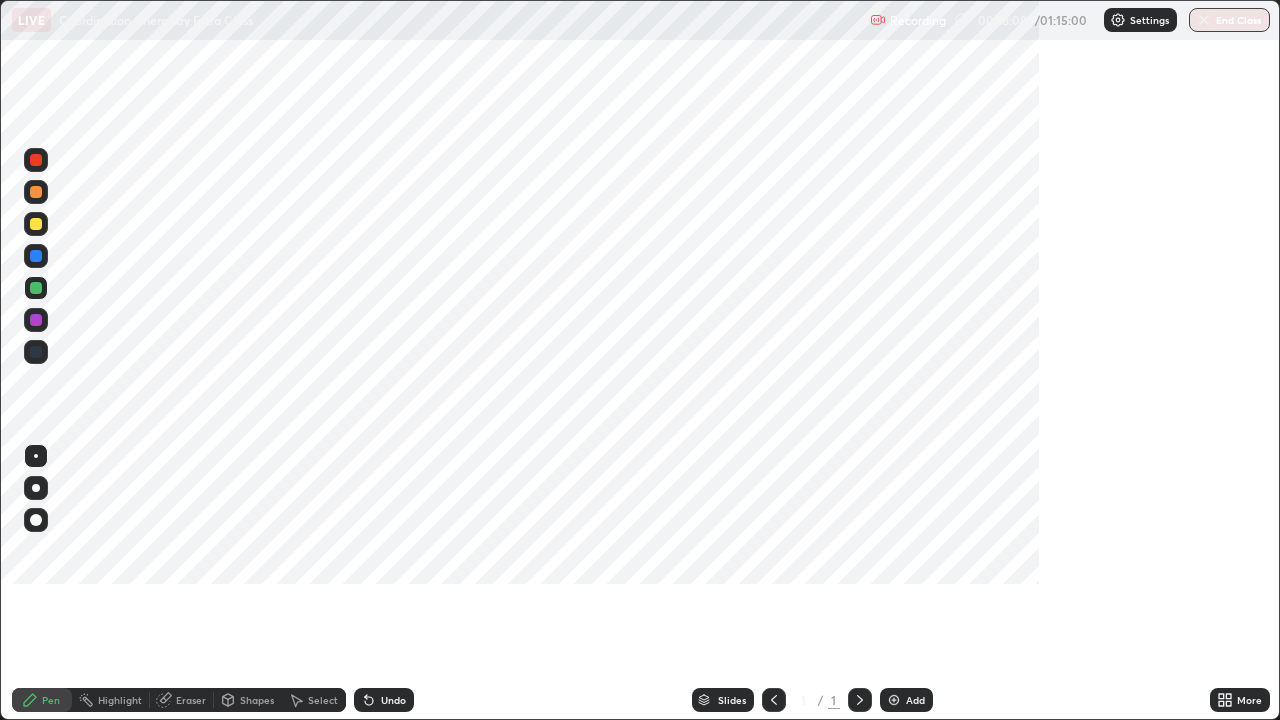 scroll, scrollTop: 99280, scrollLeft: 98720, axis: both 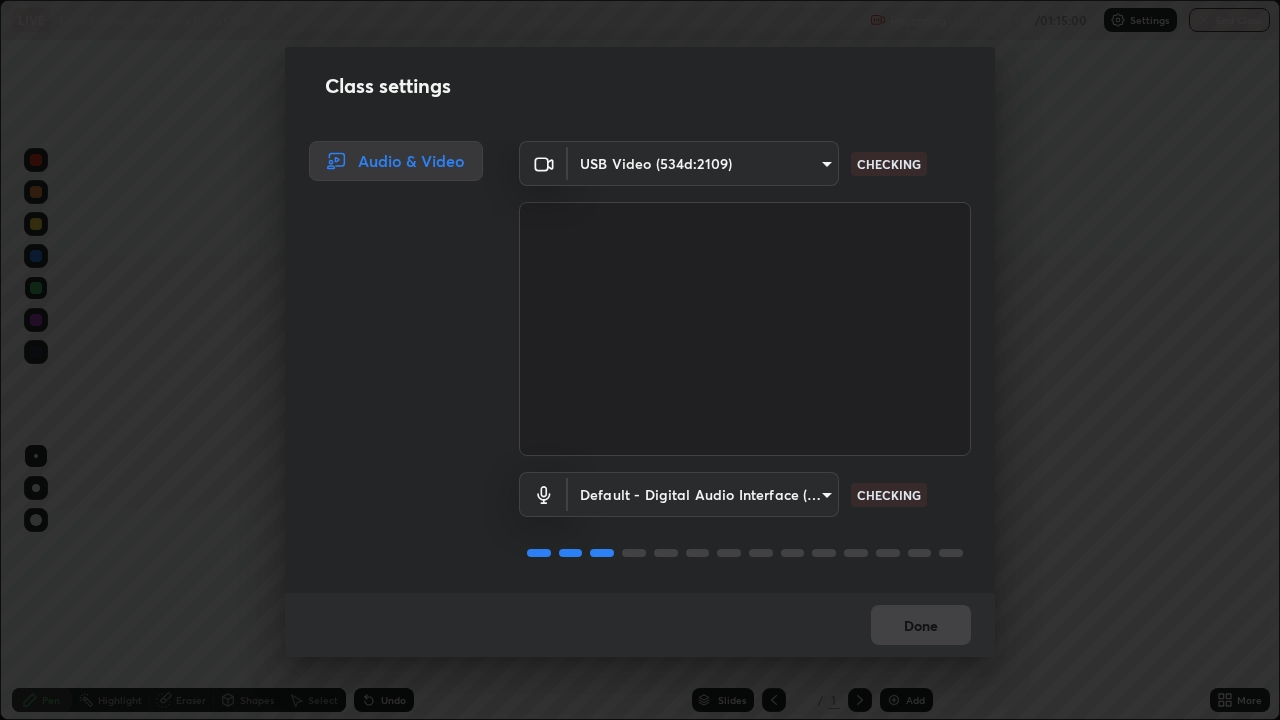 click on "Erase all LIVE Coordination Chemistry Extra Class Recording 00:18:12 /  01:15:00 Settings End Class Setting up your live class Coordination Chemistry Extra Class • L84 of Physical Chemistry for IIT EXCEL OLD-1 2026 Sunil Suman Pen Highlight Eraser Shapes Select Undo Slides 1 / 1 Add More No doubts shared Encourage your learners to ask a doubt for better clarity Report an issue Reason for reporting Buffering Chat not working Audio - Video sync issue Educator video quality low ​ Attach an image Report Class settings Audio & Video USB Video (534d:2109) 23f9ab4963ea7bf9f5a0f139eca0a7722ce6801474d7e6497cd6fb859b15e8b8 CHECKING Default - Digital Audio Interface (USB Digital Audio) default CHECKING Done" at bounding box center [640, 360] 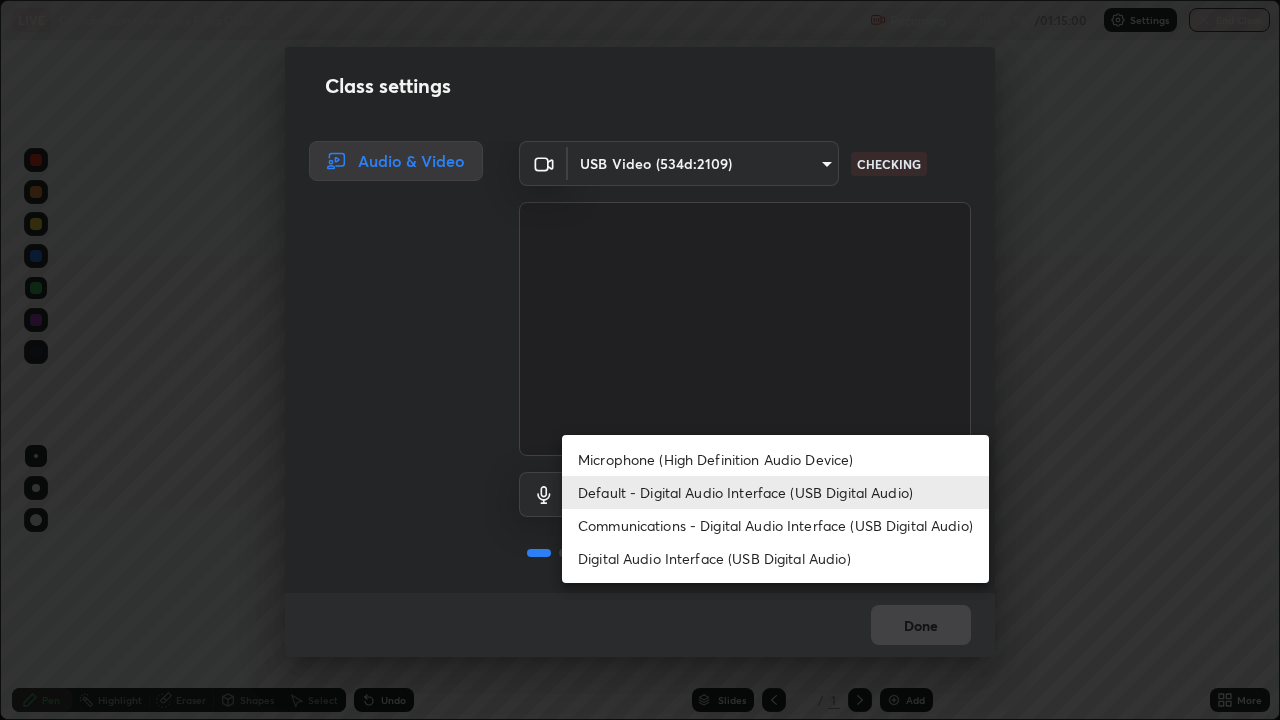 click on "Digital Audio Interface (USB Digital Audio)" at bounding box center [775, 558] 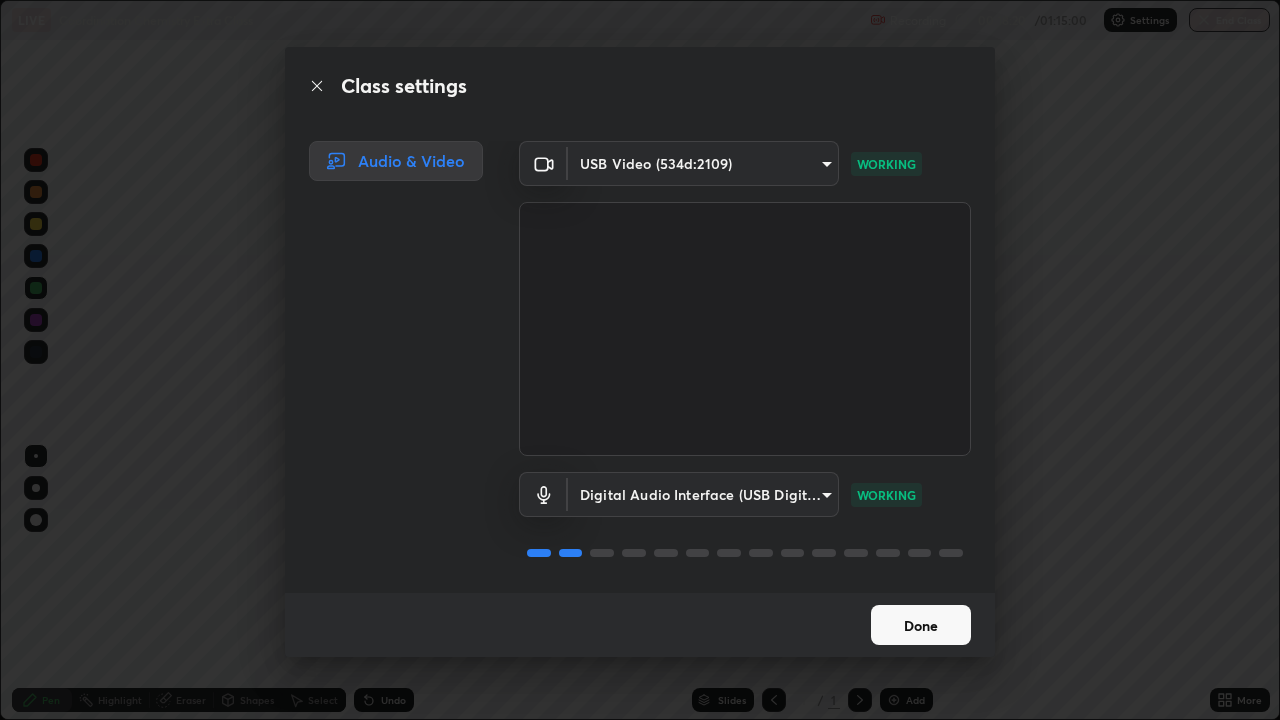 click on "Done" at bounding box center (921, 625) 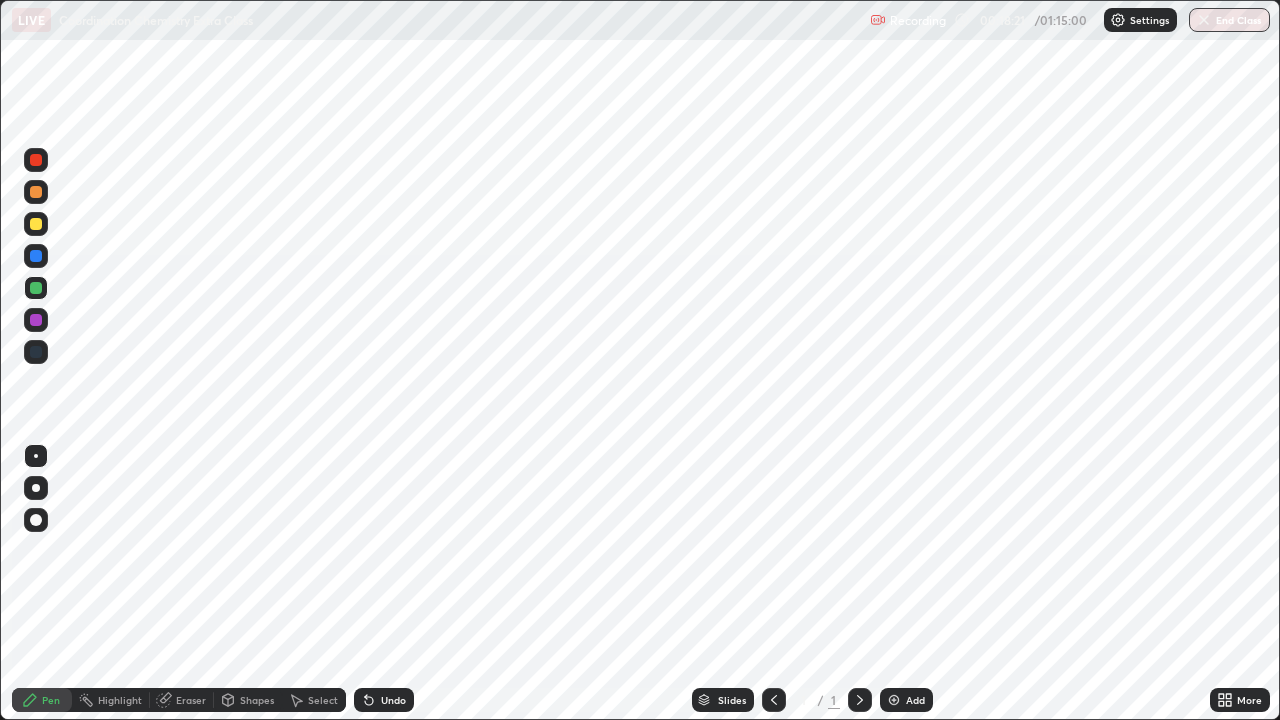 click on "Add" at bounding box center [906, 700] 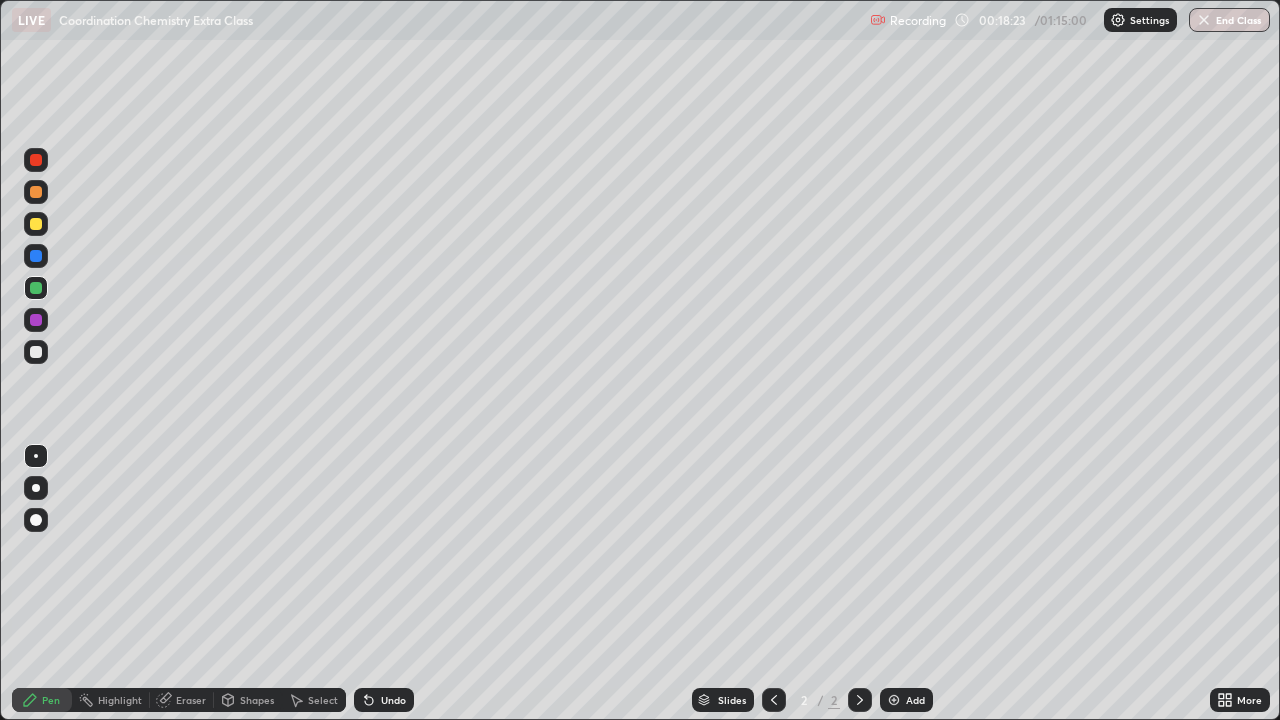 click at bounding box center [36, 352] 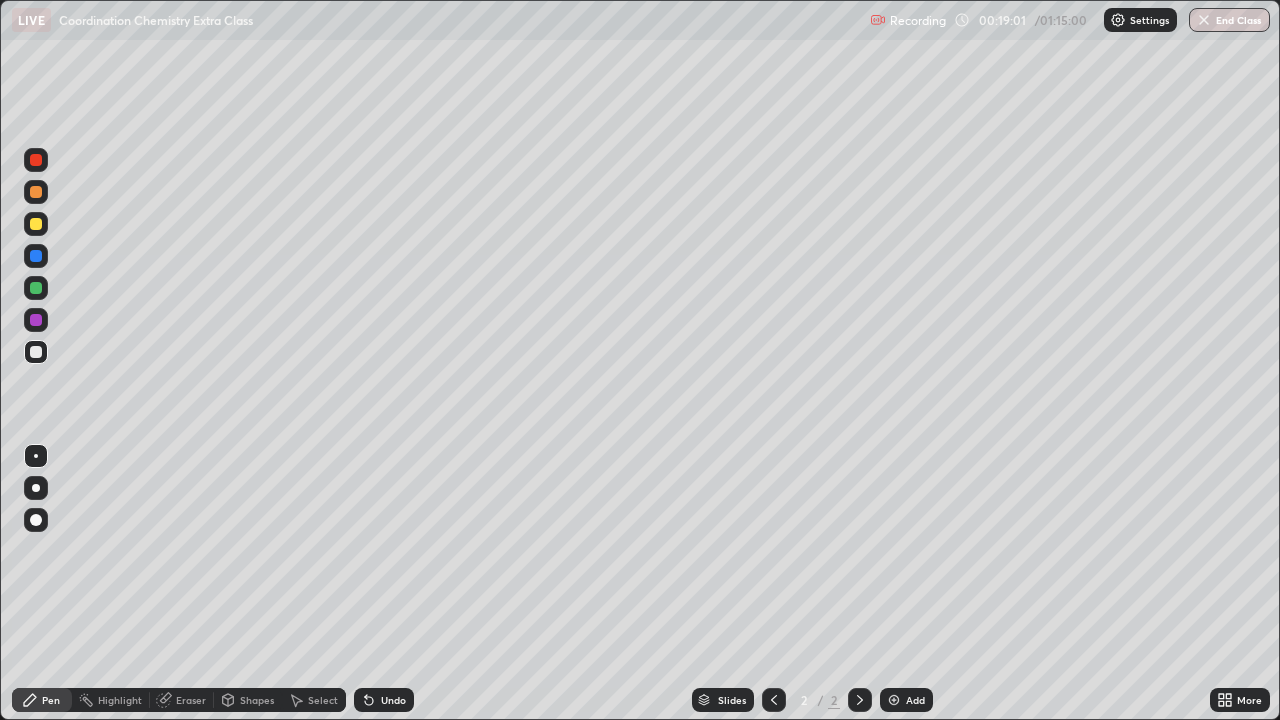click at bounding box center (36, 224) 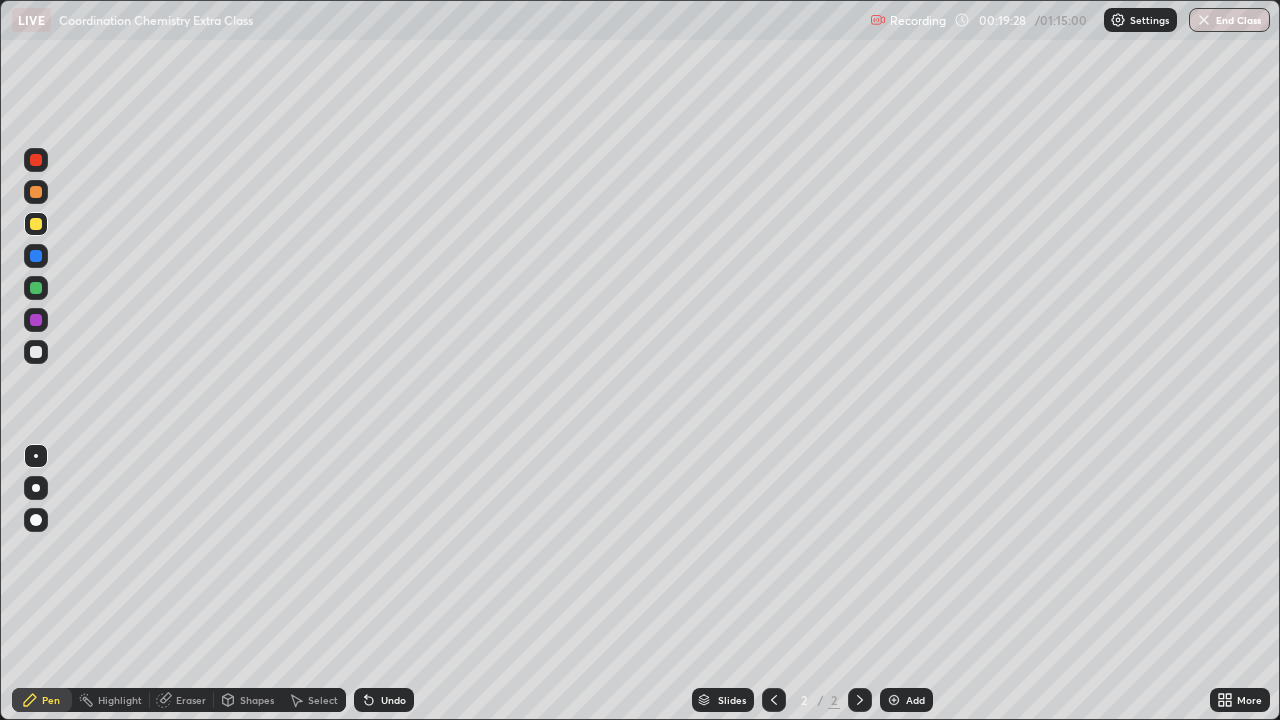 click at bounding box center (36, 192) 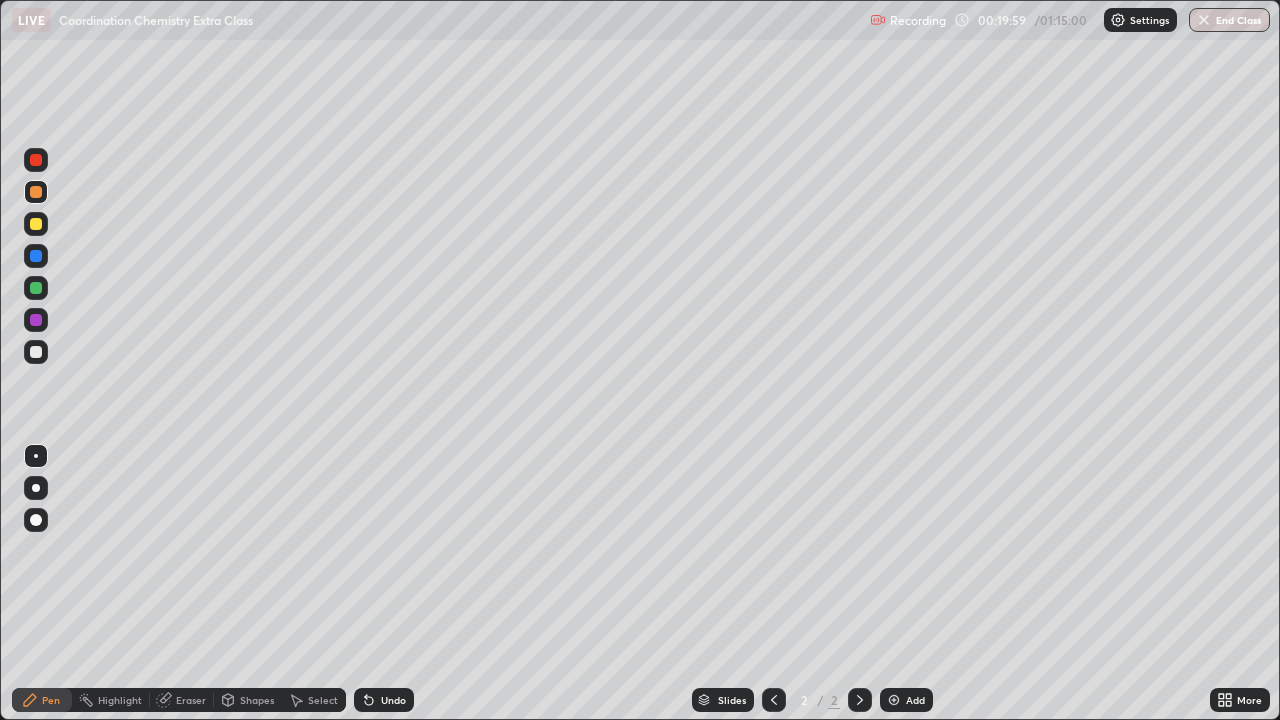 click at bounding box center [36, 192] 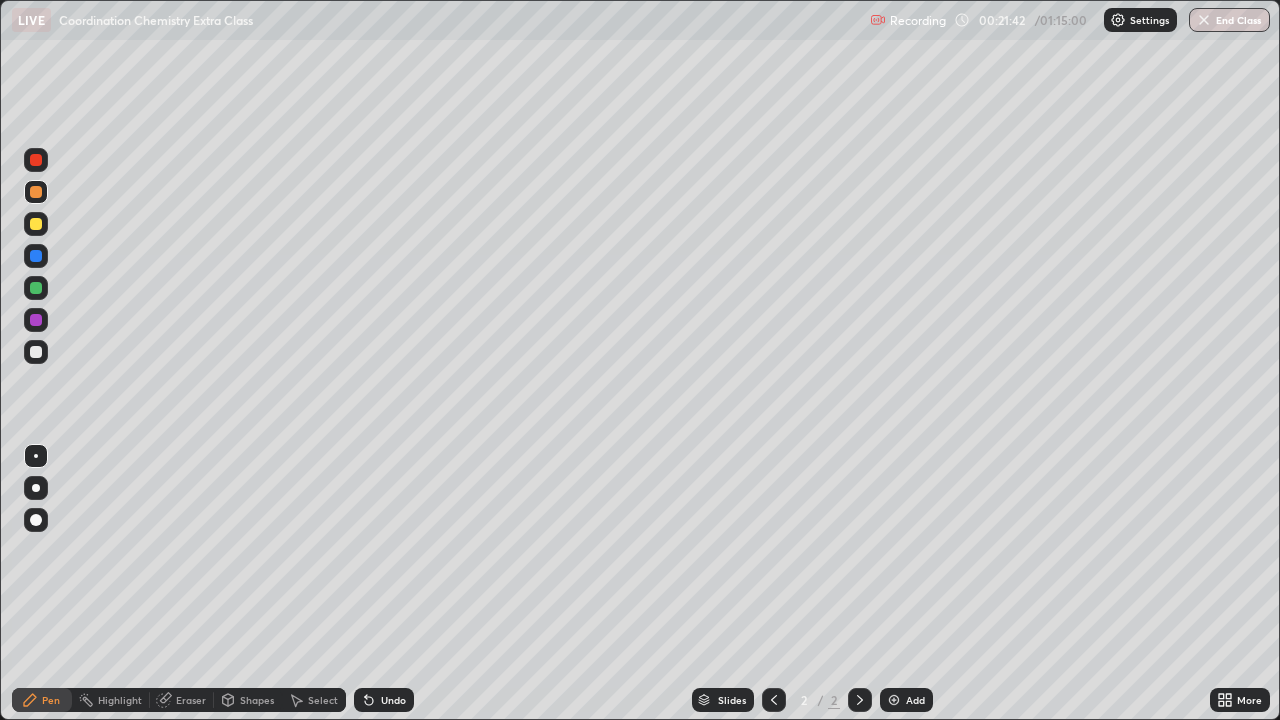 click at bounding box center [36, 288] 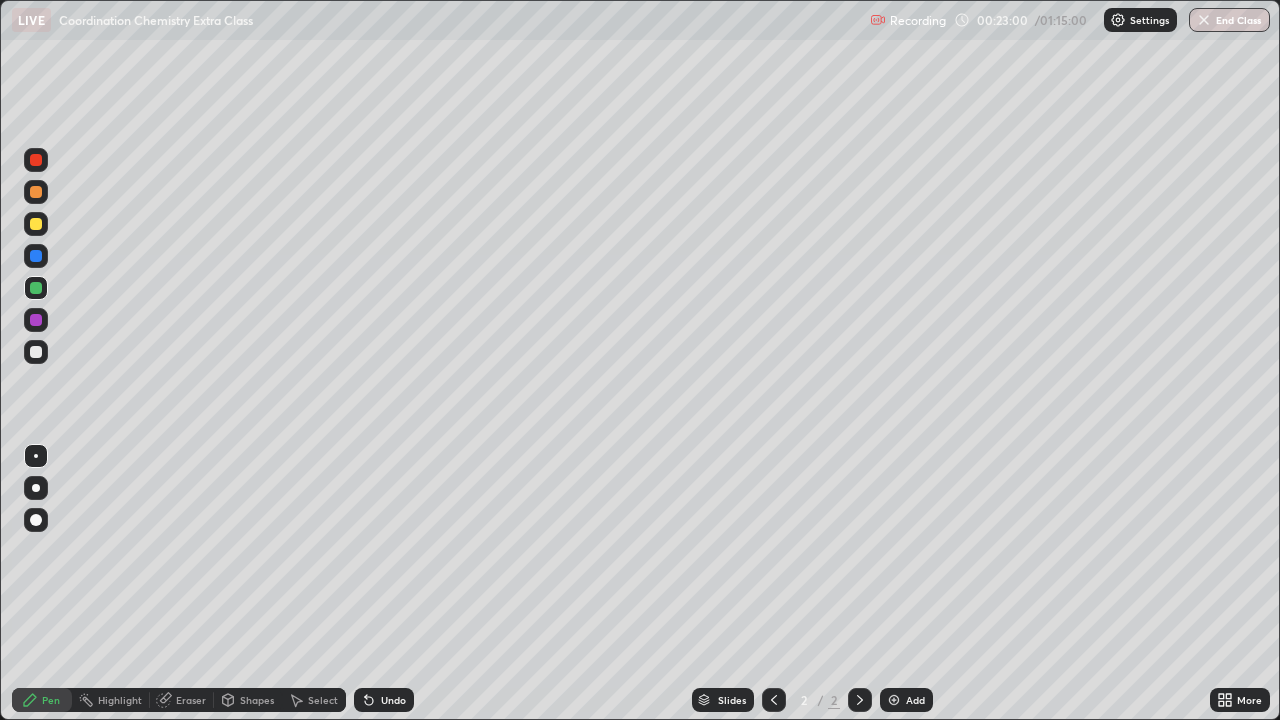 click on "Add" at bounding box center [906, 700] 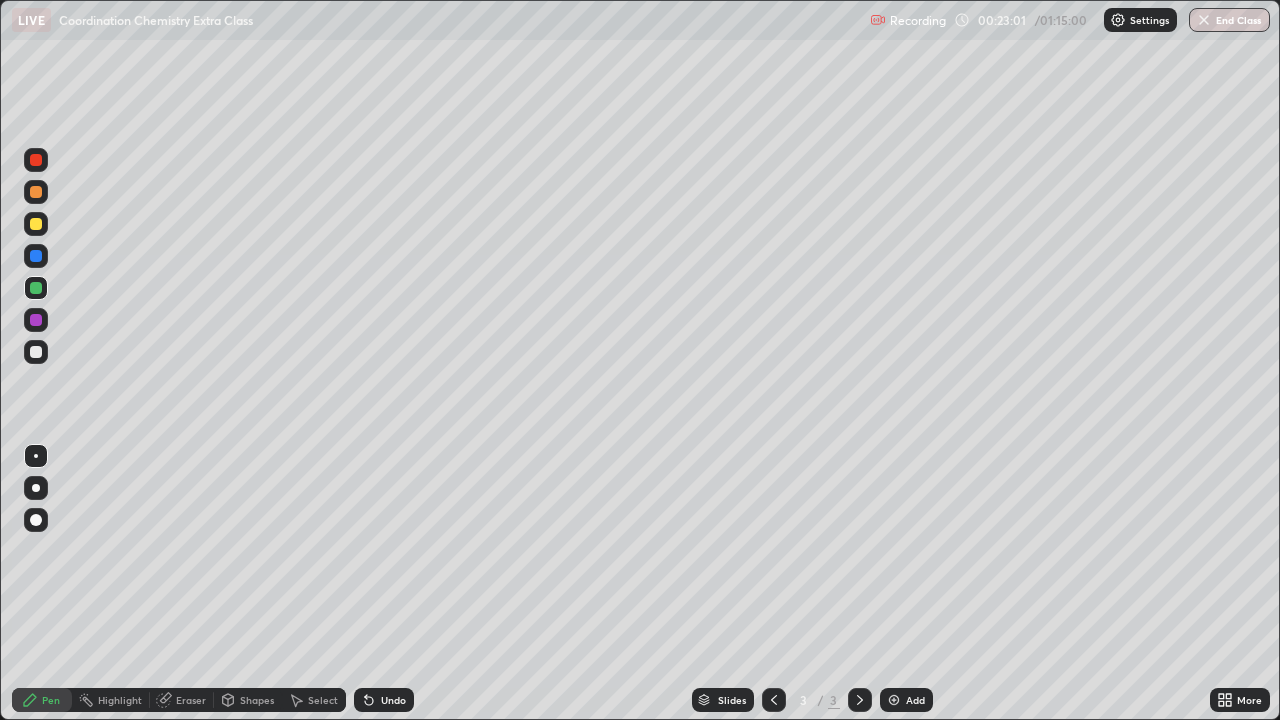 click at bounding box center (36, 352) 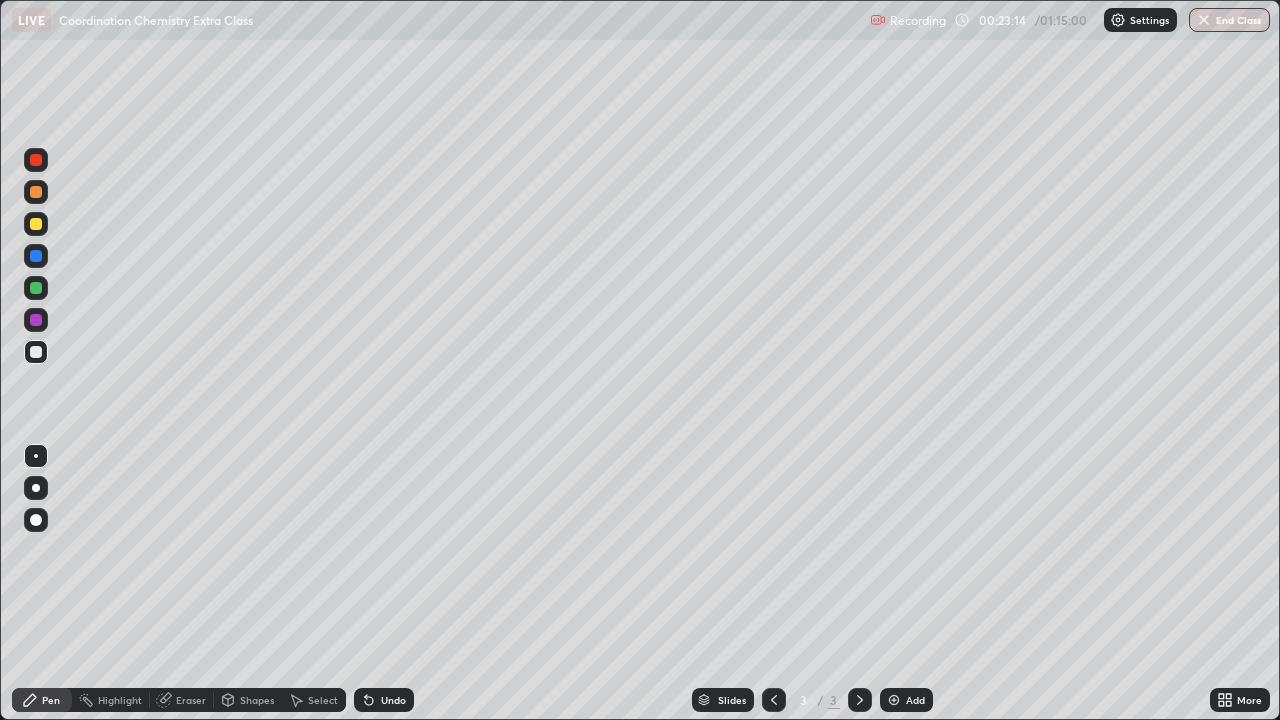 click 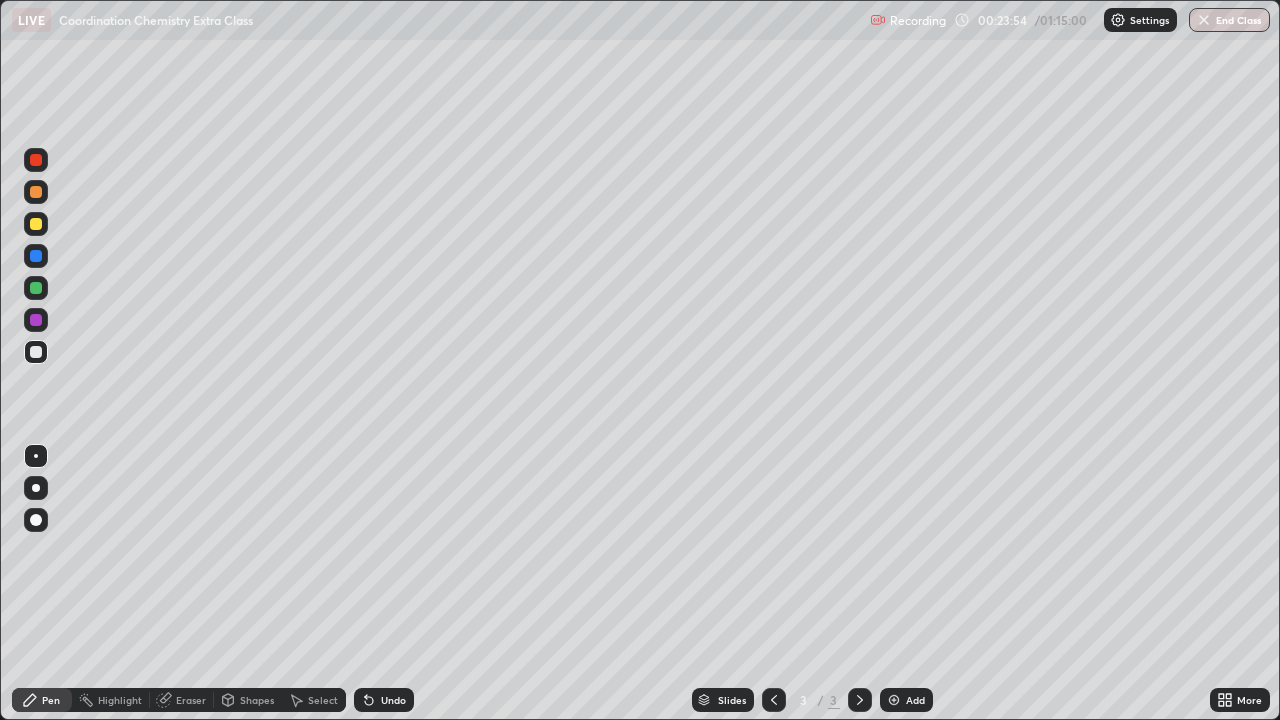 click at bounding box center [36, 224] 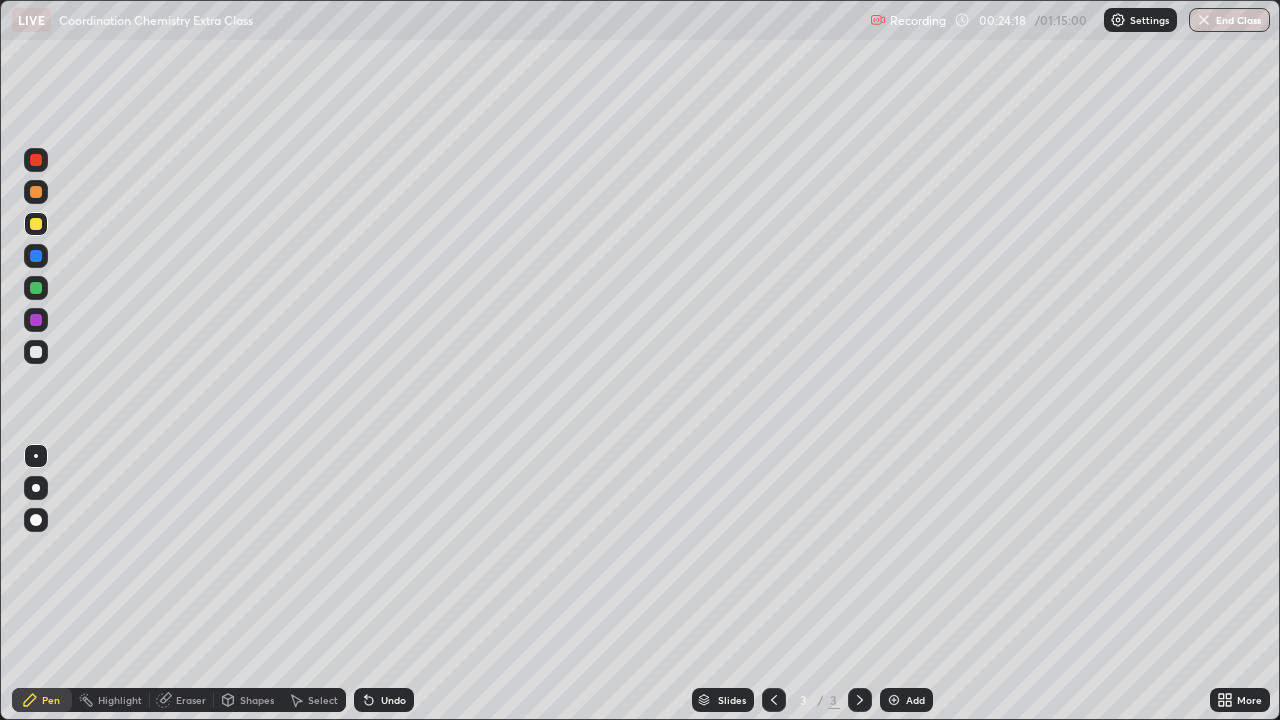 click at bounding box center [36, 288] 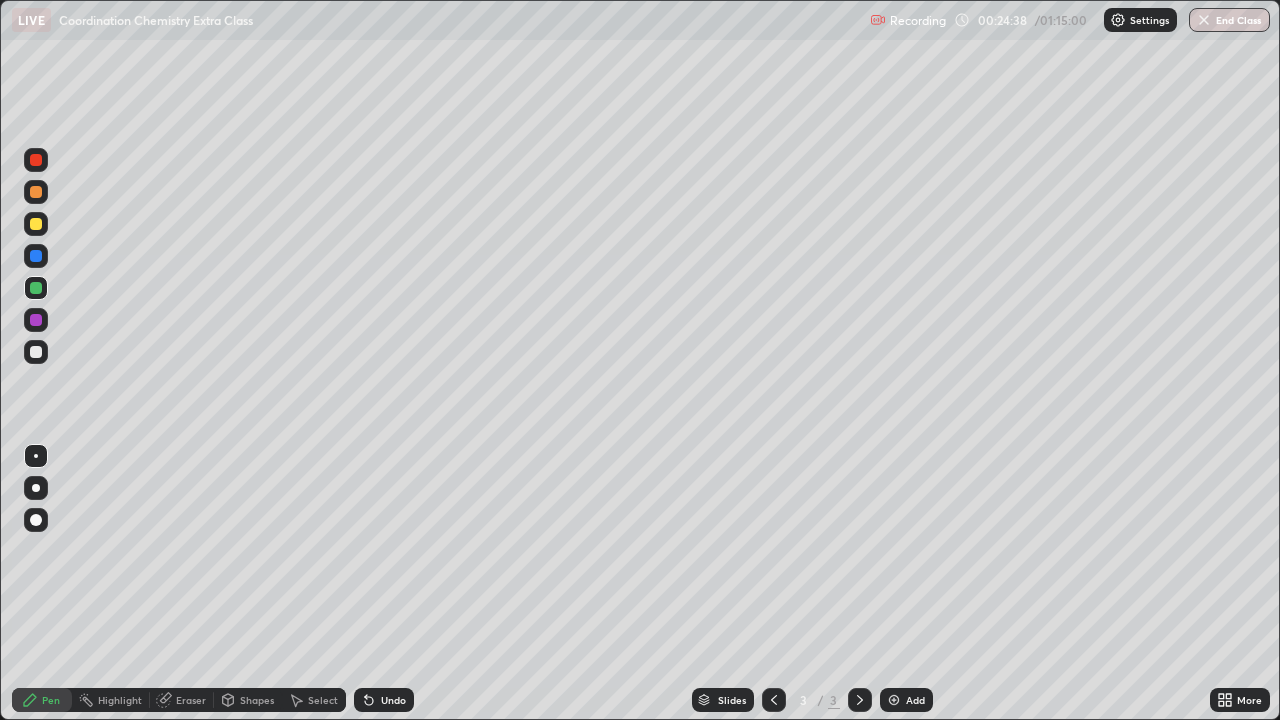 click at bounding box center [36, 192] 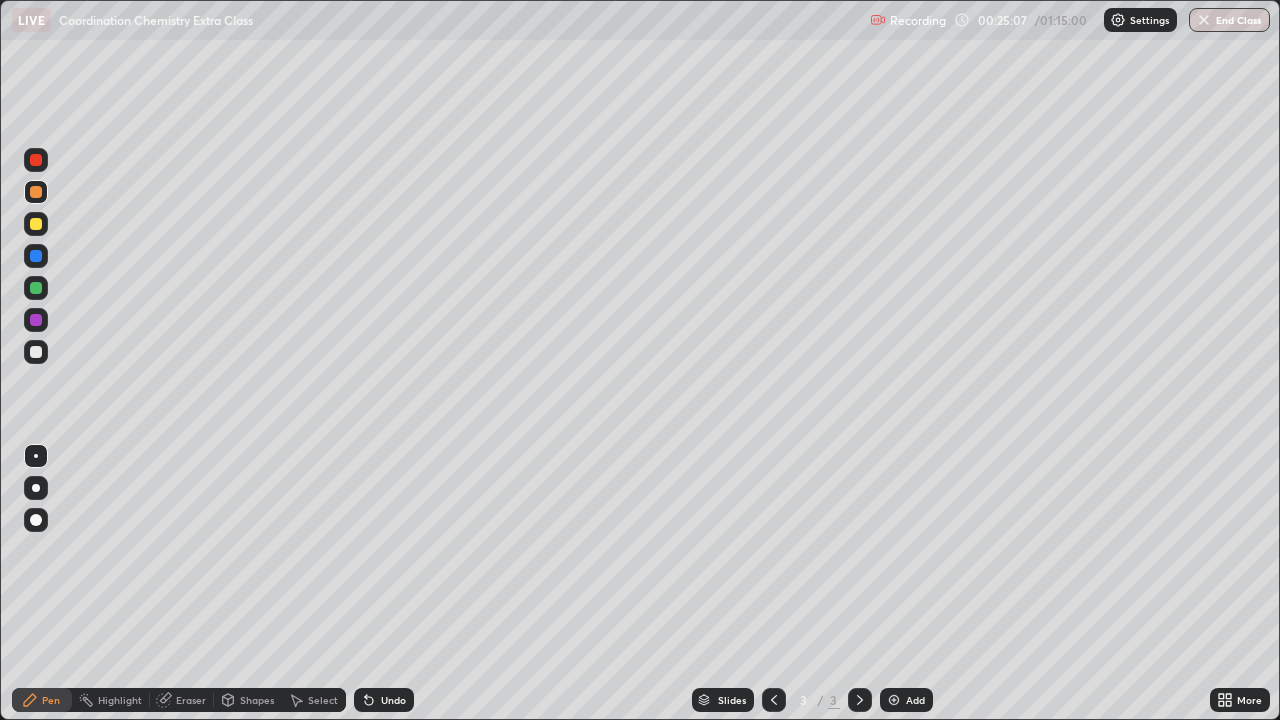 click at bounding box center [36, 352] 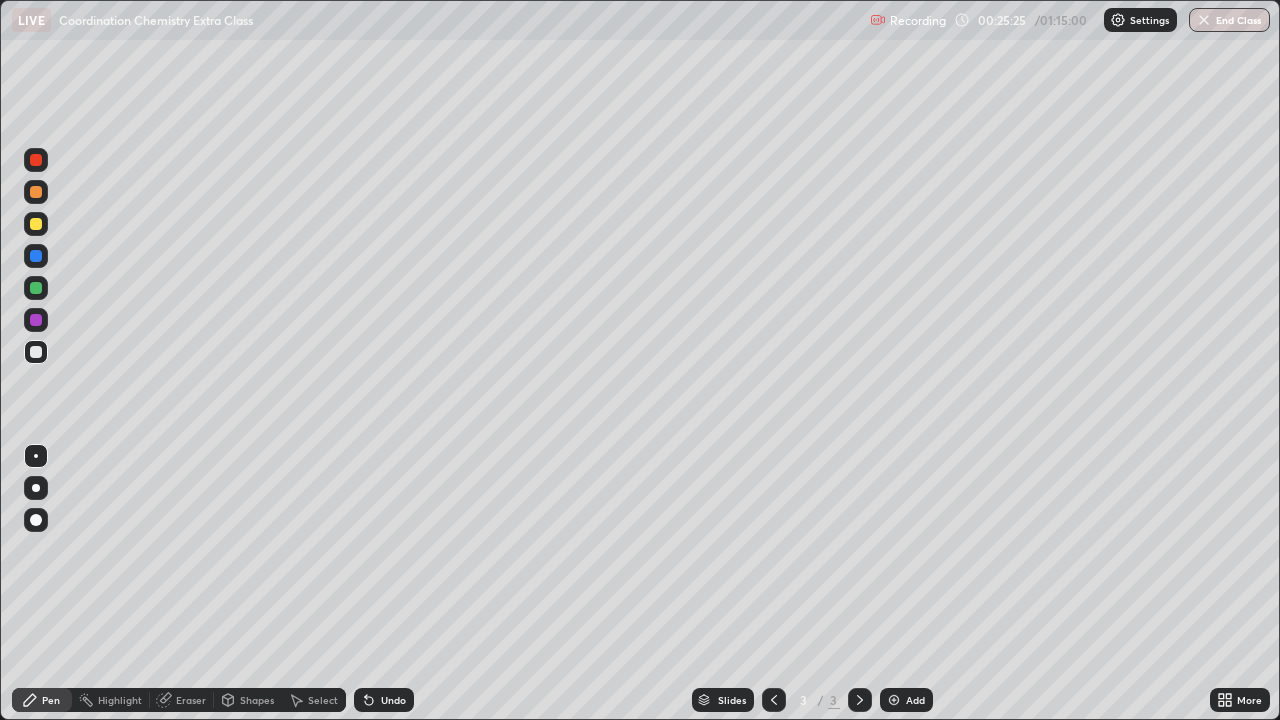 click at bounding box center (36, 224) 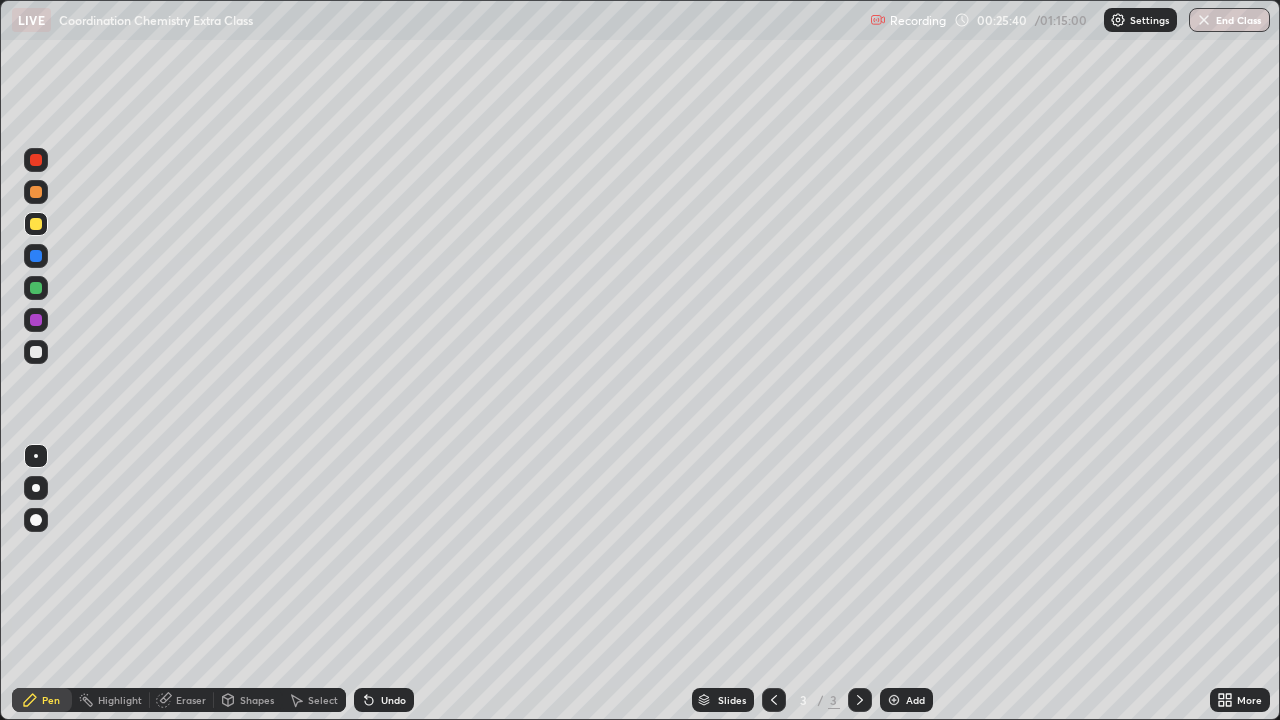 click at bounding box center [36, 288] 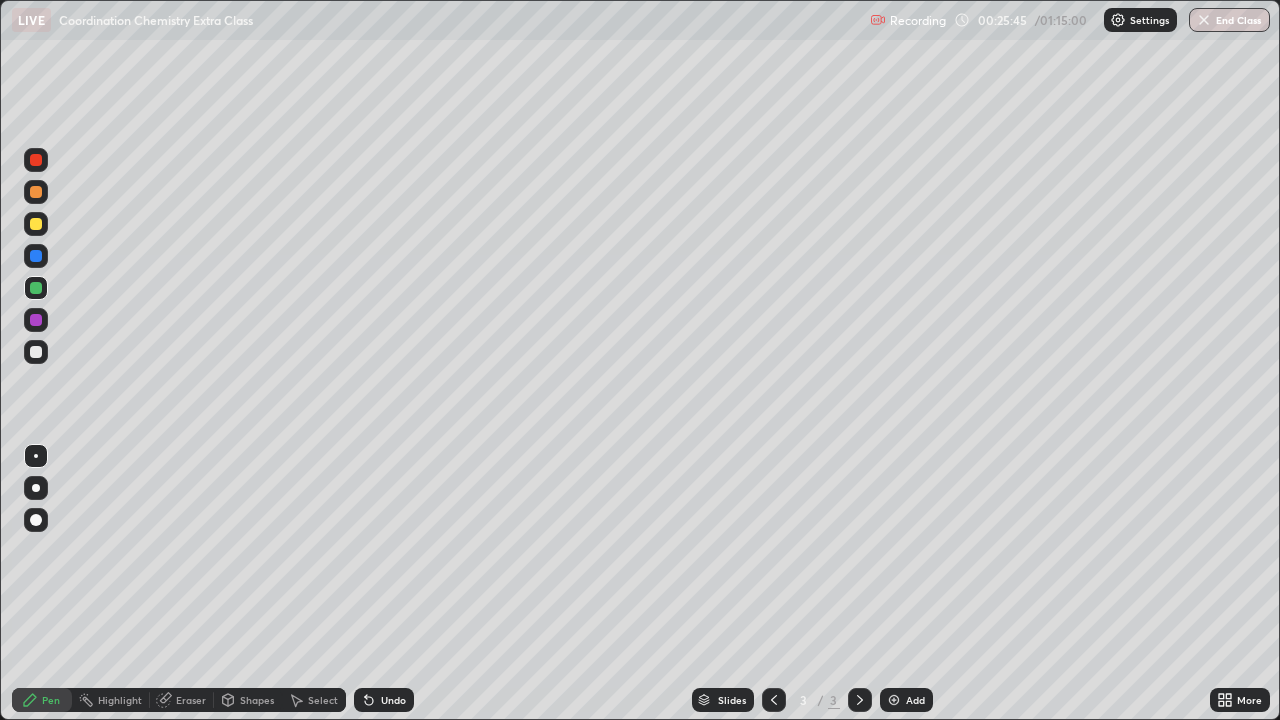 click at bounding box center [36, 352] 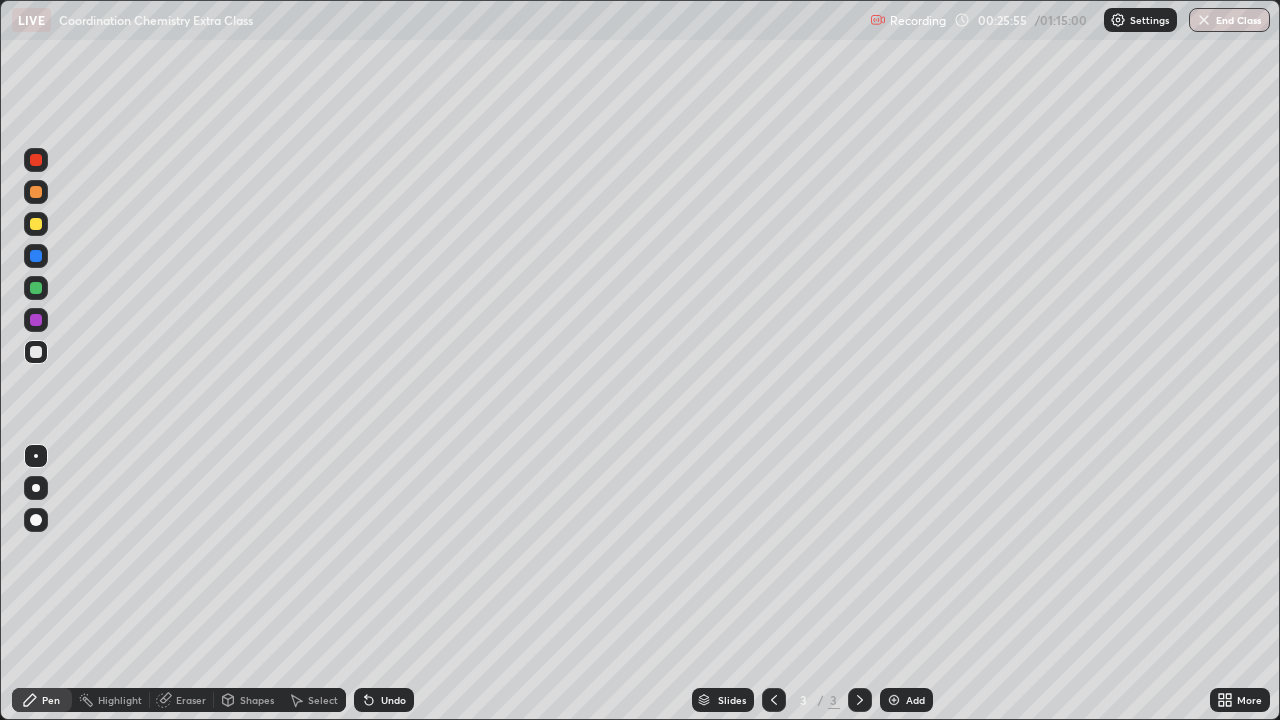 click at bounding box center (36, 192) 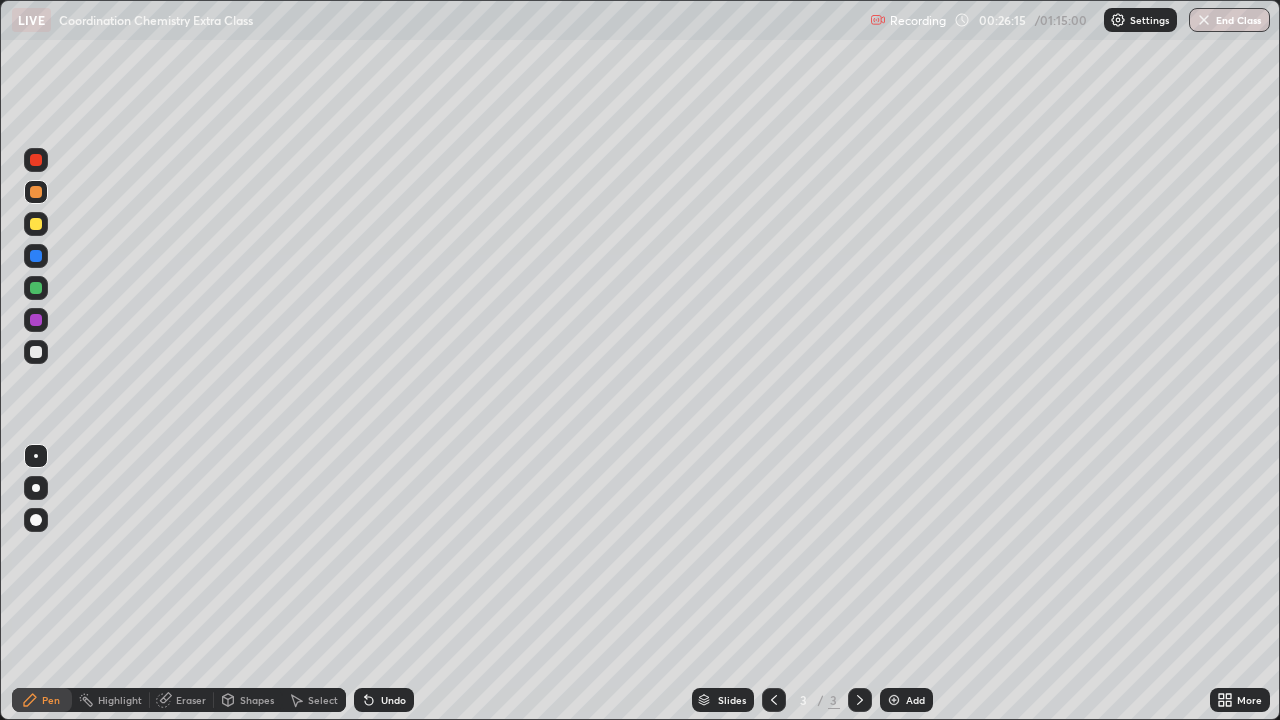 click at bounding box center [36, 320] 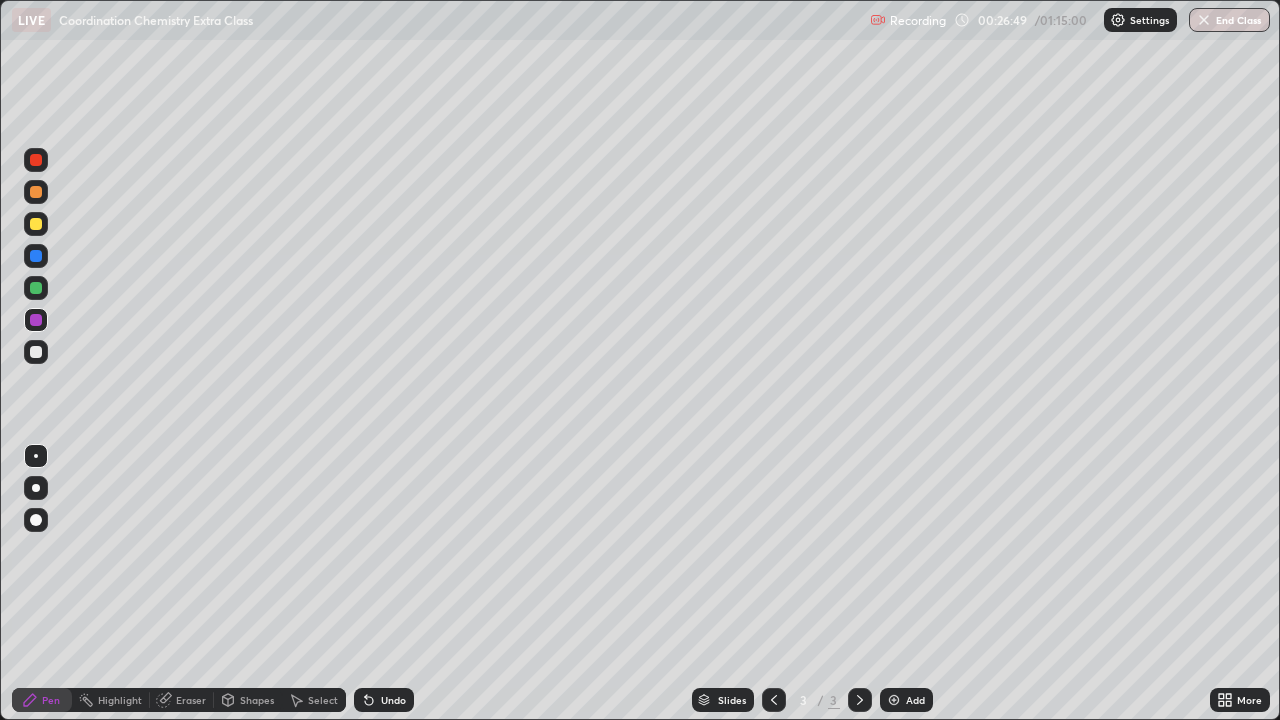 click at bounding box center (36, 256) 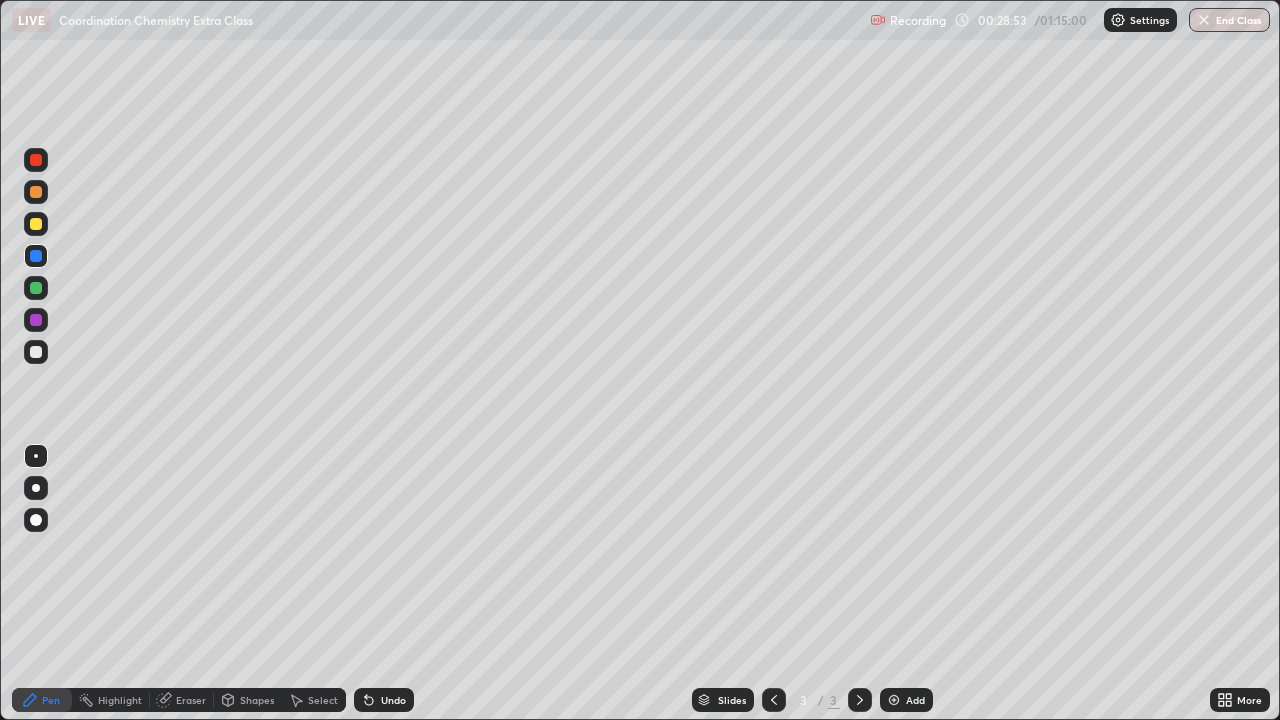 click at bounding box center [36, 224] 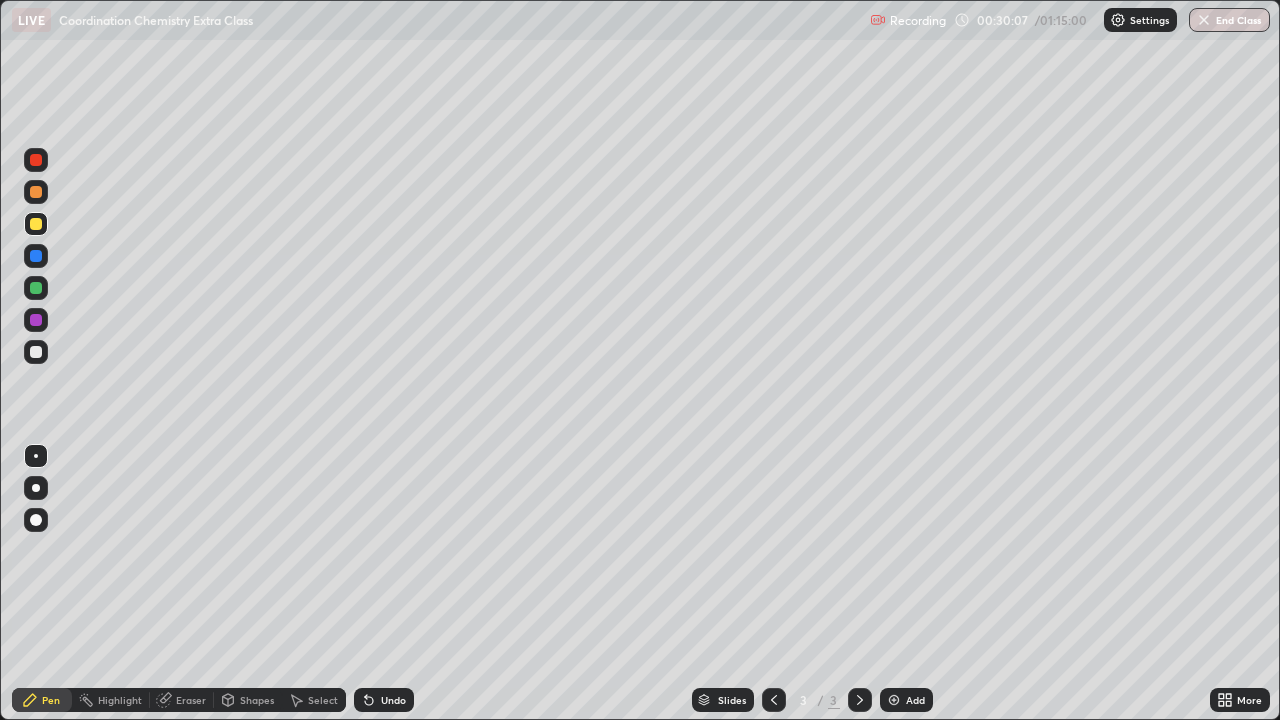 click on "Add" at bounding box center (906, 700) 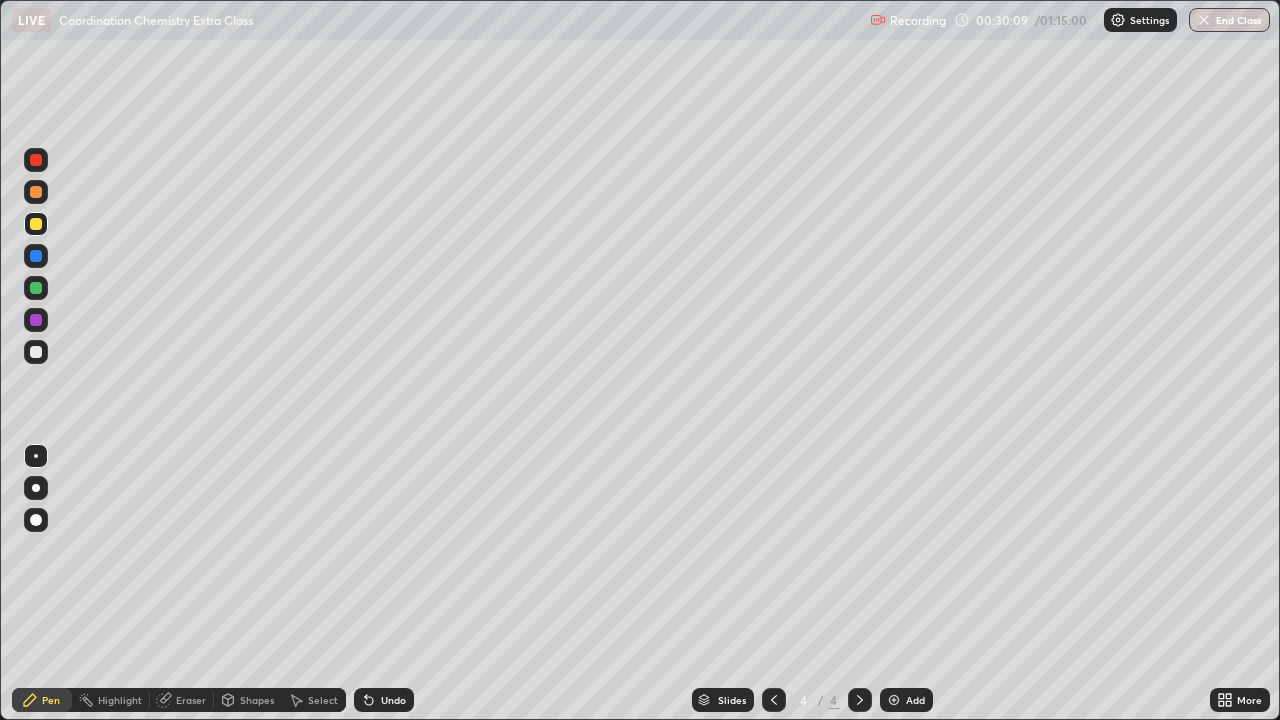 click at bounding box center [36, 352] 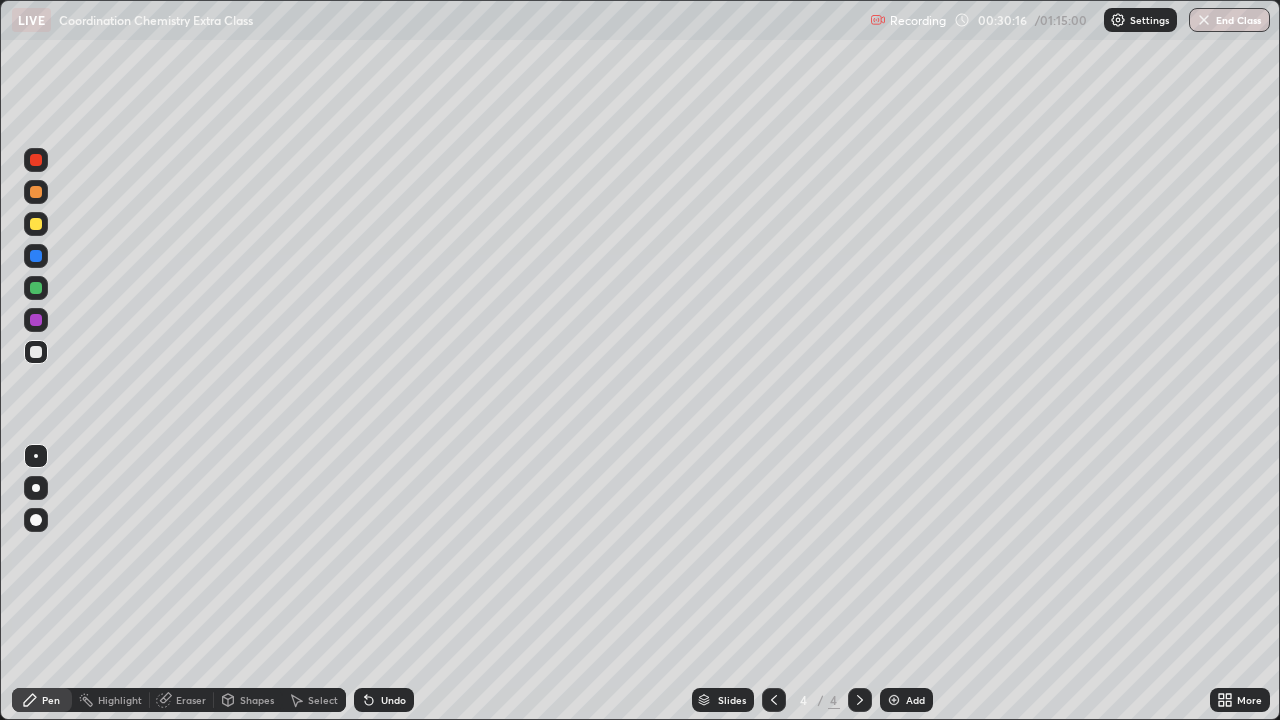 click at bounding box center [36, 352] 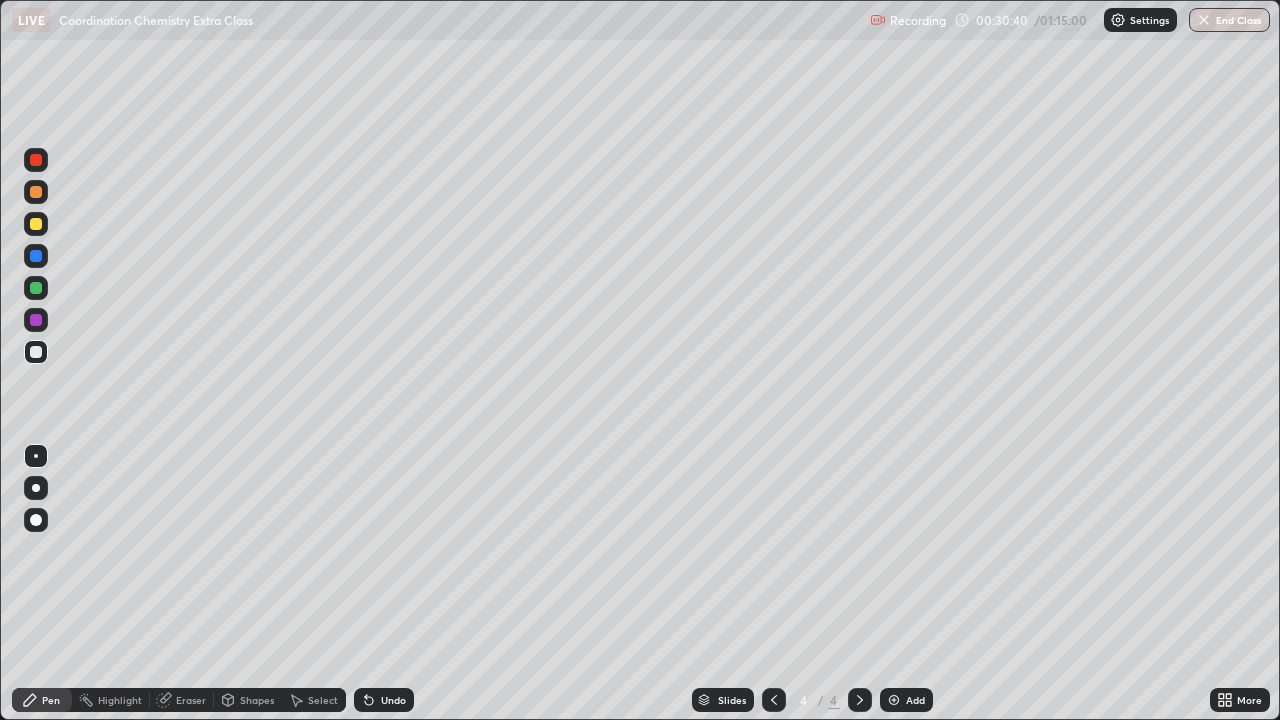 click 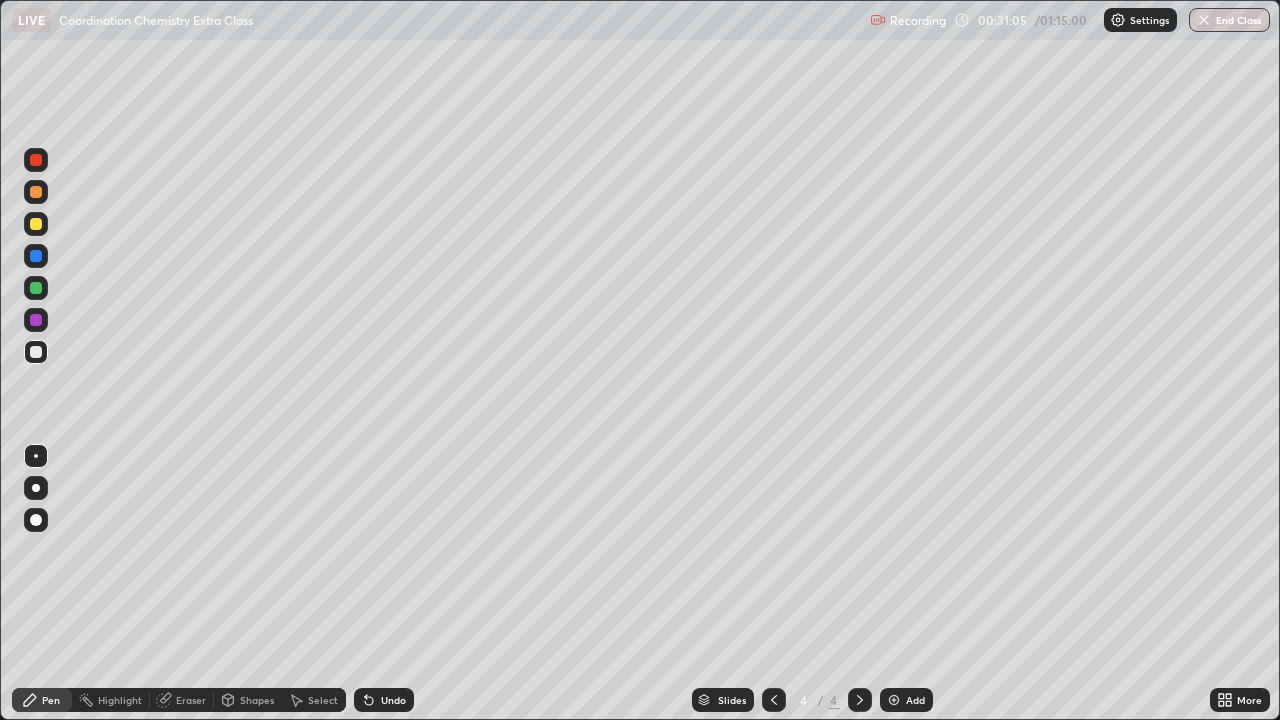 click 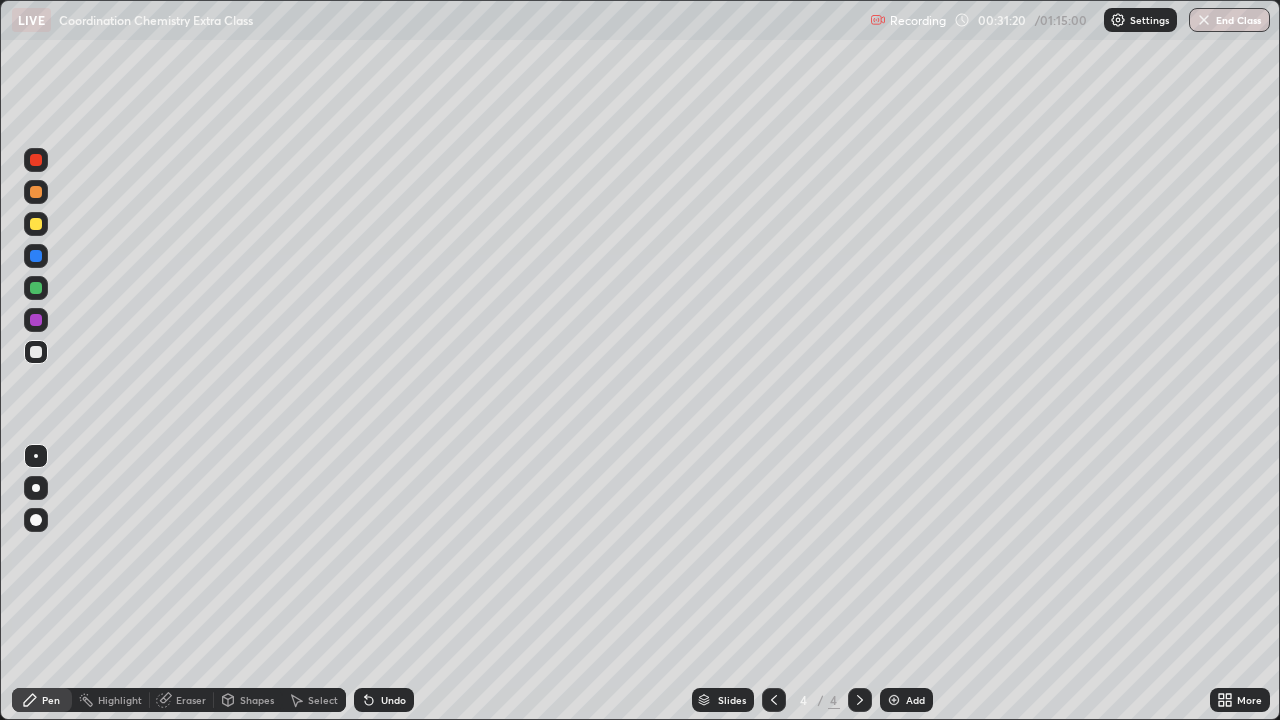 click at bounding box center [36, 224] 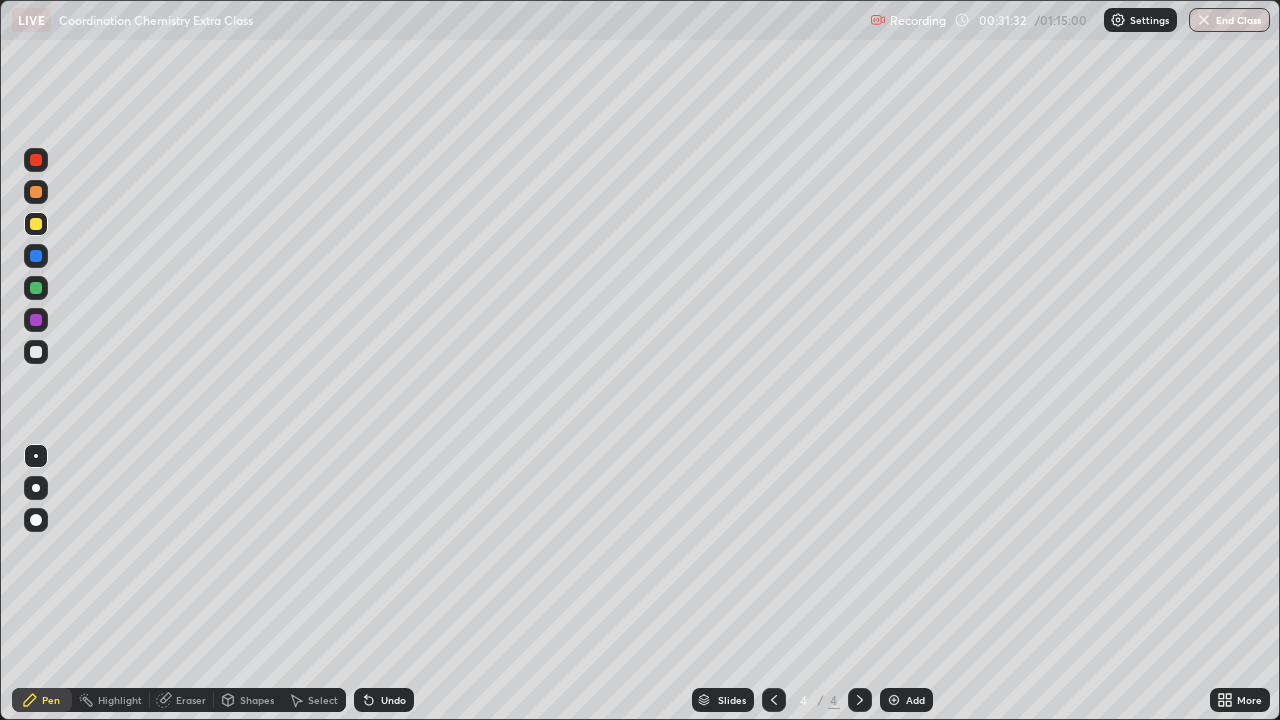 click at bounding box center (36, 288) 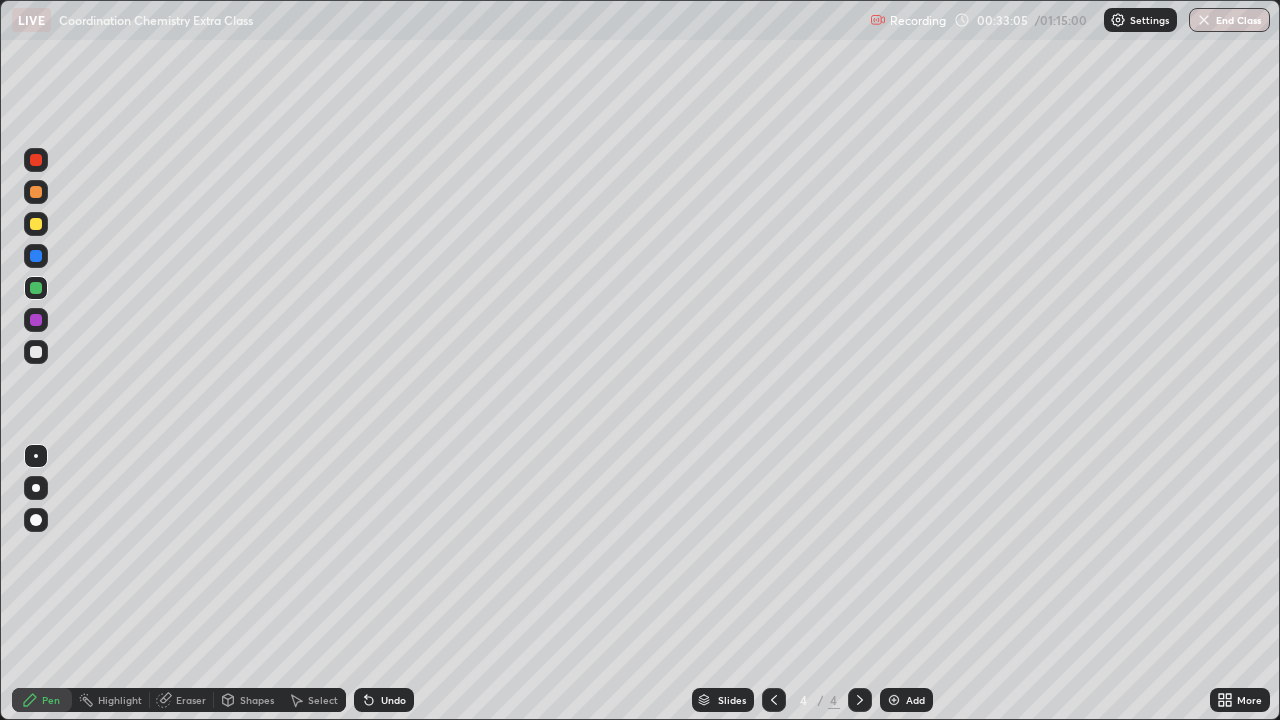 click at bounding box center [36, 224] 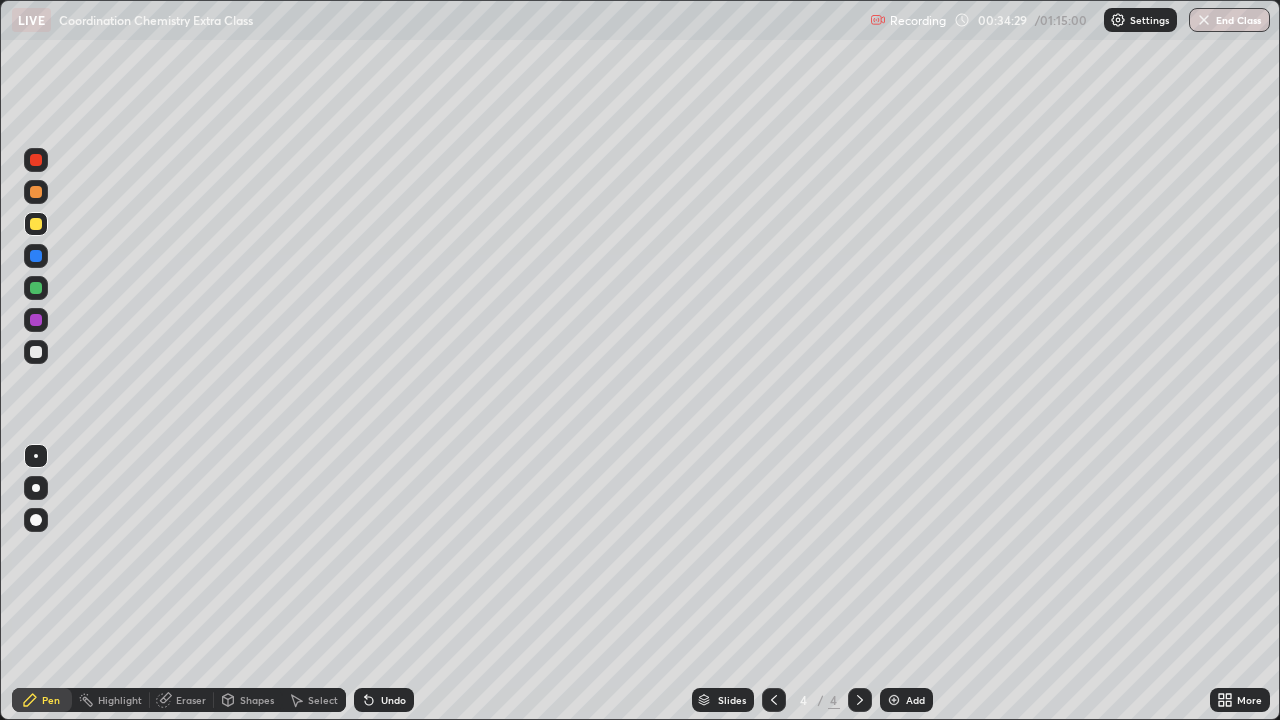 click at bounding box center (36, 352) 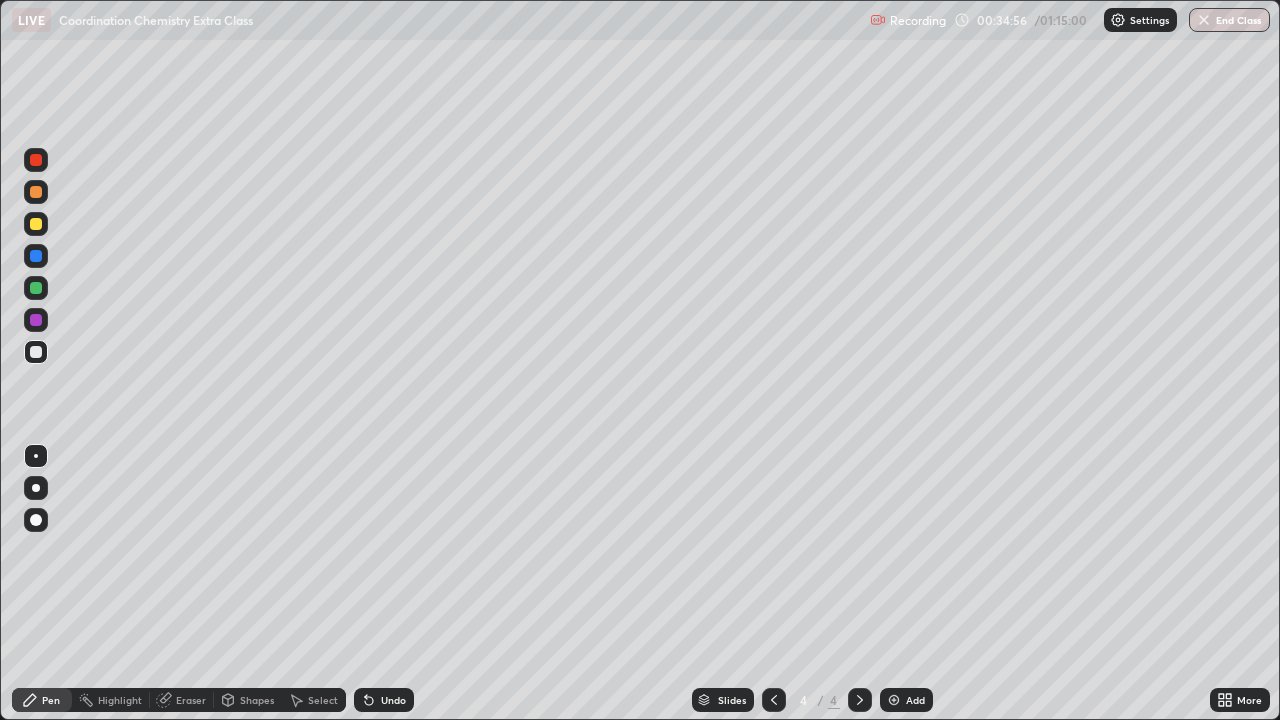 click on "Add" at bounding box center (906, 700) 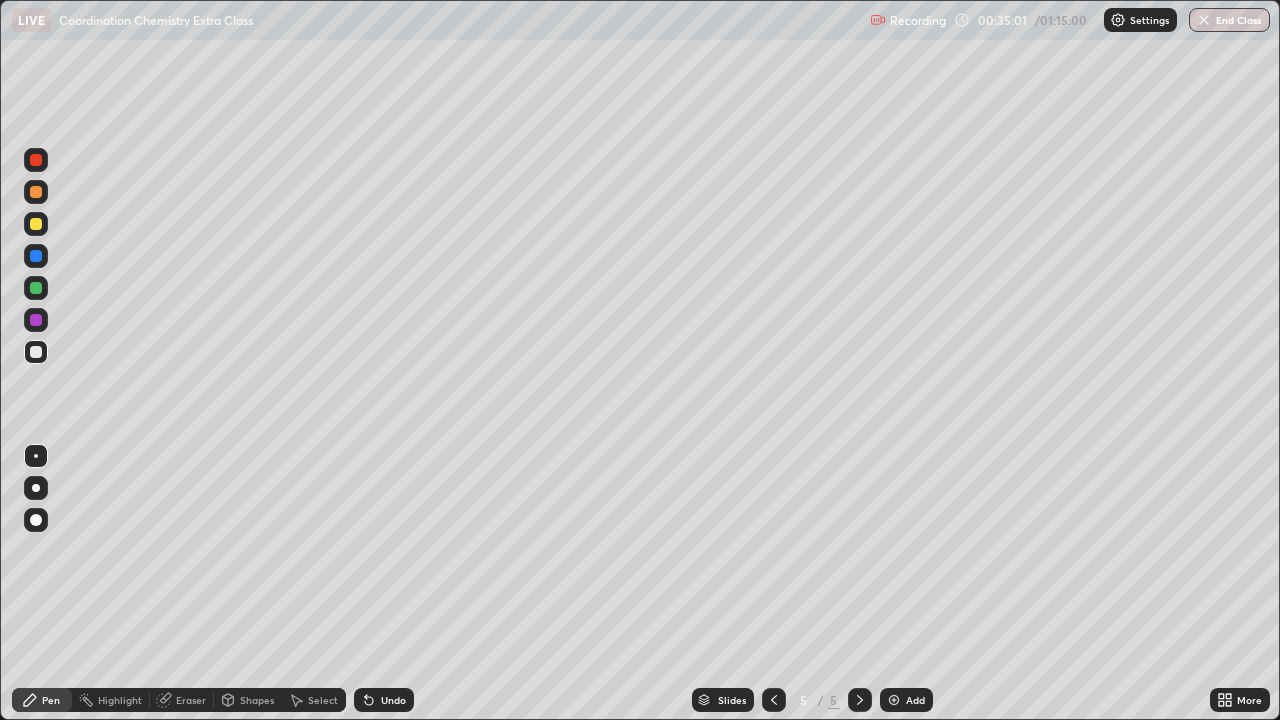 click at bounding box center (36, 352) 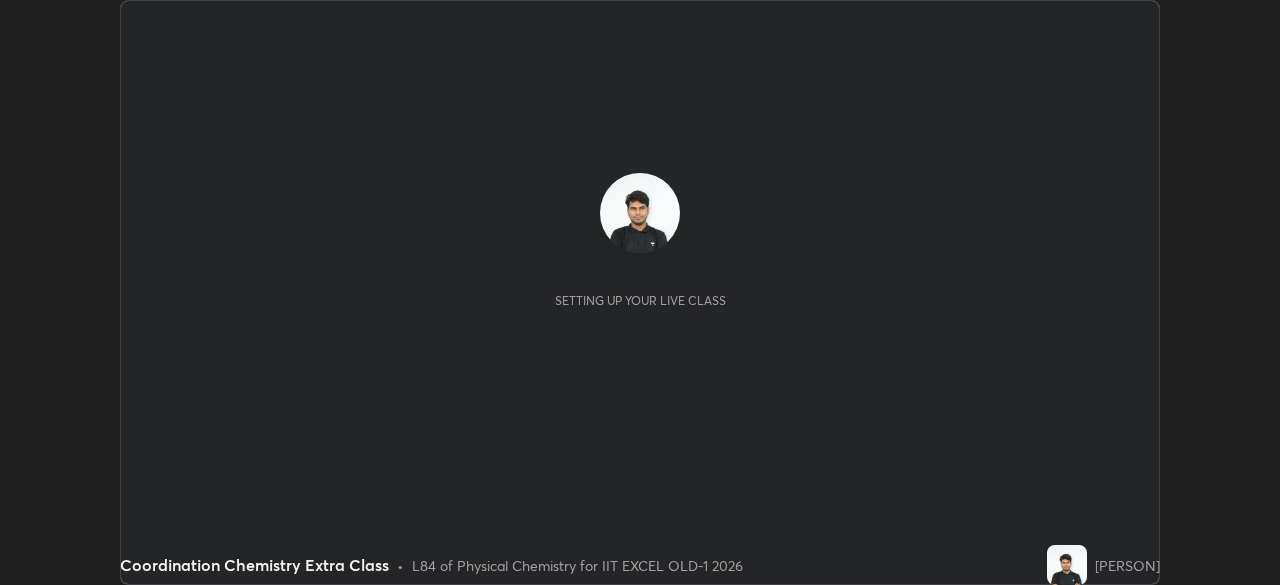 scroll, scrollTop: 0, scrollLeft: 0, axis: both 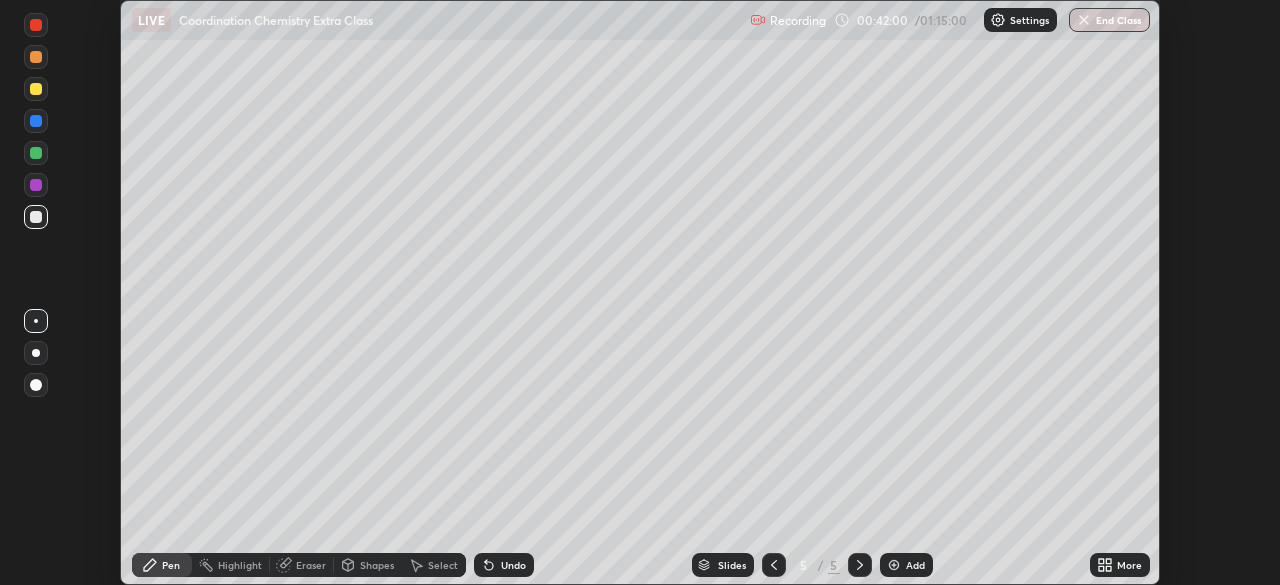 click on "More" at bounding box center [1120, 565] 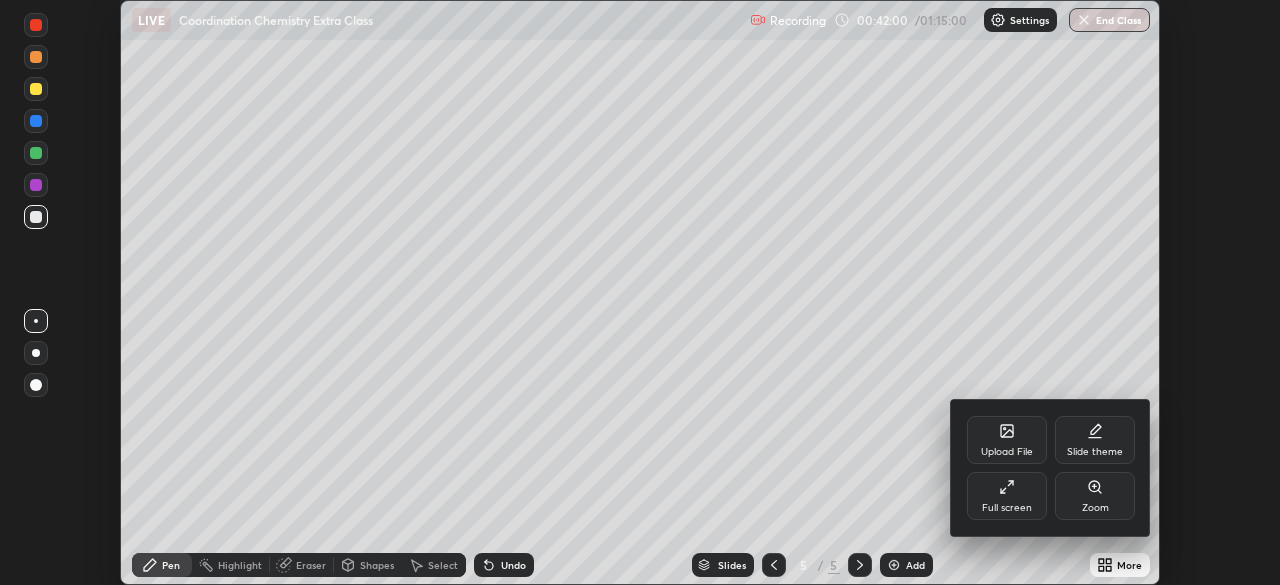 click on "Full screen" at bounding box center [1007, 508] 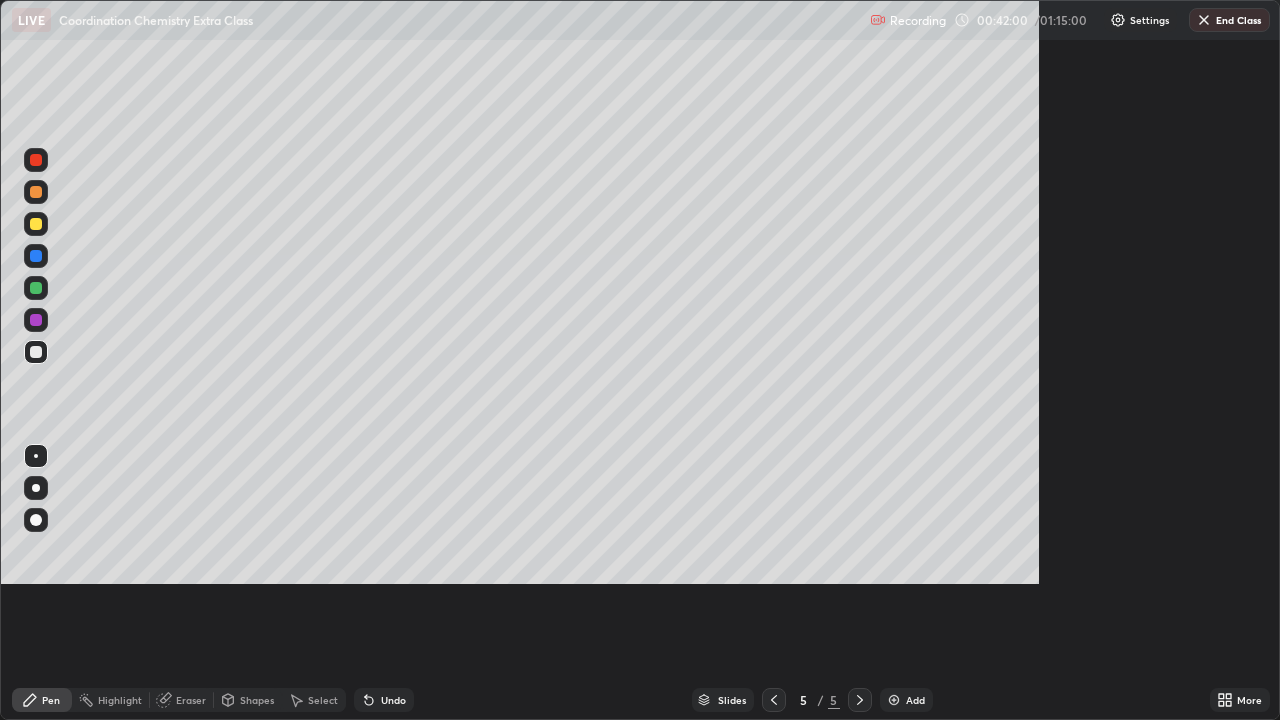 scroll, scrollTop: 99280, scrollLeft: 98720, axis: both 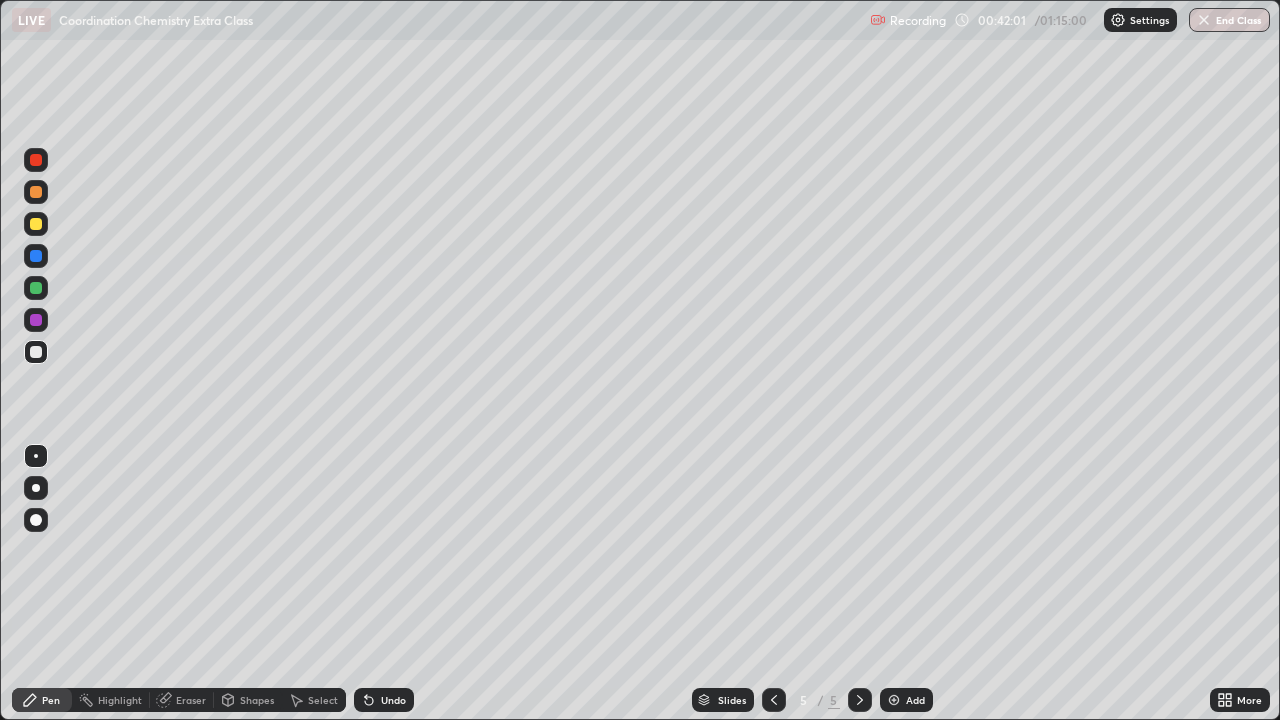 click at bounding box center (1118, 20) 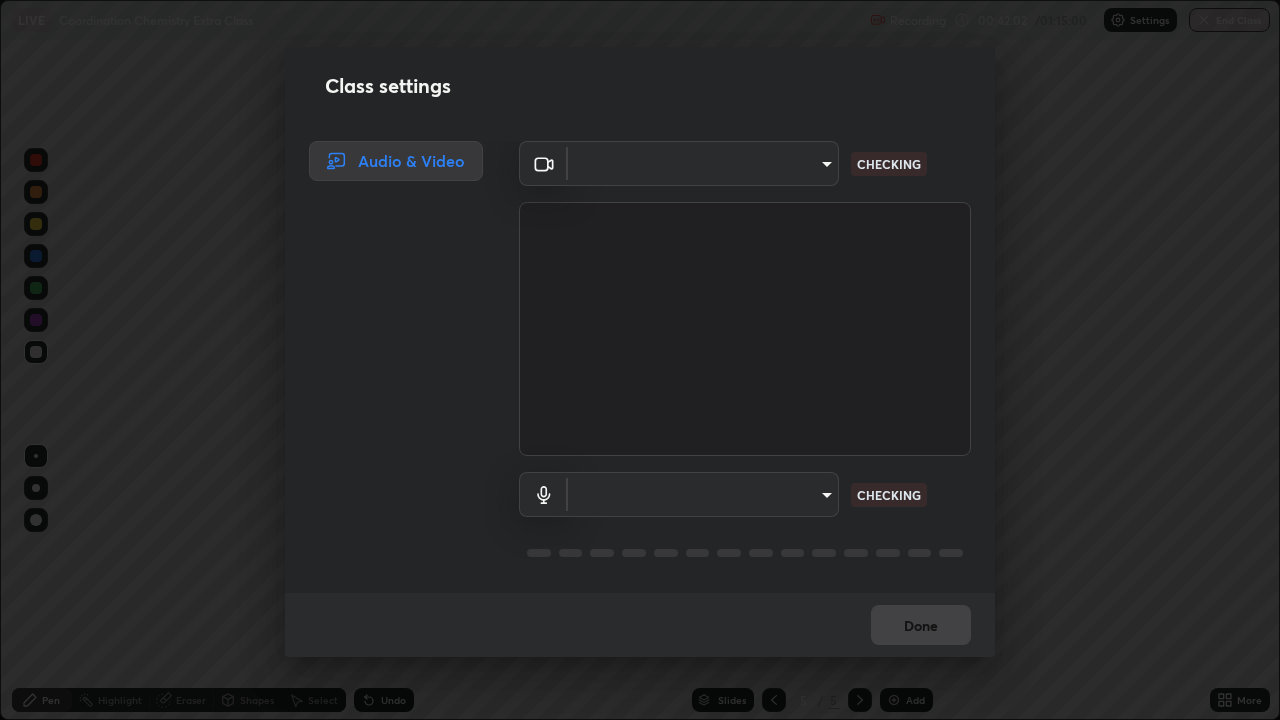 click on "Erase all LIVE Coordination Chemistry Extra Class Recording 00:42:02 /  01:15:00 Settings End Class Setting up your live class Coordination Chemistry Extra Class • L84 of Physical Chemistry for IIT EXCEL OLD-1 2026 Sunil Suman Pen Highlight Eraser Shapes Select Undo Slides 5 / 5 Add More No doubts shared Encourage your learners to ask a doubt for better clarity Report an issue Reason for reporting Buffering Chat not working Audio - Video sync issue Educator video quality low ​ Attach an image Report Class settings Audio & Video ​ CHECKING ​ CHECKING Done" at bounding box center (640, 360) 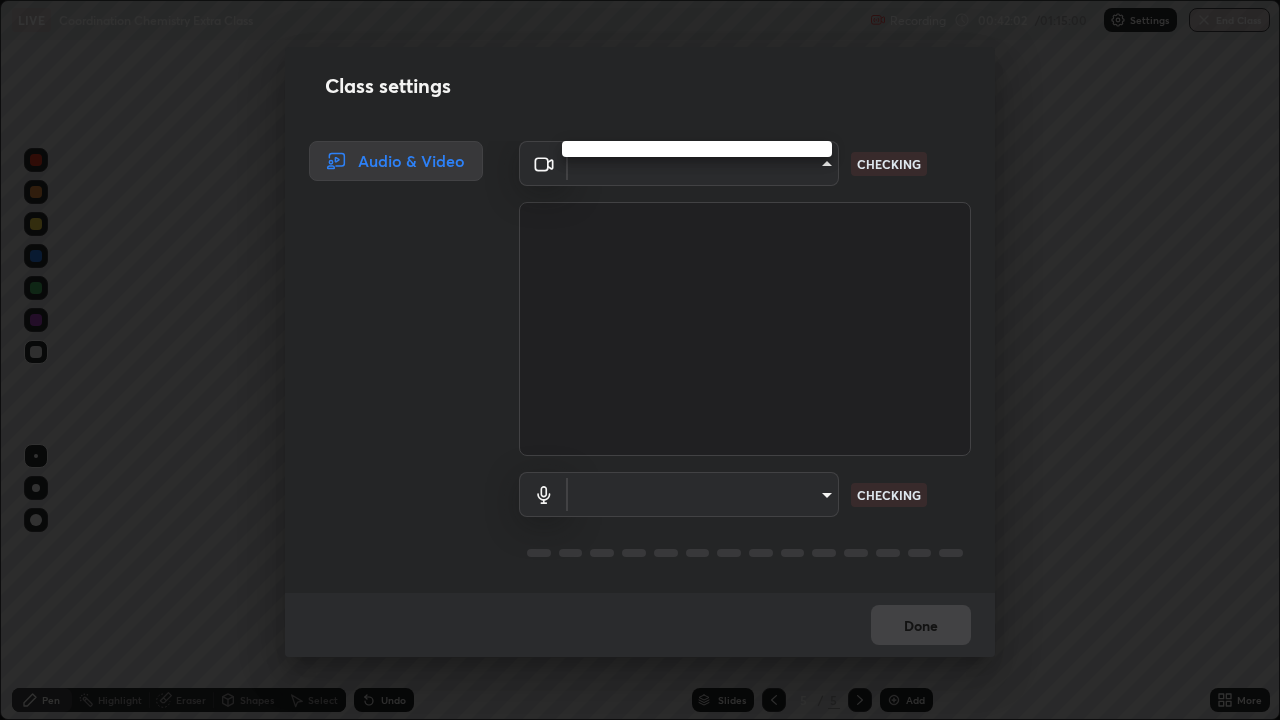 click at bounding box center [640, 360] 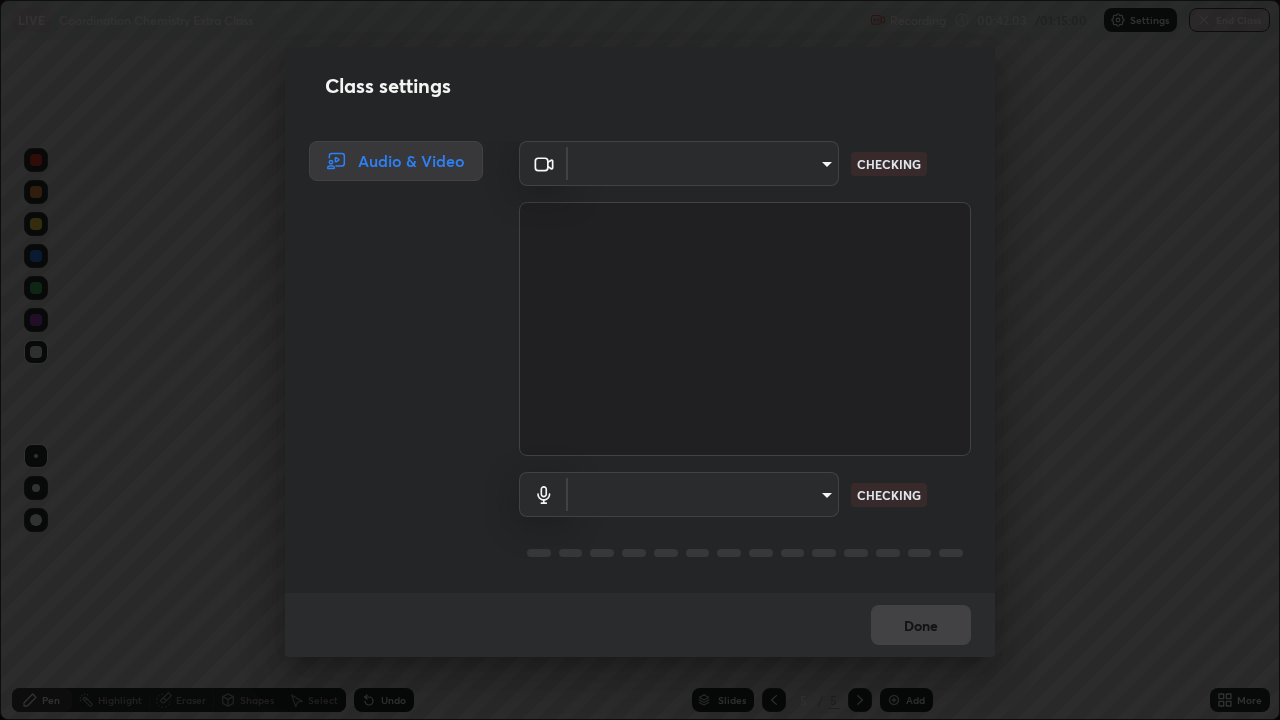type on "23f9ab4963ea7bf9f5a0f139eca0a7722ce6801474d7e6497cd6fb859b15e8b8" 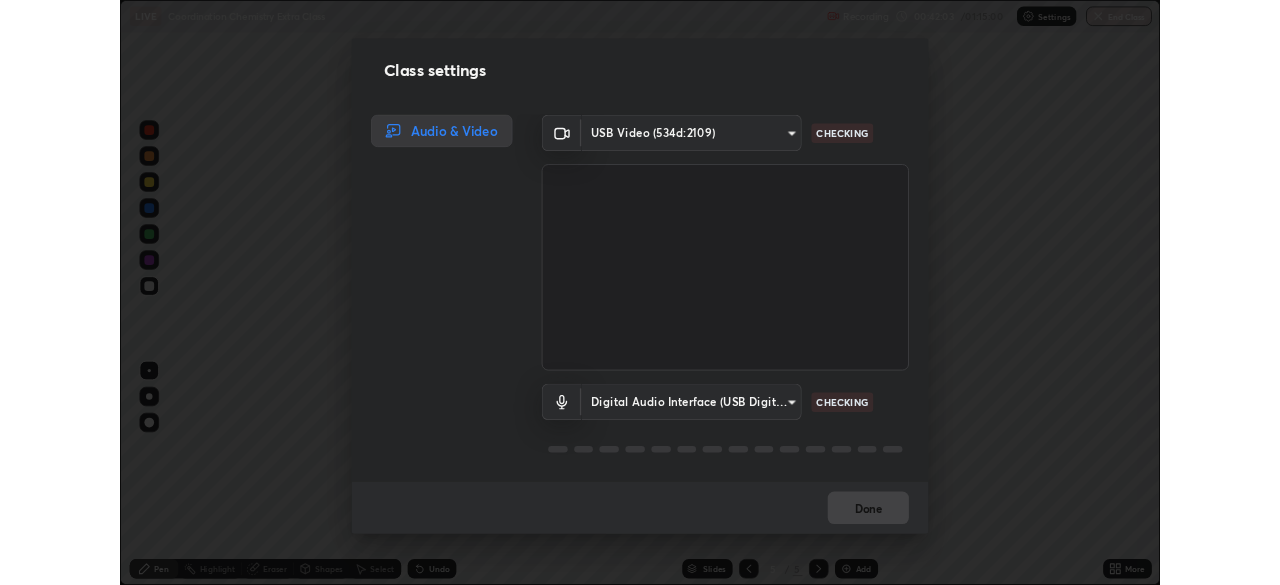 scroll, scrollTop: 2, scrollLeft: 0, axis: vertical 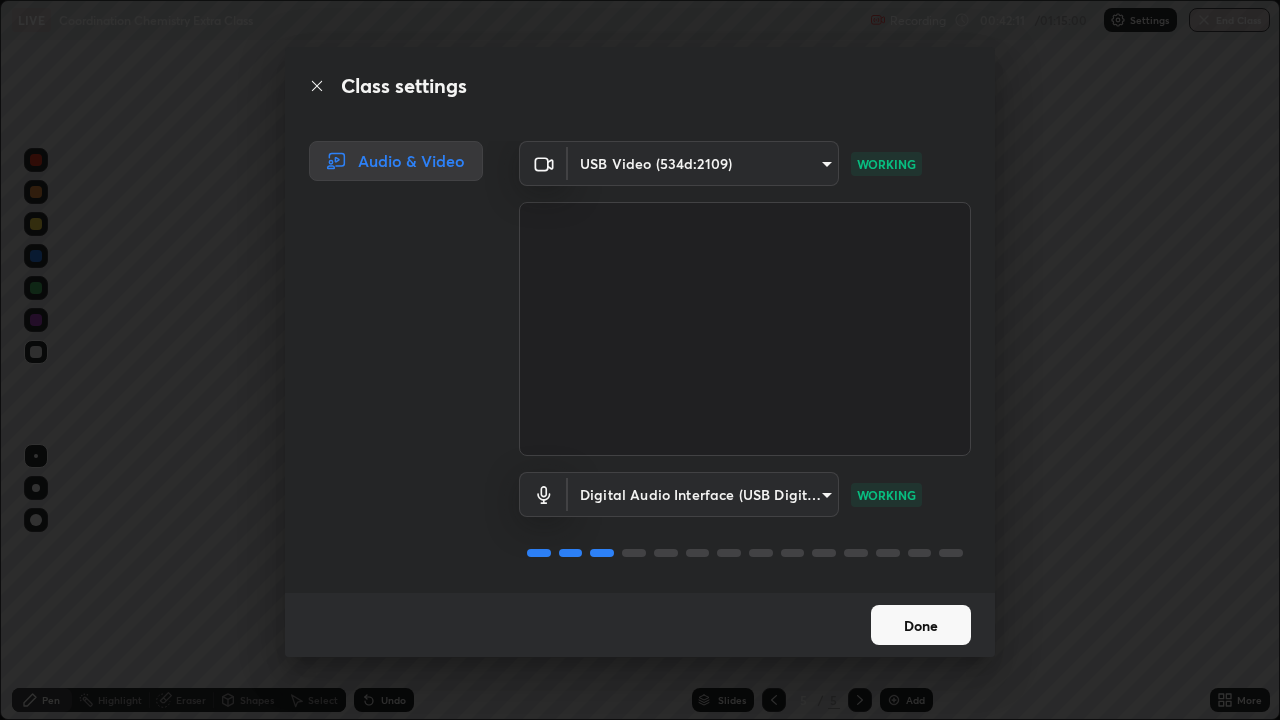 click on "Done" at bounding box center (921, 625) 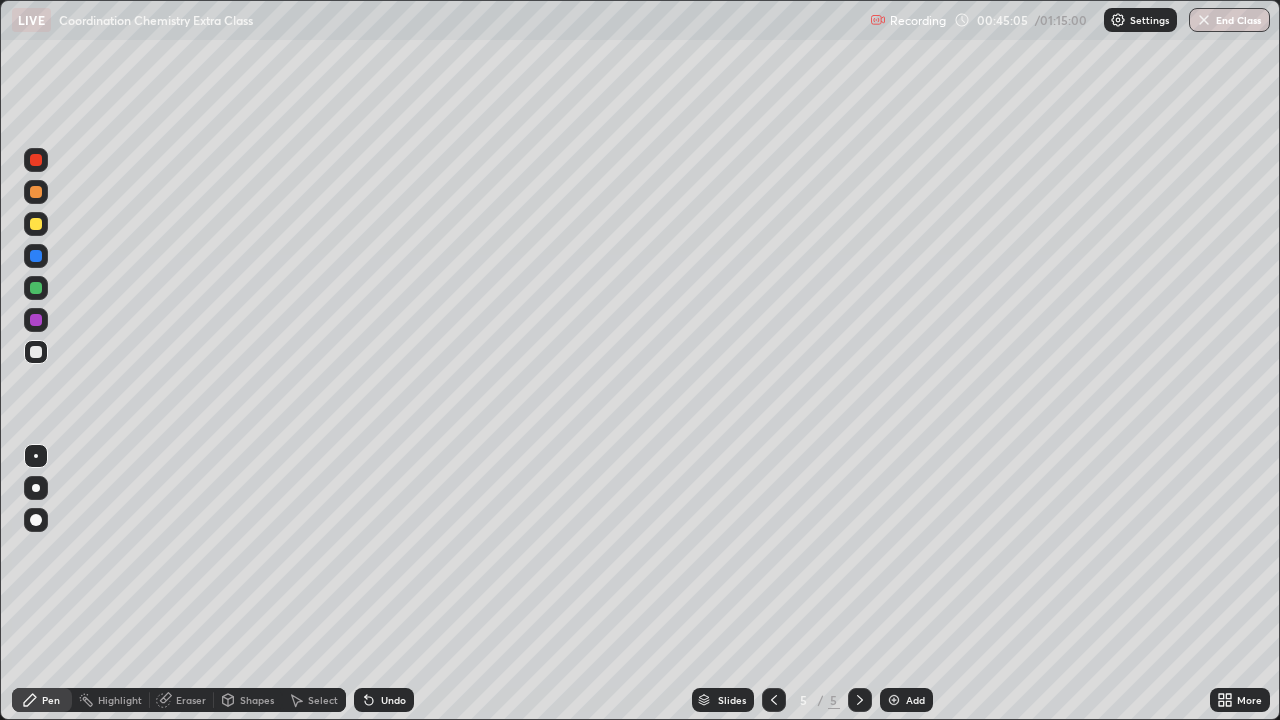 click at bounding box center (36, 224) 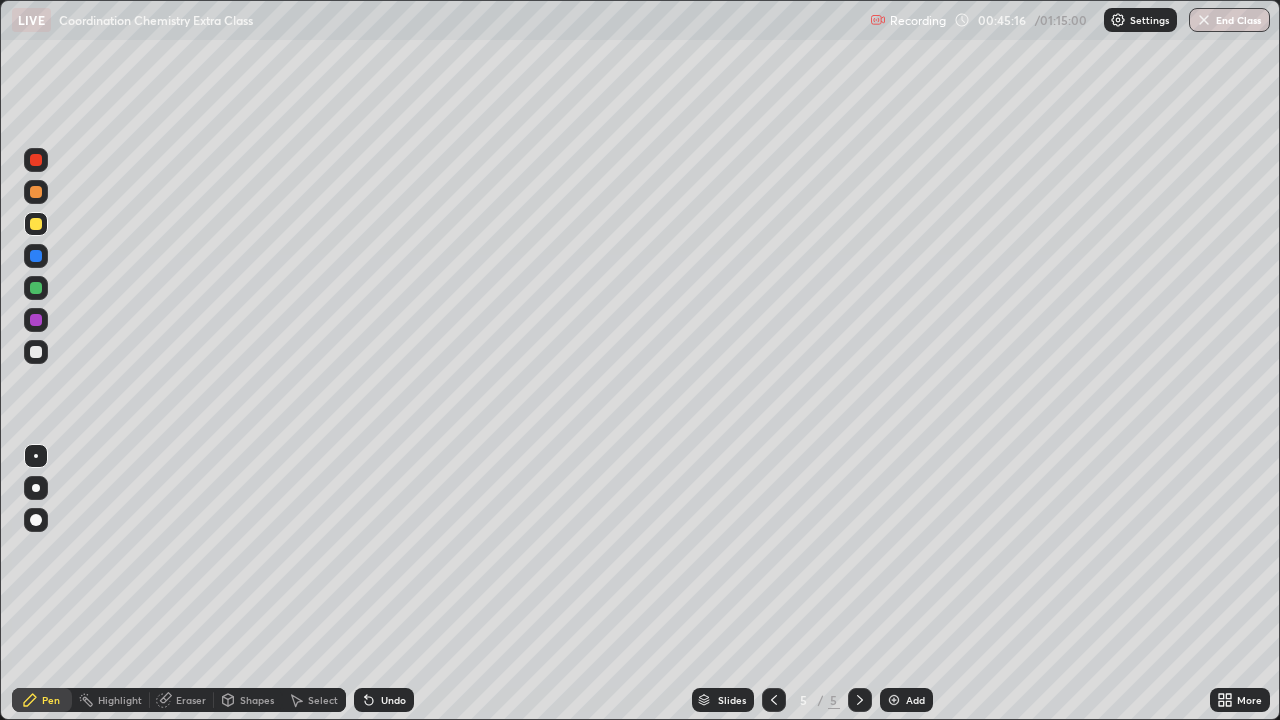 click at bounding box center (36, 352) 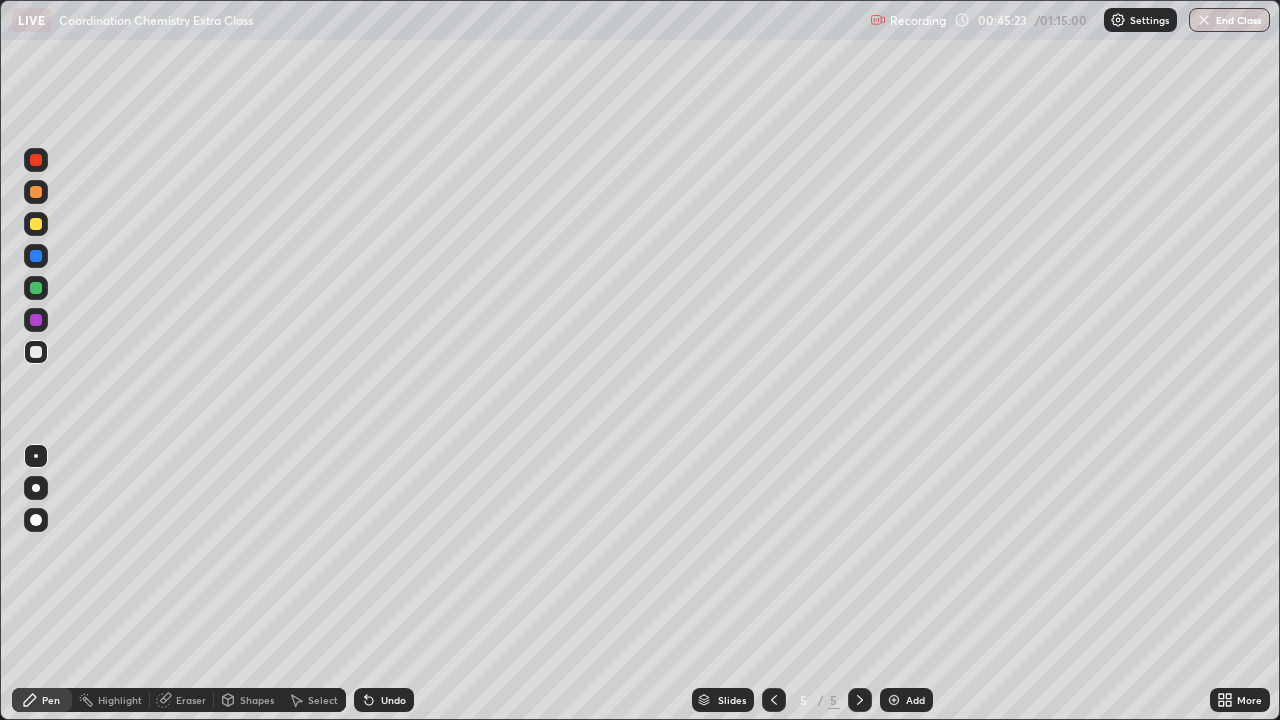 click at bounding box center [36, 224] 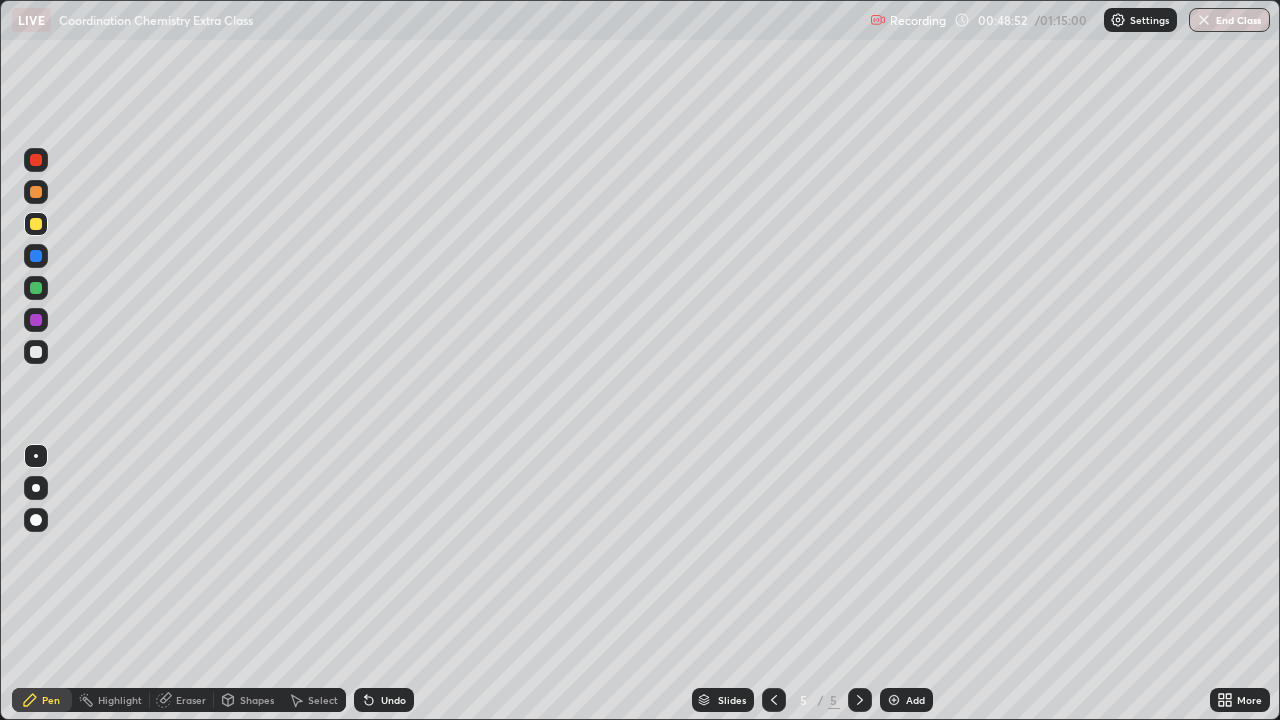 click at bounding box center [894, 700] 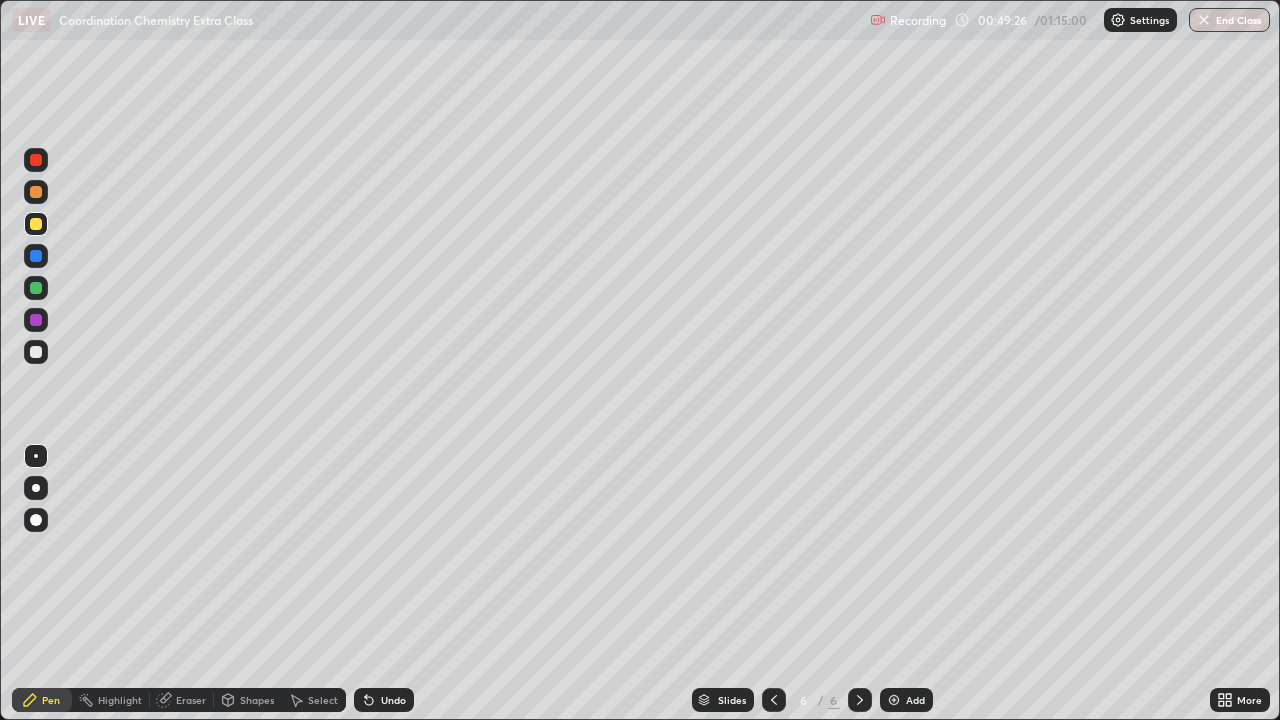 click at bounding box center (36, 352) 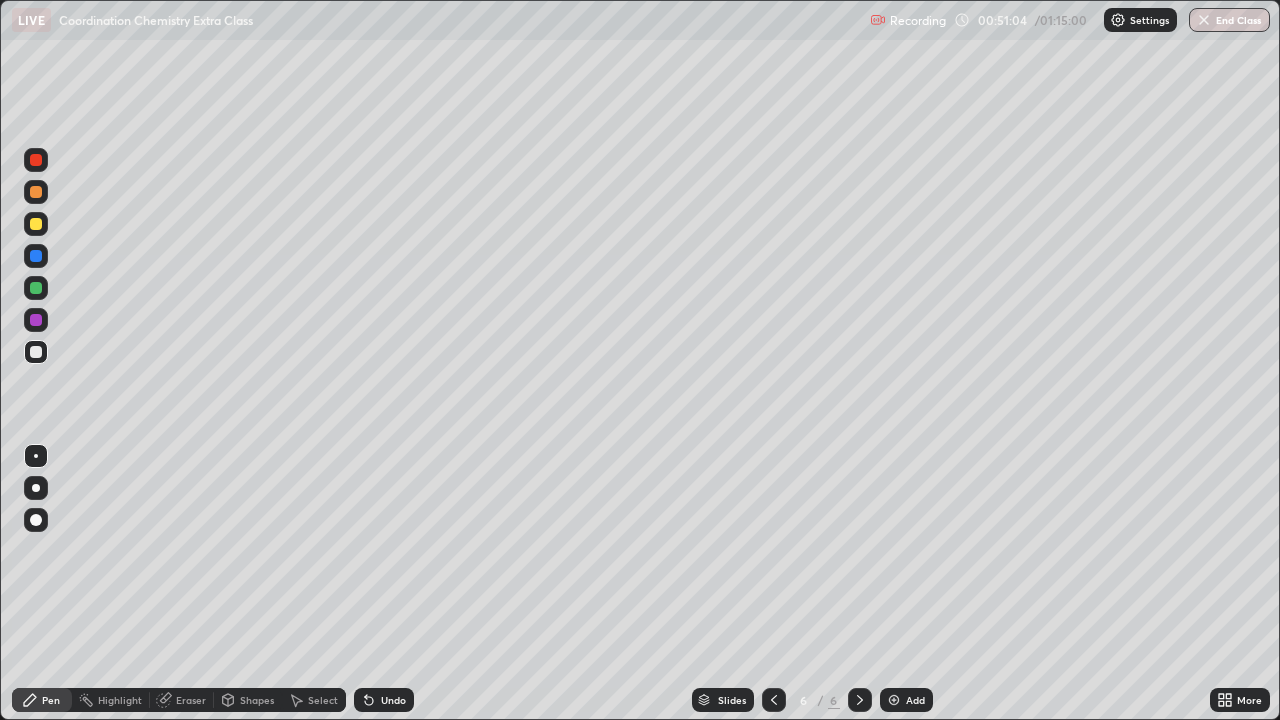 click at bounding box center [36, 192] 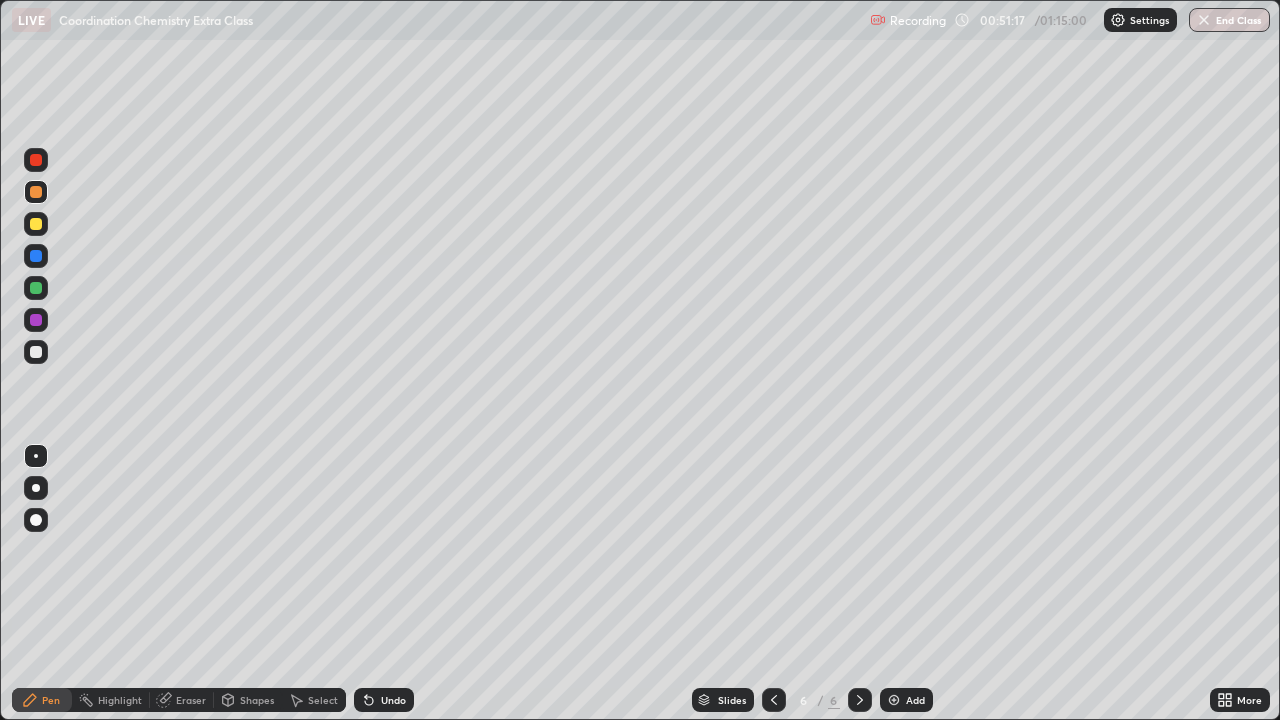 click at bounding box center [36, 224] 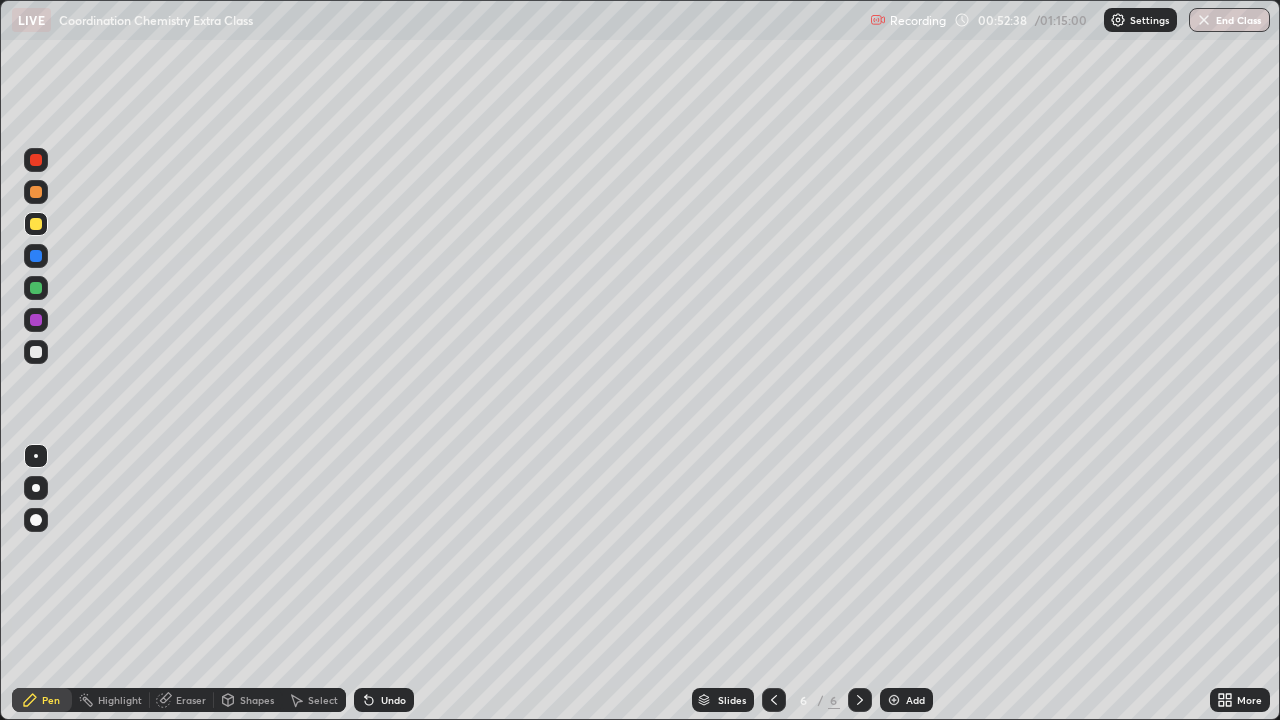 click at bounding box center [36, 288] 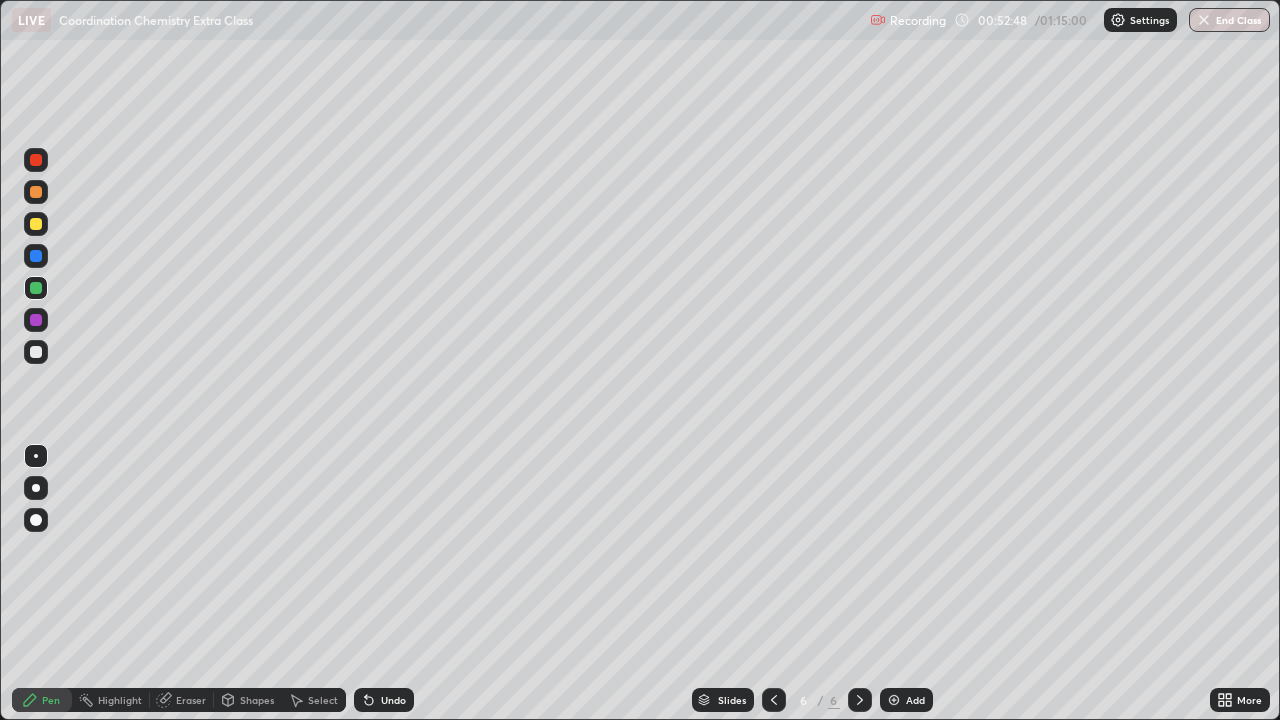 click at bounding box center (36, 352) 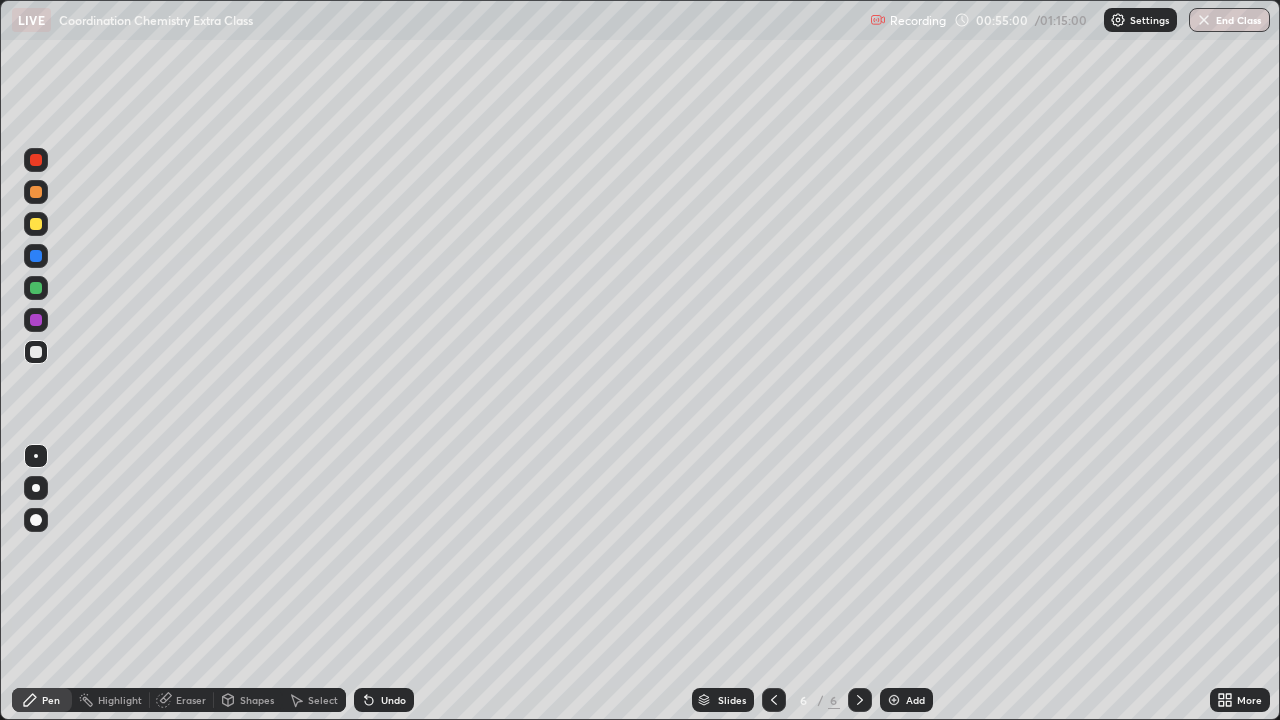 click at bounding box center [894, 700] 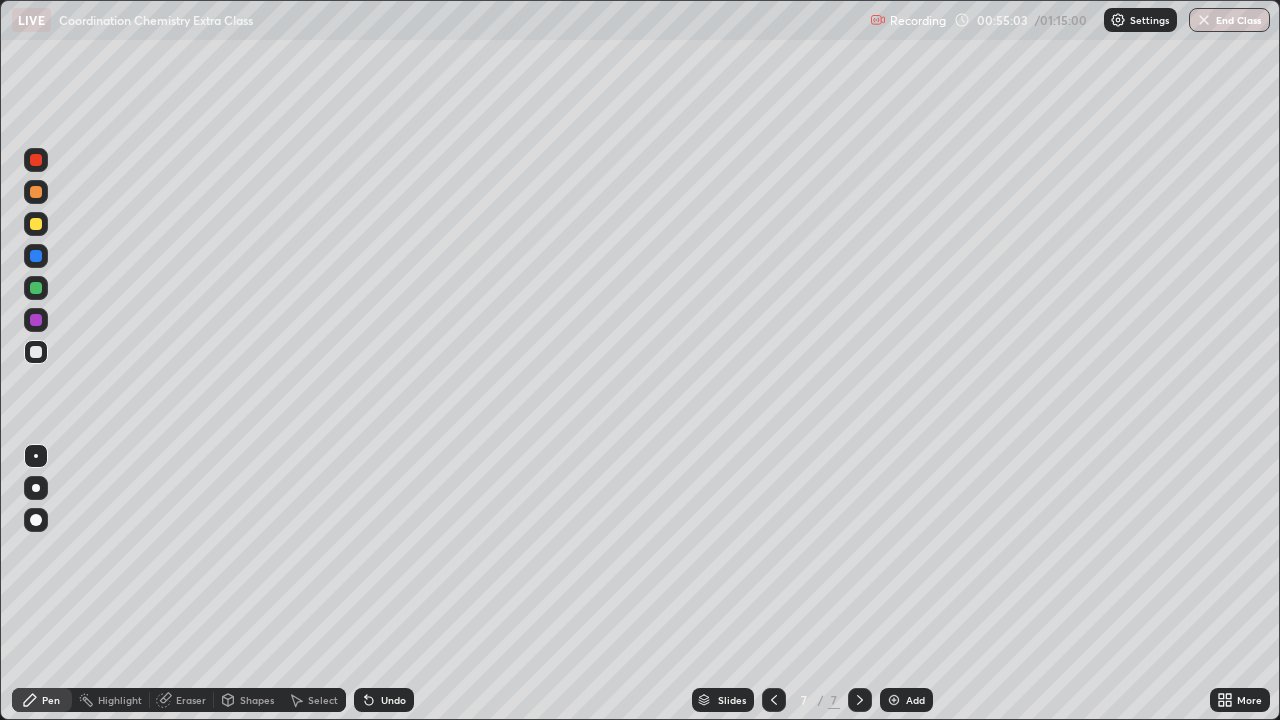 click at bounding box center [36, 288] 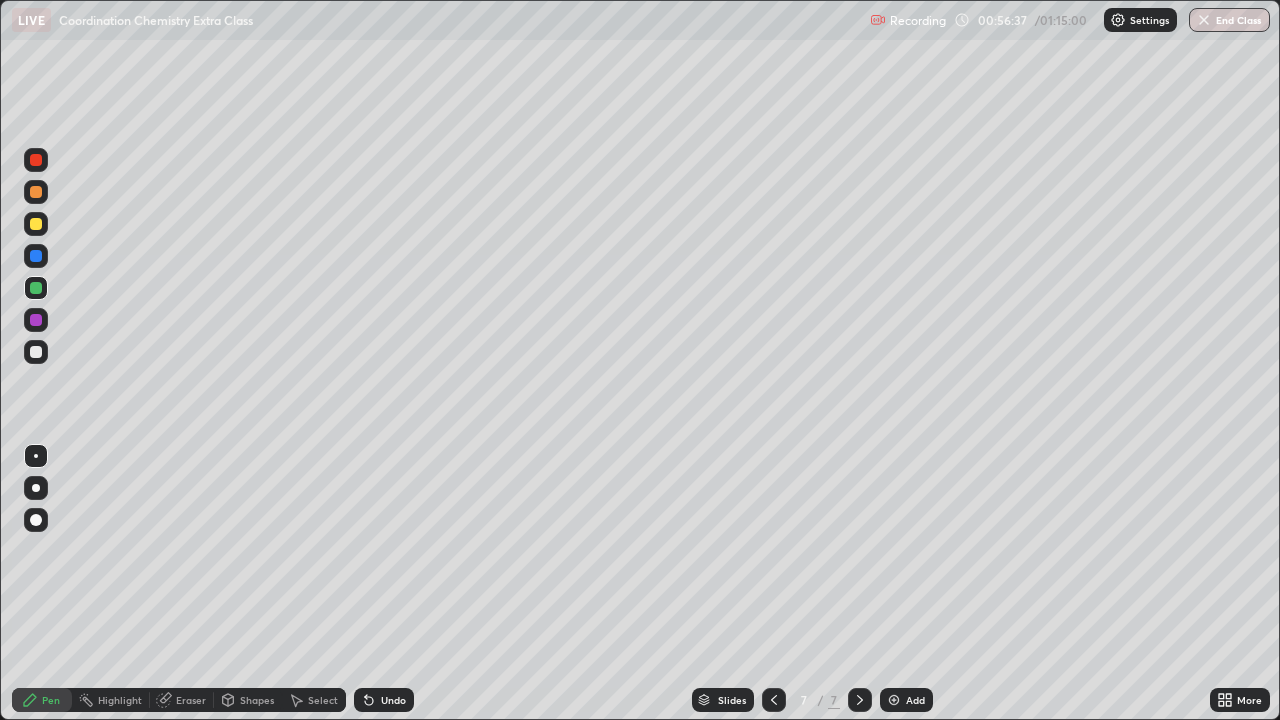 click at bounding box center [36, 352] 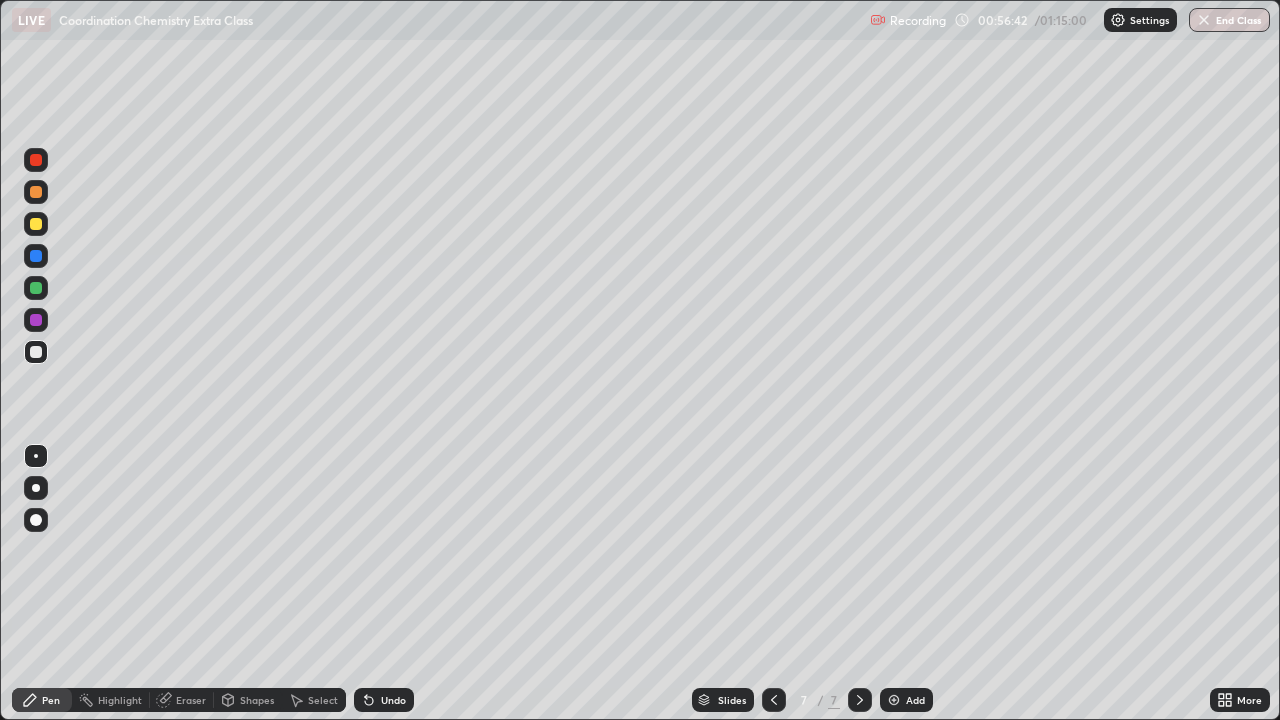 click 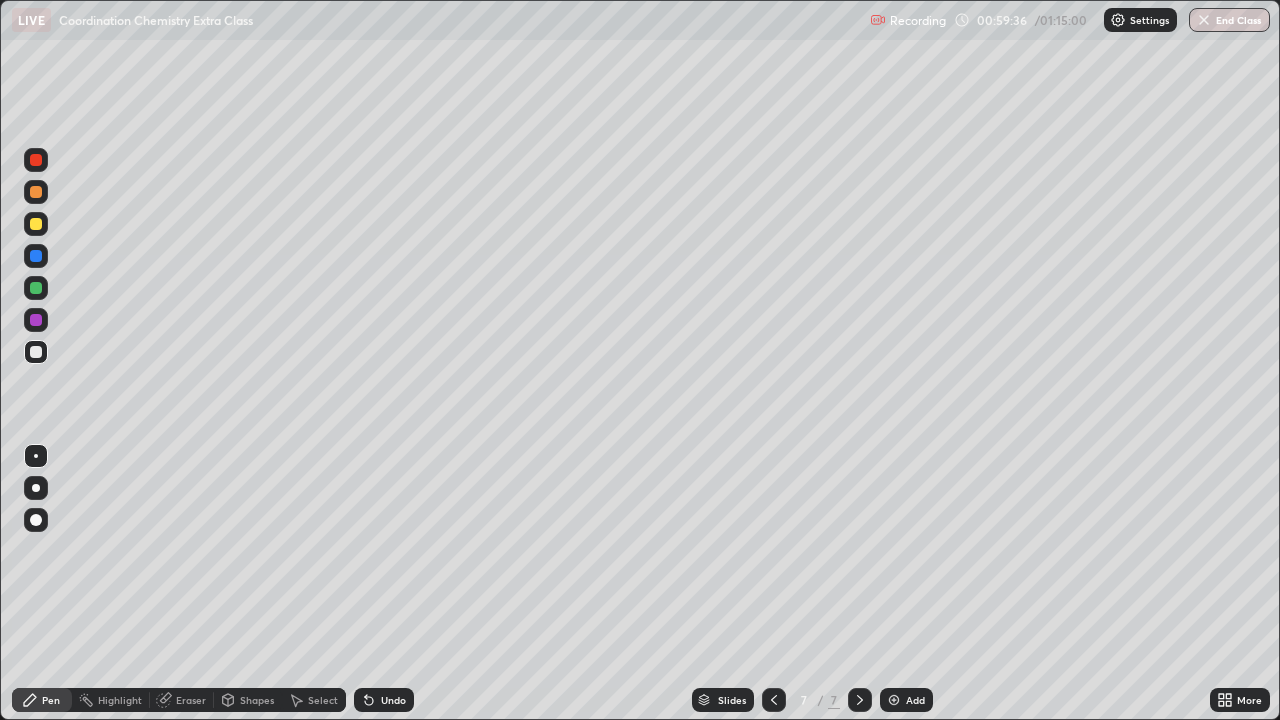 click 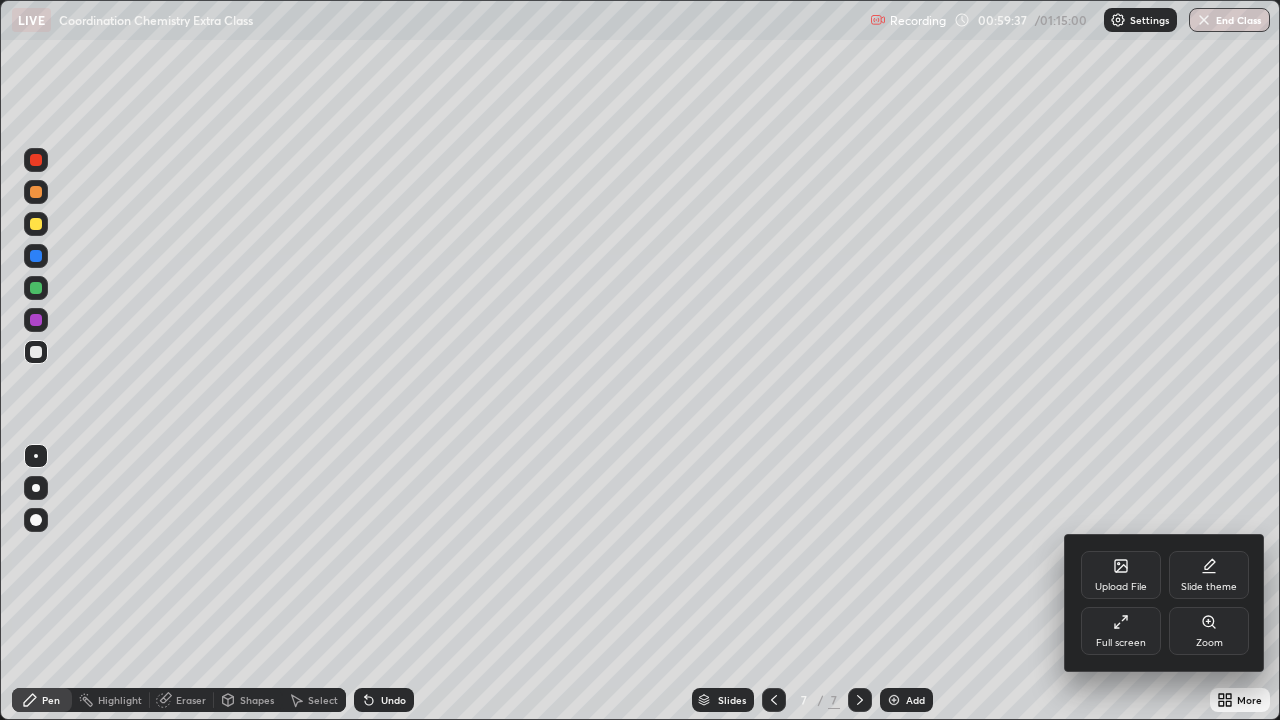 click on "Full screen" at bounding box center (1121, 643) 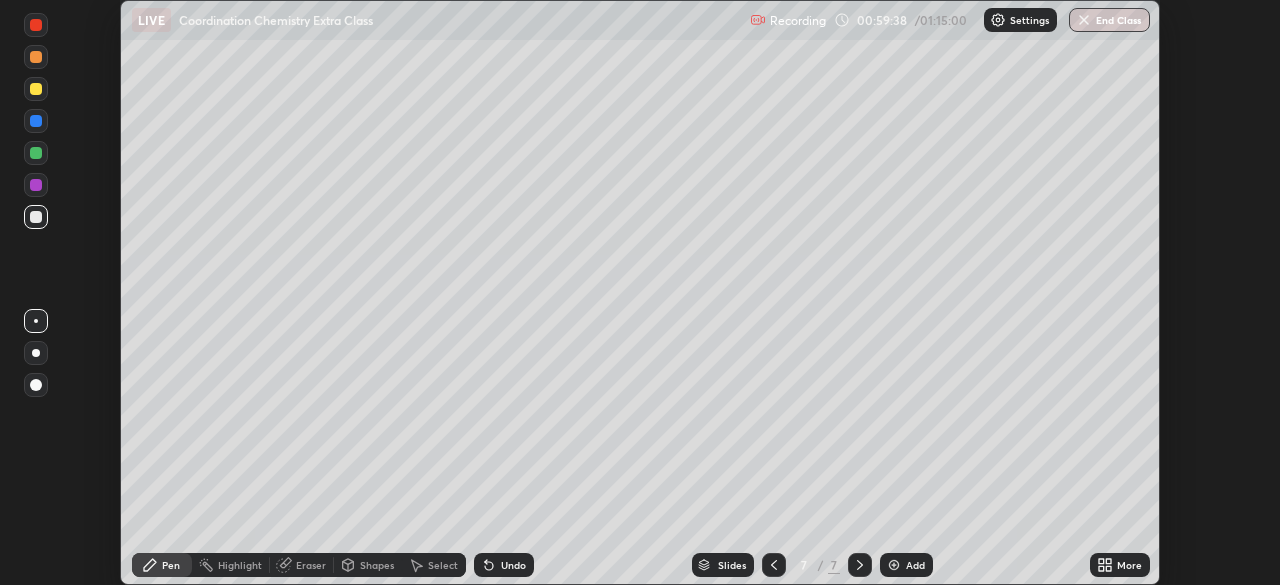scroll, scrollTop: 585, scrollLeft: 1280, axis: both 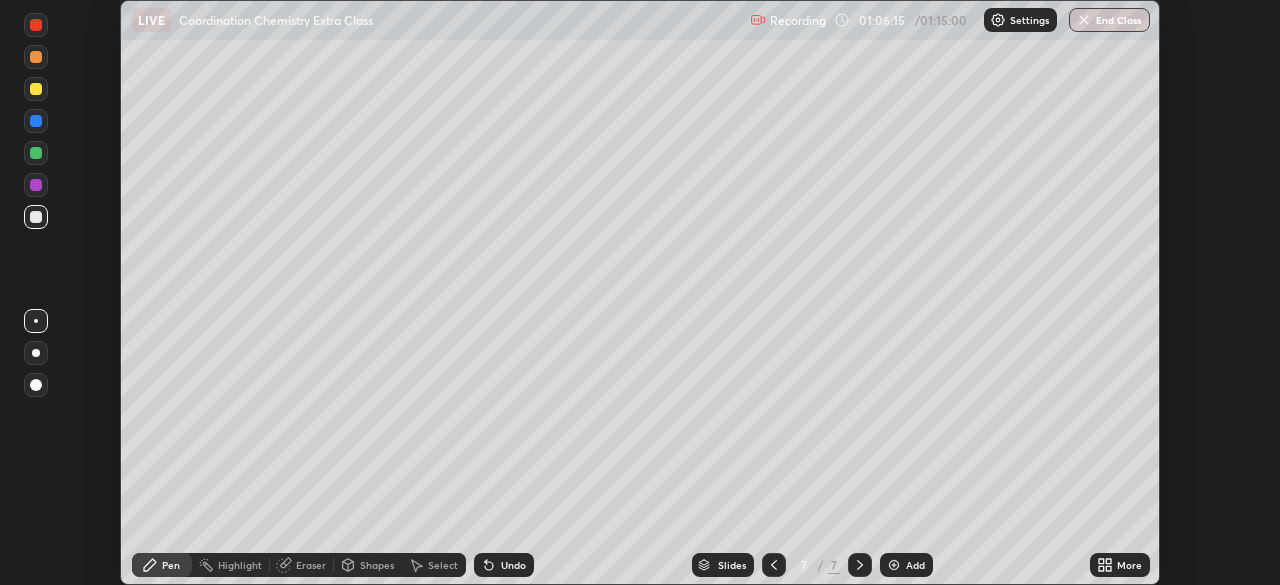 click 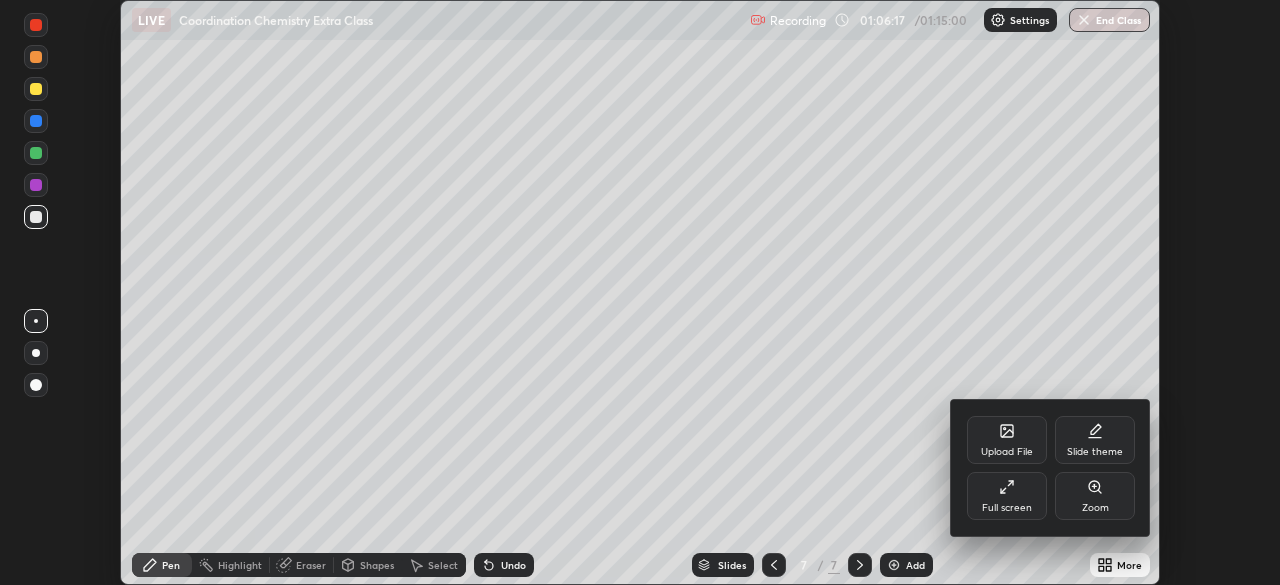 click on "Upload File" at bounding box center (1007, 440) 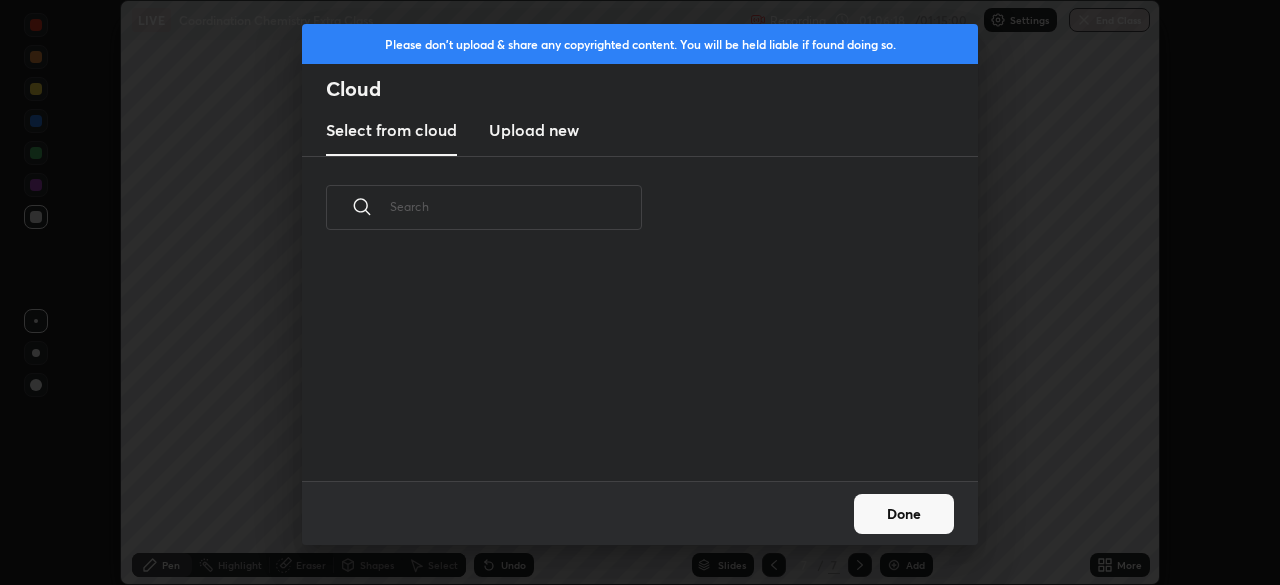 scroll, scrollTop: 7, scrollLeft: 11, axis: both 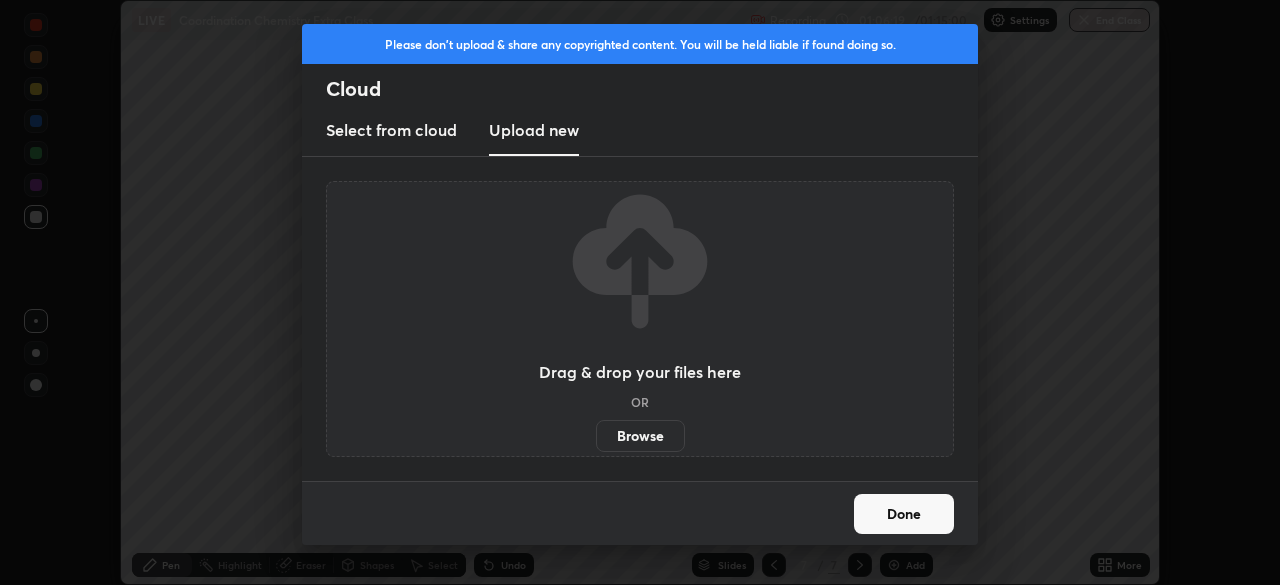 click on "Browse" at bounding box center [640, 436] 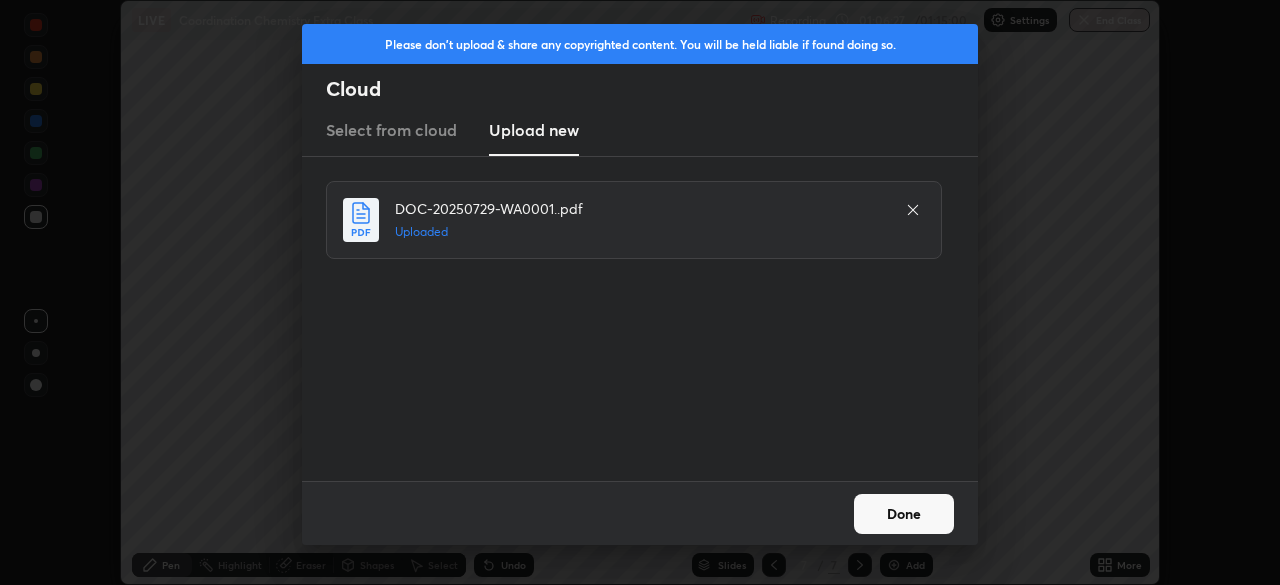 click on "Done" at bounding box center [904, 514] 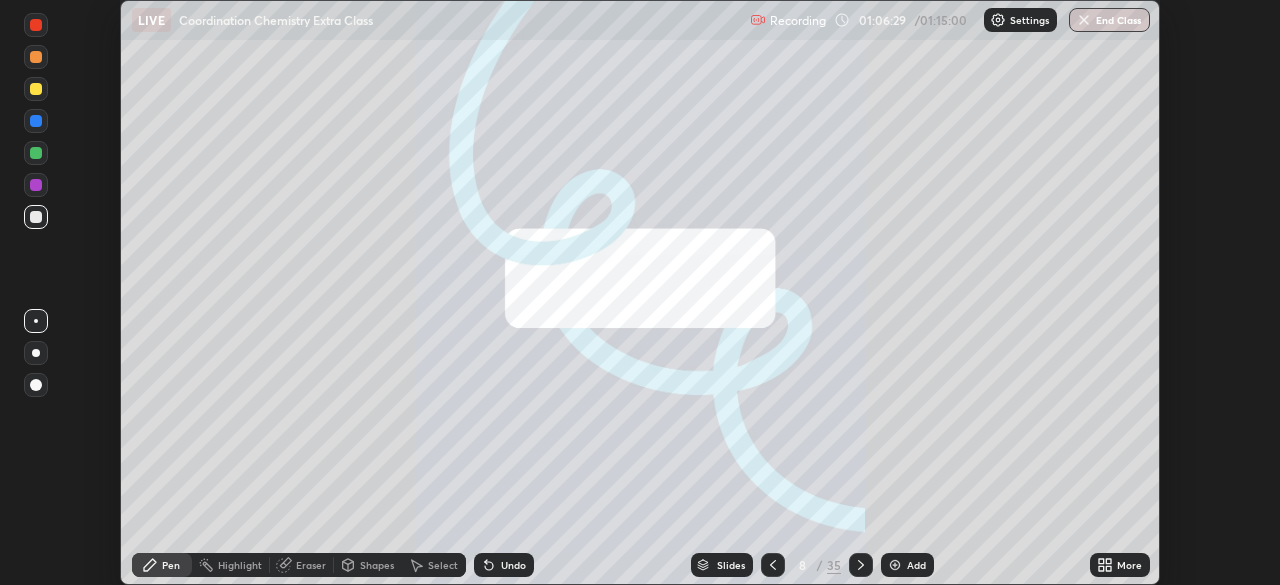 click on "/" at bounding box center [820, 565] 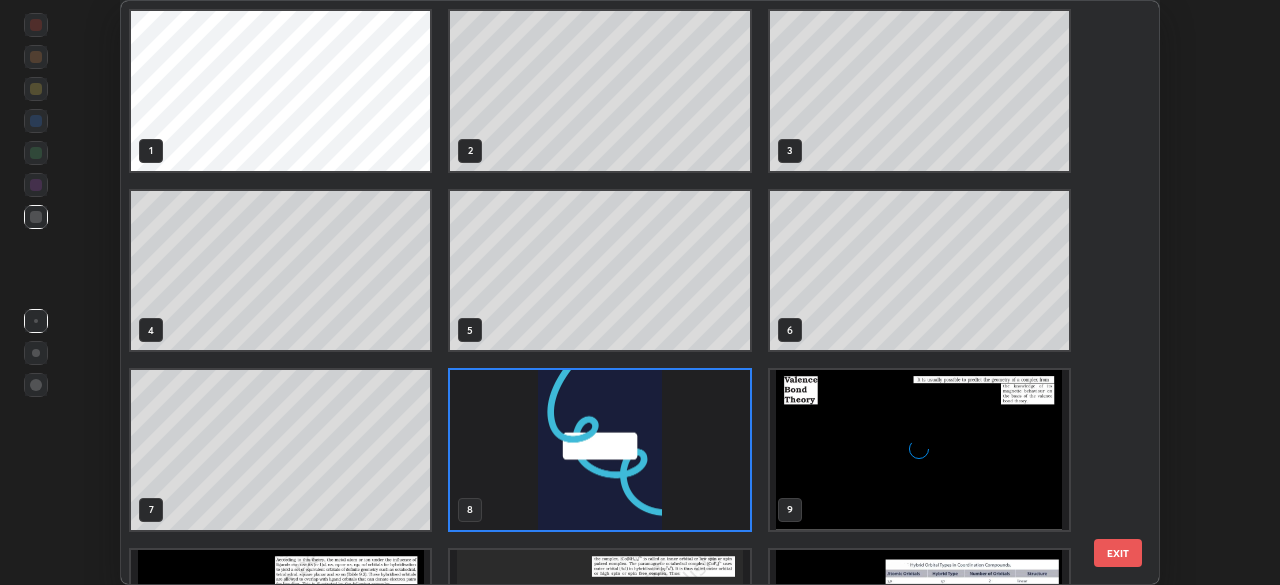 scroll, scrollTop: 7, scrollLeft: 11, axis: both 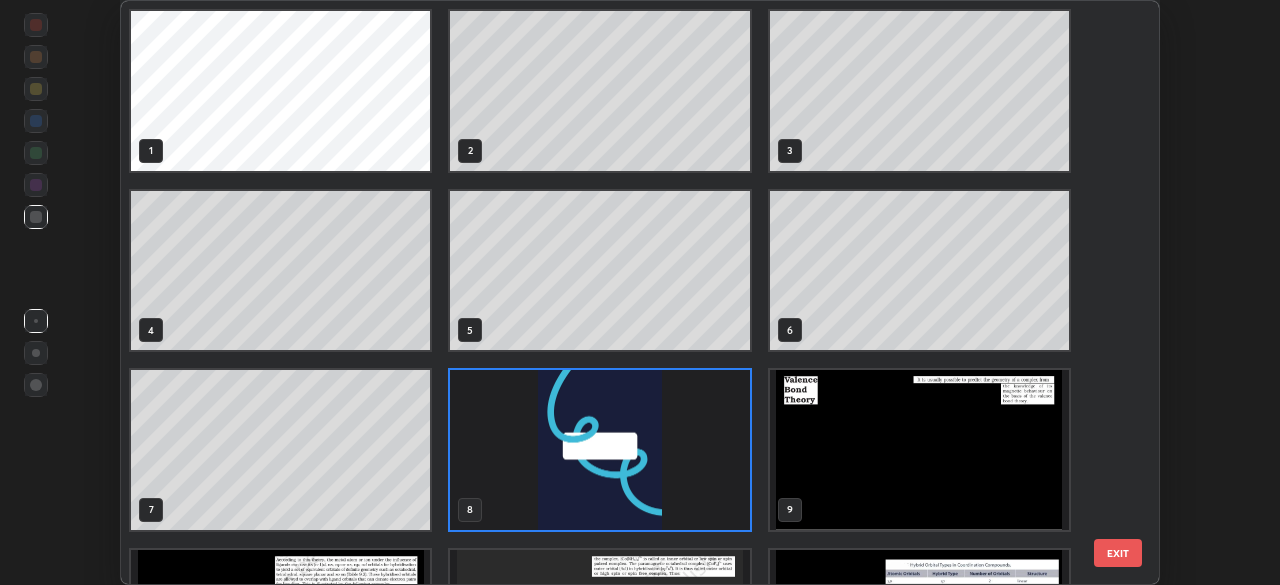 click on "EXIT" at bounding box center [1118, 553] 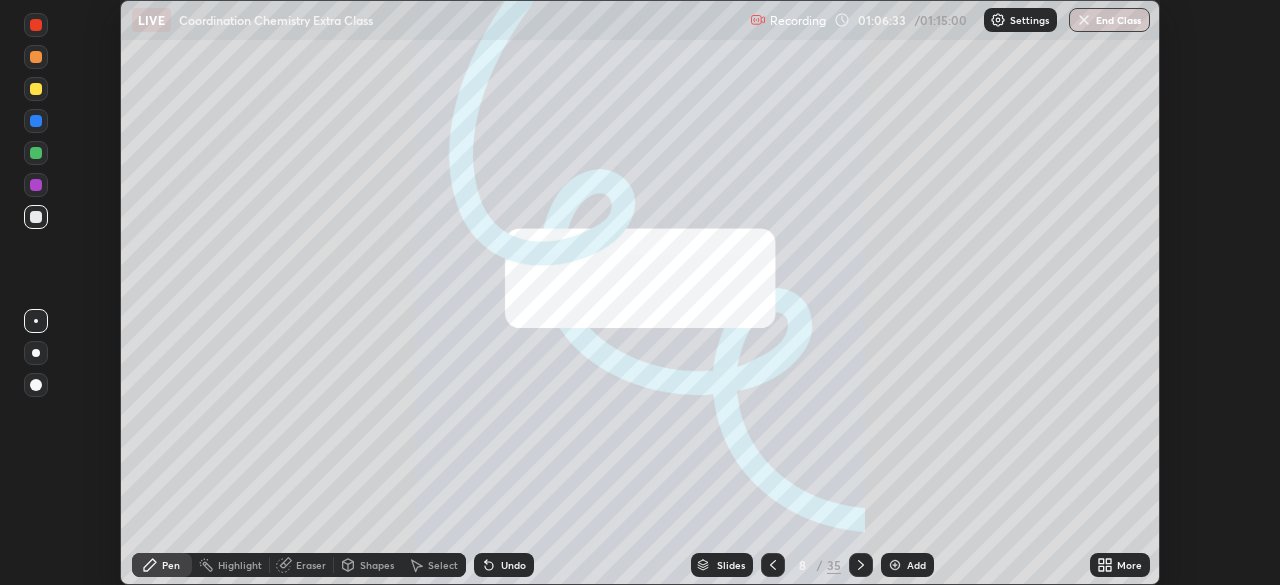 click 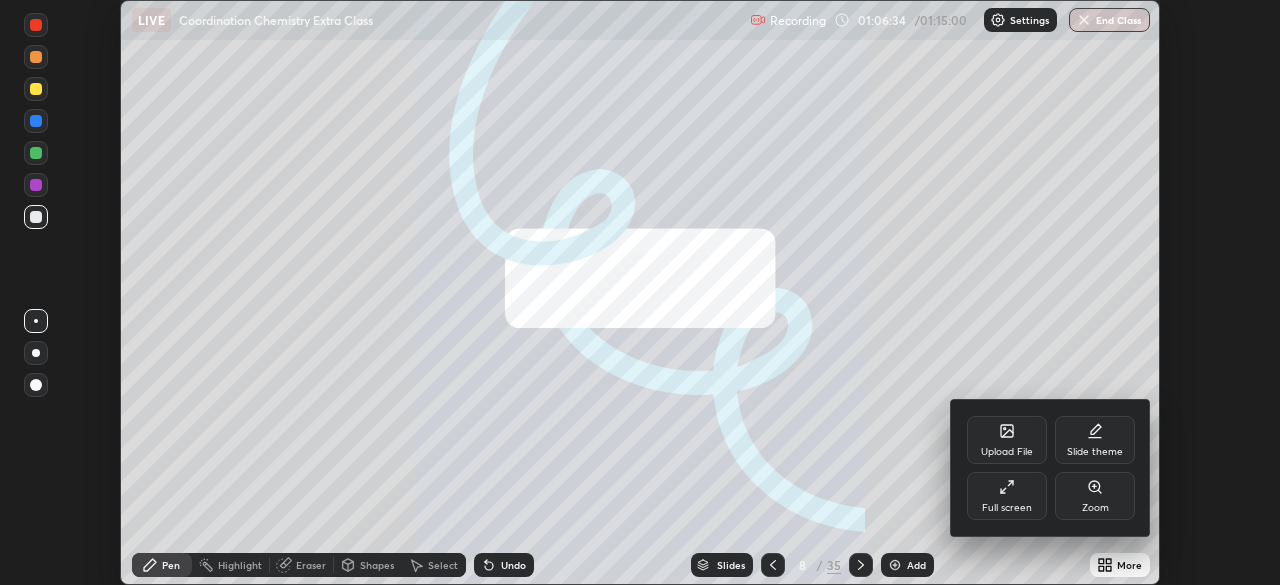 click 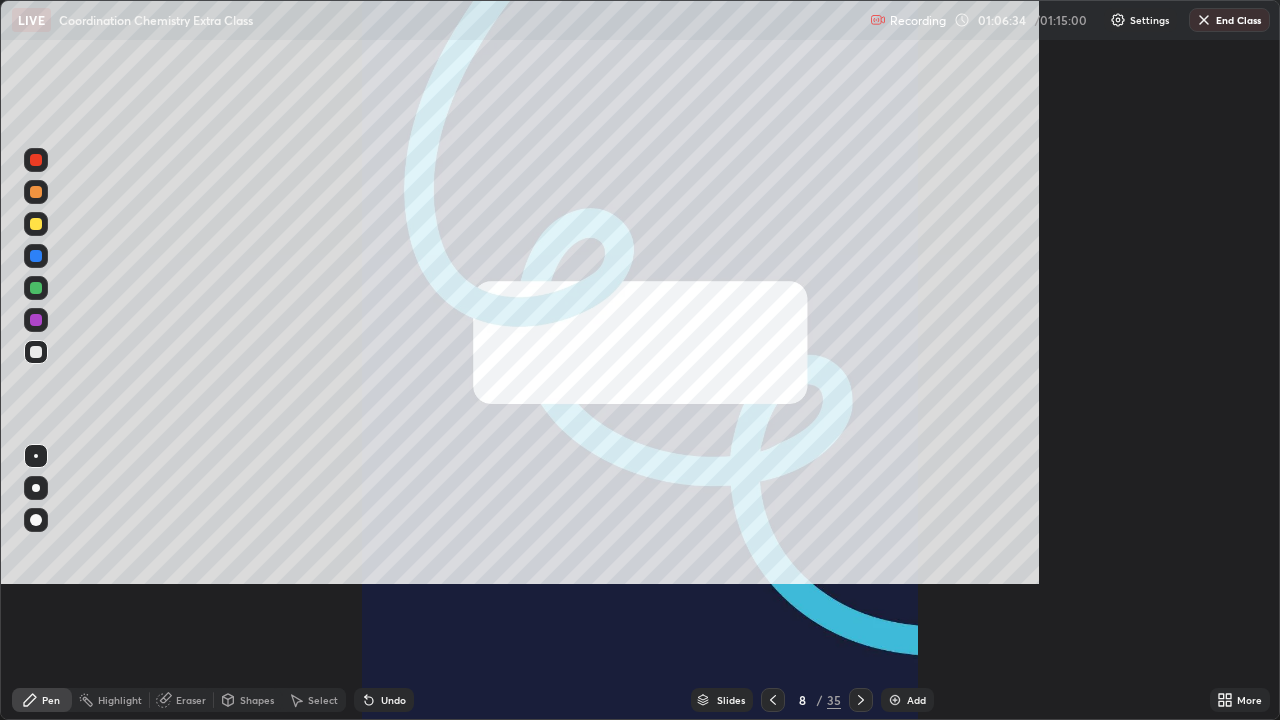 scroll, scrollTop: 99280, scrollLeft: 98720, axis: both 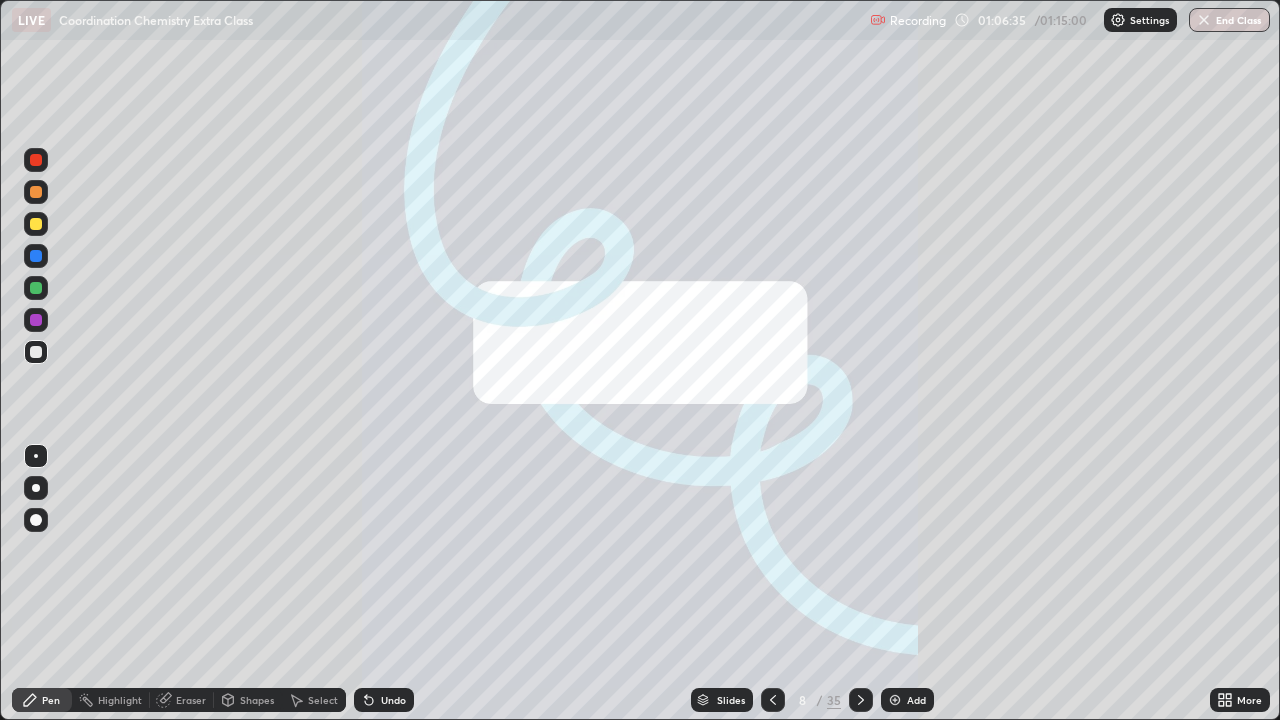 click on "8 / 35" at bounding box center [817, 700] 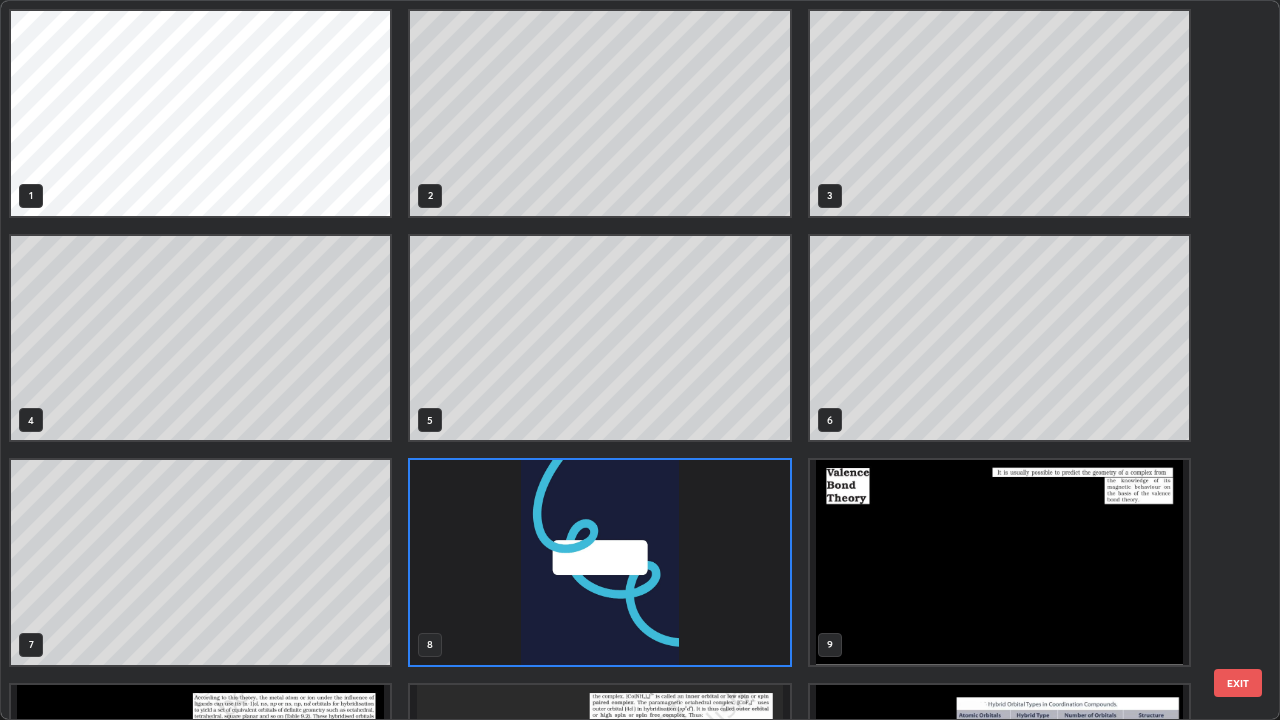 scroll, scrollTop: 7, scrollLeft: 11, axis: both 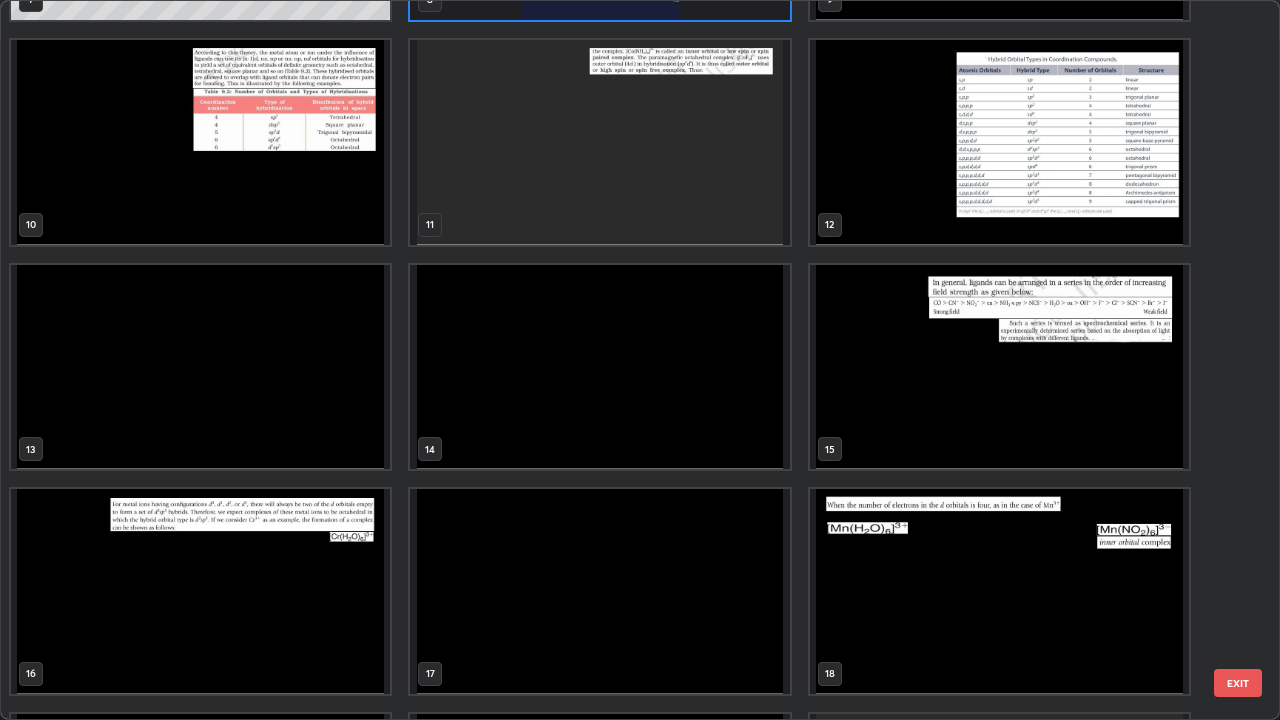 click at bounding box center [999, 142] 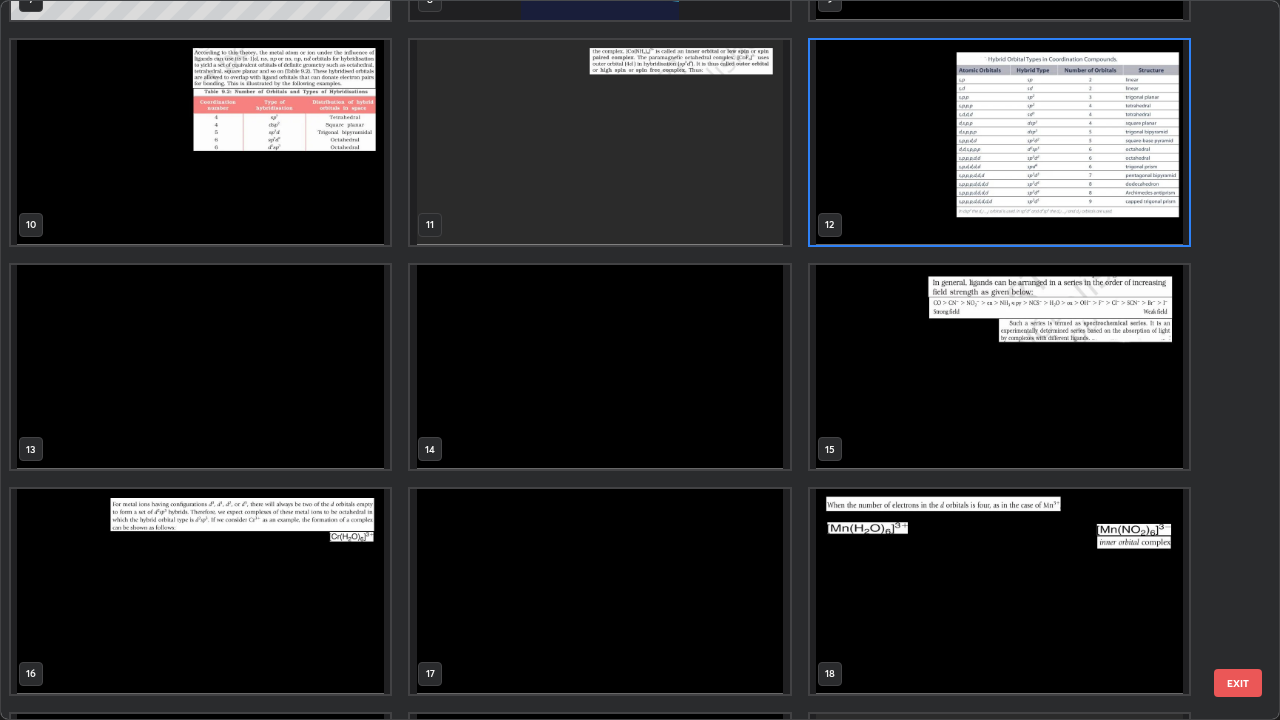 click at bounding box center [999, 142] 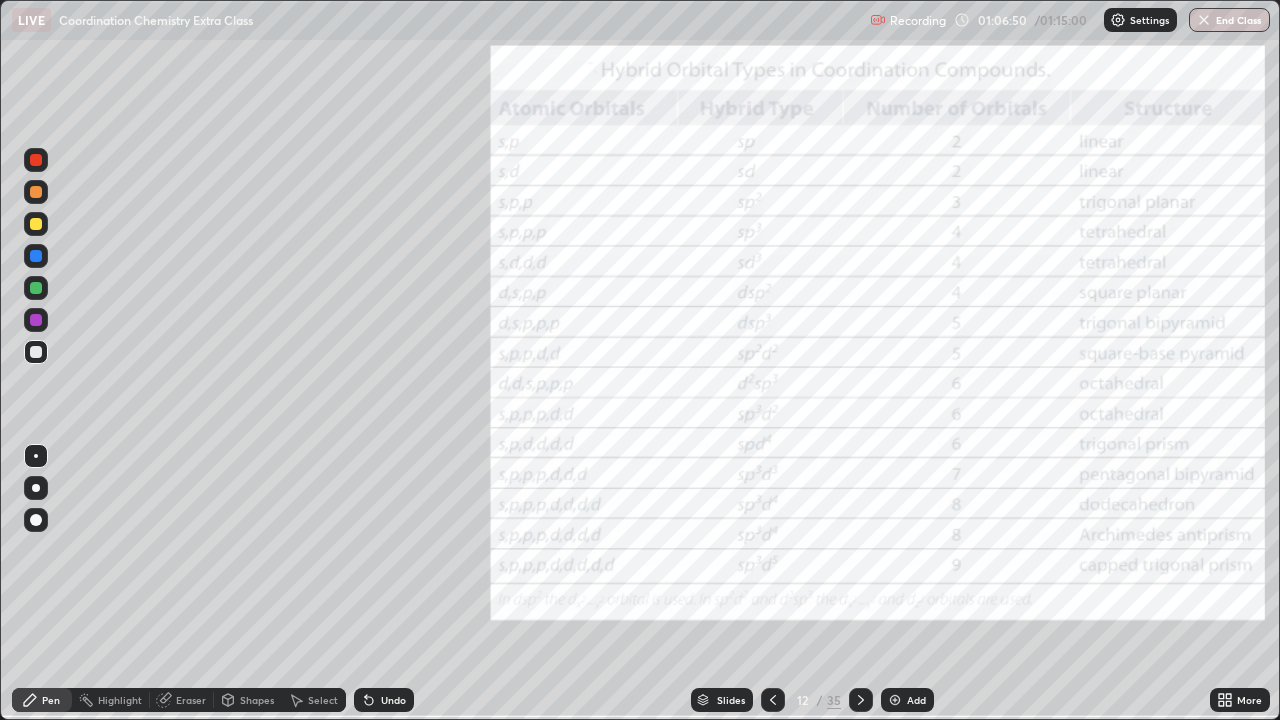 click 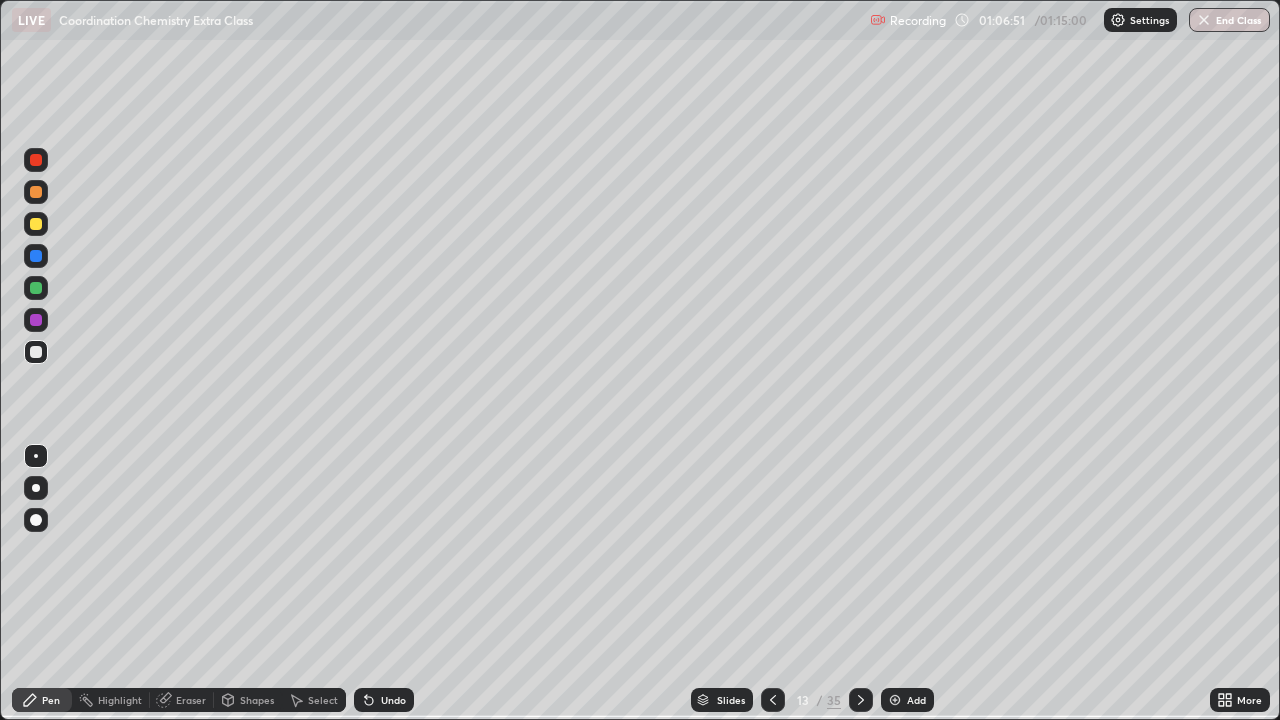 click on "13" at bounding box center [803, 700] 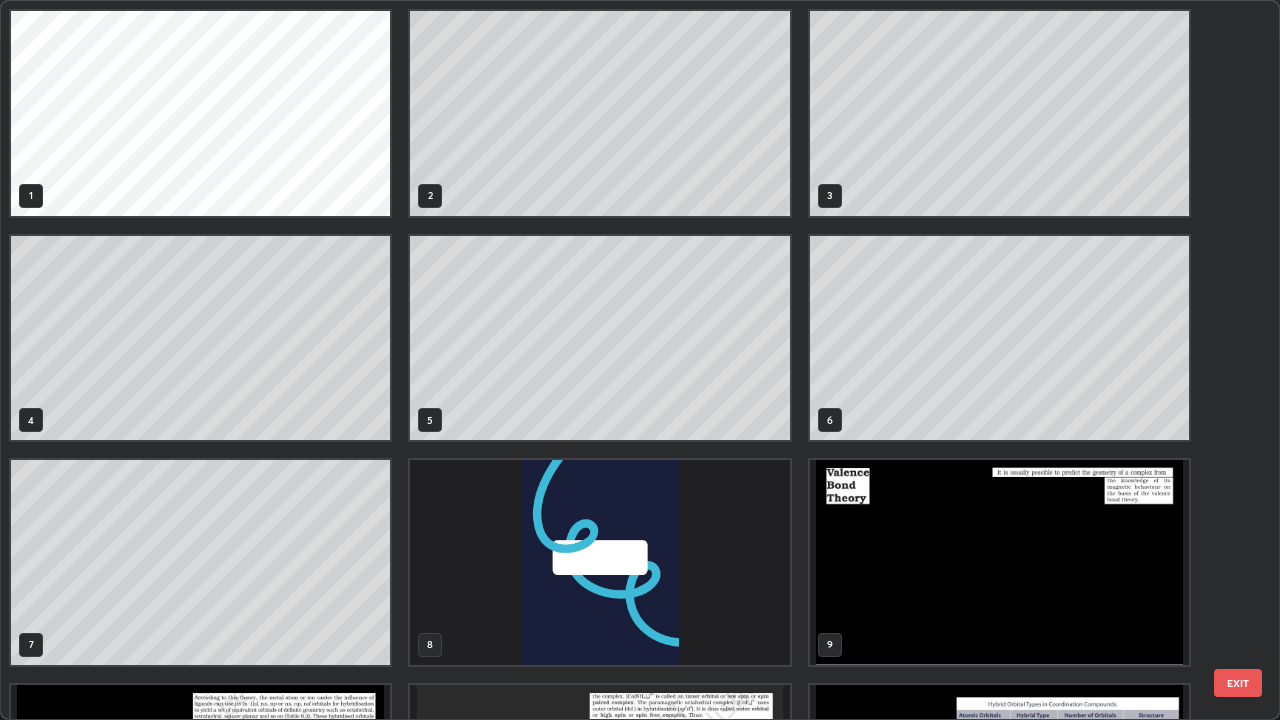 scroll, scrollTop: 405, scrollLeft: 0, axis: vertical 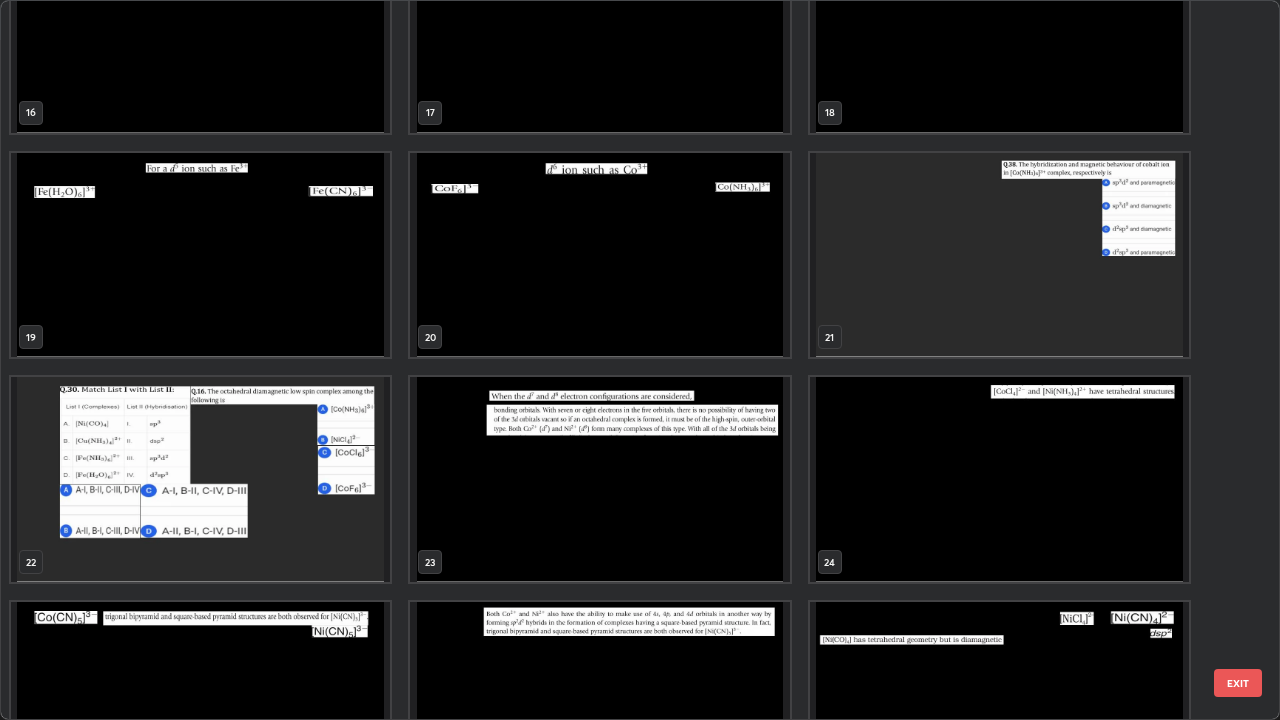 click at bounding box center (999, 255) 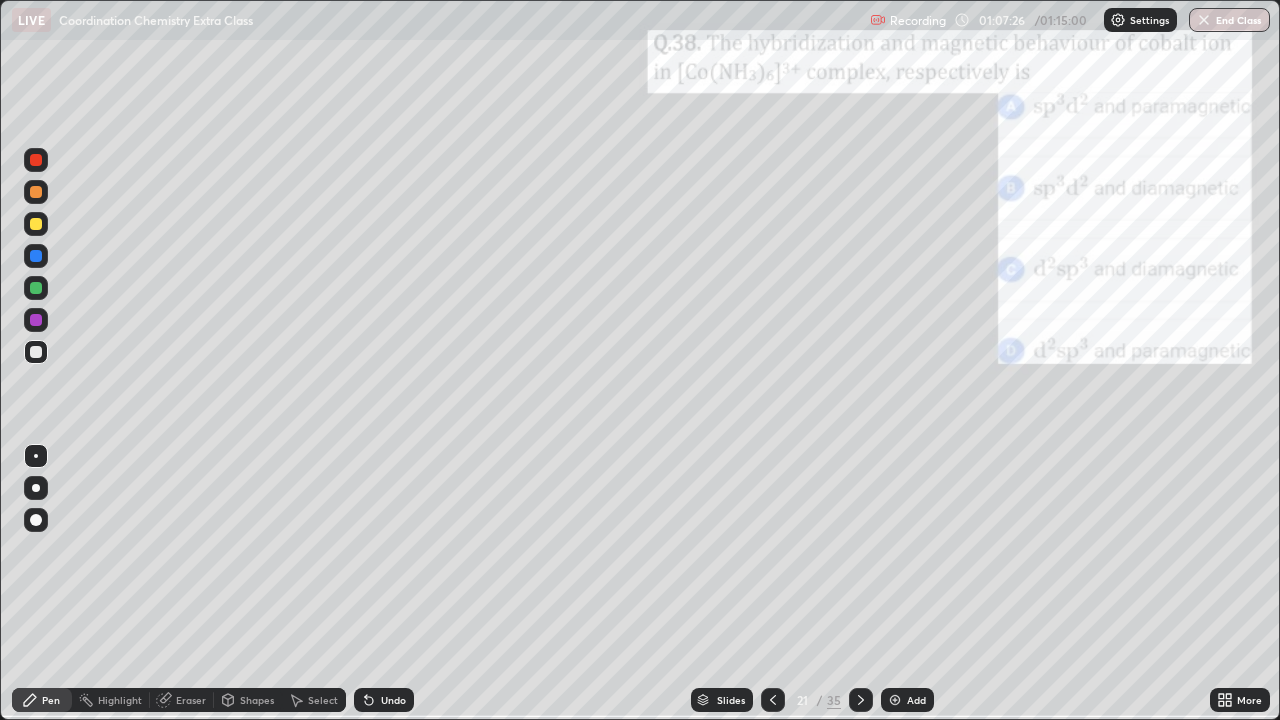 click 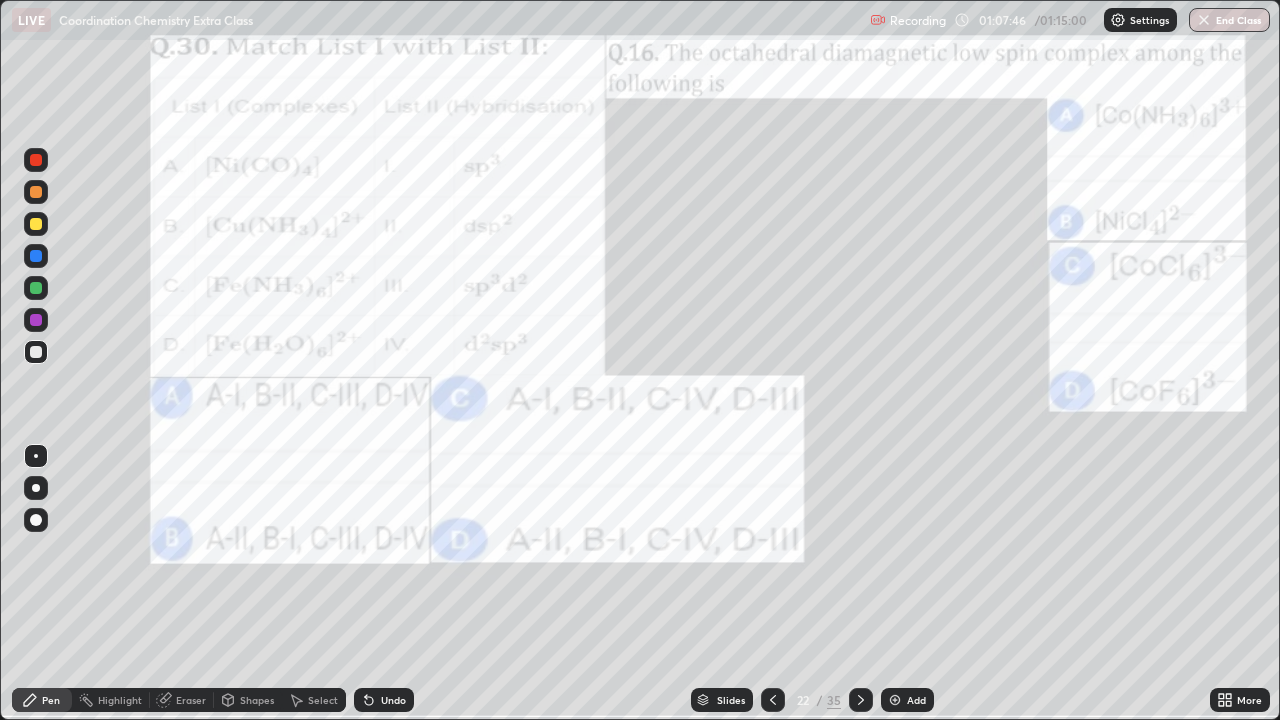 click at bounding box center [36, 288] 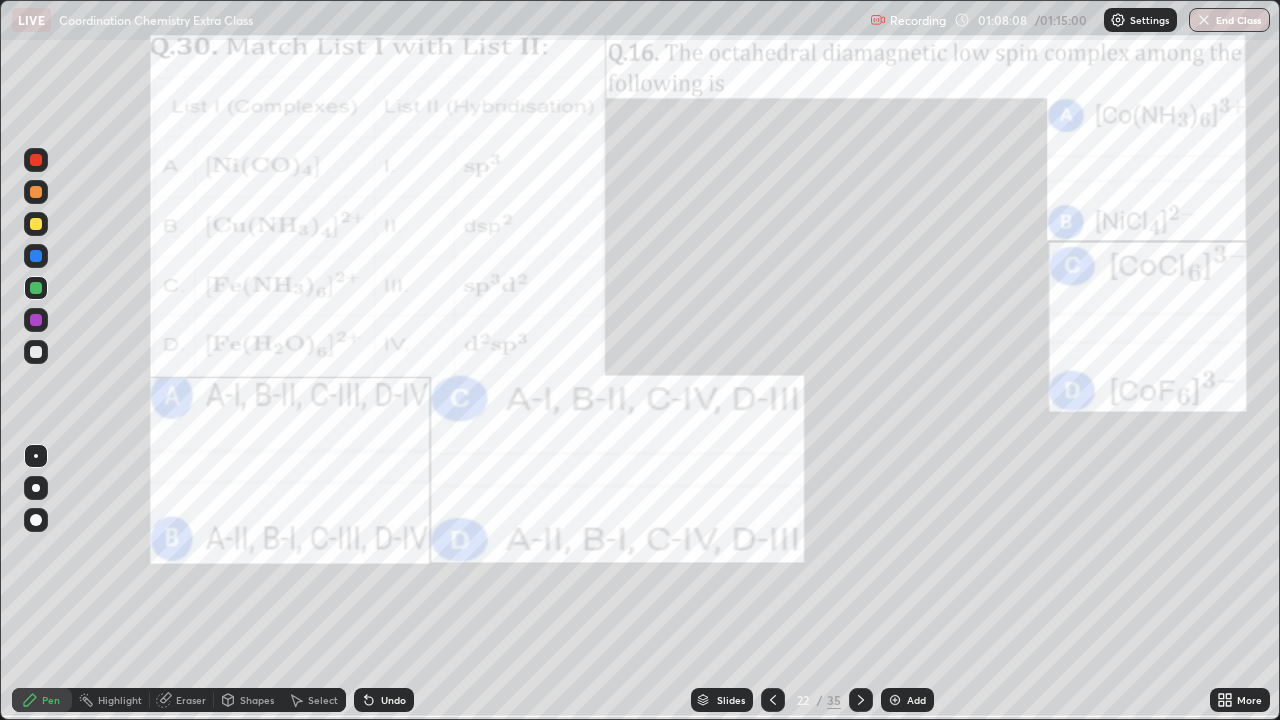 click 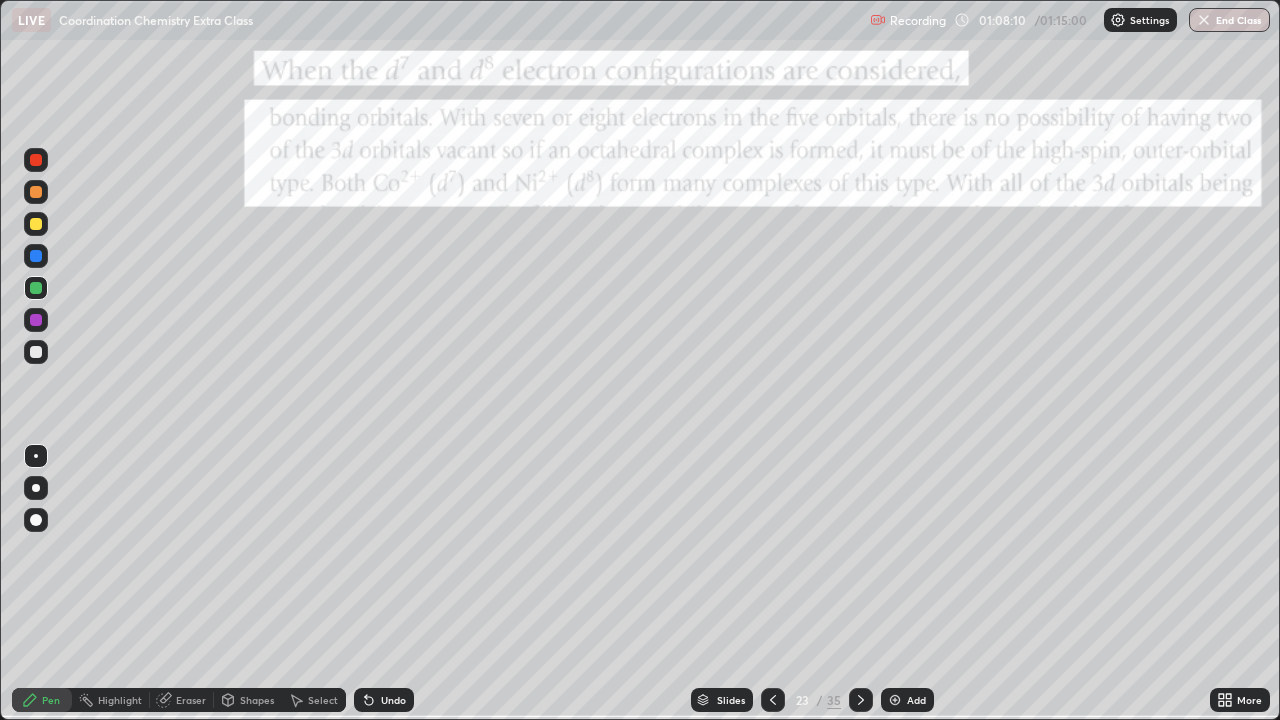 click on "/" at bounding box center (820, 700) 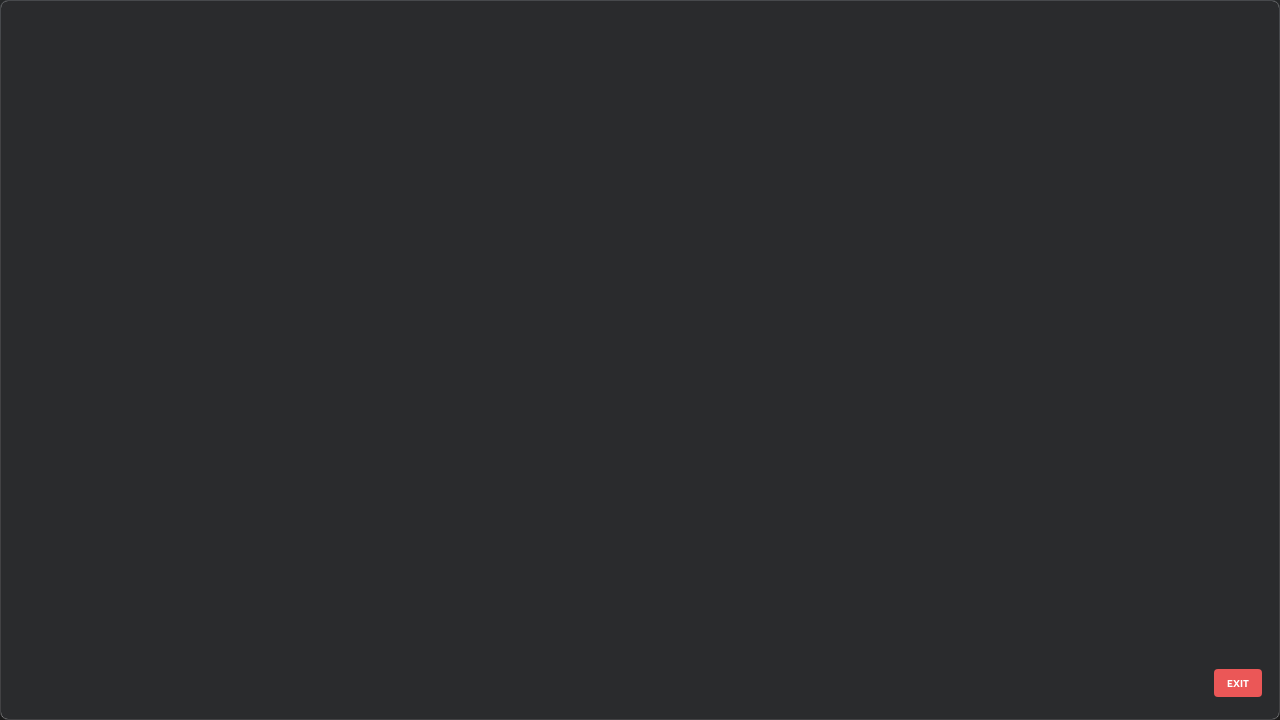 scroll, scrollTop: 1079, scrollLeft: 0, axis: vertical 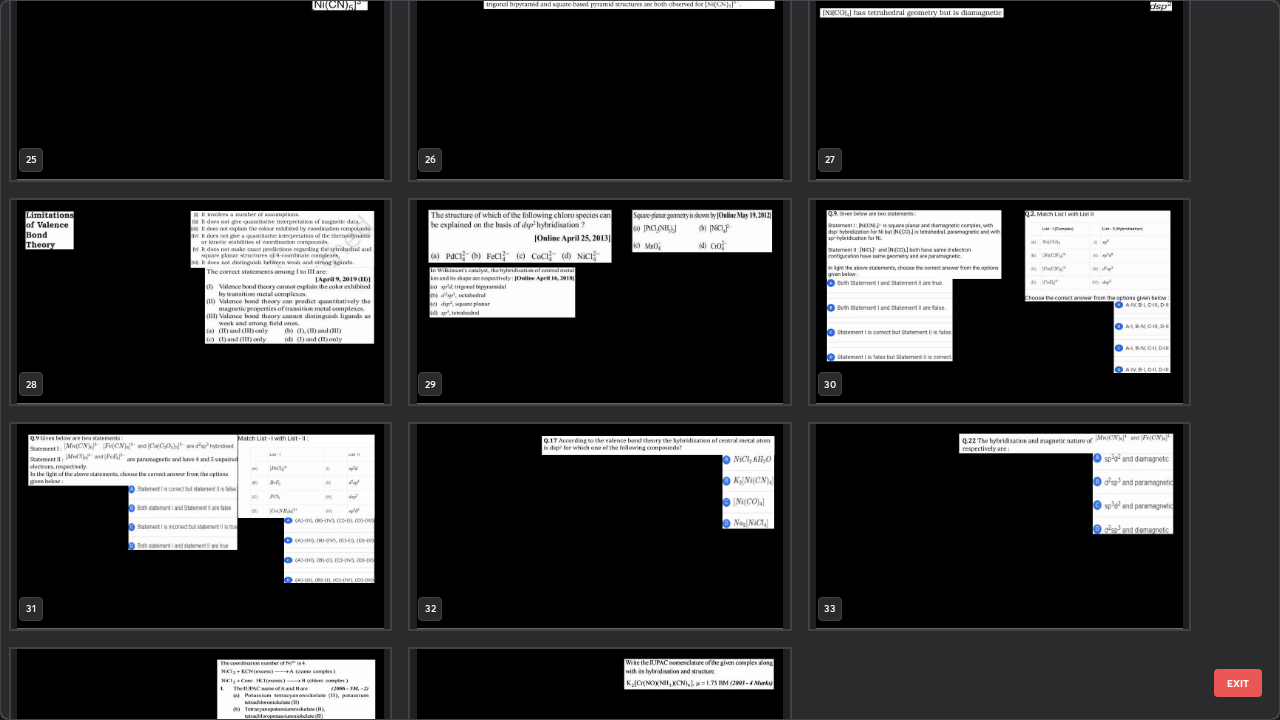 click at bounding box center (200, 302) 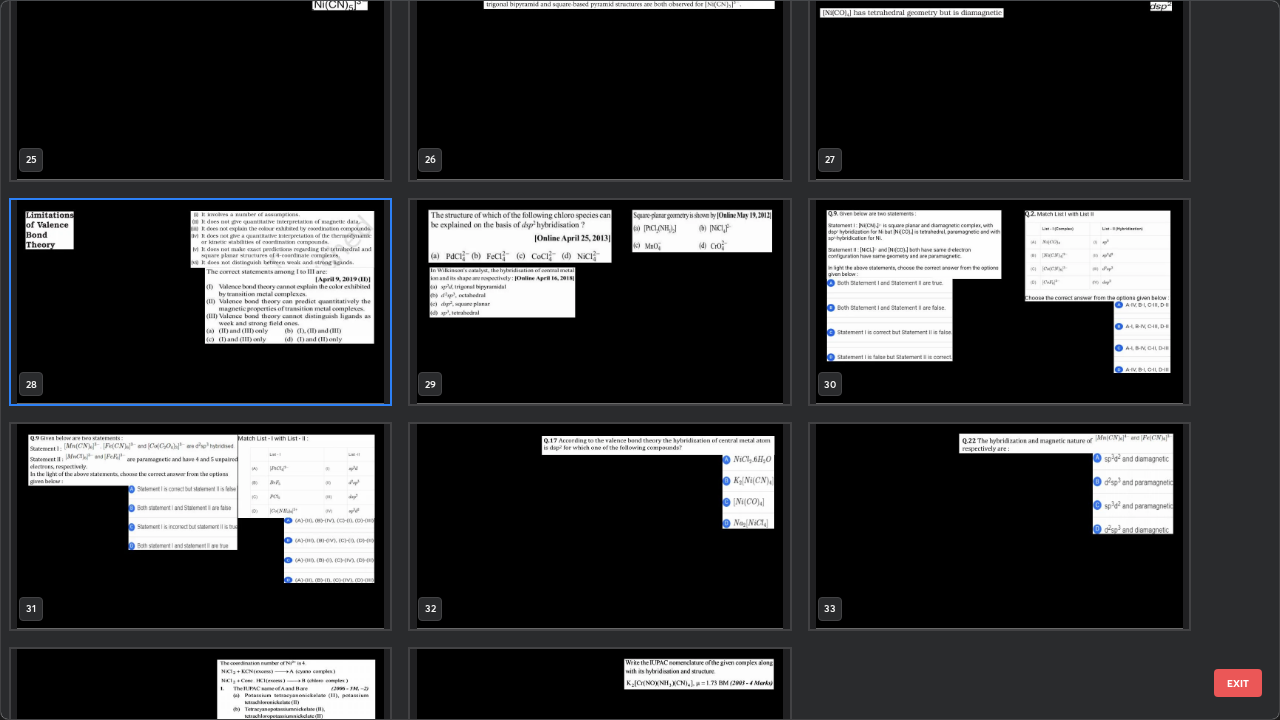 click at bounding box center (200, 302) 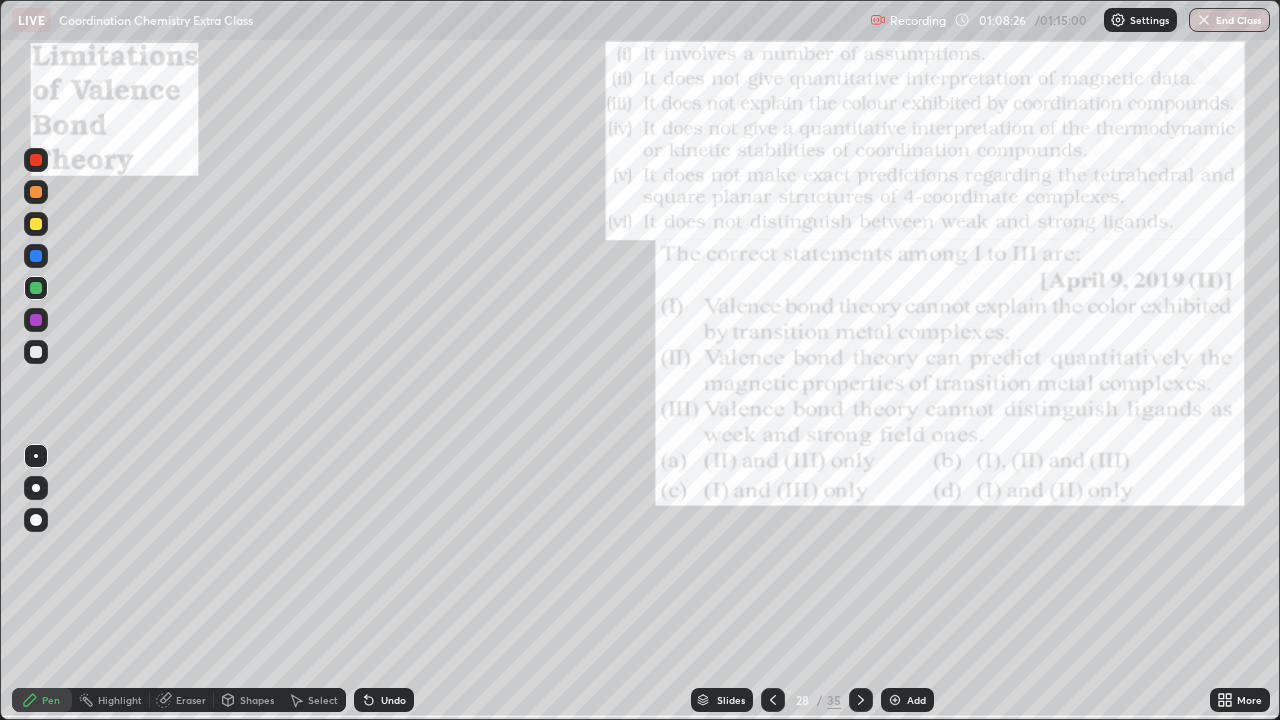 click 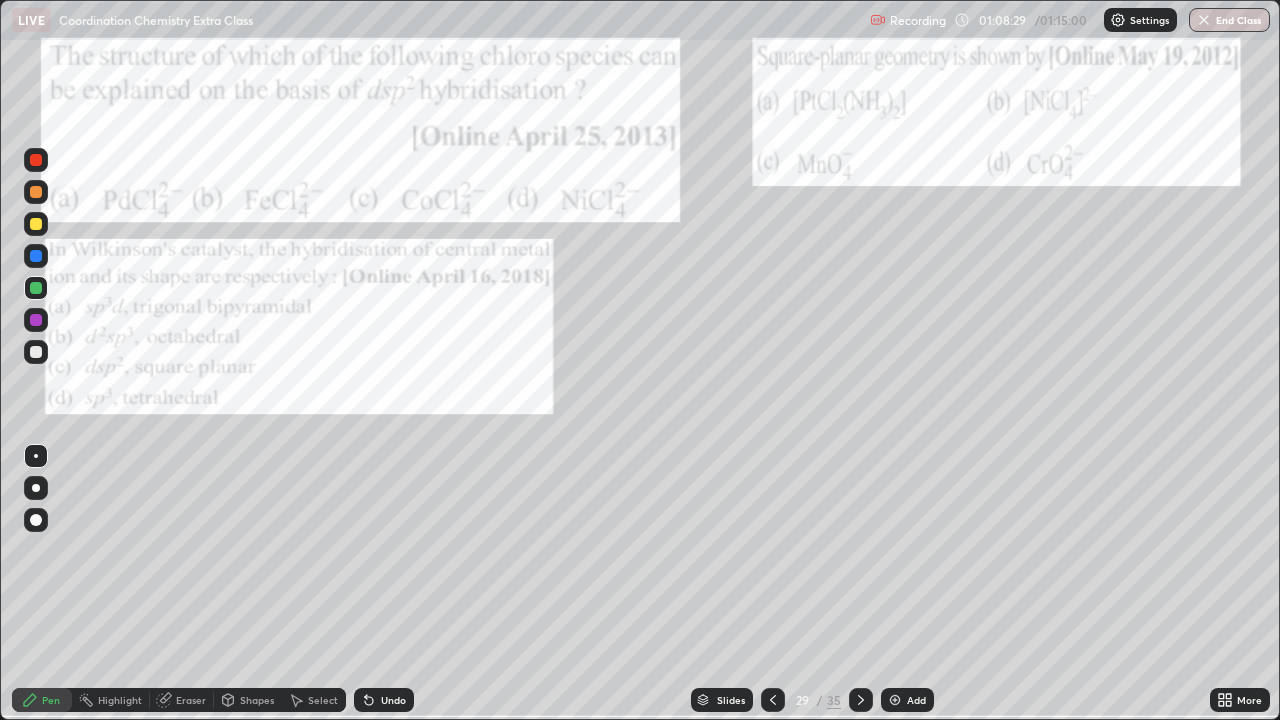 click on "More" at bounding box center (1240, 700) 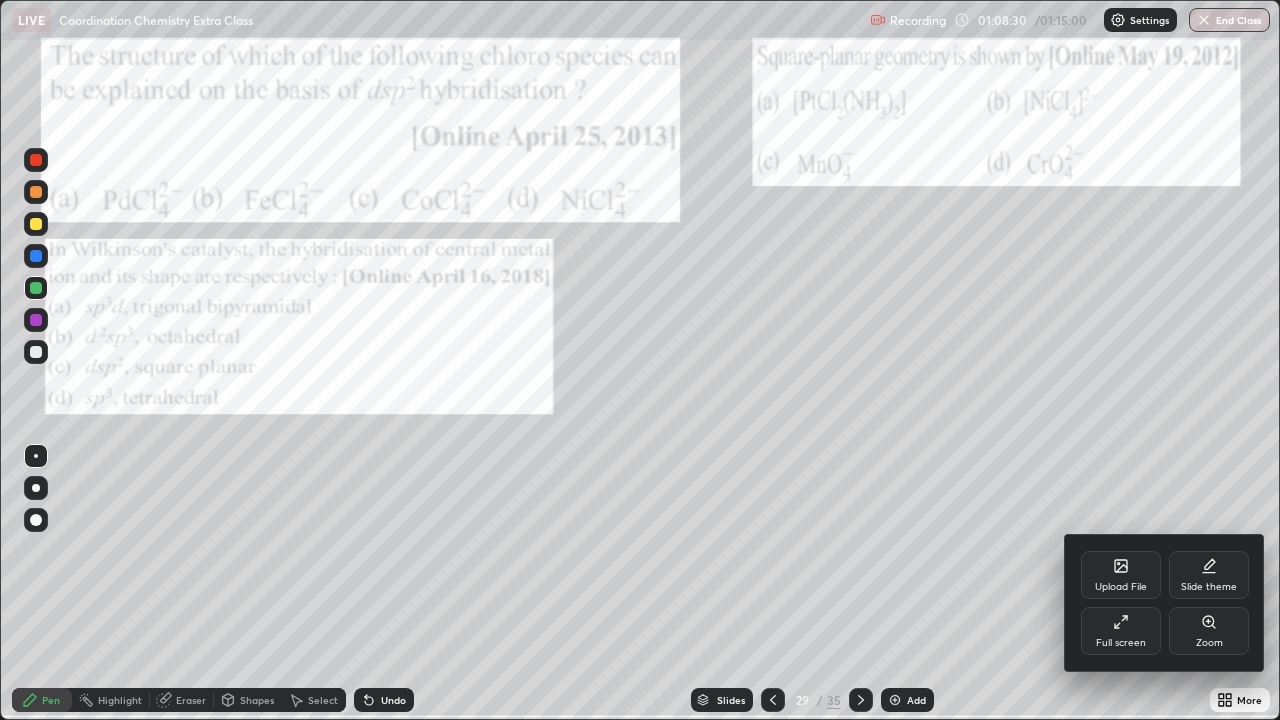click 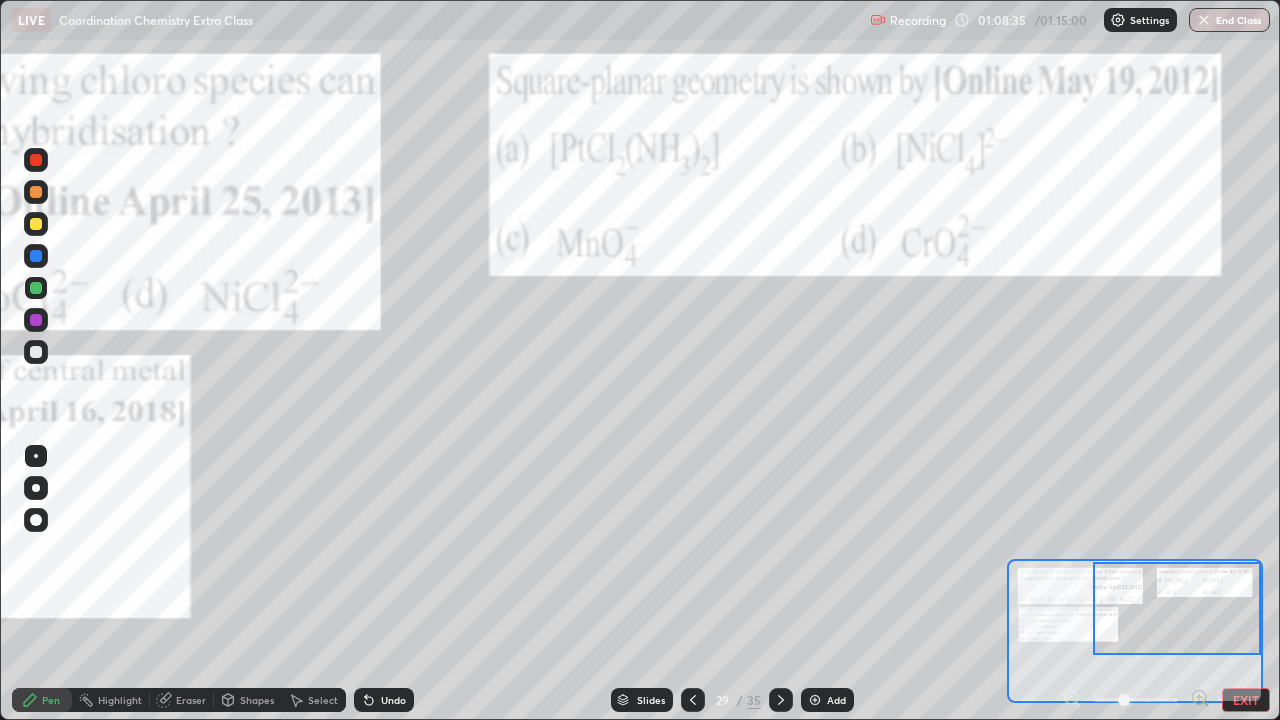 click at bounding box center (36, 320) 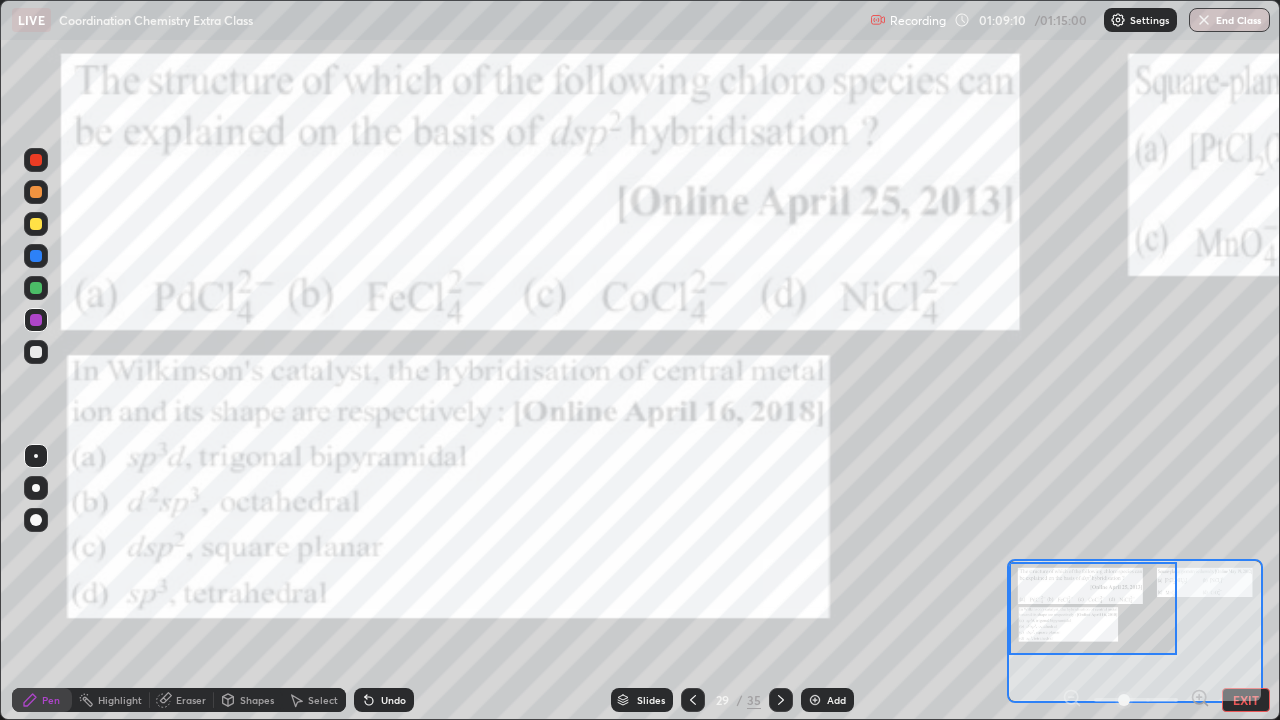 click at bounding box center (36, 224) 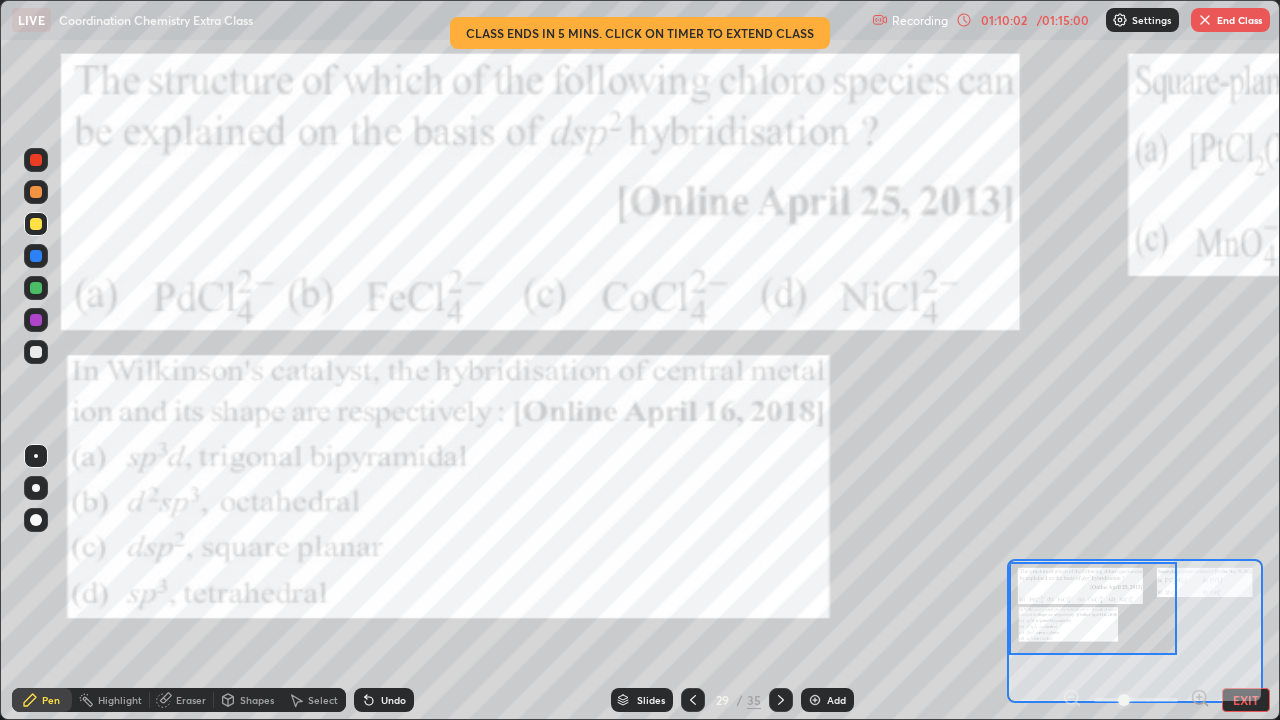 click 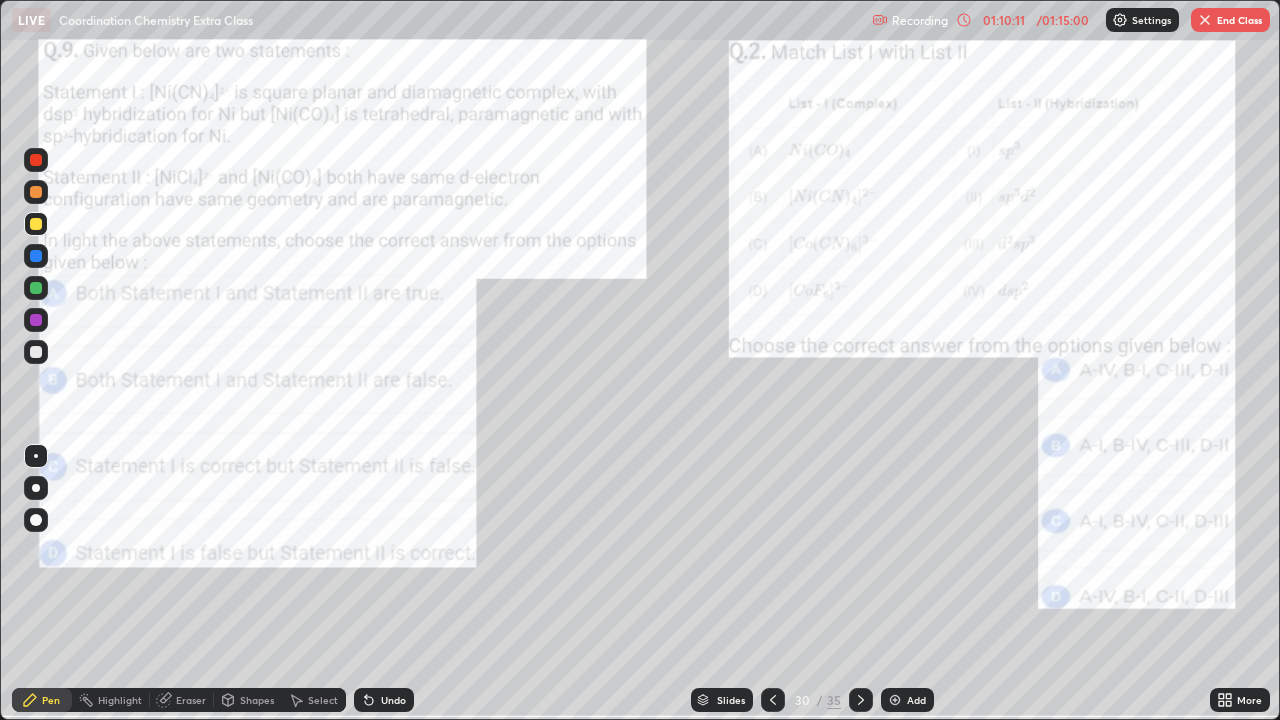 click 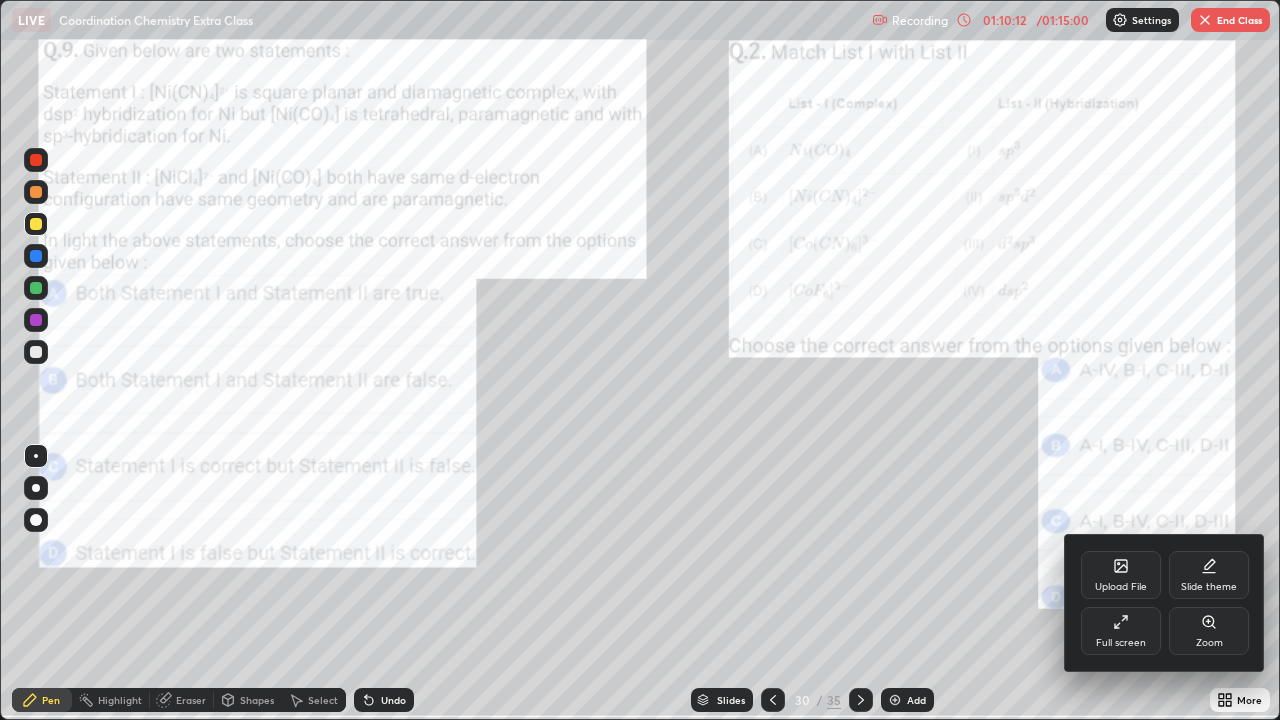 click 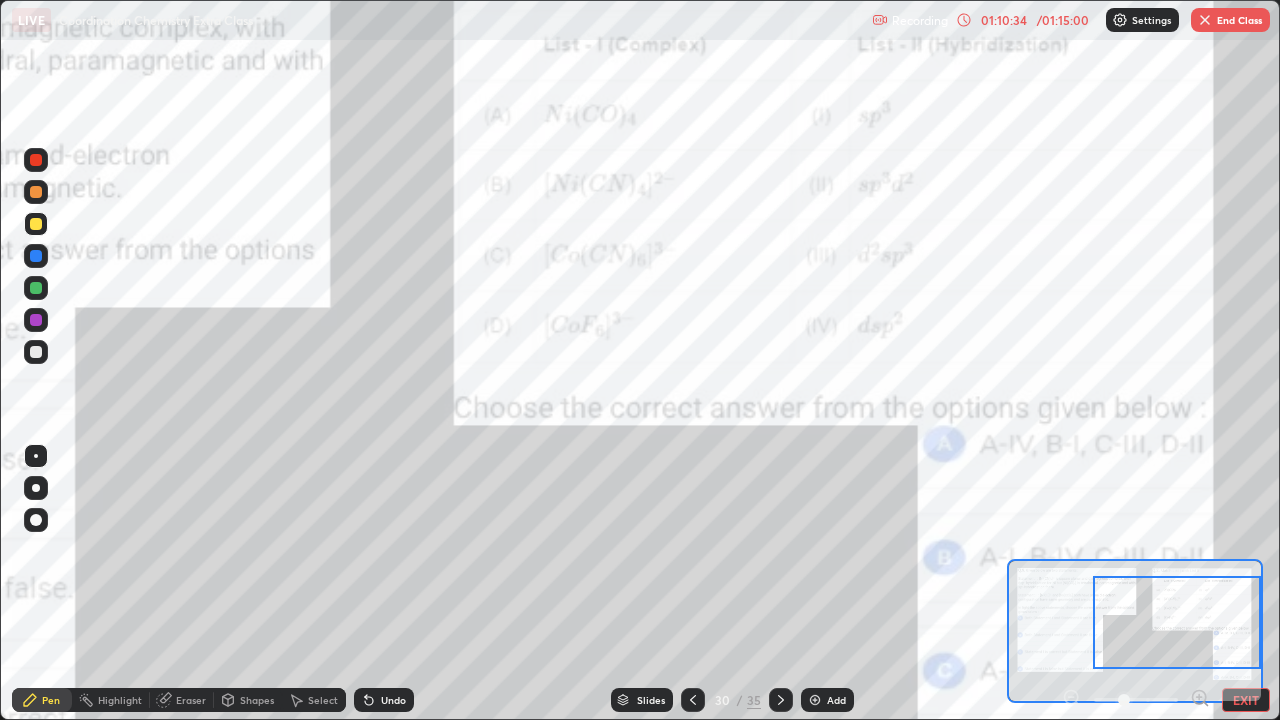 click at bounding box center [36, 288] 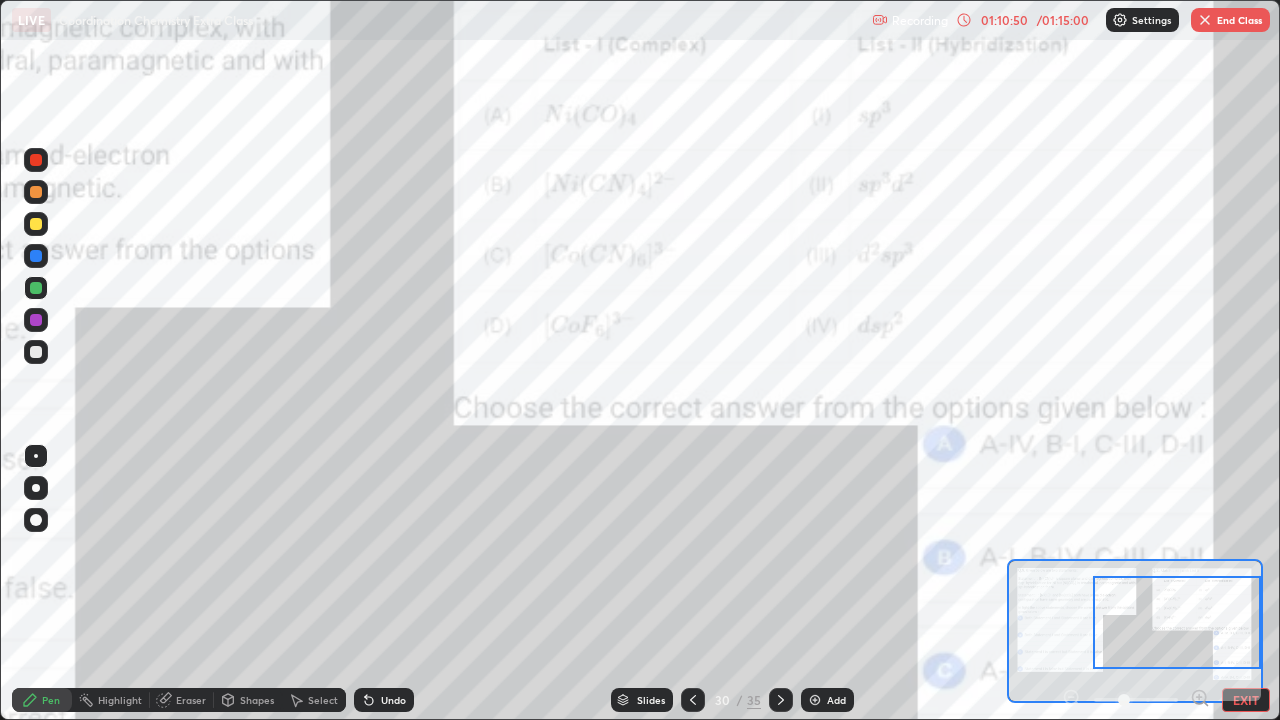 click 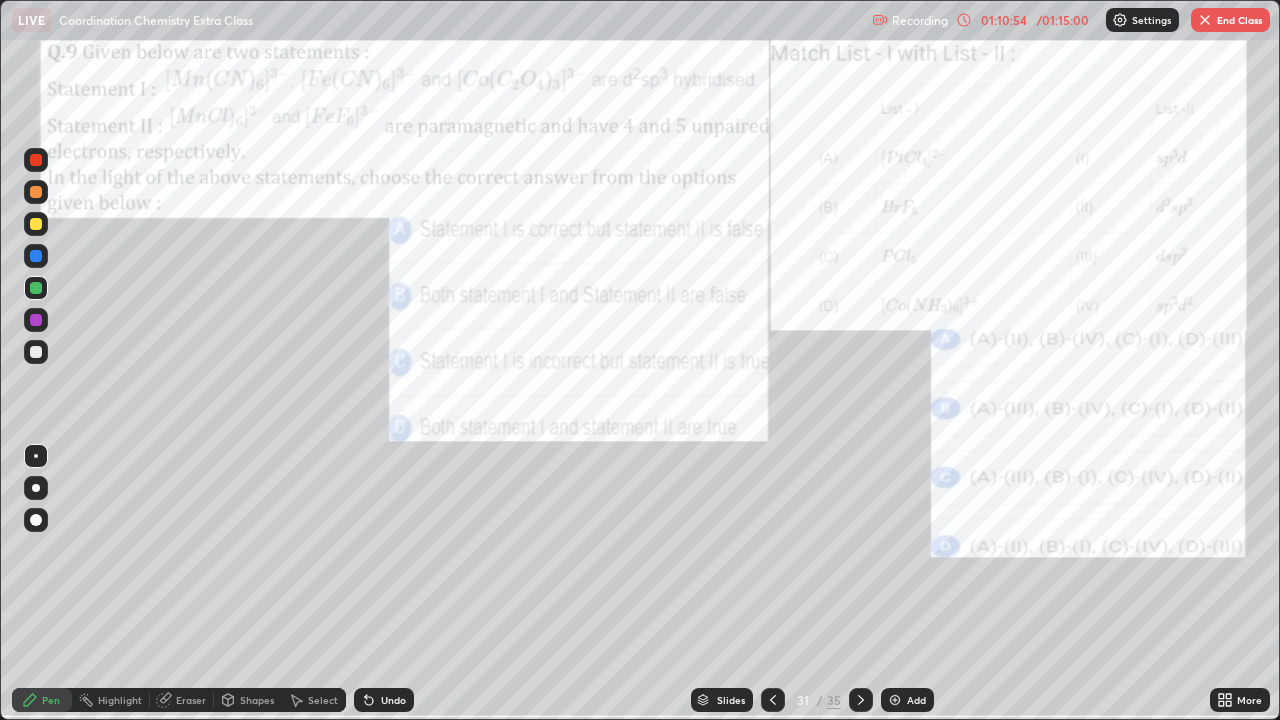 click at bounding box center [36, 288] 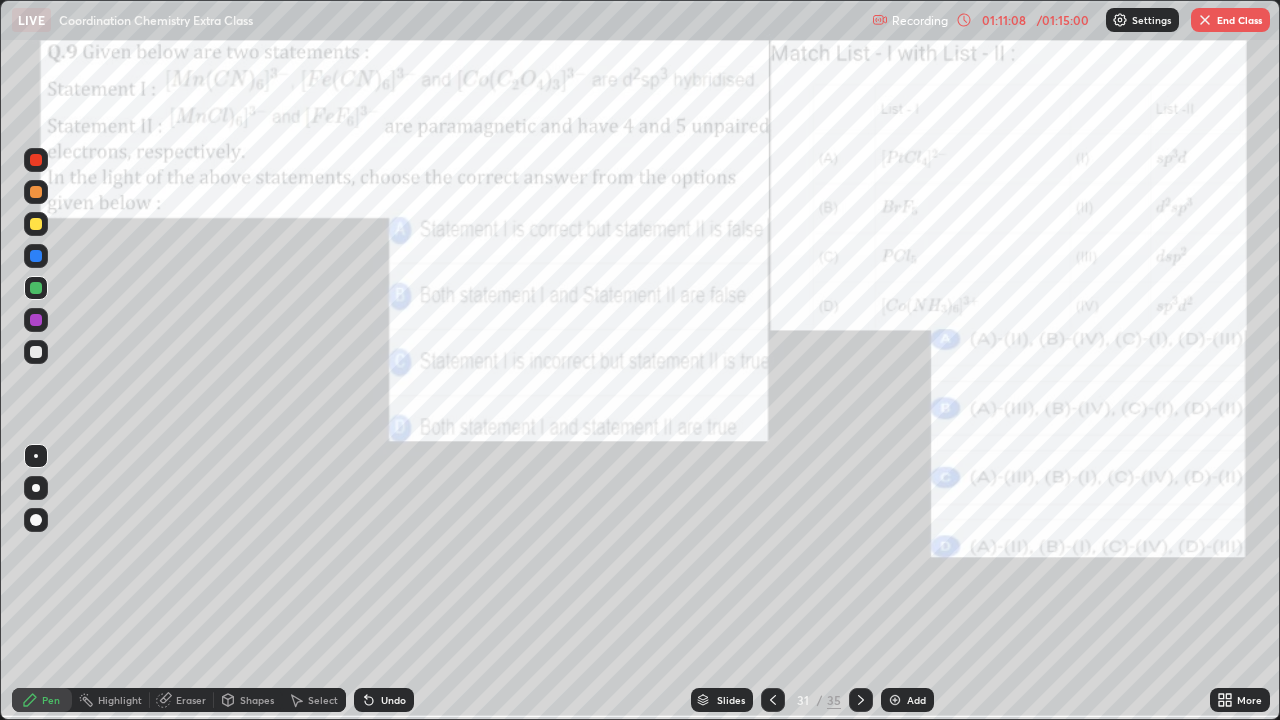 click at bounding box center (36, 224) 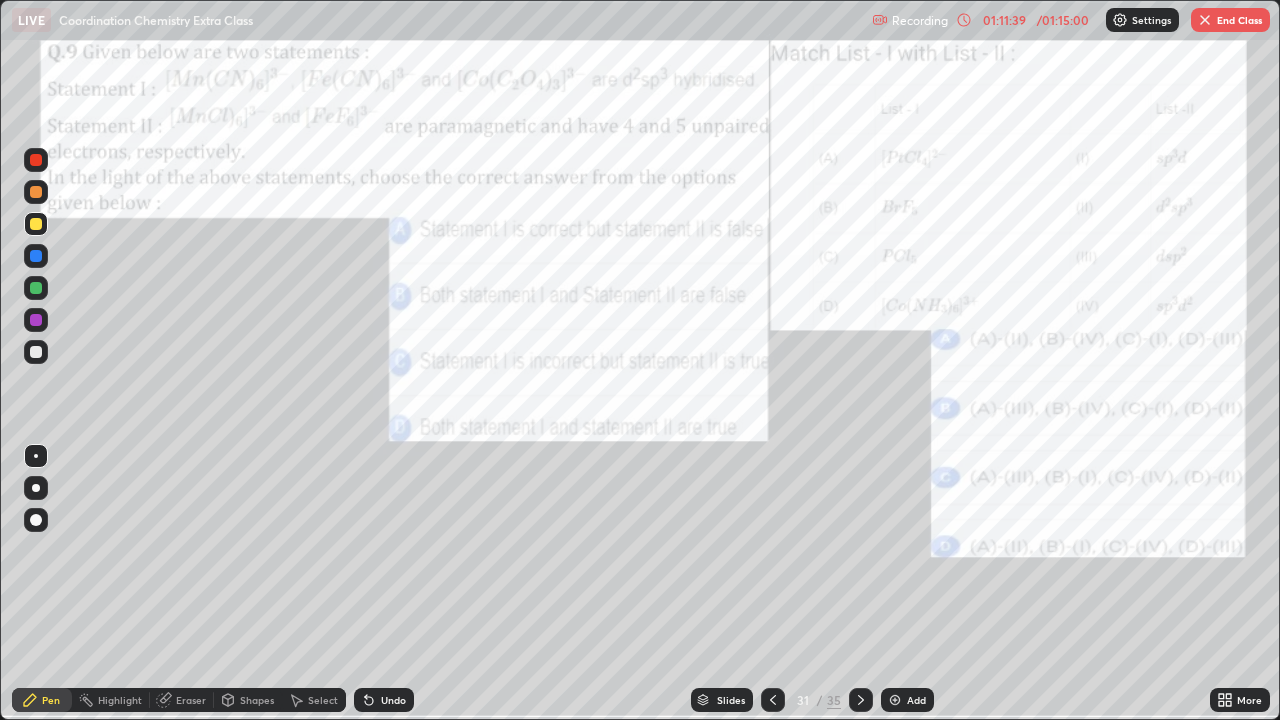 click 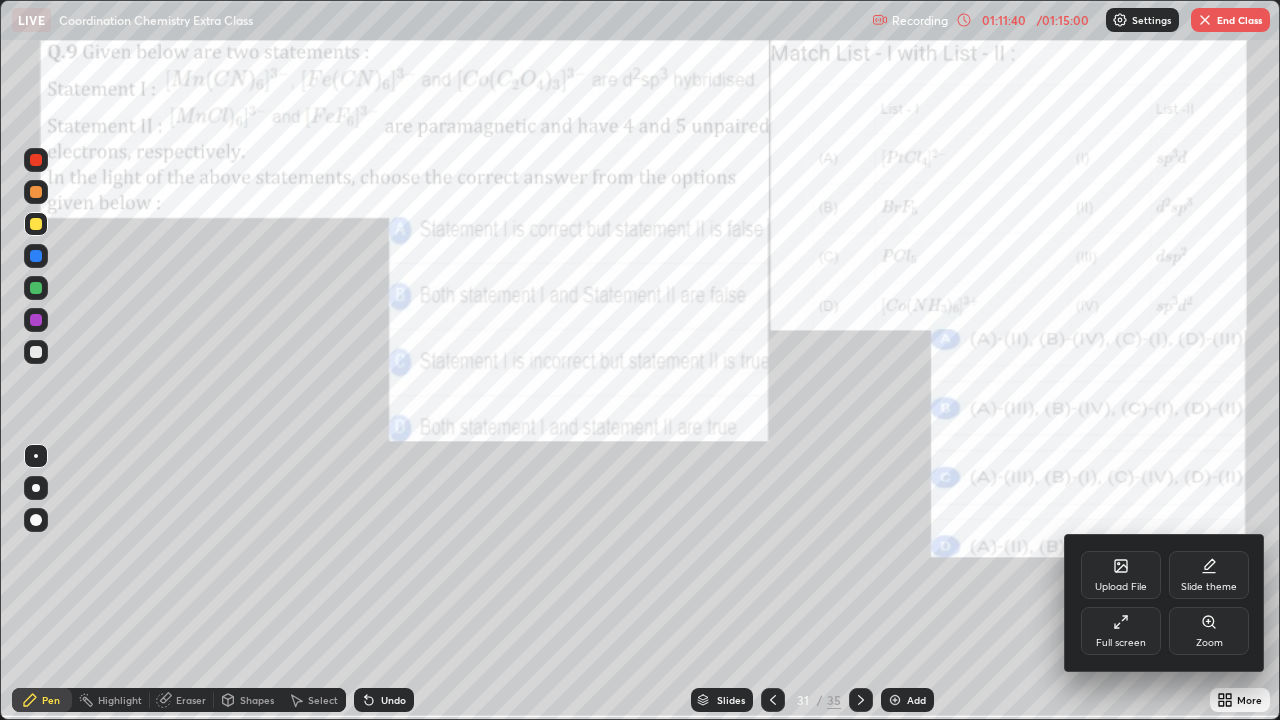 click 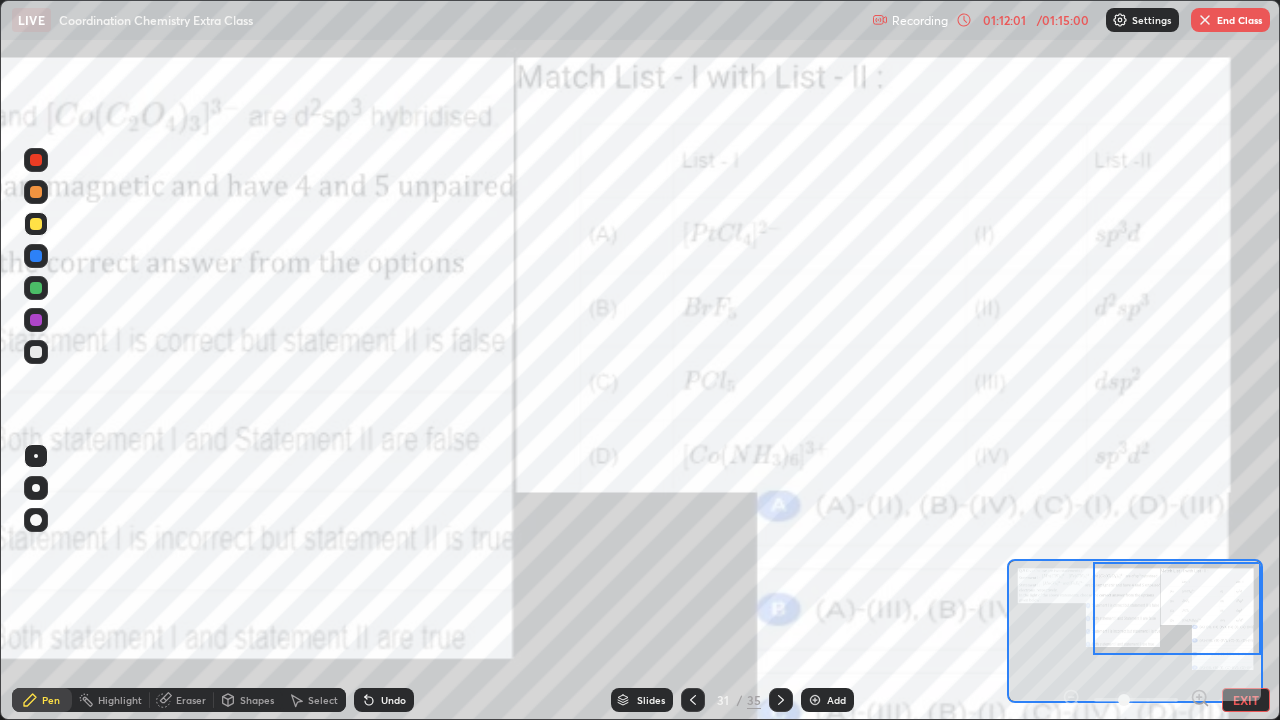click 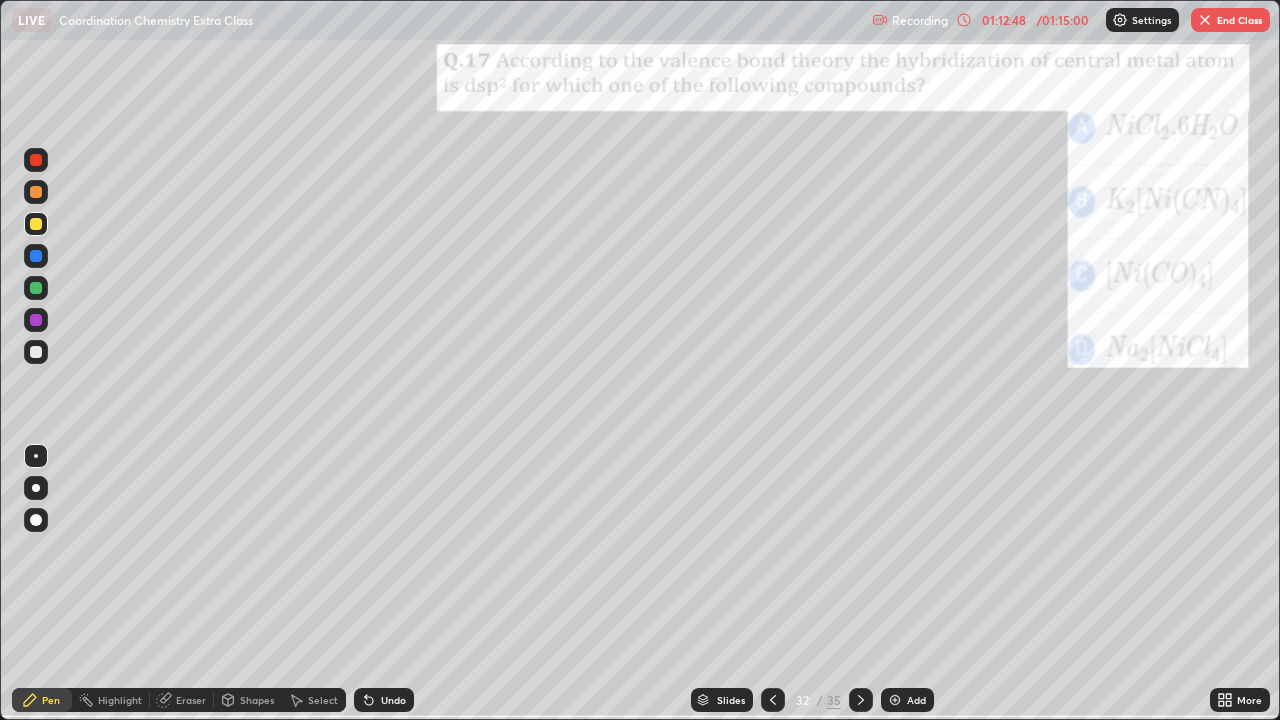 click at bounding box center (861, 700) 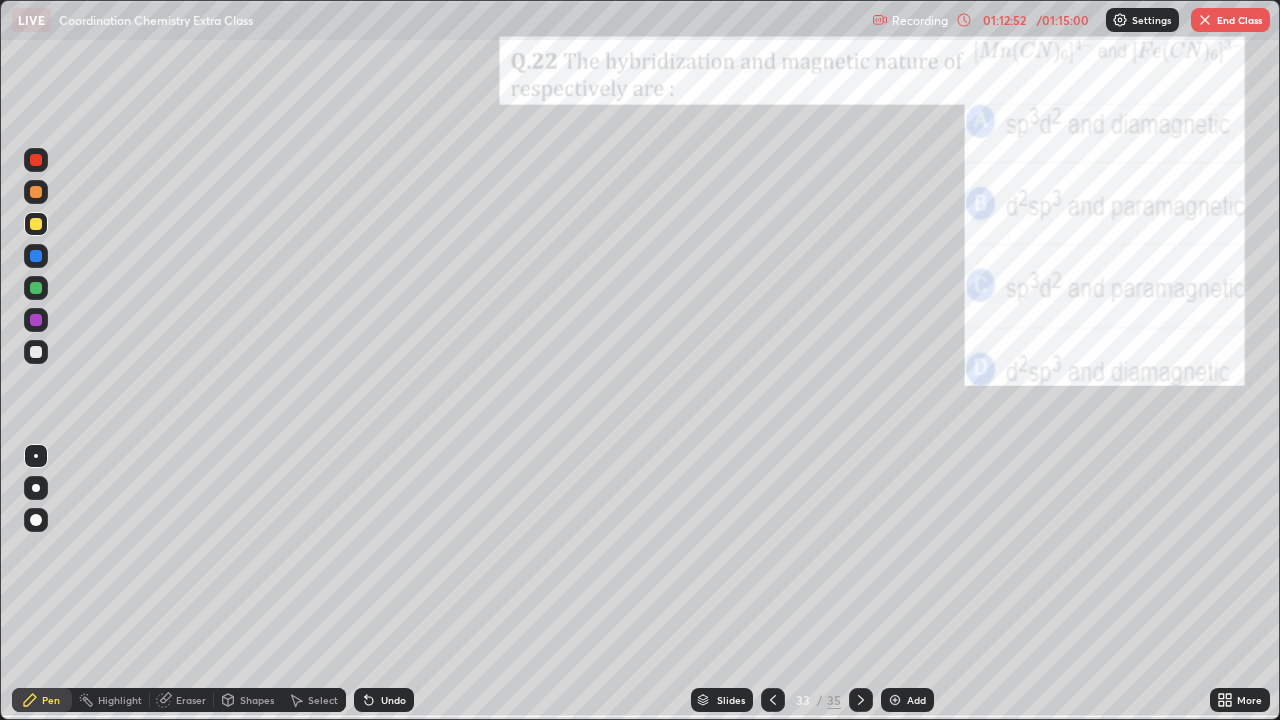 click on "More" at bounding box center (1240, 700) 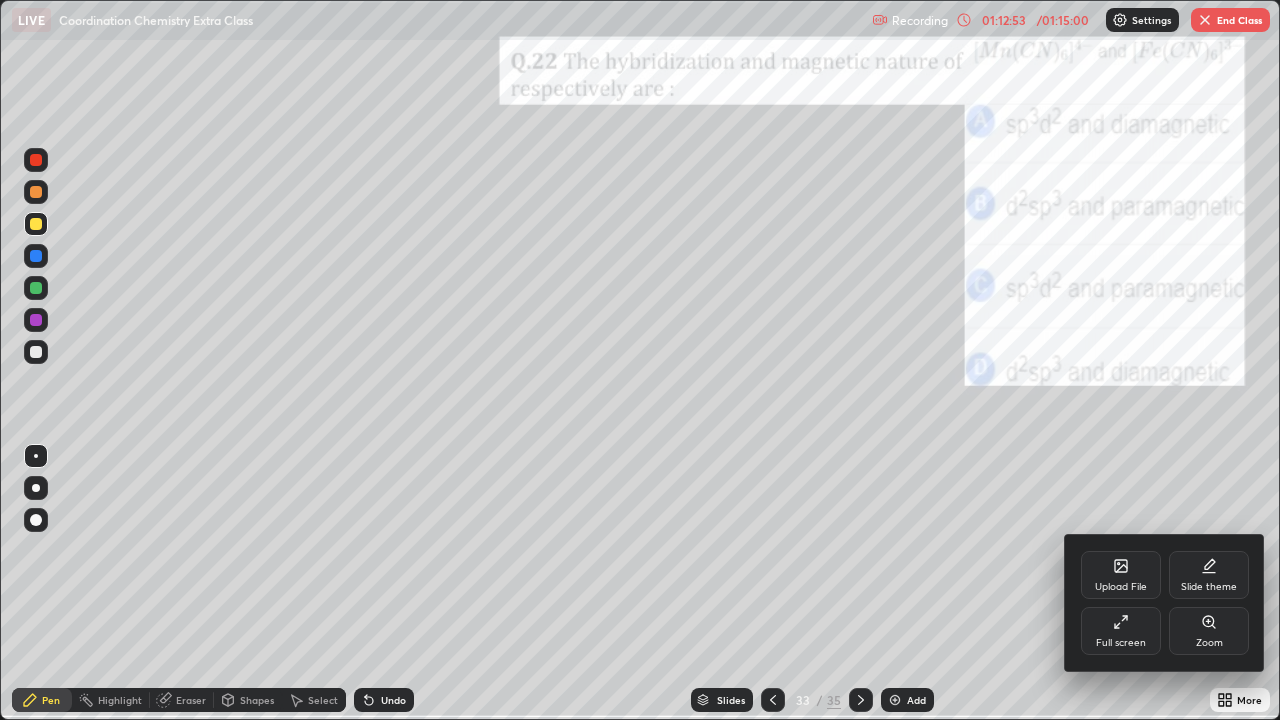 click 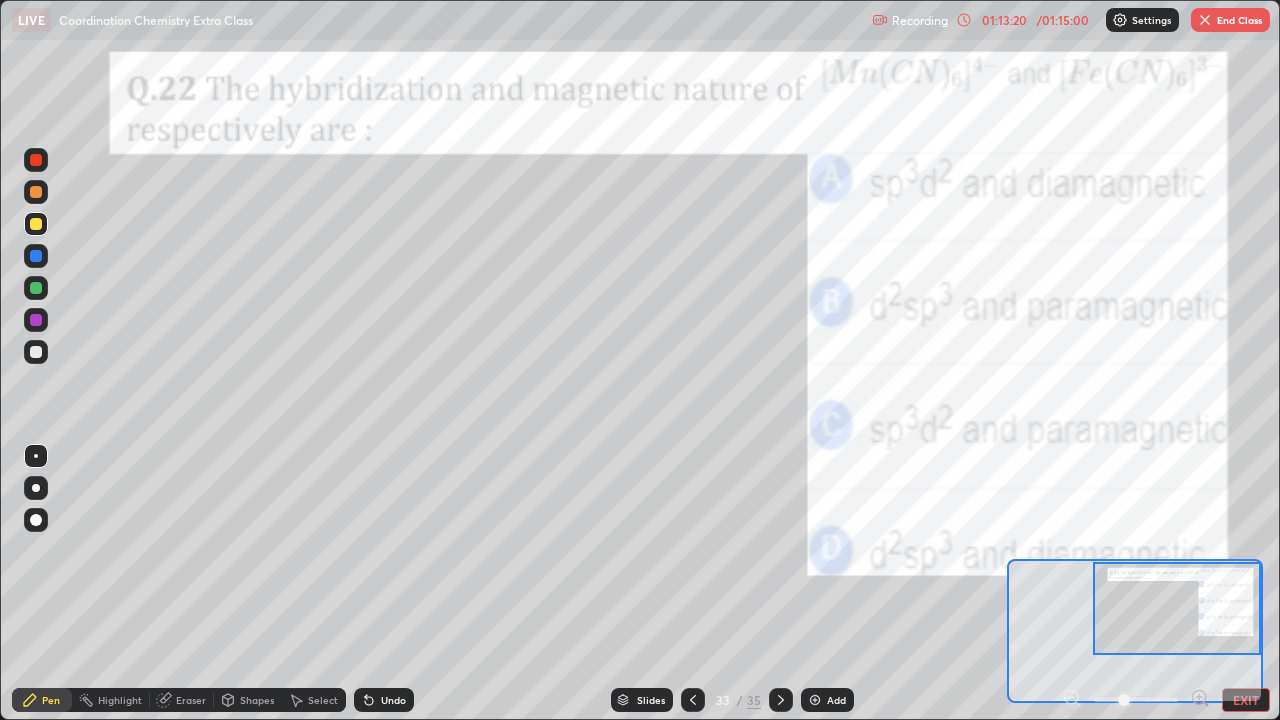 click 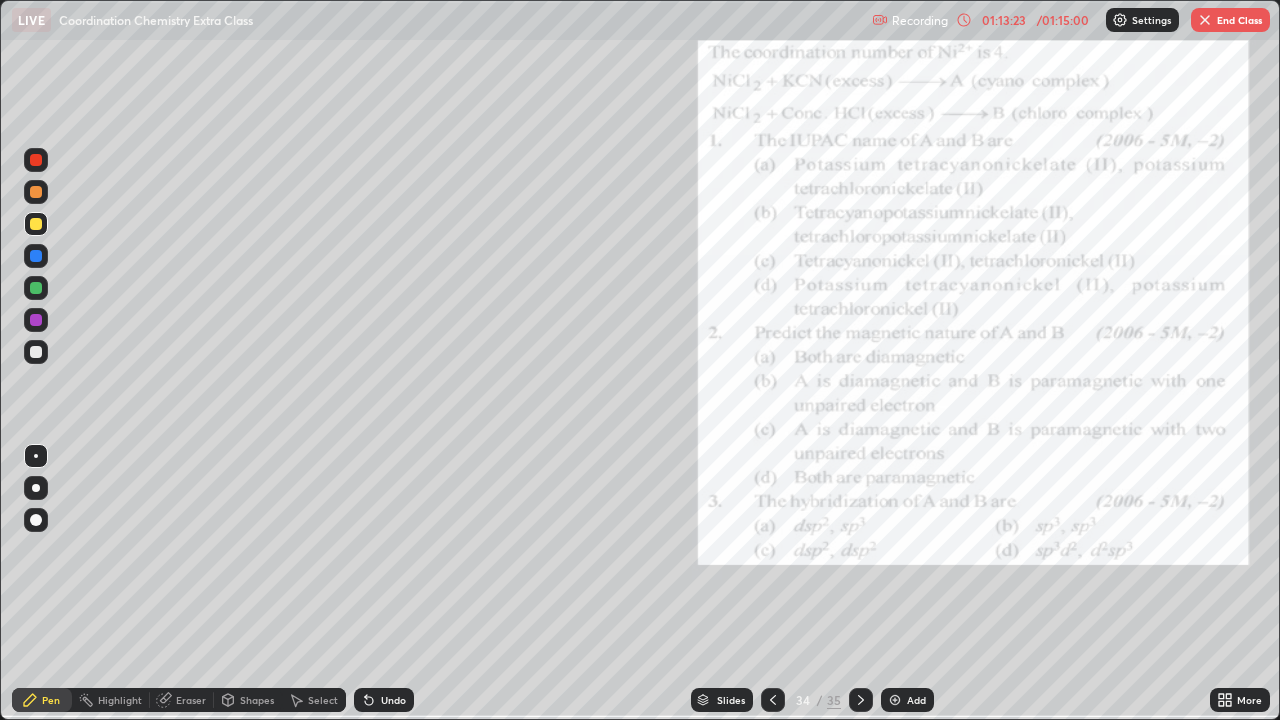 click at bounding box center (861, 700) 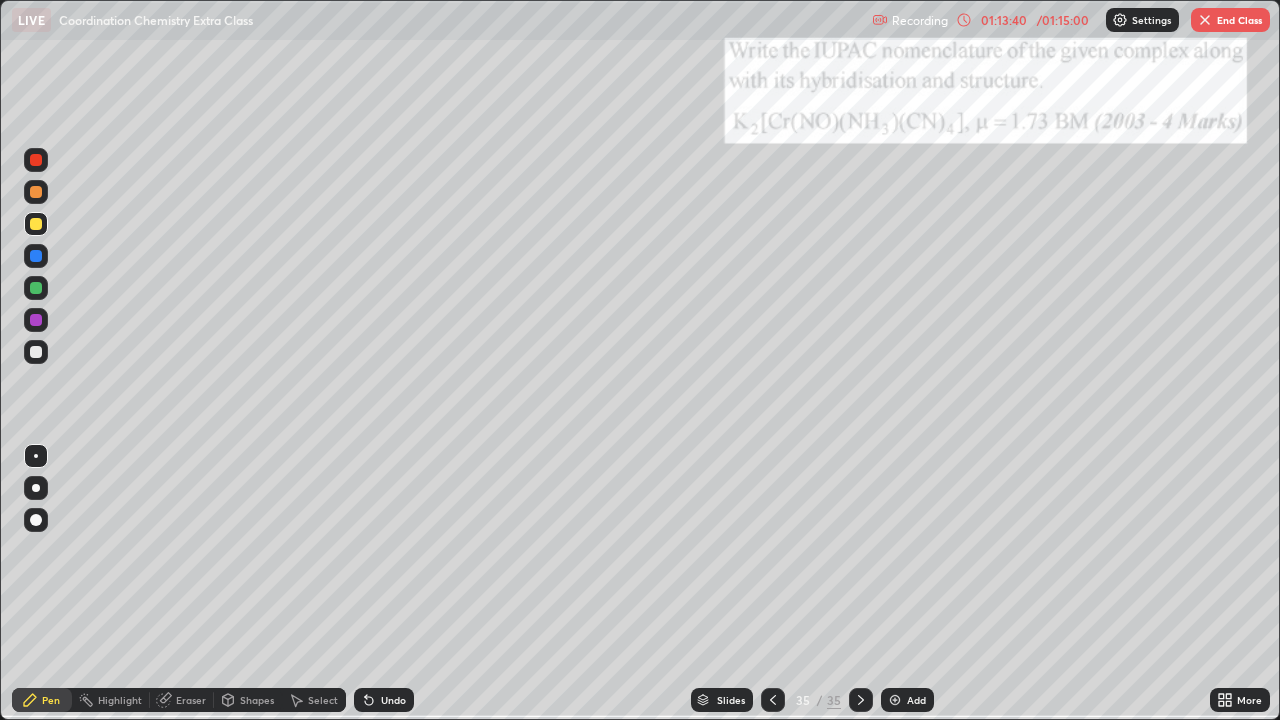 click 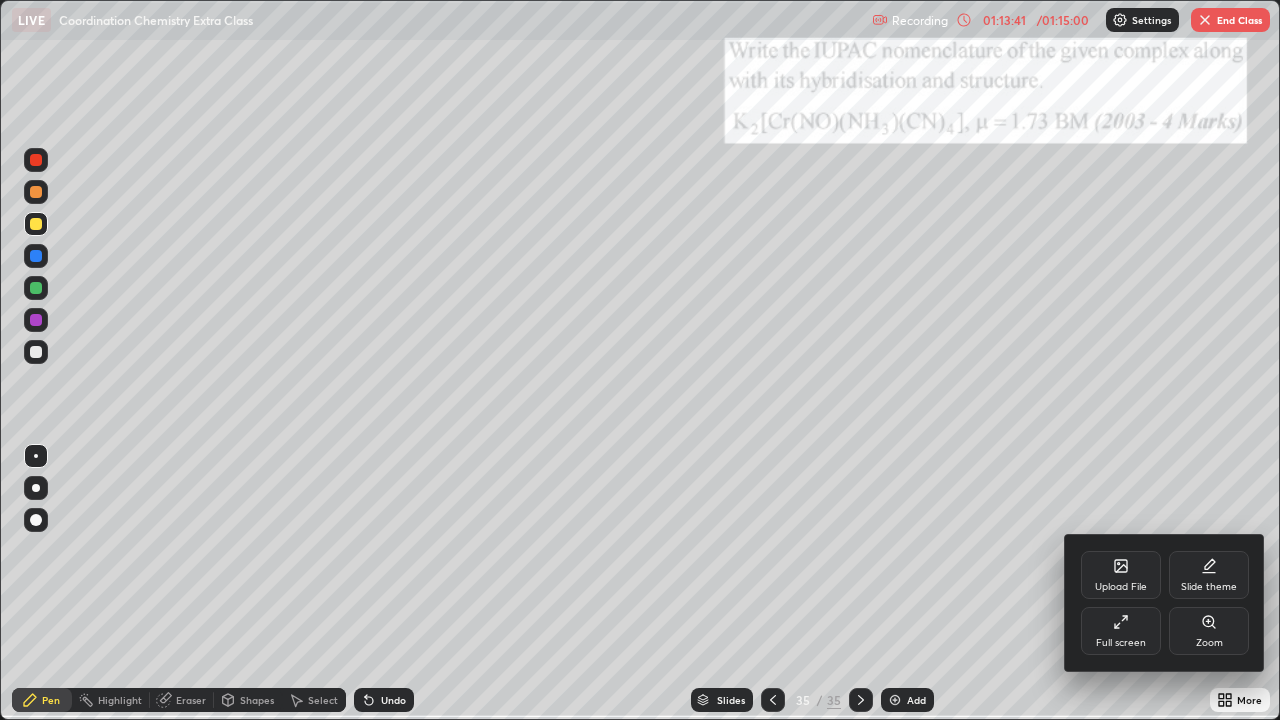 click on "Full screen" at bounding box center (1121, 631) 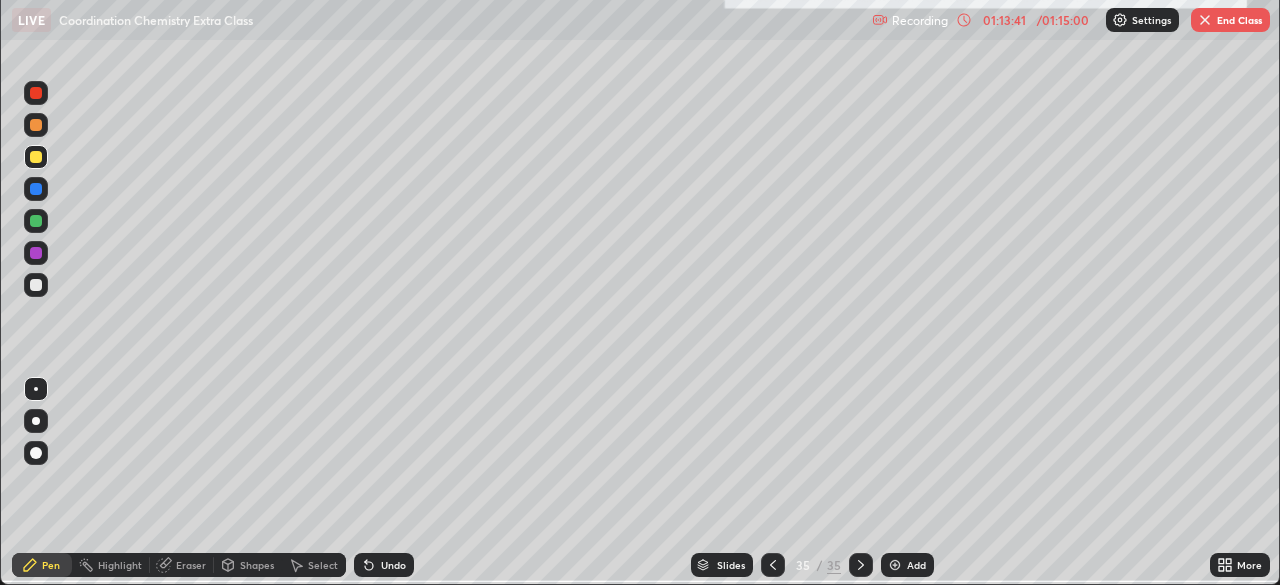 scroll, scrollTop: 585, scrollLeft: 1280, axis: both 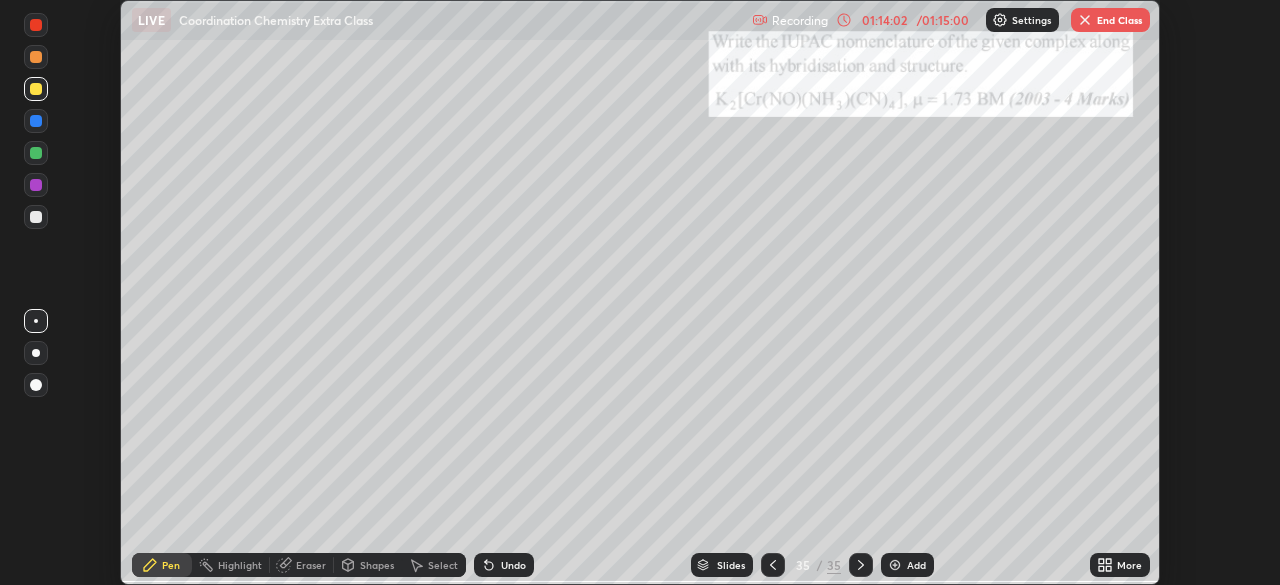 click on "End Class" at bounding box center [1110, 20] 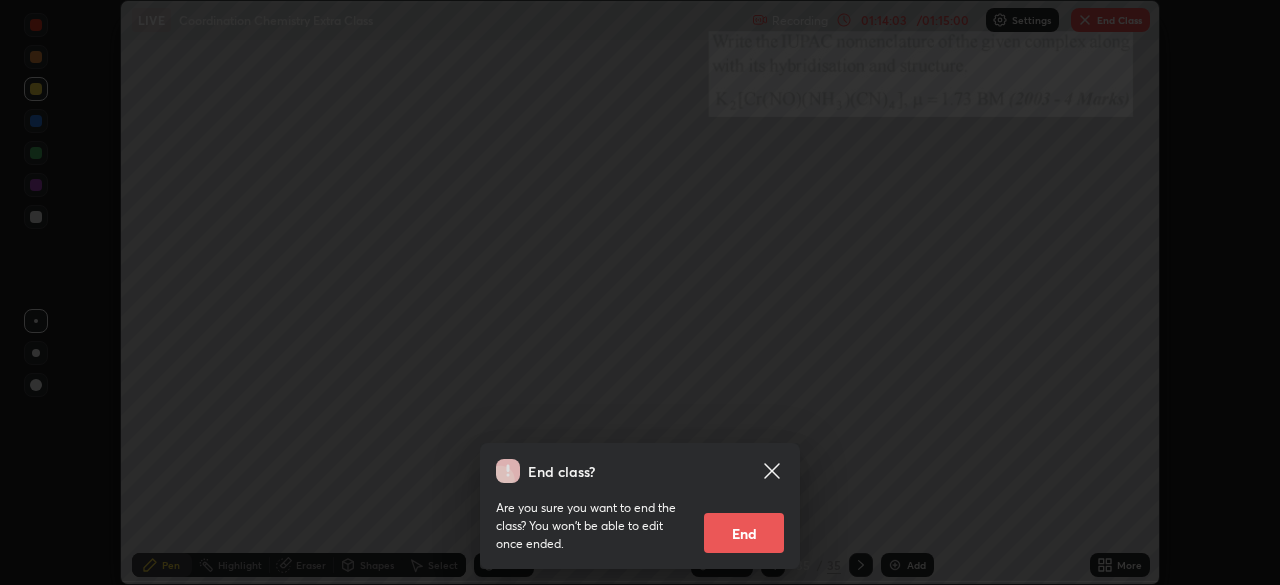 click on "End" at bounding box center (744, 533) 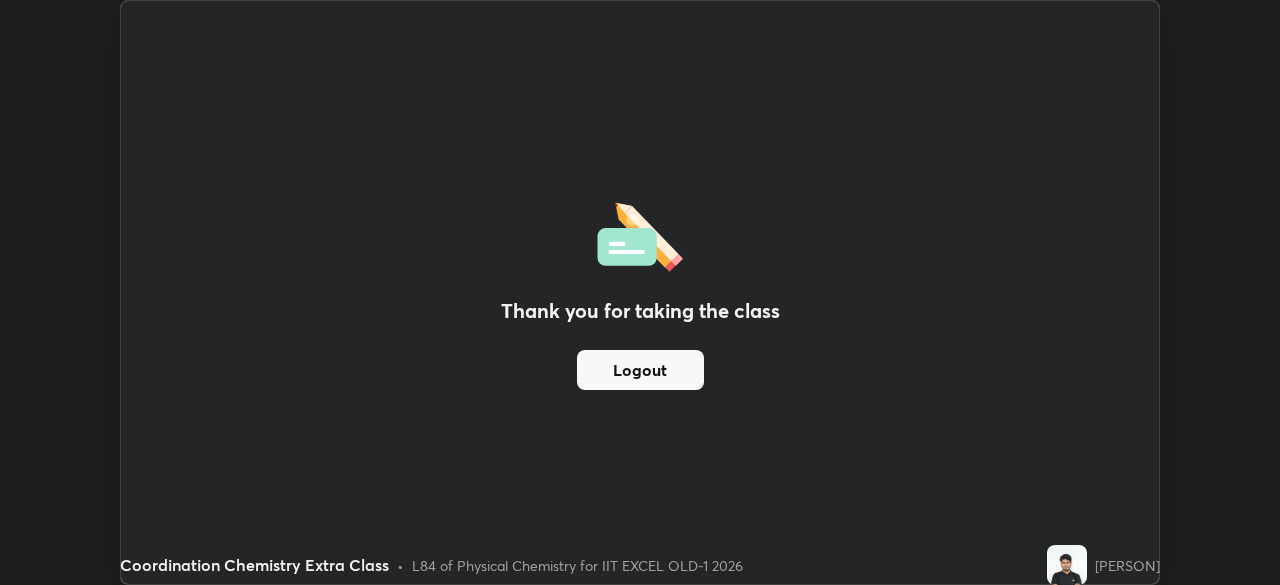 click on "Logout" at bounding box center (640, 370) 